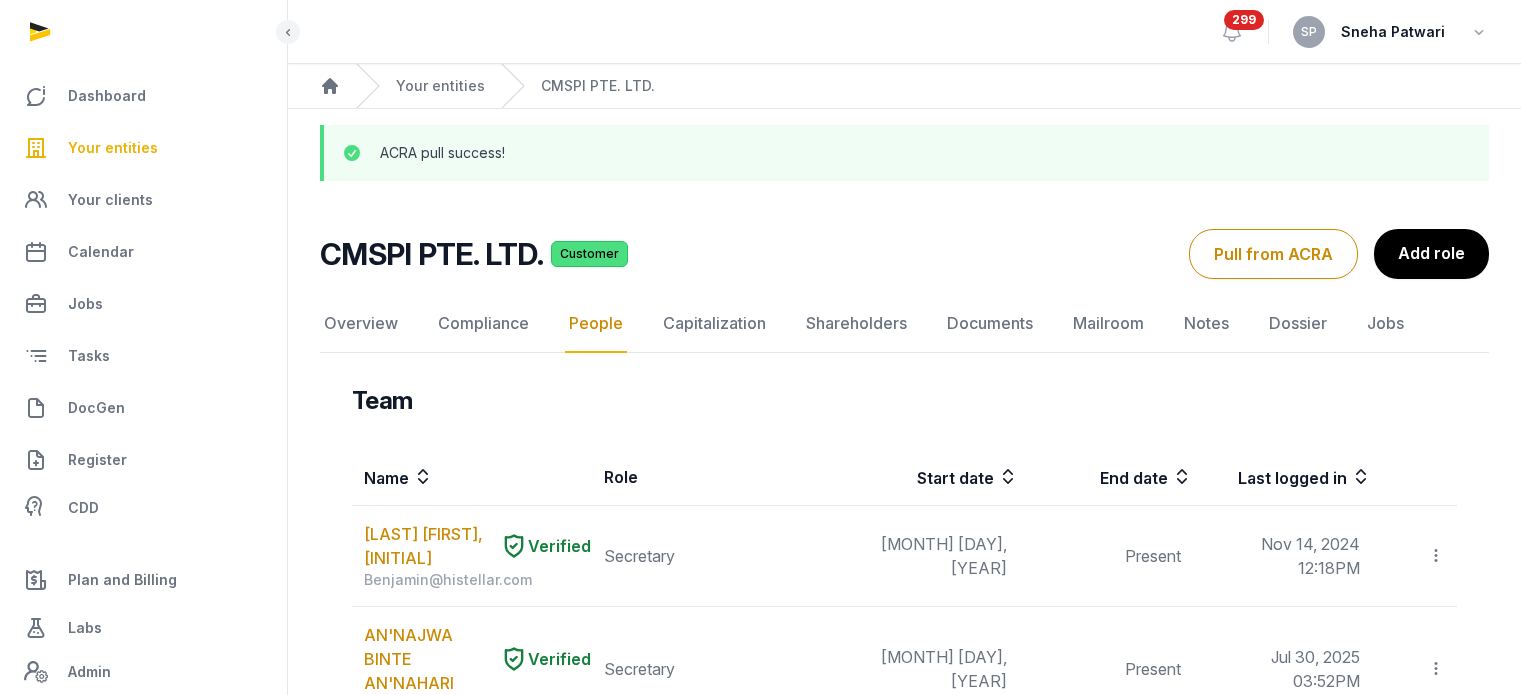 scroll, scrollTop: 0, scrollLeft: 0, axis: both 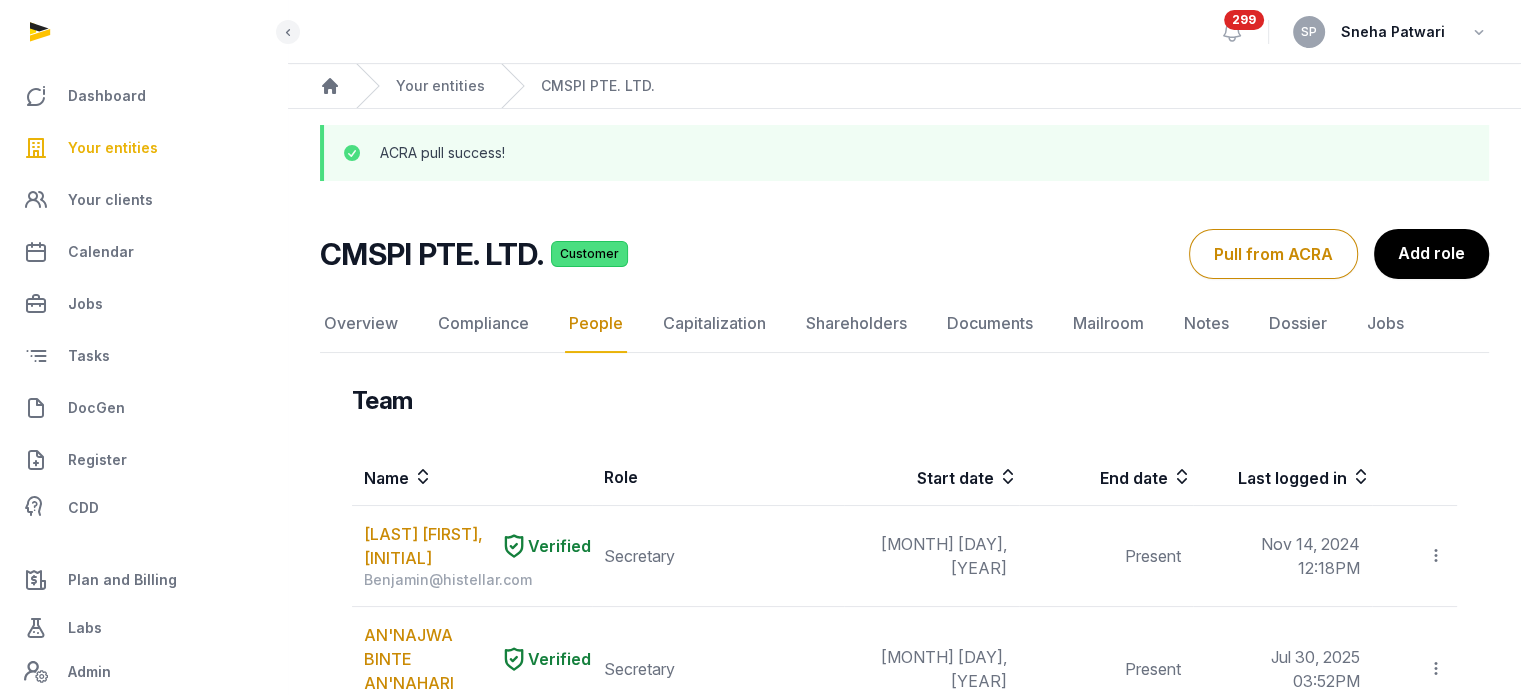click on "Your entities" at bounding box center (113, 148) 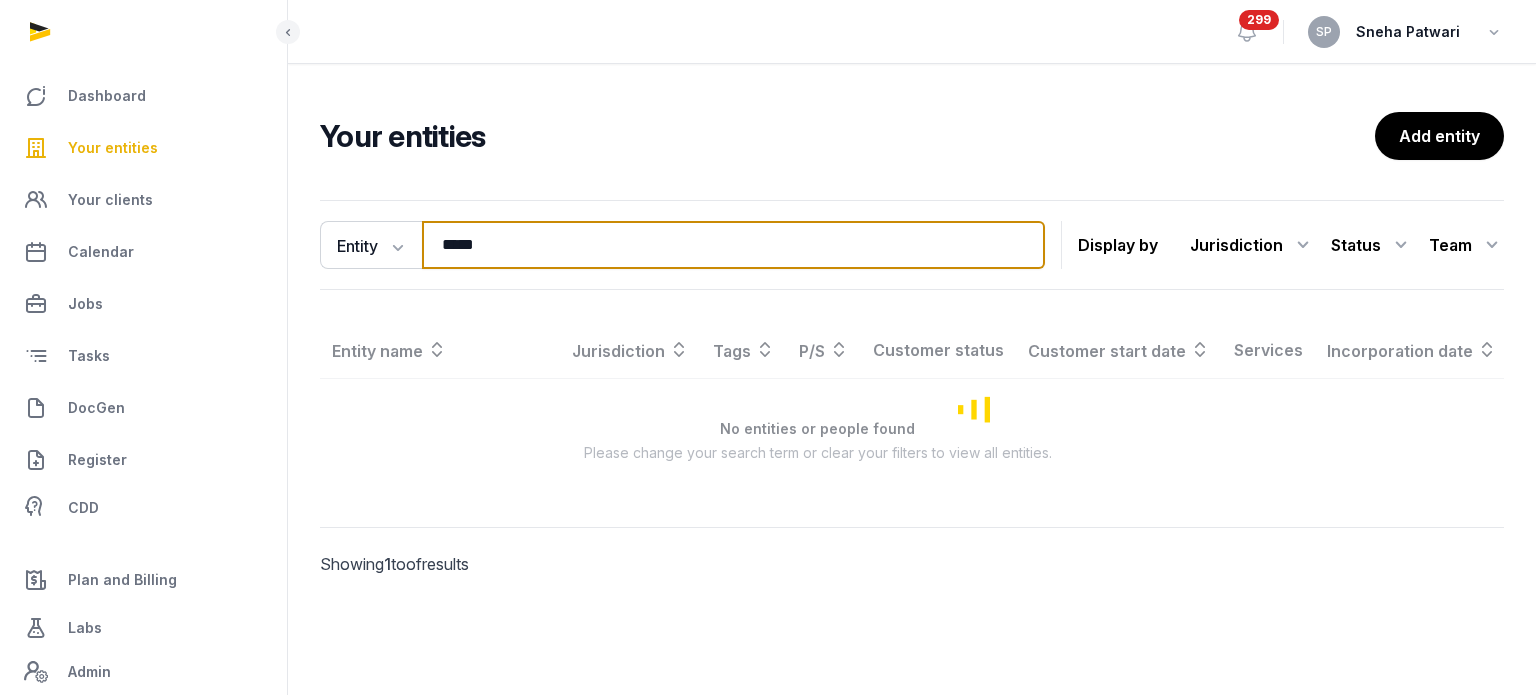 click on "*****" at bounding box center (733, 245) 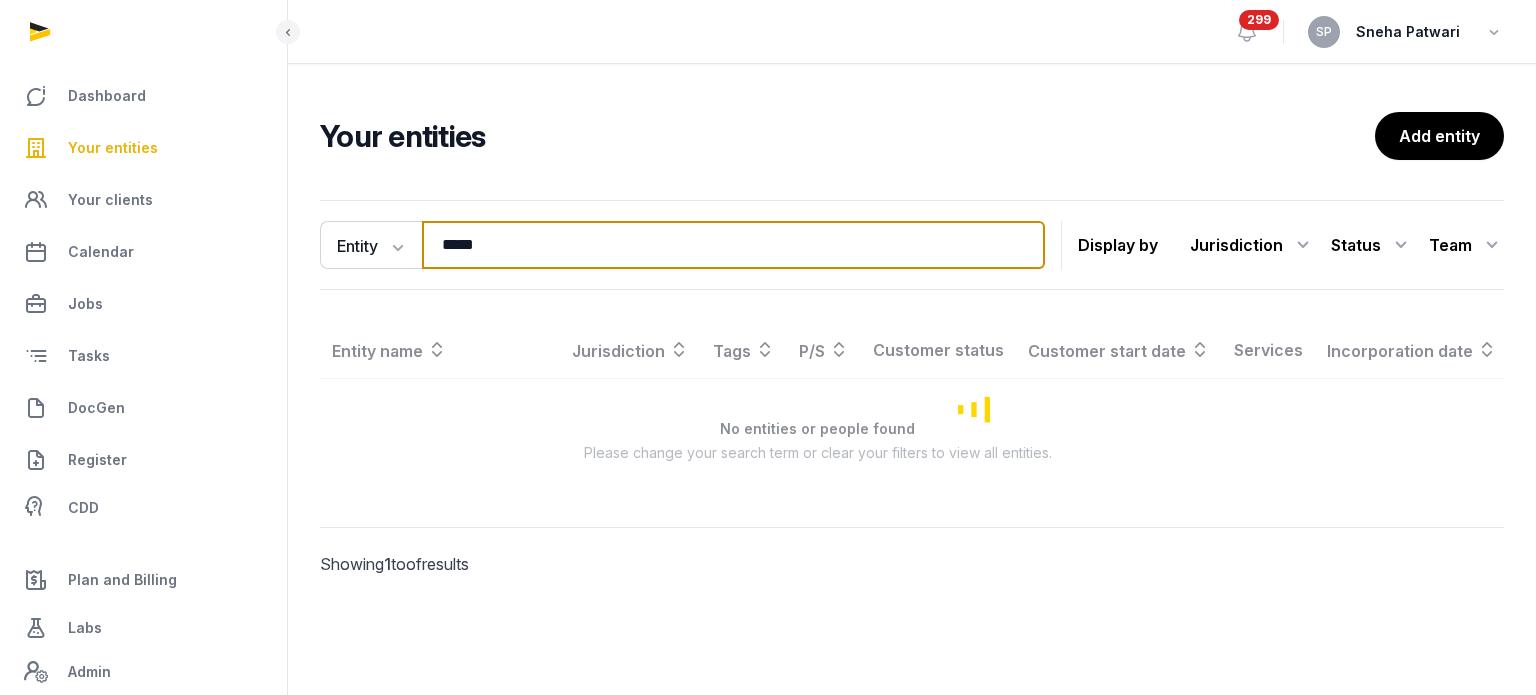 click on "*****" at bounding box center [733, 245] 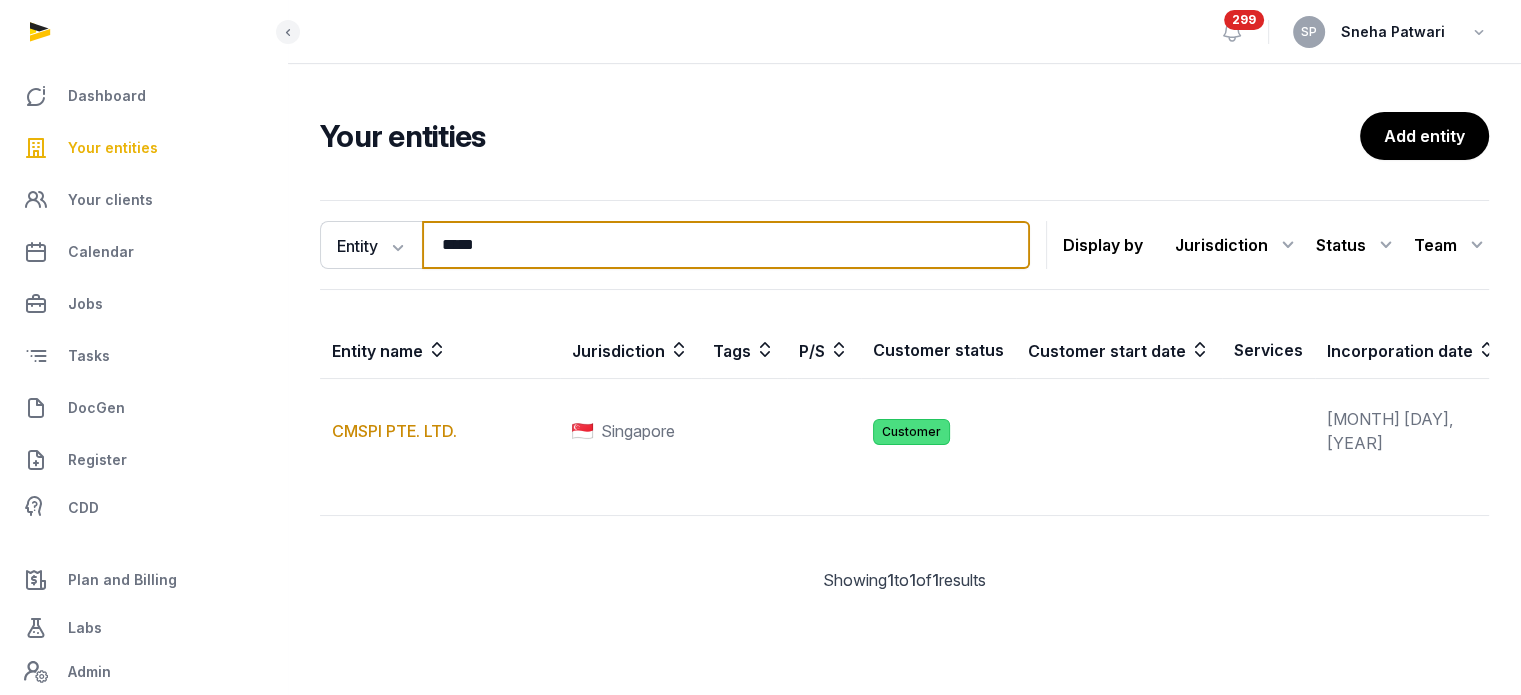 type on "*****" 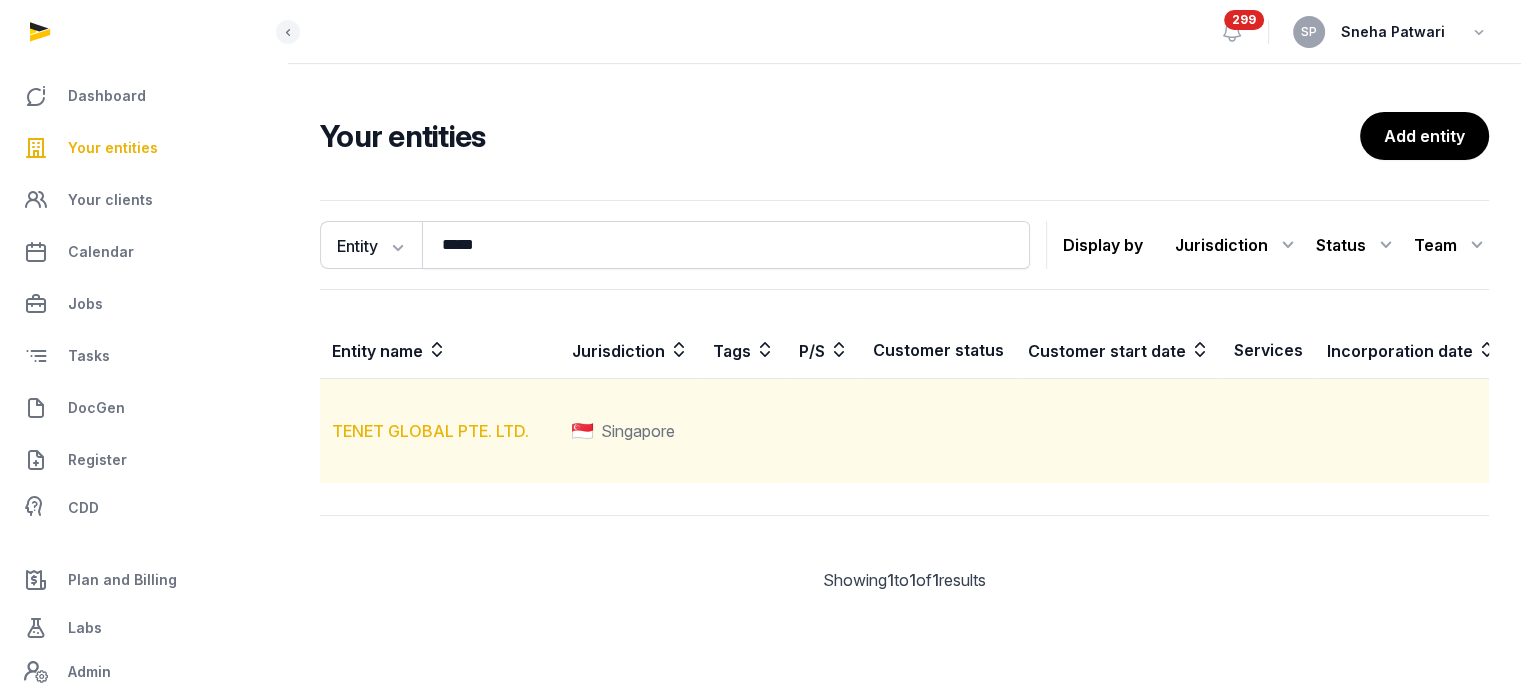 click on "TENET GLOBAL PTE. LTD." at bounding box center [430, 431] 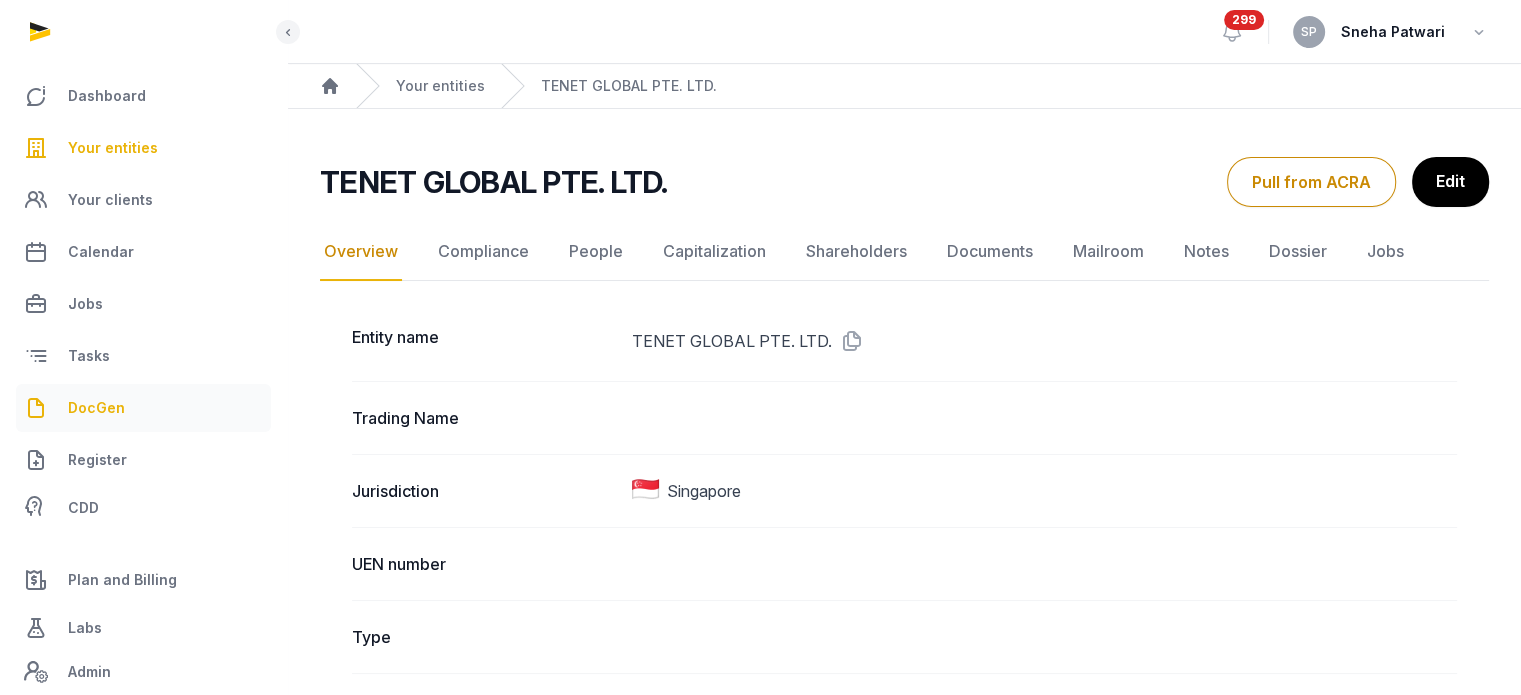 click at bounding box center (36, 408) 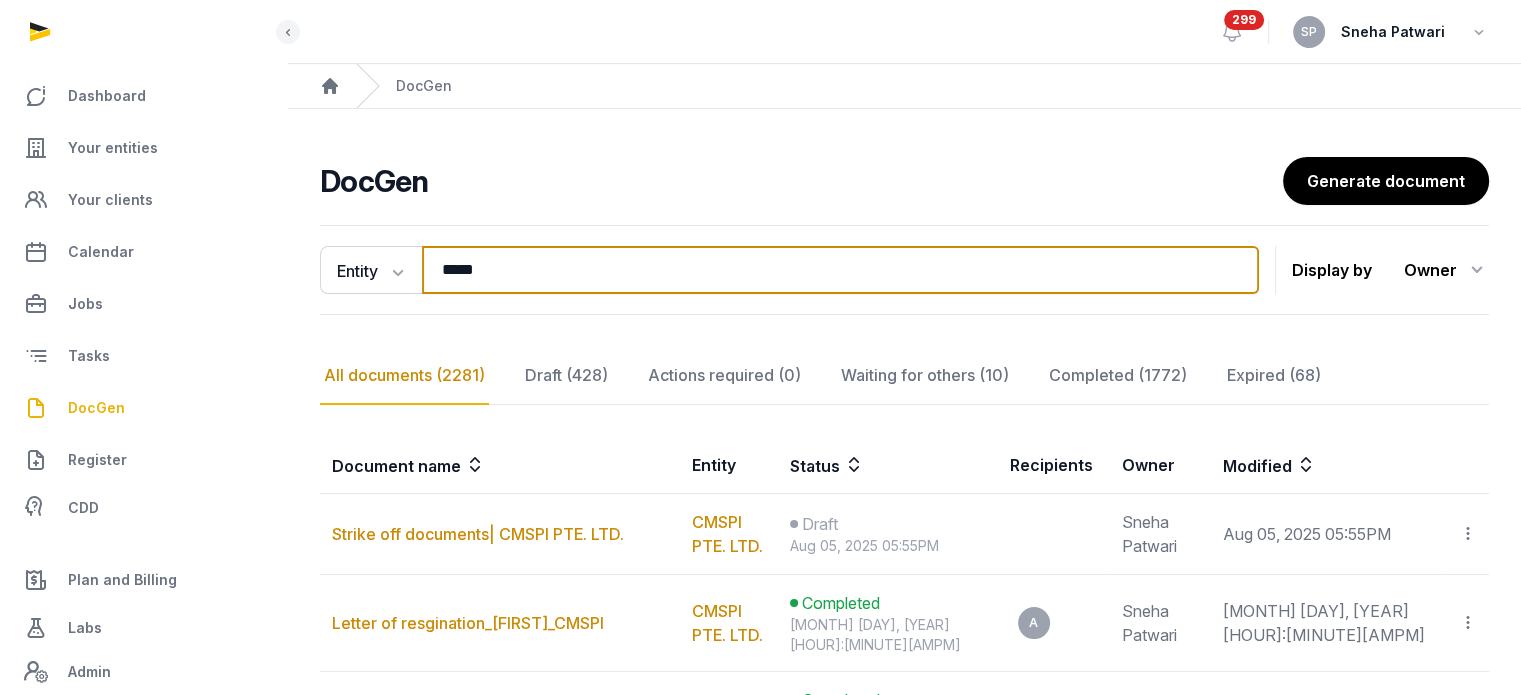 click on "*****" at bounding box center (840, 270) 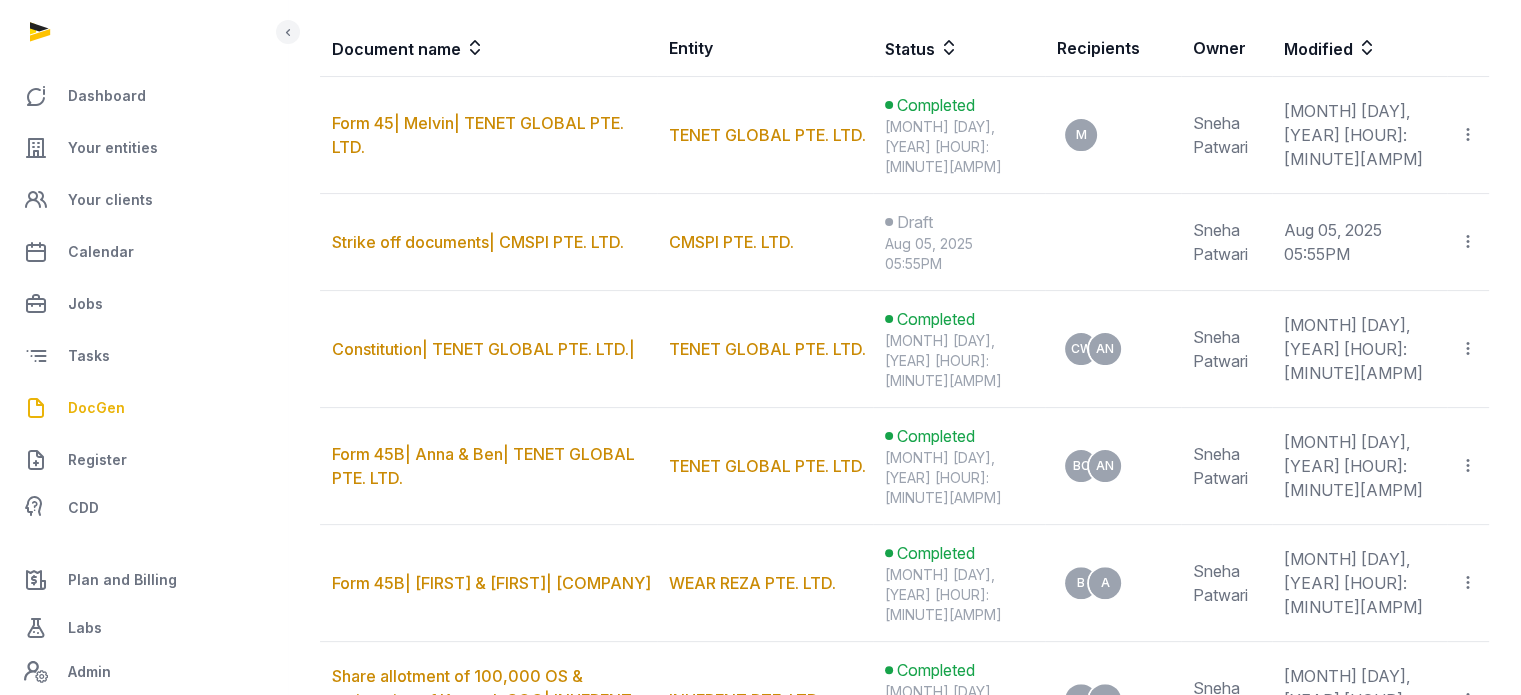 scroll, scrollTop: 423, scrollLeft: 0, axis: vertical 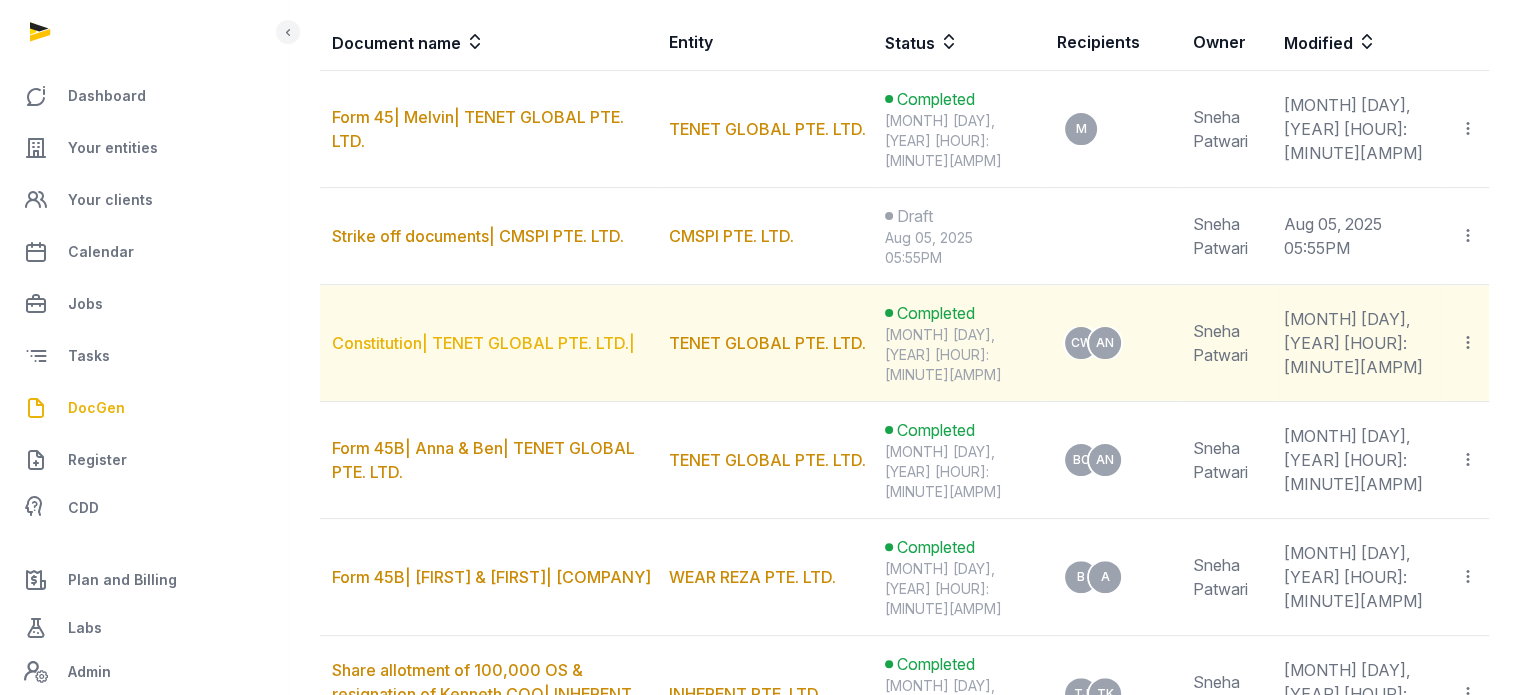 type 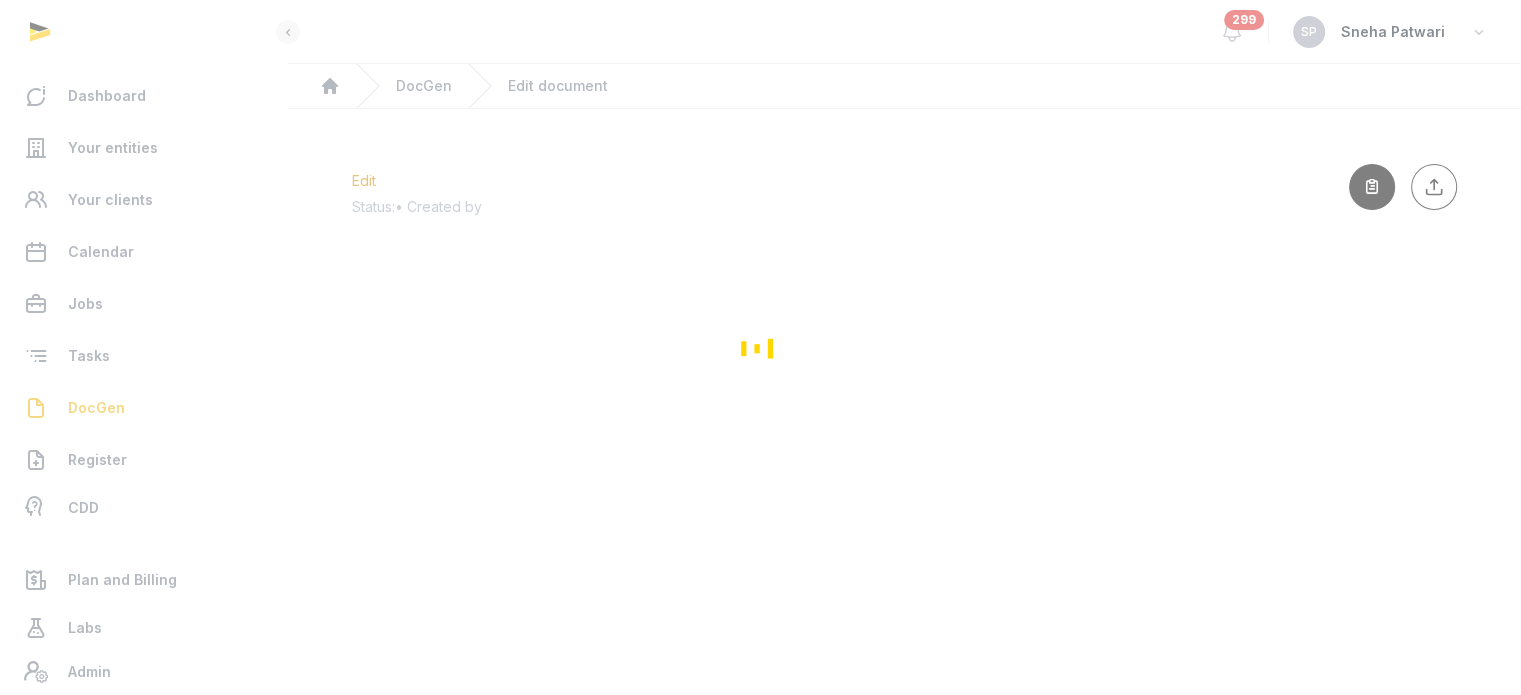 scroll, scrollTop: 0, scrollLeft: 0, axis: both 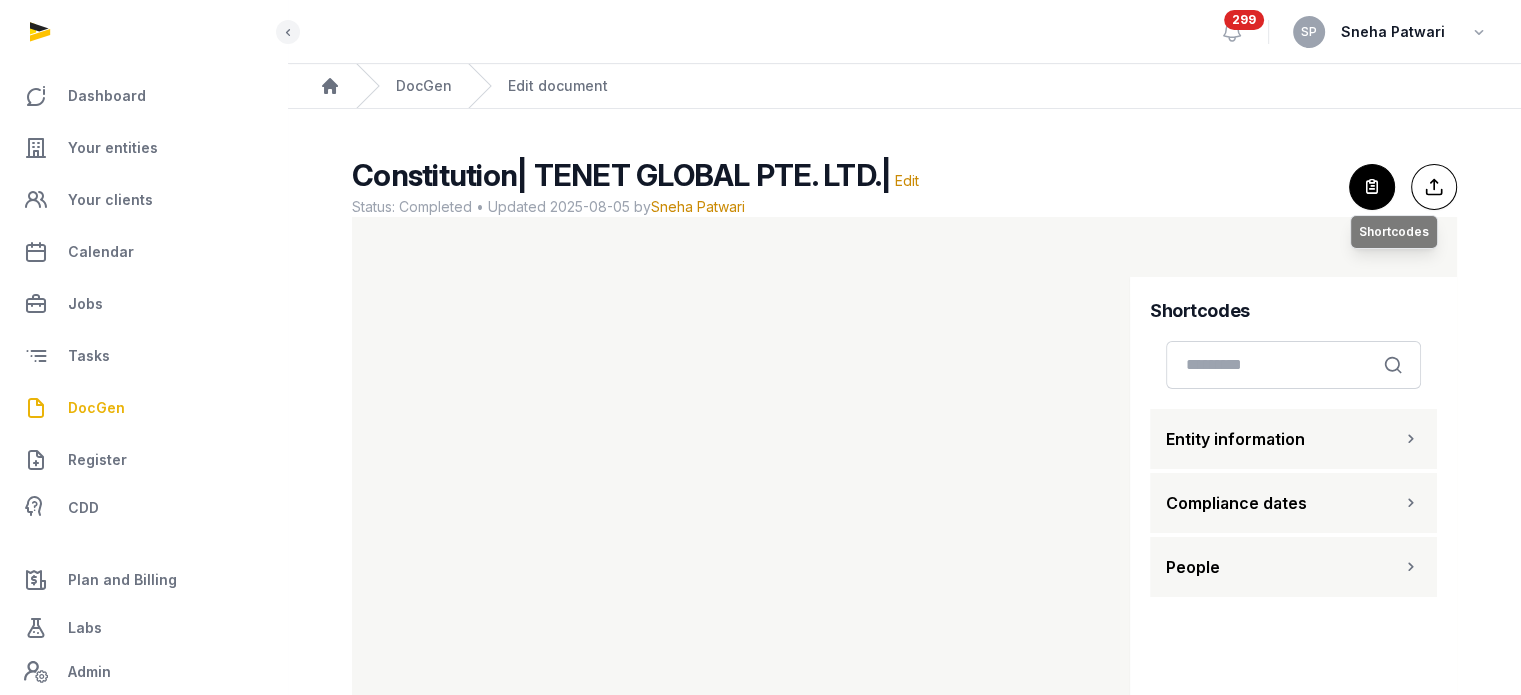 click at bounding box center [1372, 187] 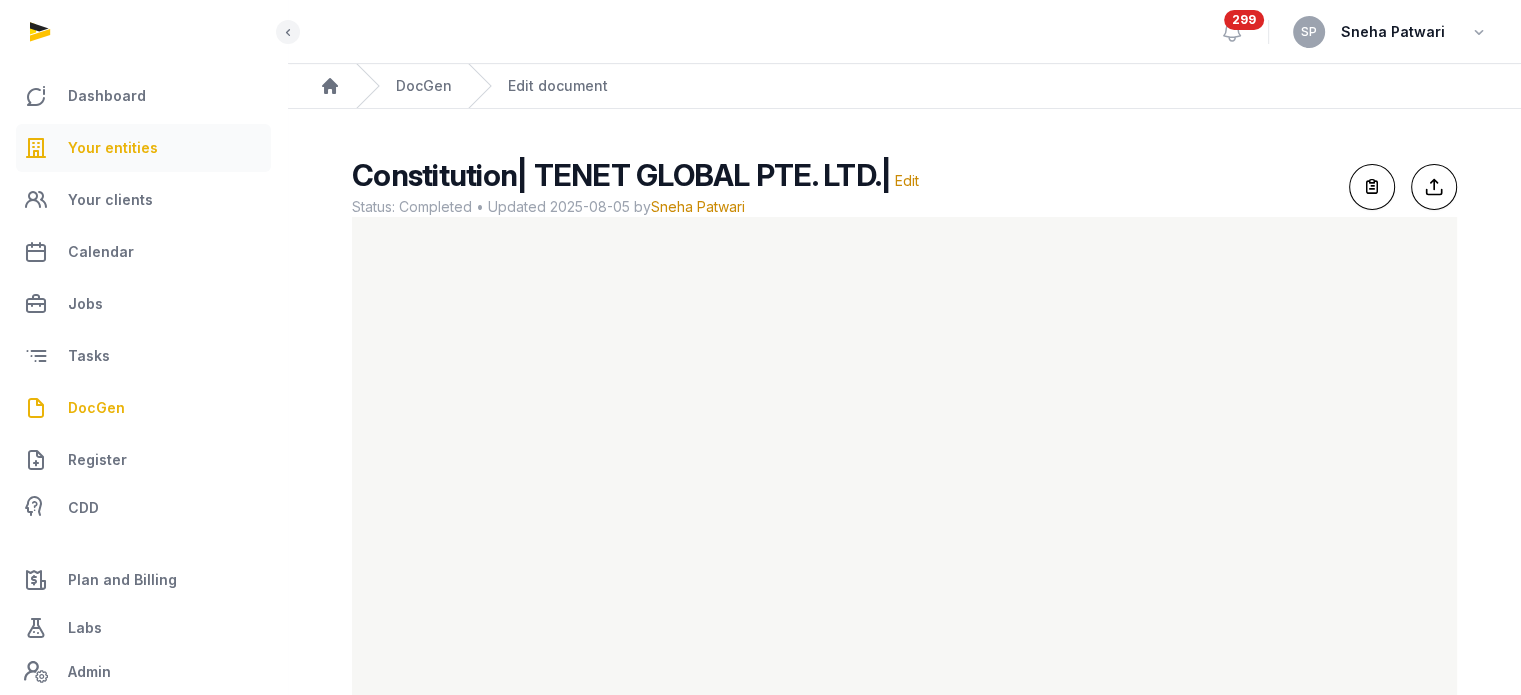 click on "Your entities" at bounding box center (113, 148) 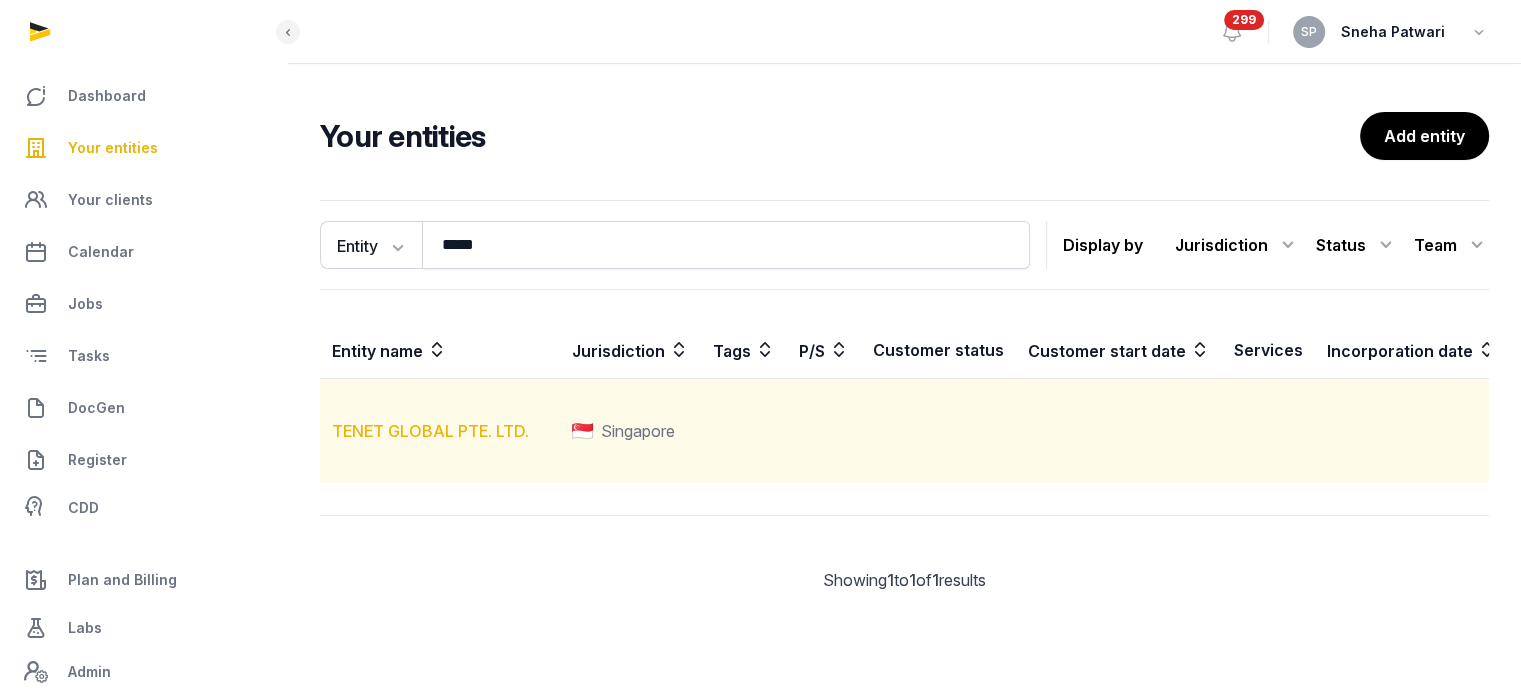 click on "TENET GLOBAL PTE. LTD." at bounding box center (430, 431) 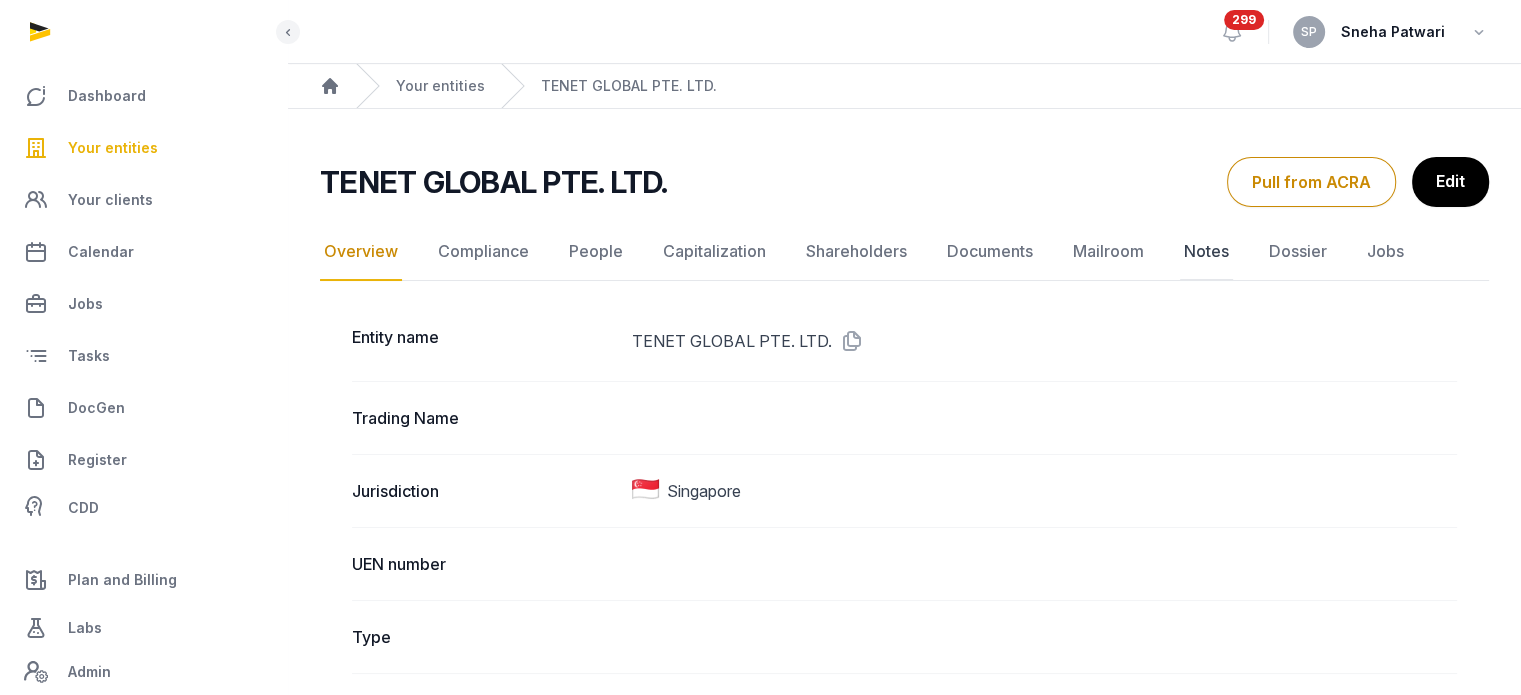 click on "Notes" 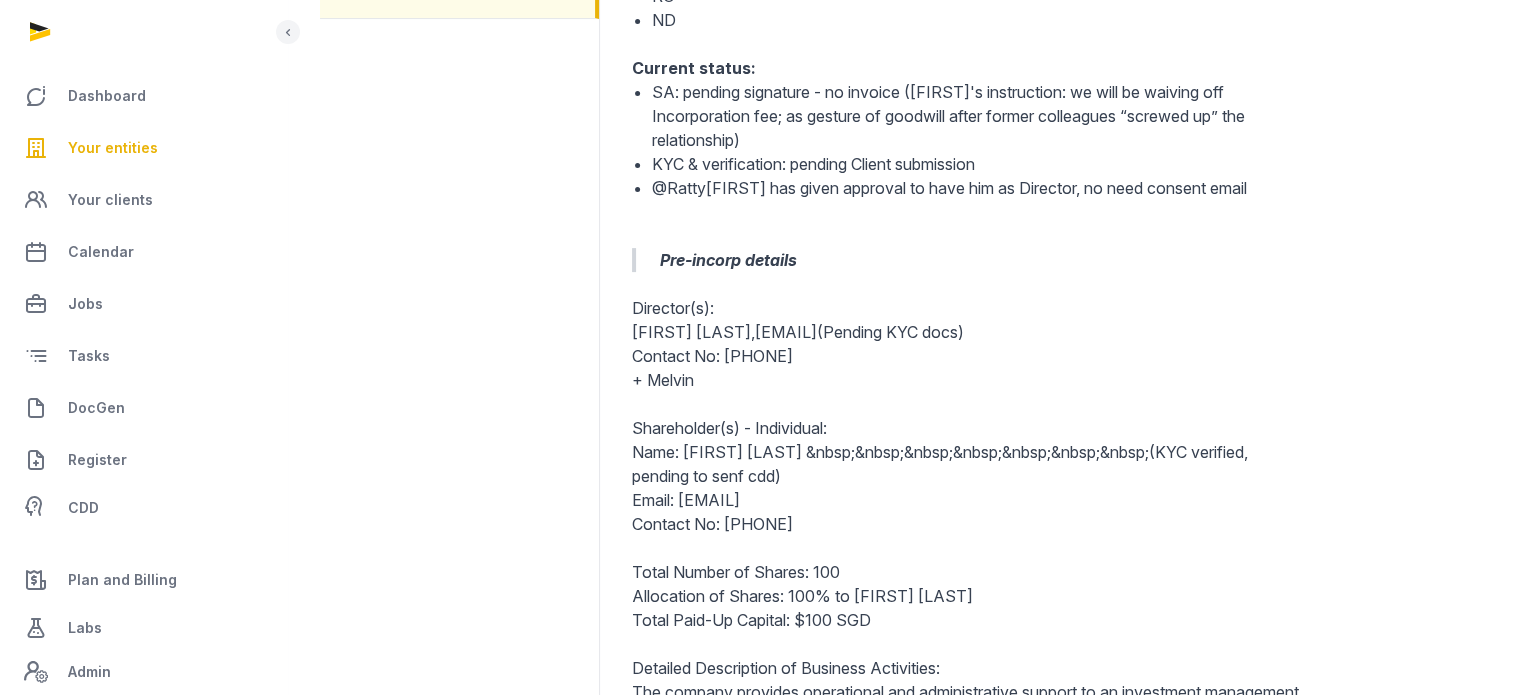 scroll, scrollTop: 530, scrollLeft: 0, axis: vertical 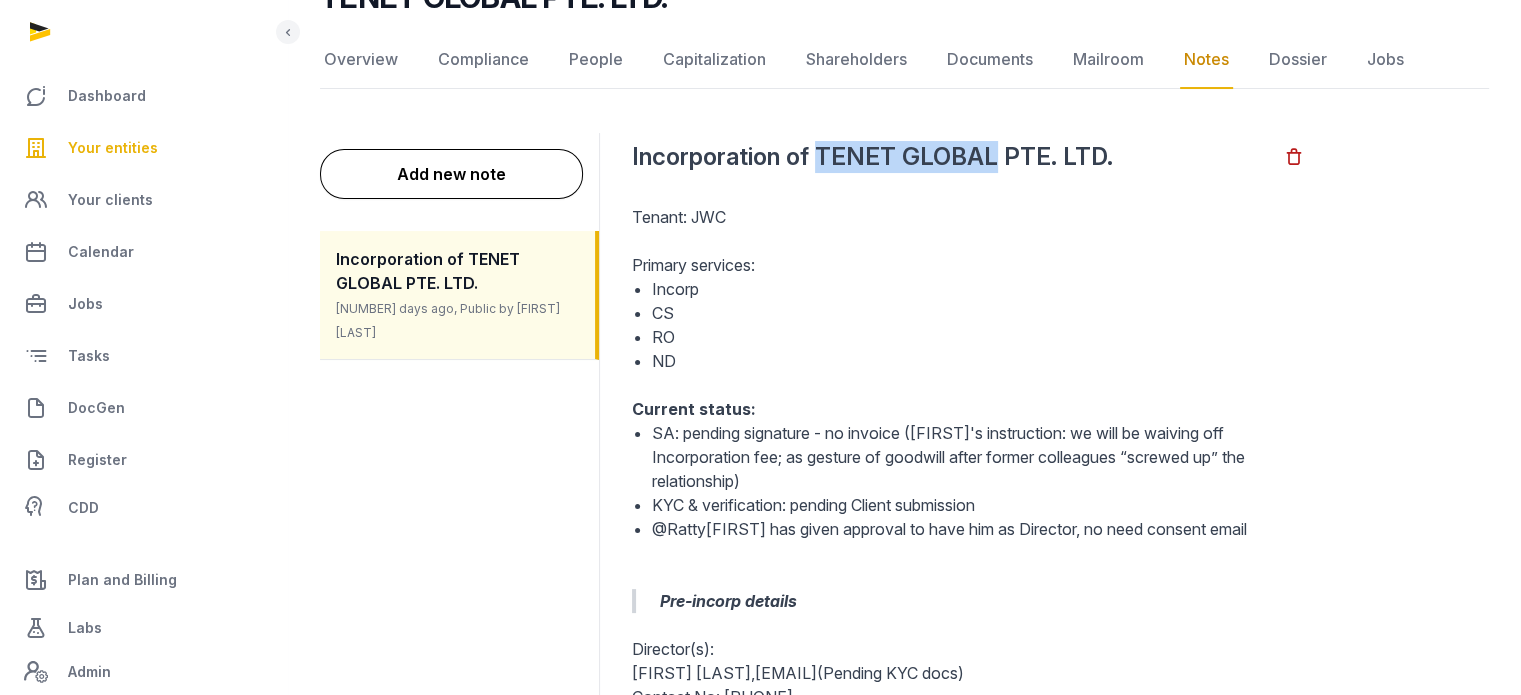 drag, startPoint x: 988, startPoint y: 157, endPoint x: 816, endPoint y: 163, distance: 172.10461 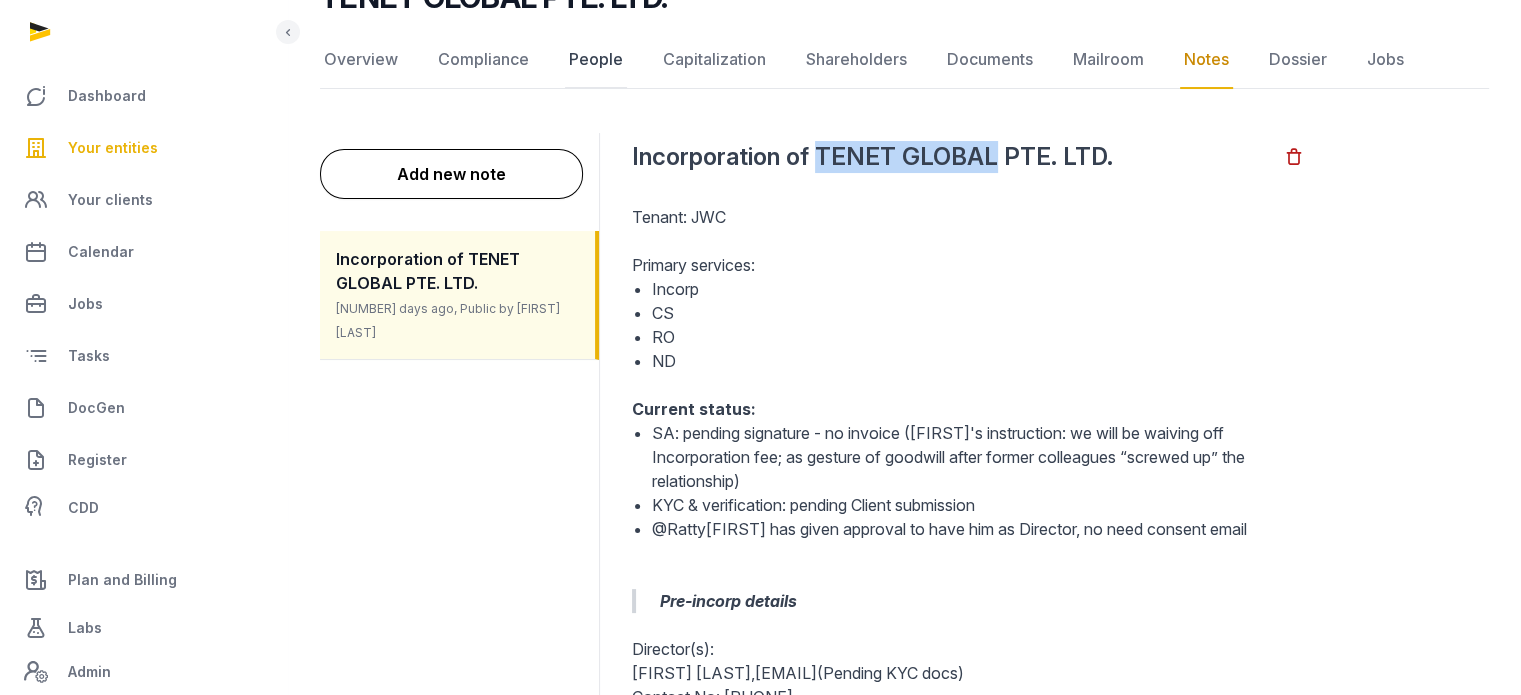 click on "People" 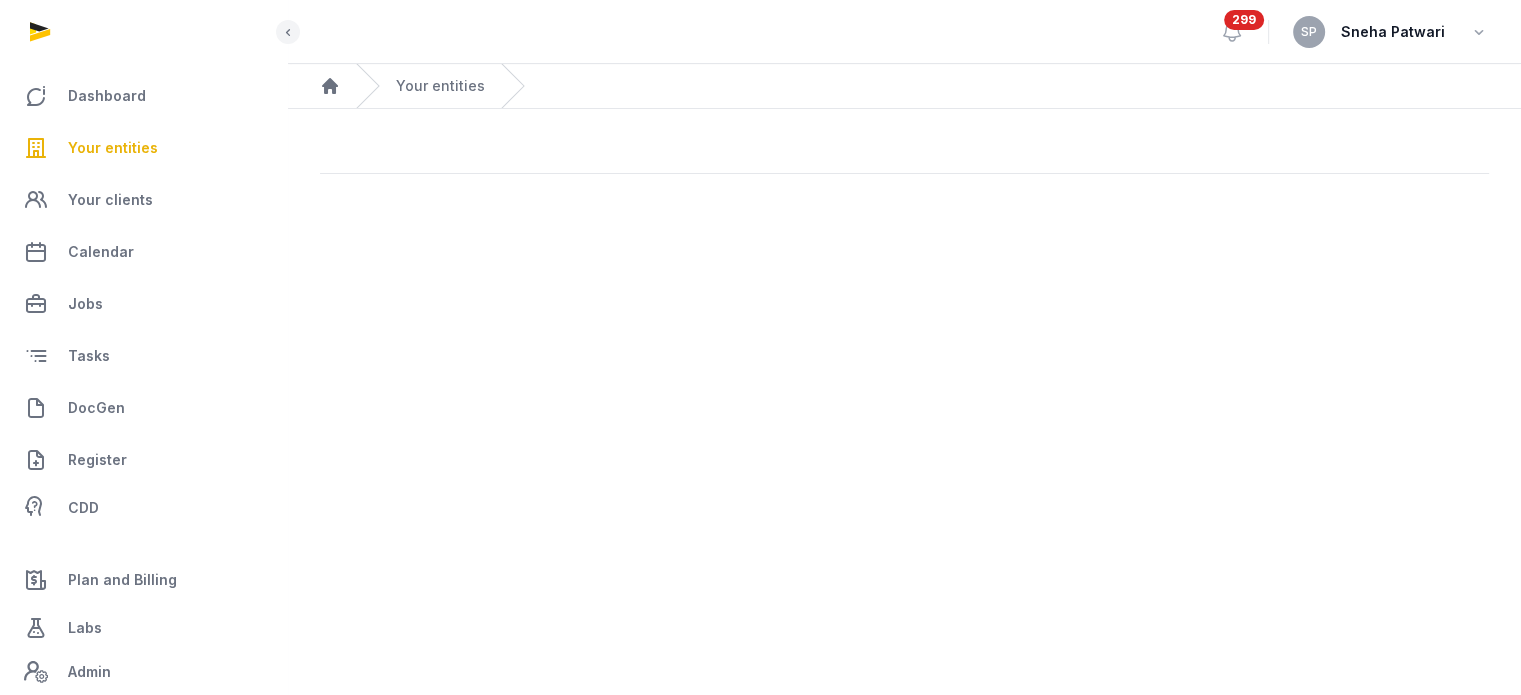 scroll, scrollTop: 0, scrollLeft: 0, axis: both 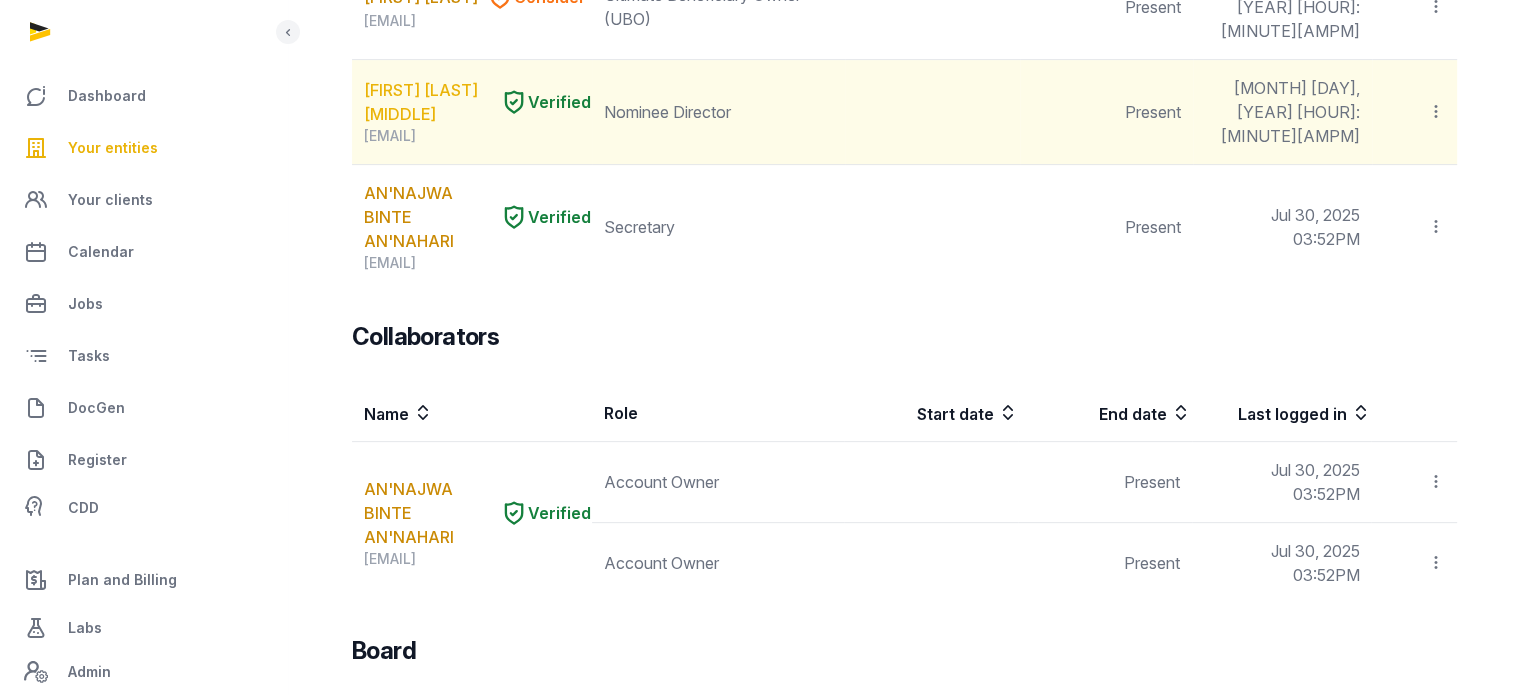 click on "MELVIN YUAN KAH LEONG" at bounding box center (428, 102) 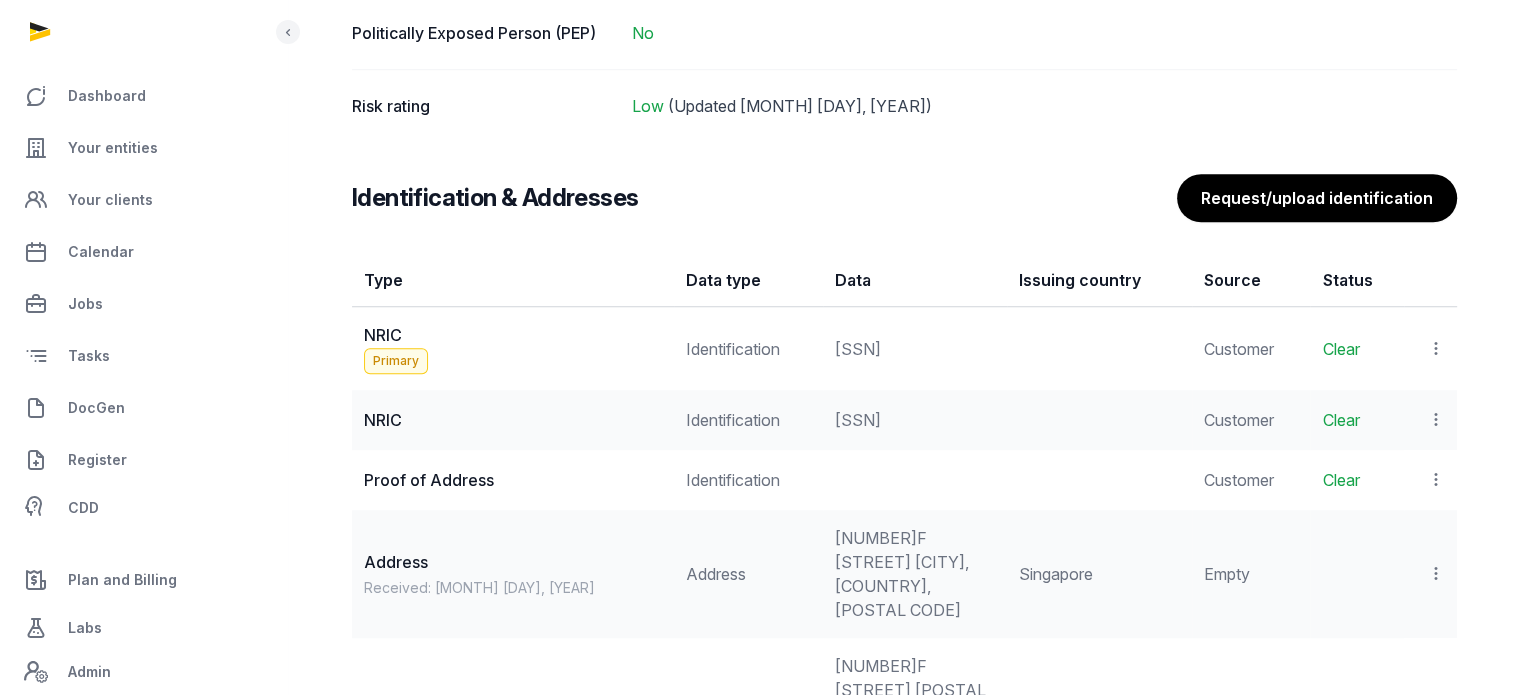 scroll, scrollTop: 1587, scrollLeft: 0, axis: vertical 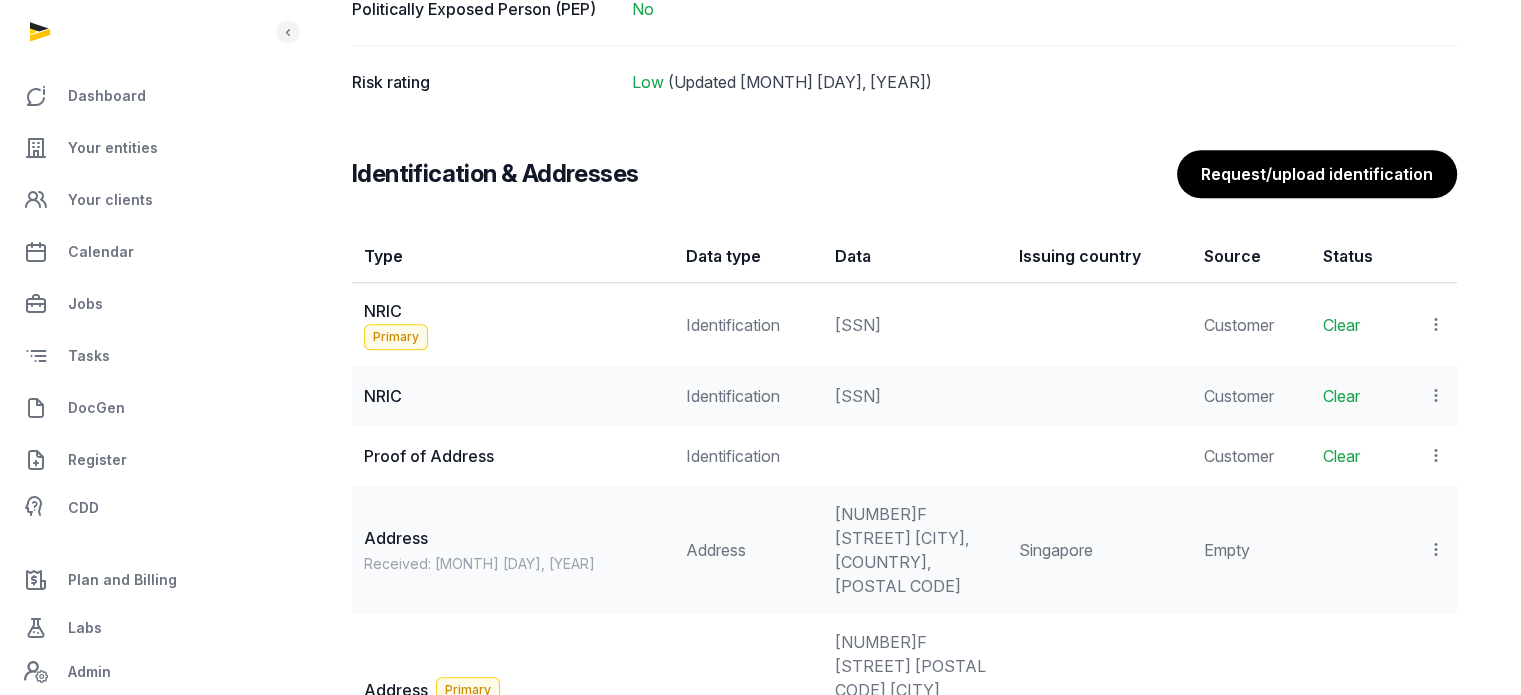 drag, startPoint x: 886, startPoint y: 322, endPoint x: 788, endPoint y: 329, distance: 98.24968 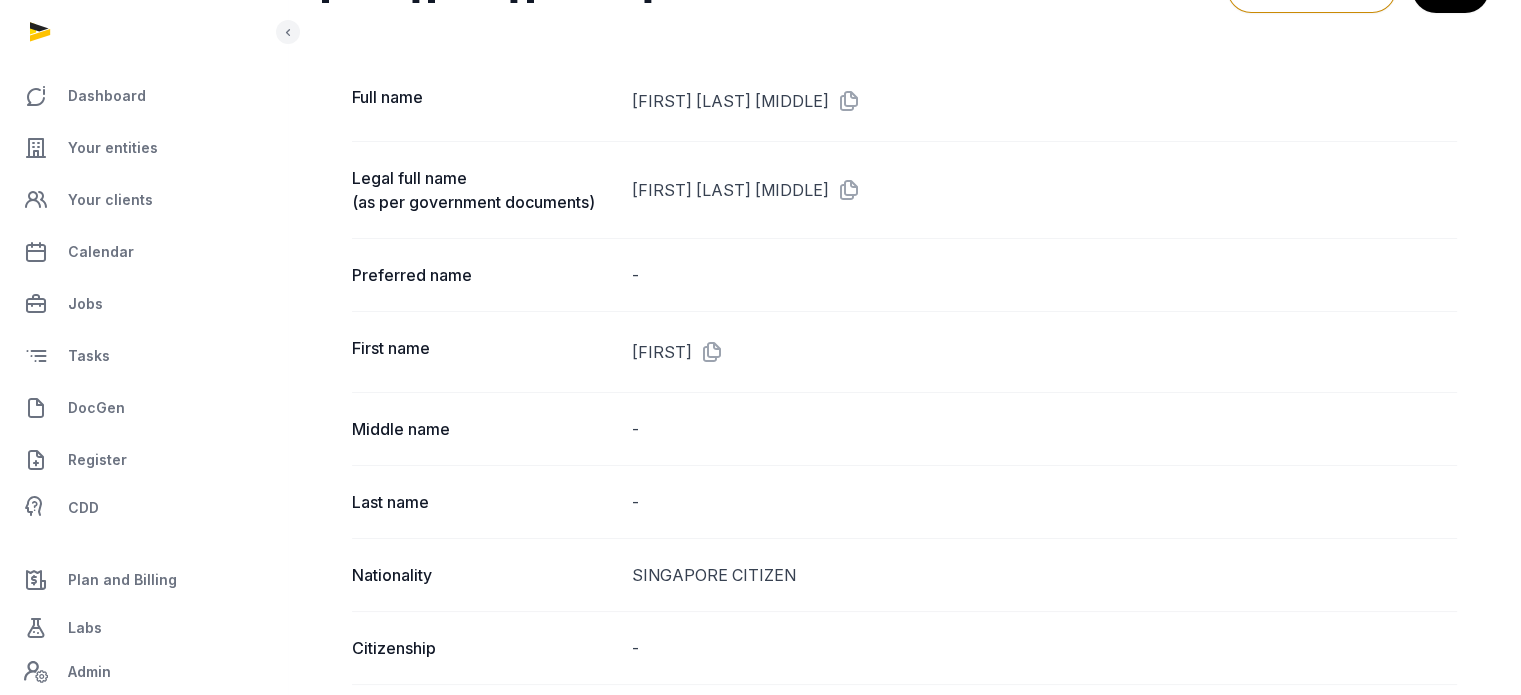scroll, scrollTop: 135, scrollLeft: 0, axis: vertical 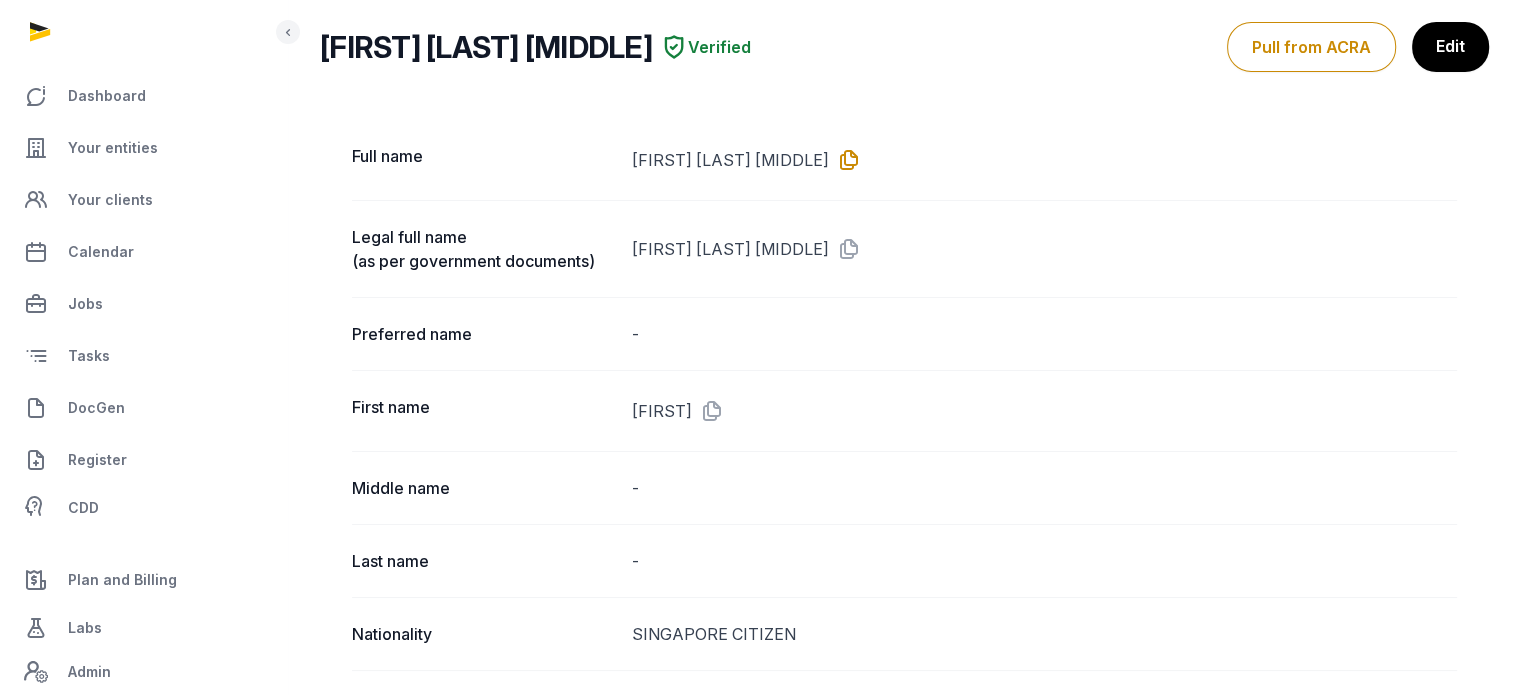 click at bounding box center (845, 160) 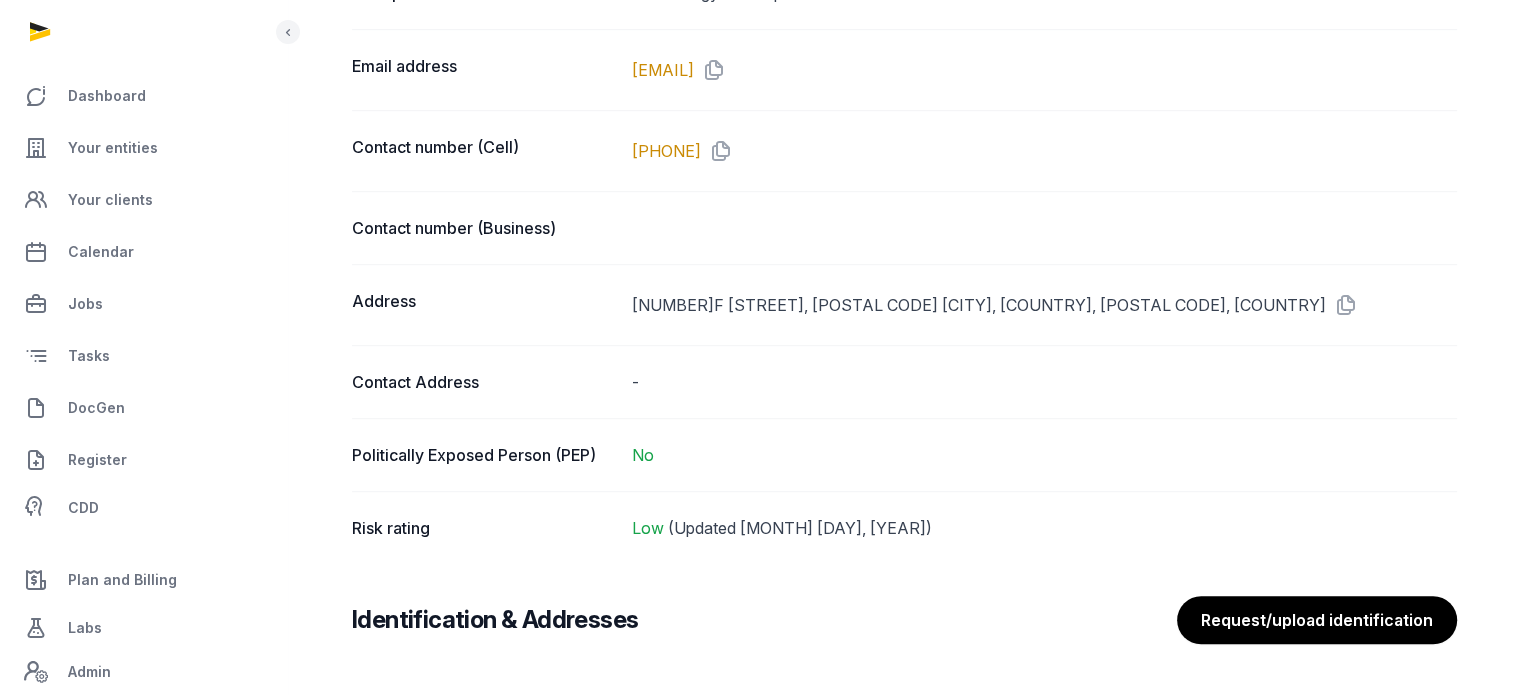 scroll, scrollTop: 1147, scrollLeft: 0, axis: vertical 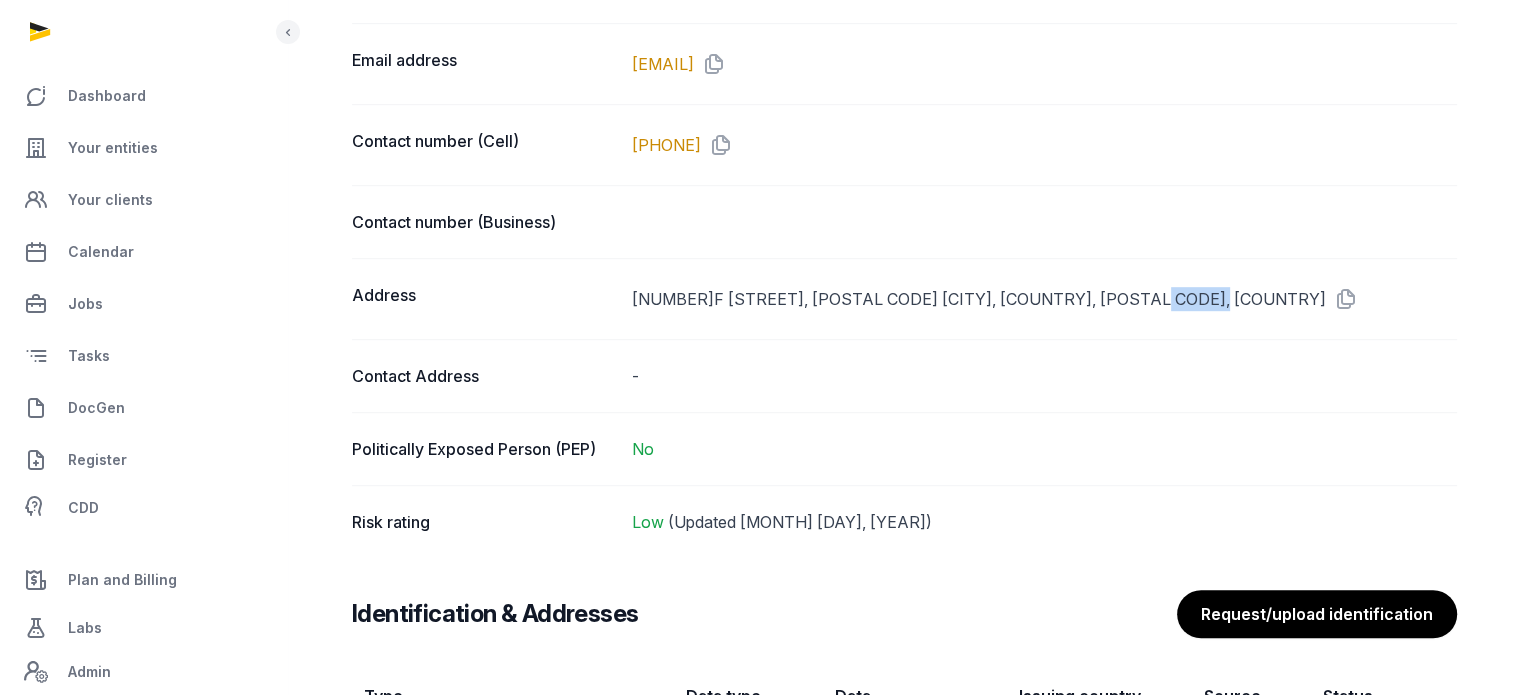 drag, startPoint x: 1249, startPoint y: 289, endPoint x: 1193, endPoint y: 291, distance: 56.0357 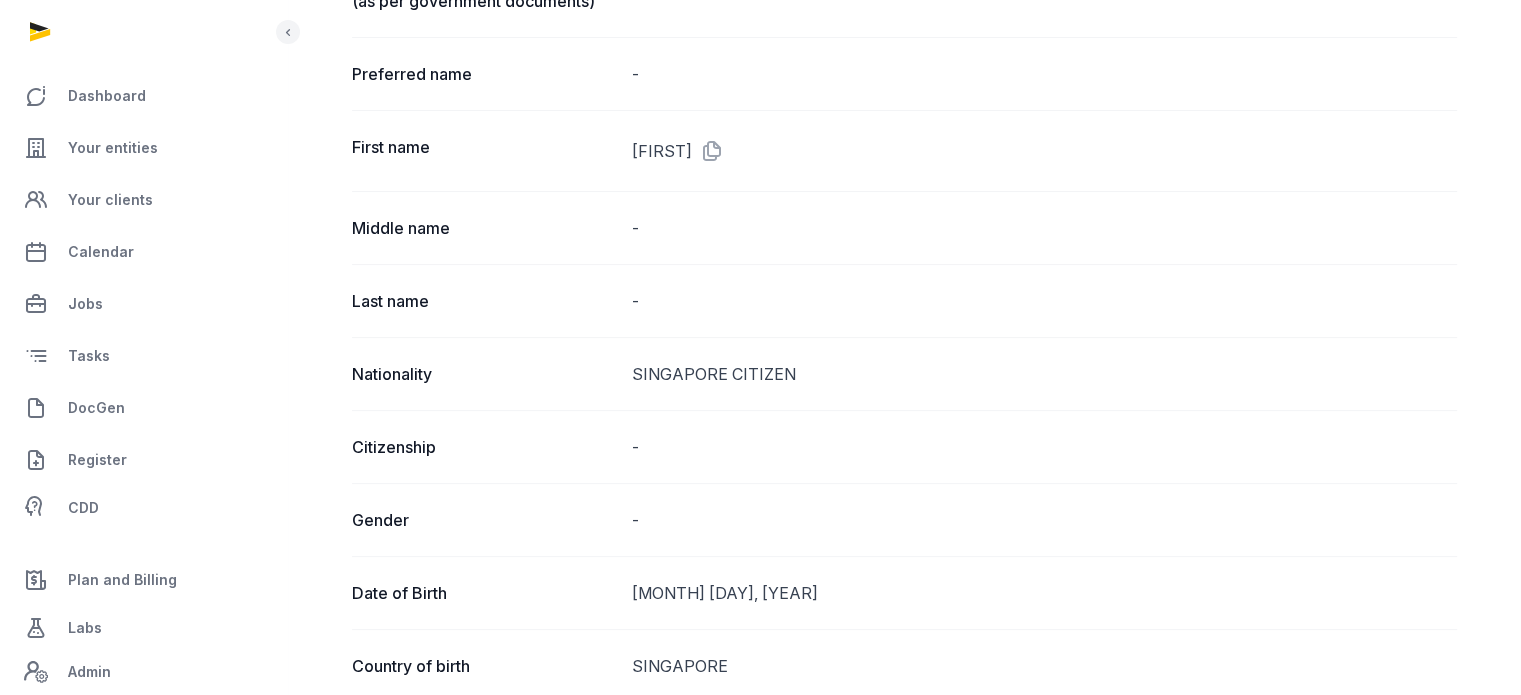 scroll, scrollTop: 0, scrollLeft: 0, axis: both 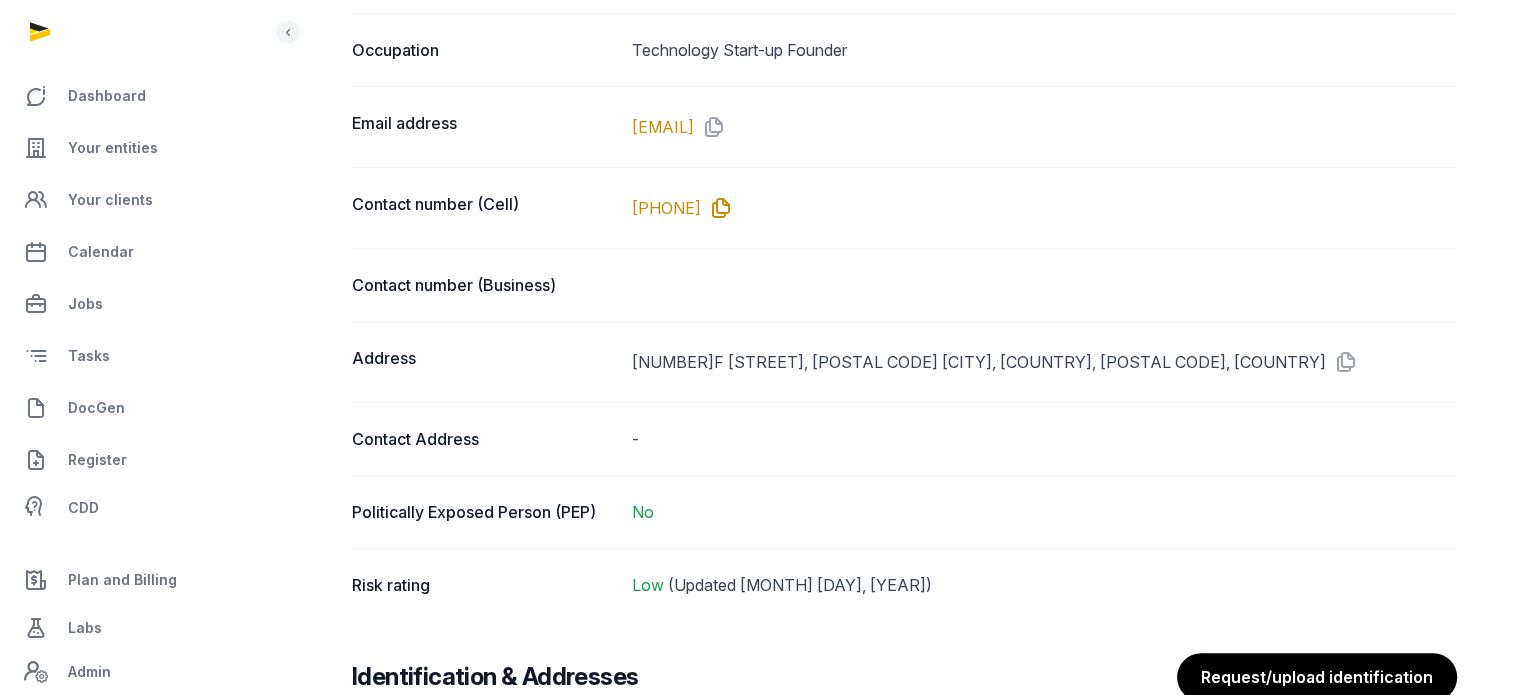 click at bounding box center [717, 208] 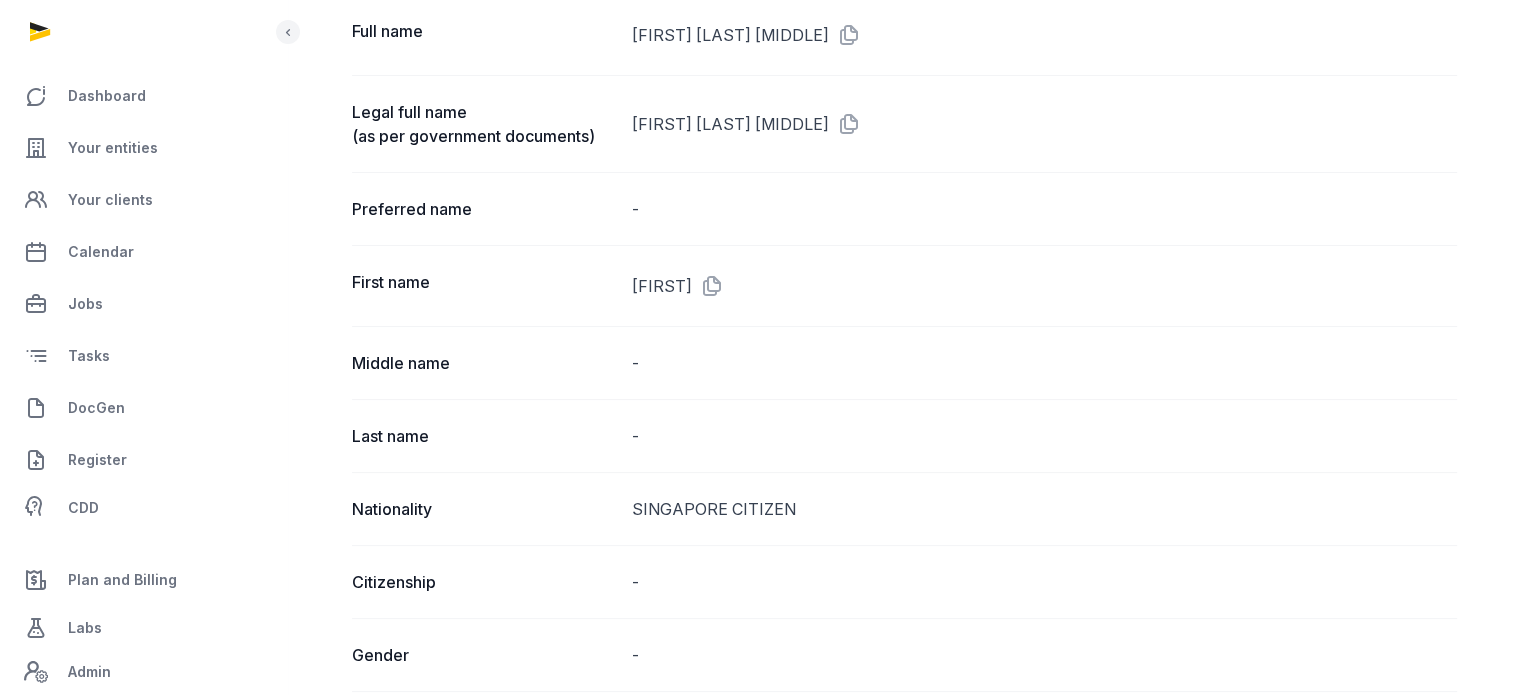 scroll, scrollTop: 140, scrollLeft: 0, axis: vertical 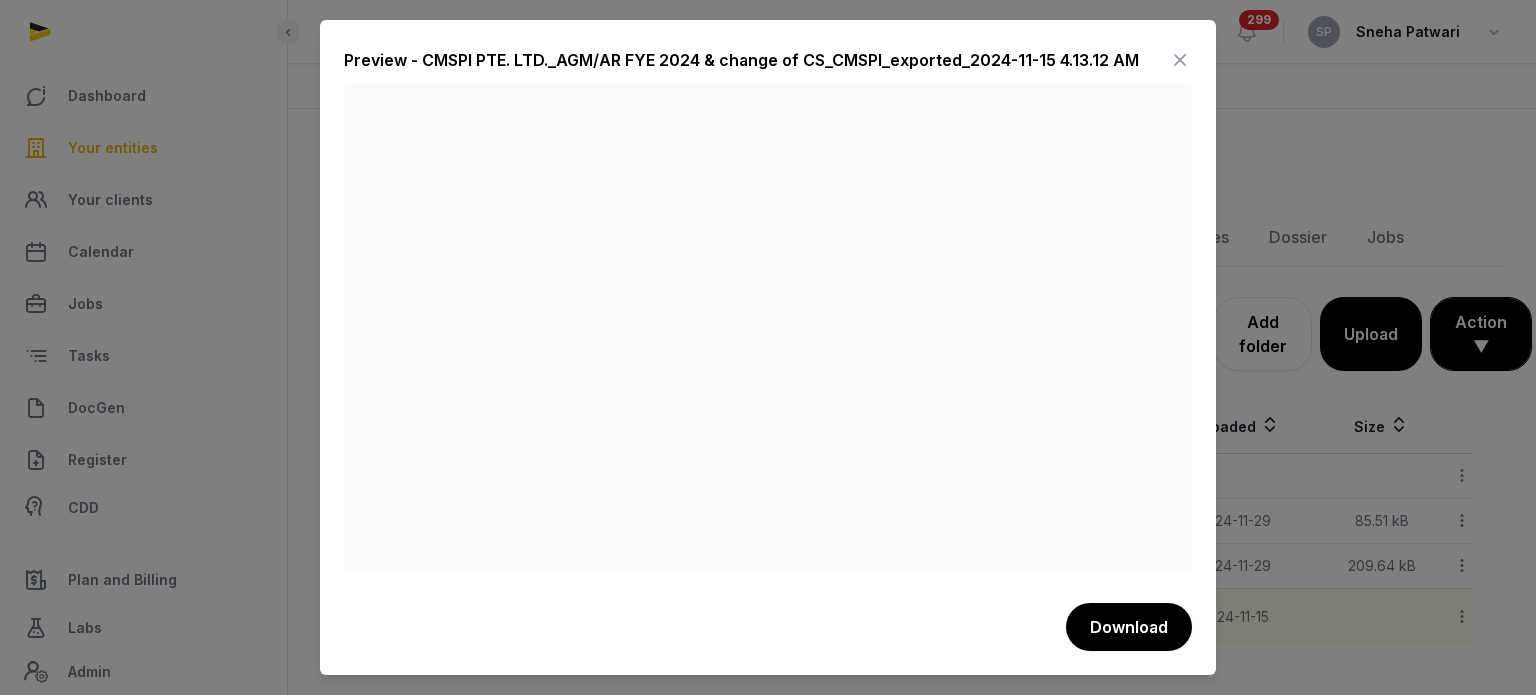 click at bounding box center [1180, 60] 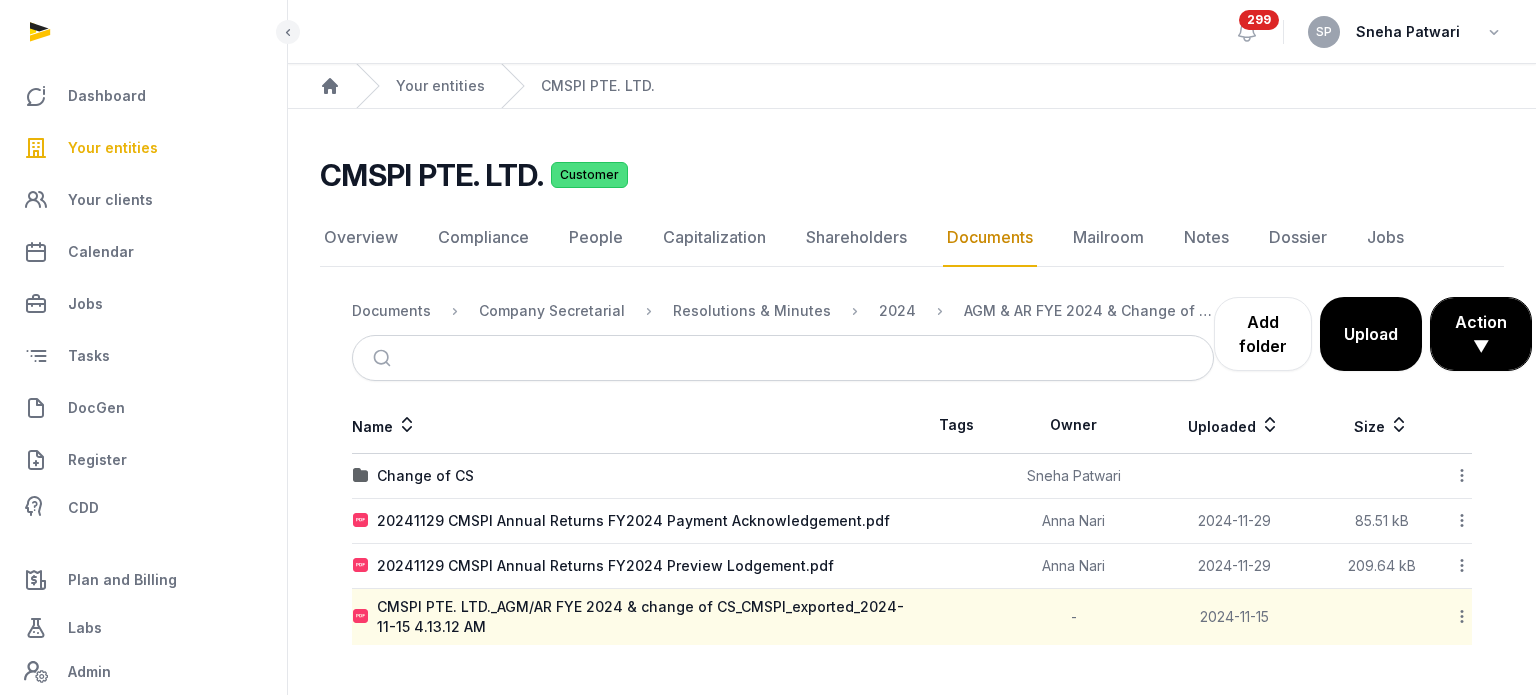 click on "Your entities" at bounding box center [113, 148] 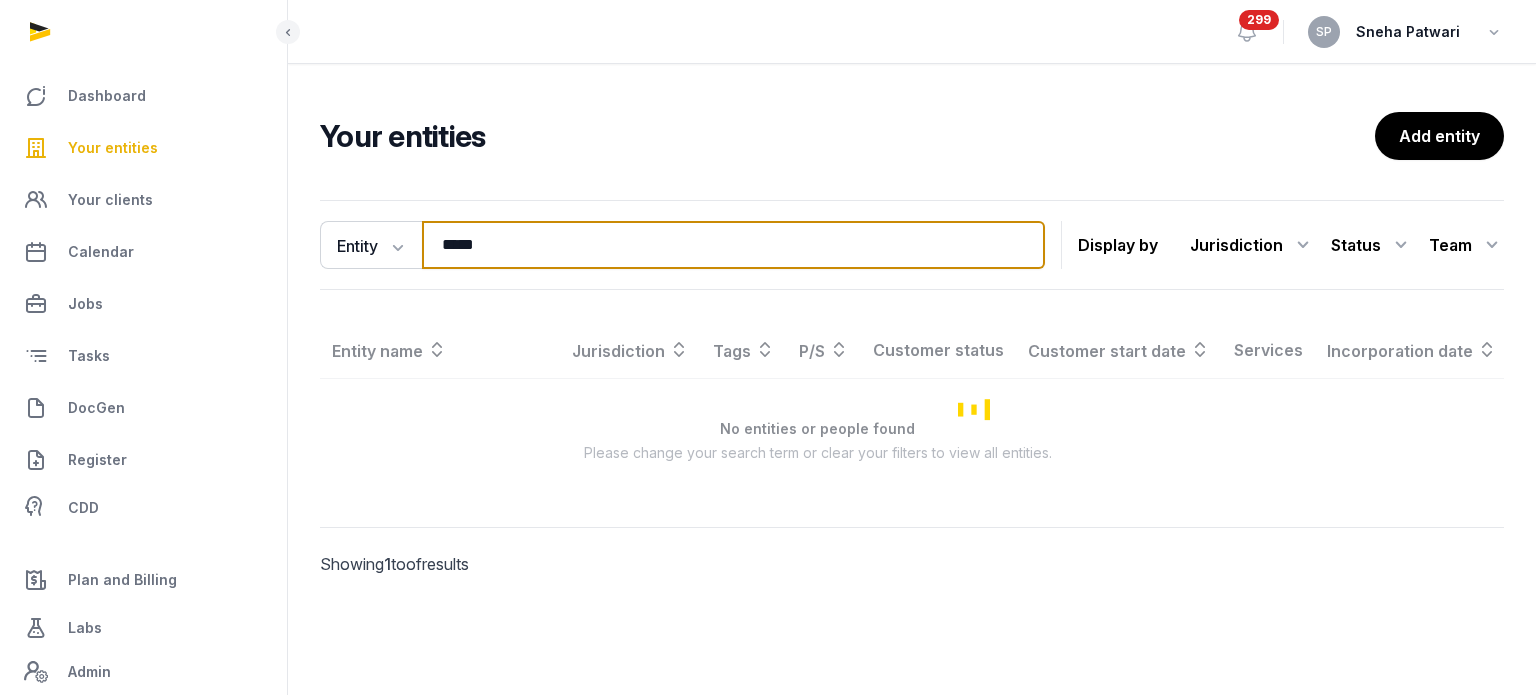 click on "*****" at bounding box center [733, 245] 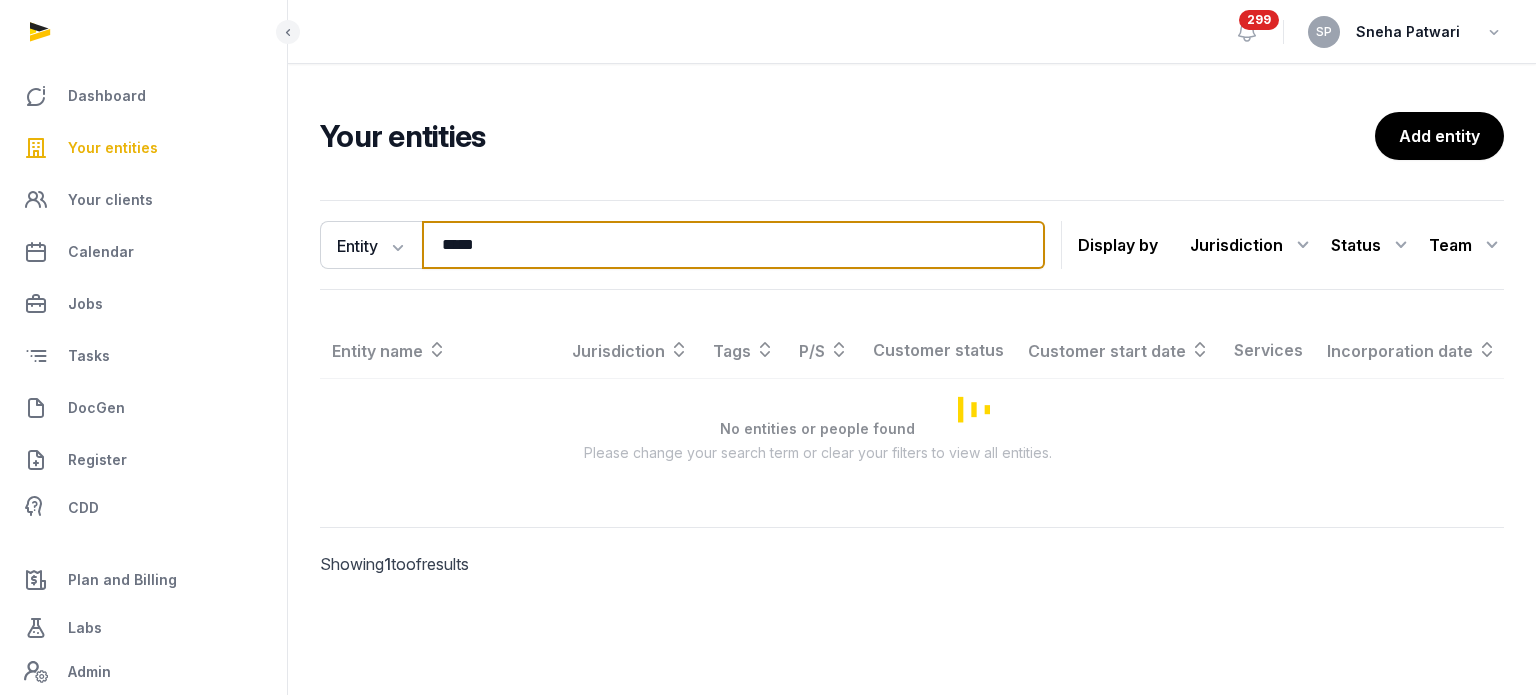 click on "*****" at bounding box center [733, 245] 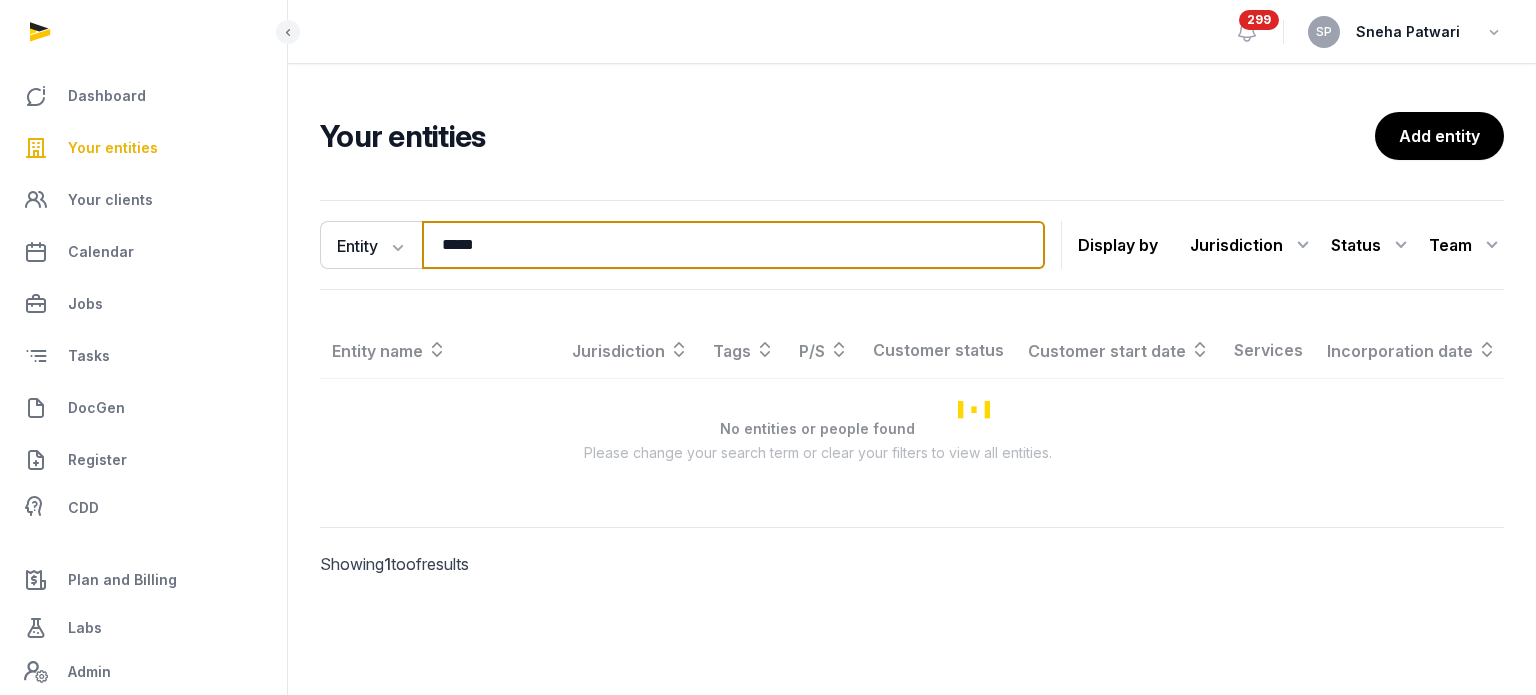 click on "*****" at bounding box center (733, 245) 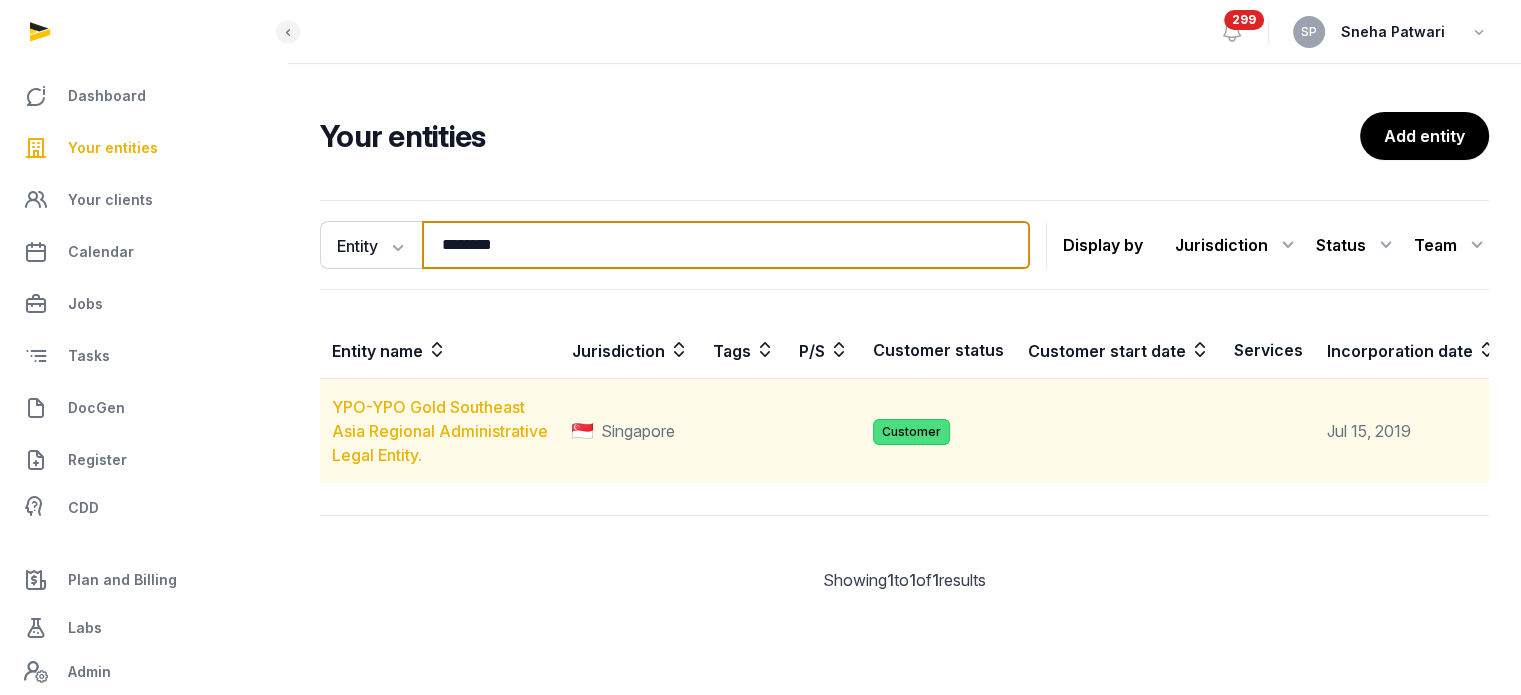 type on "********" 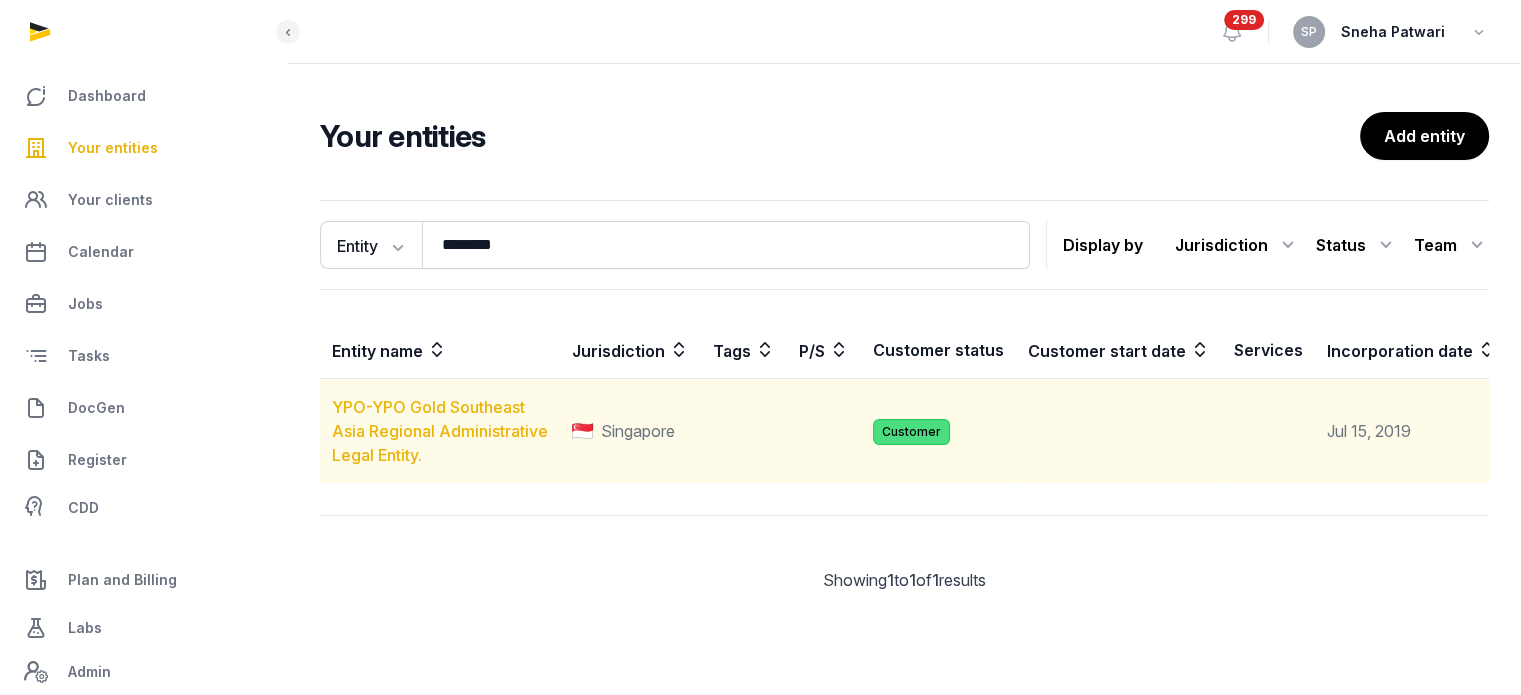 click on "YPO-YPO Gold Southeast Asia Regional Administrative Legal Entity." at bounding box center (440, 431) 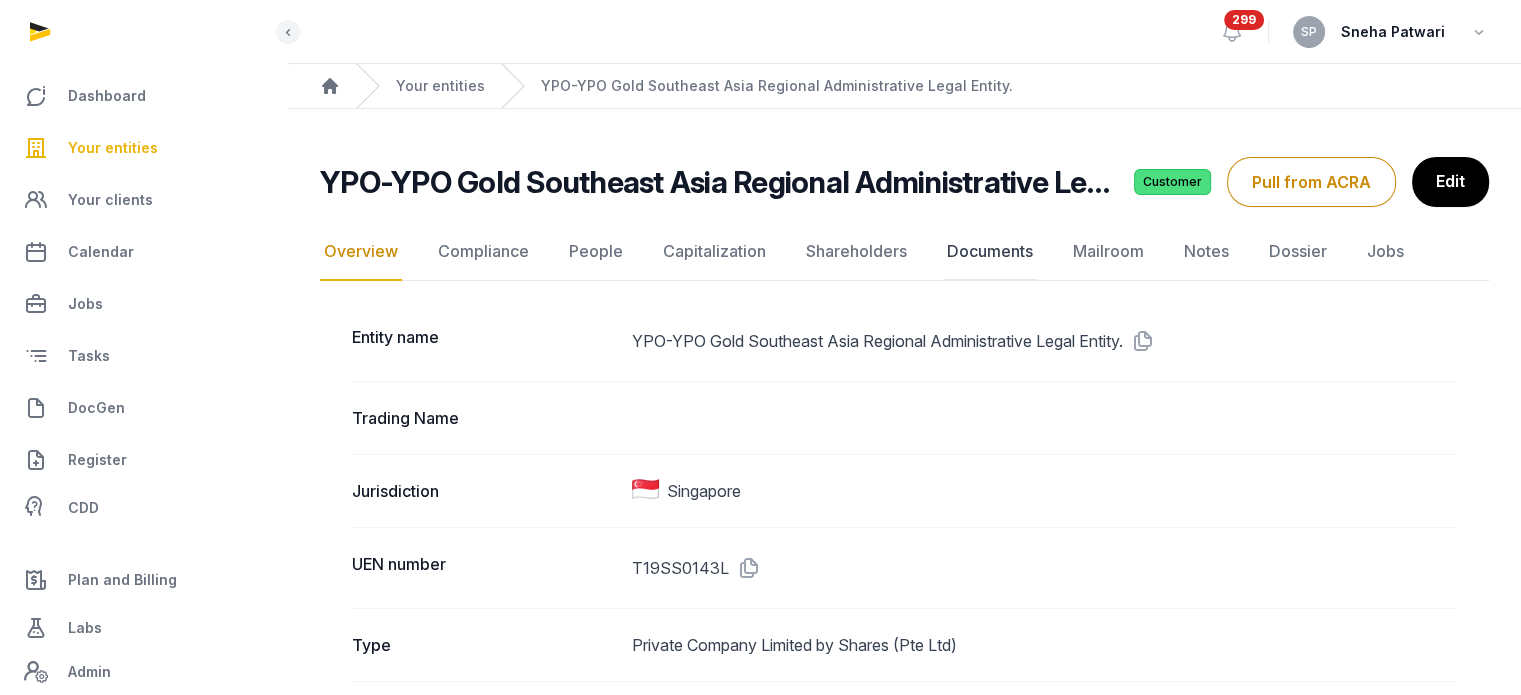 click on "Documents" 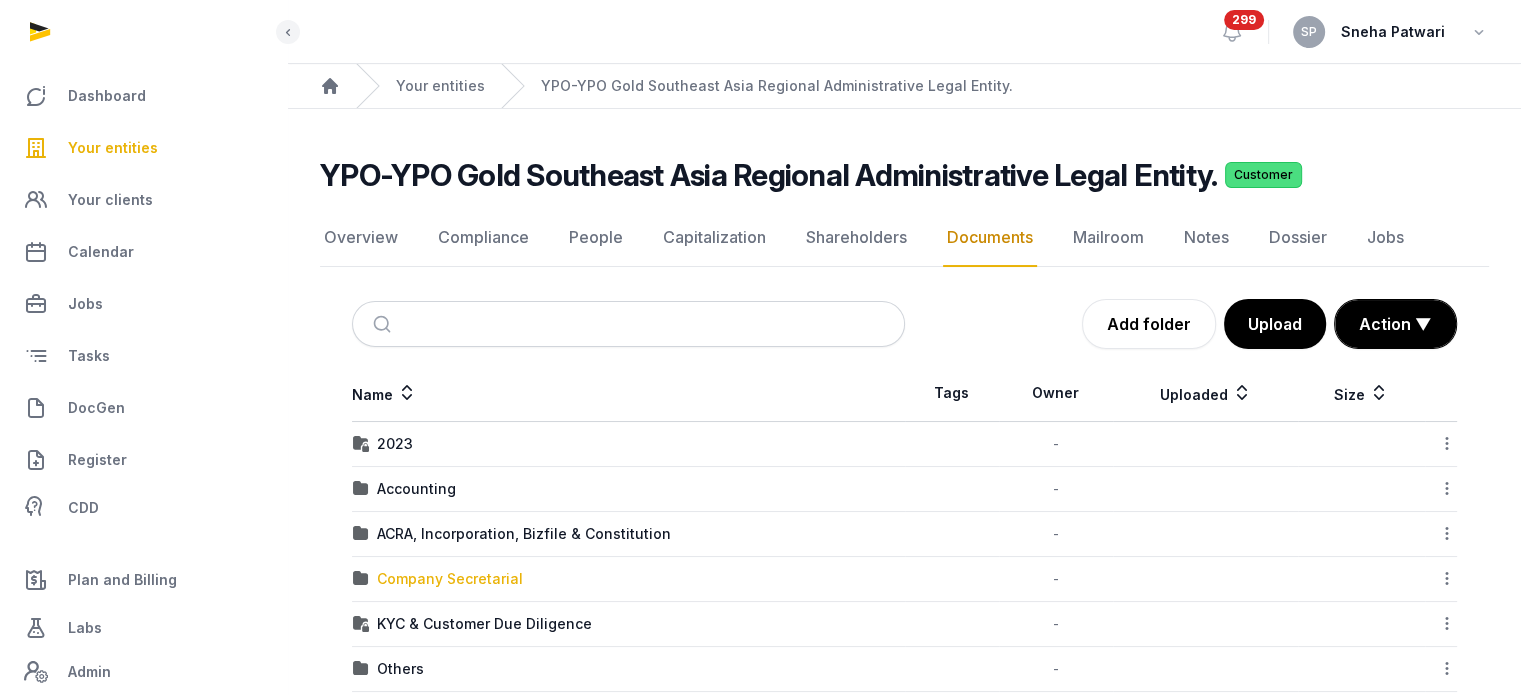 click on "Company Secretarial" at bounding box center [450, 579] 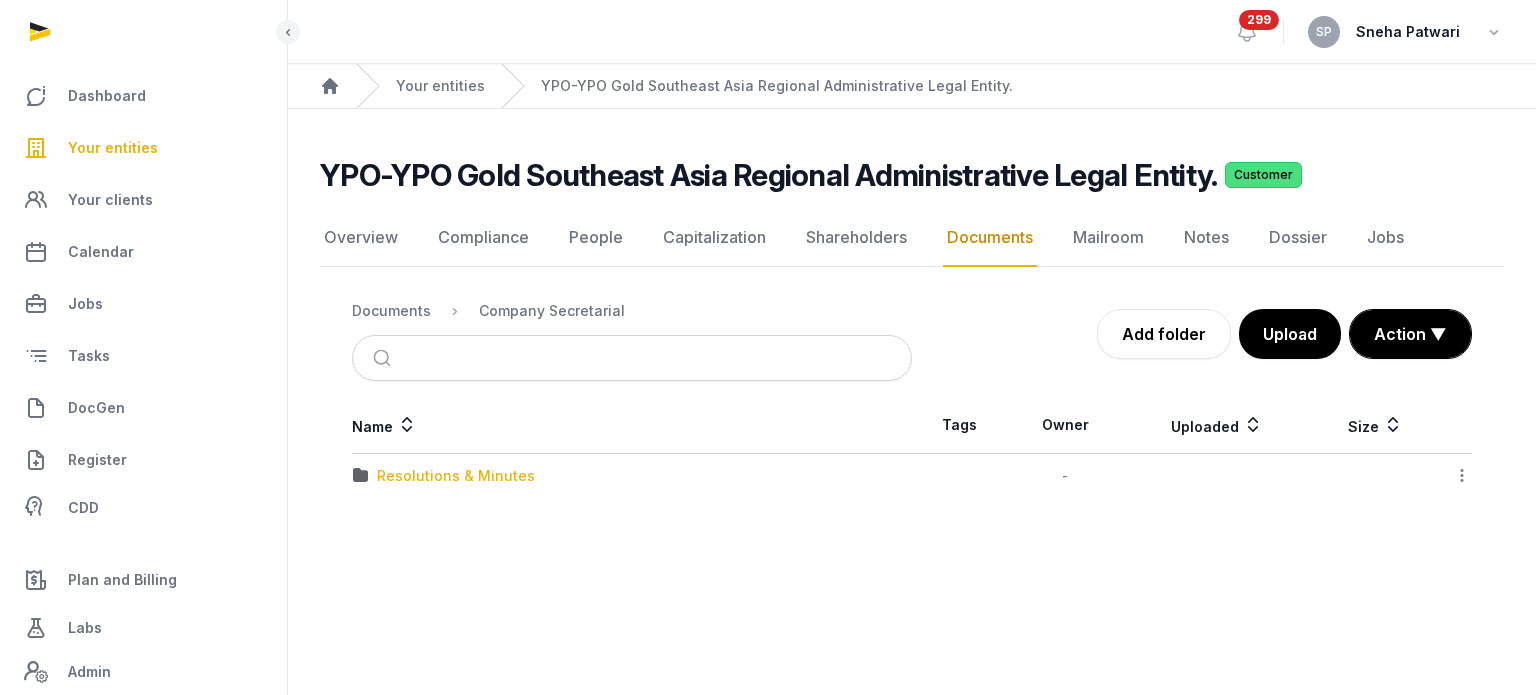 click on "Resolutions & Minutes" at bounding box center (456, 476) 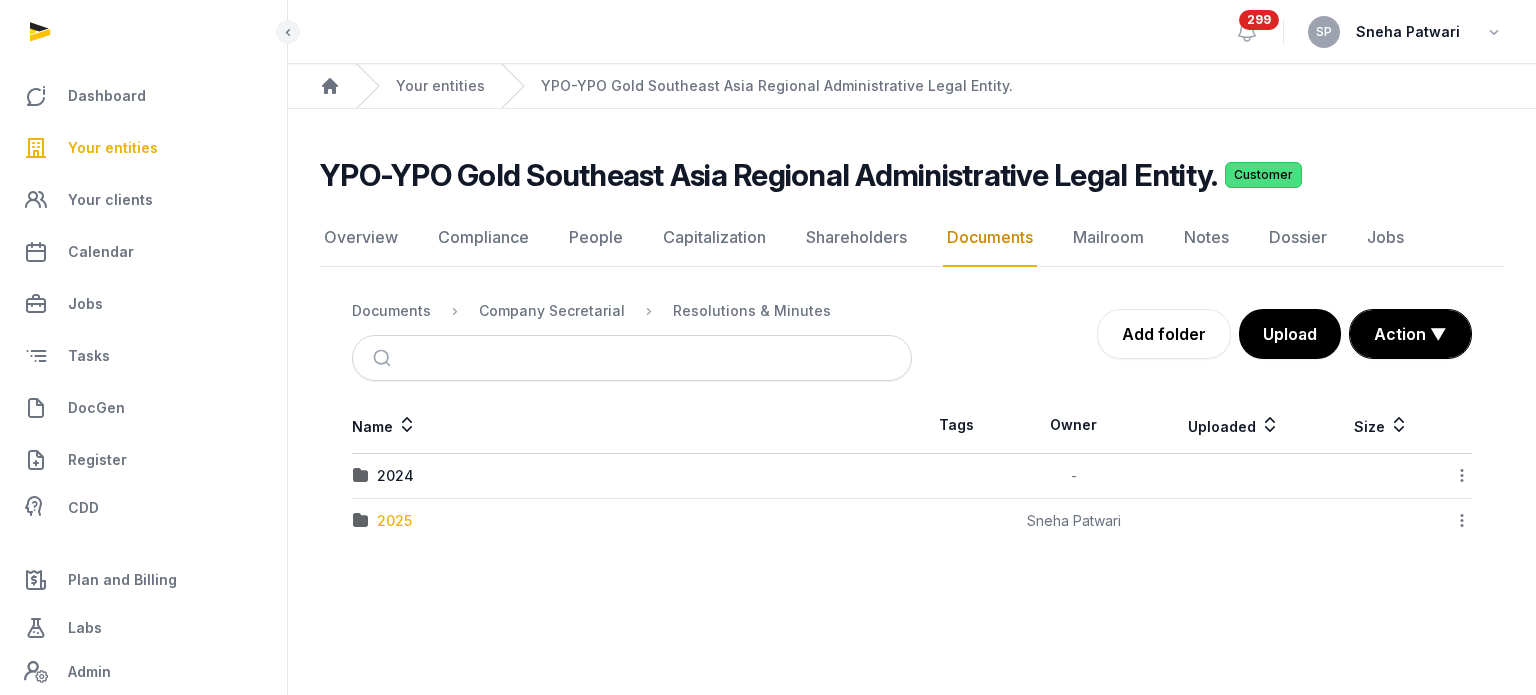 click on "2025" at bounding box center (394, 521) 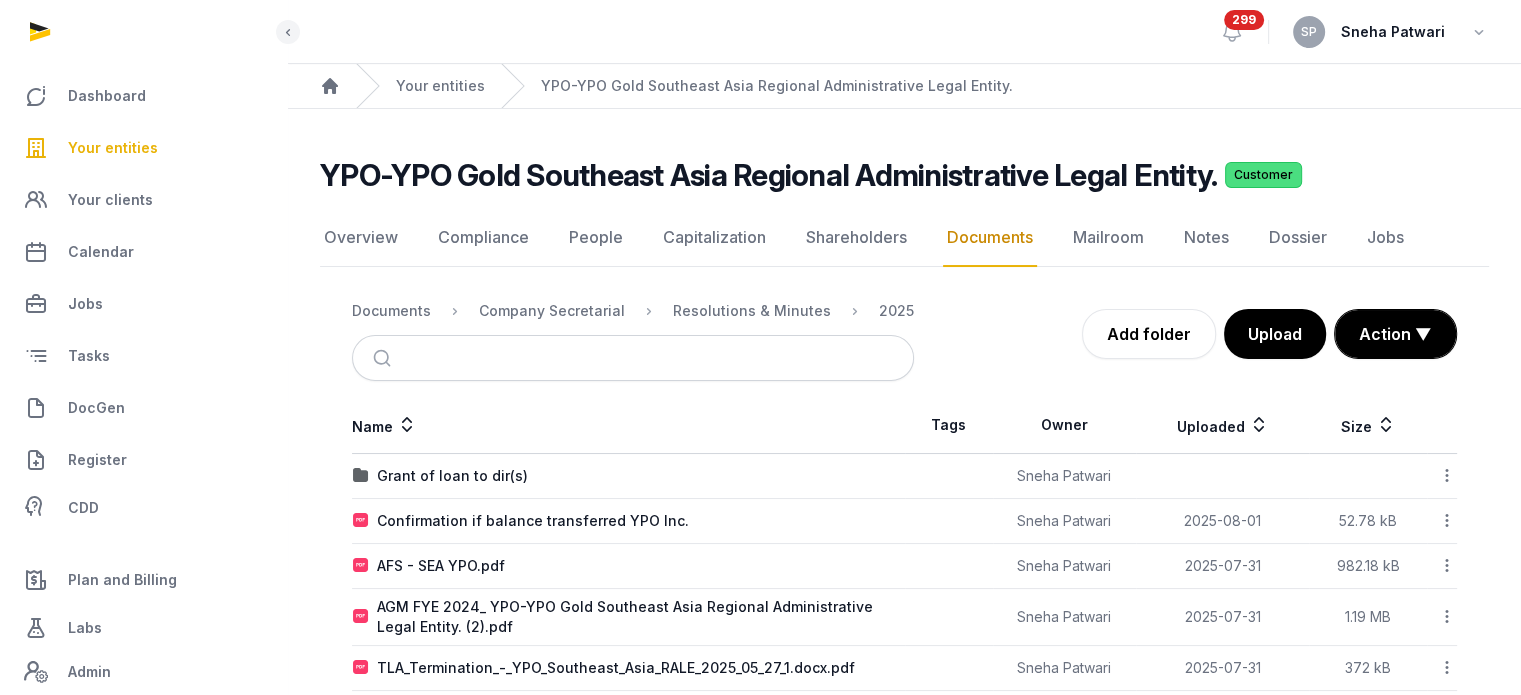 scroll, scrollTop: 77, scrollLeft: 0, axis: vertical 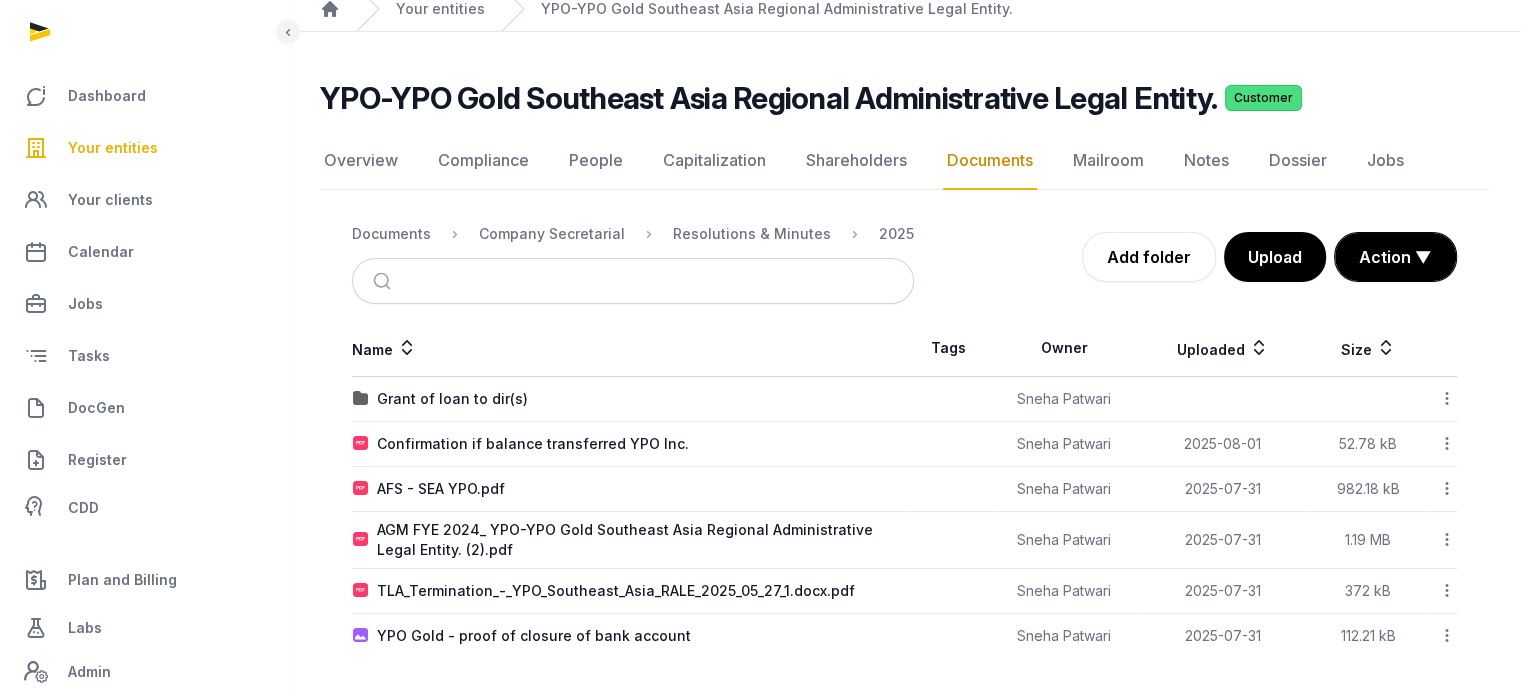 click 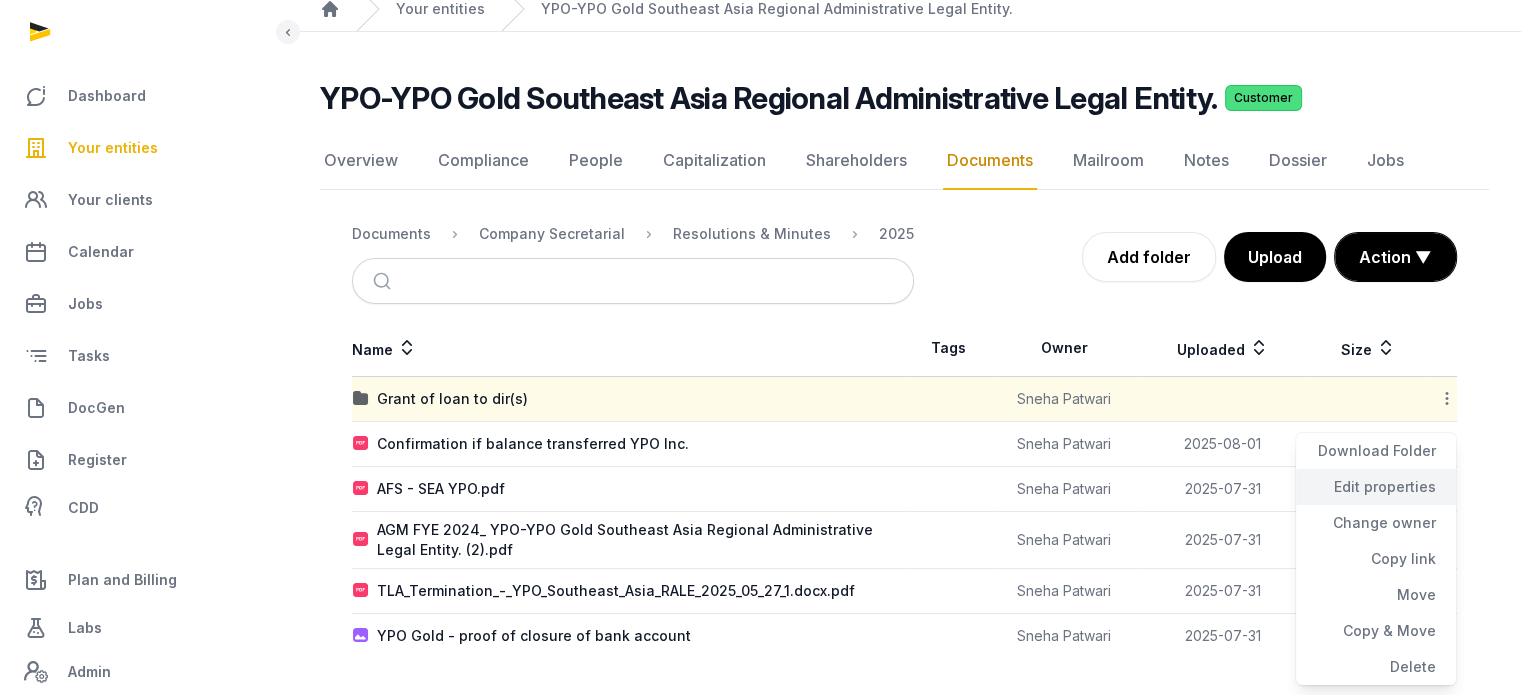 click on "Edit properties" 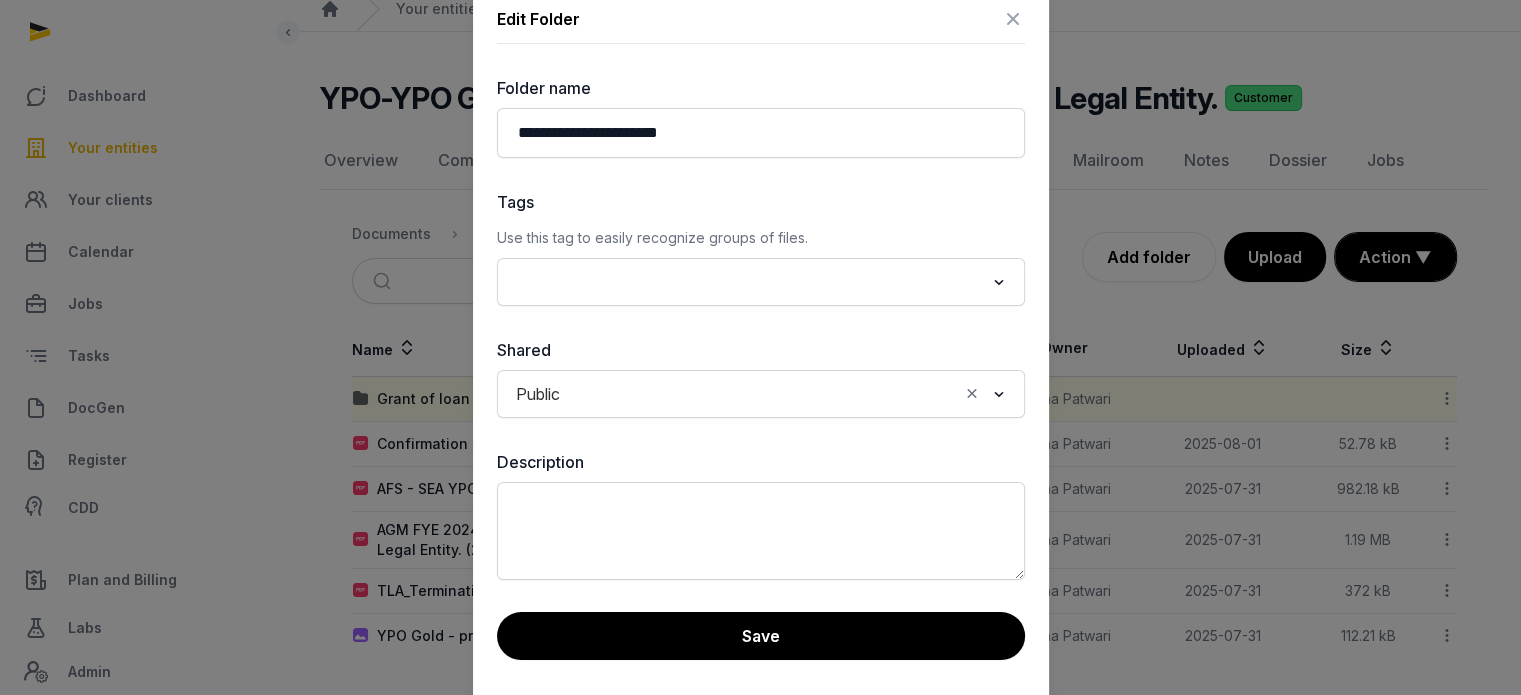 drag, startPoint x: 724, startPoint y: 87, endPoint x: 541, endPoint y: 131, distance: 188.2153 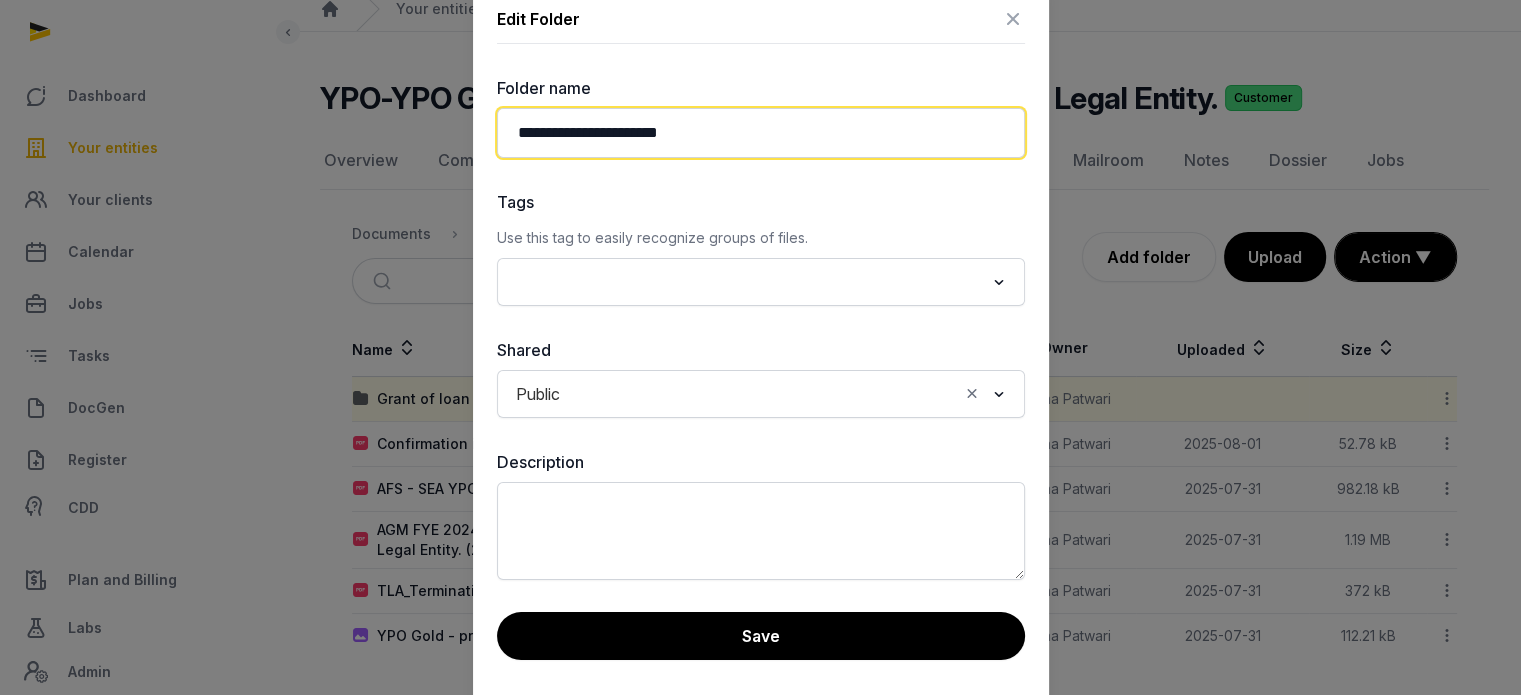 click on "**********" 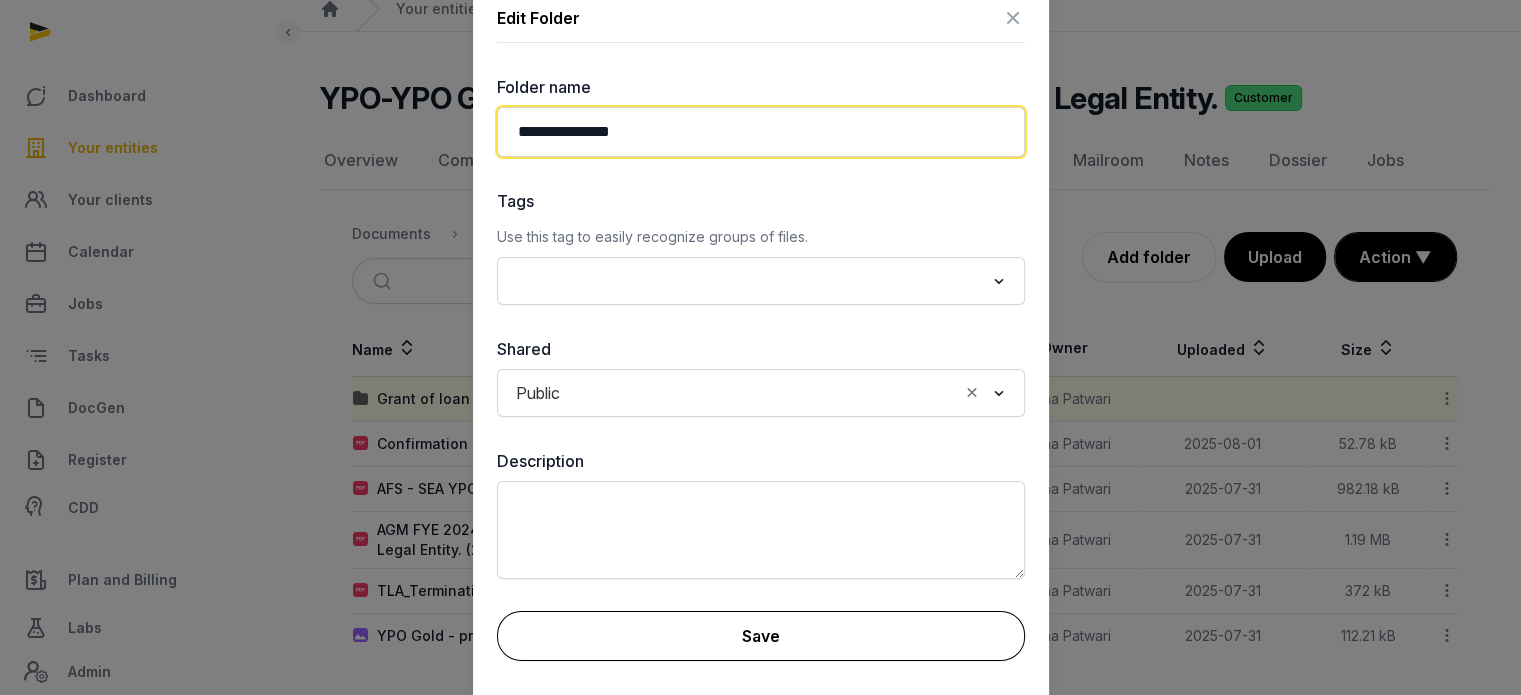 type on "**********" 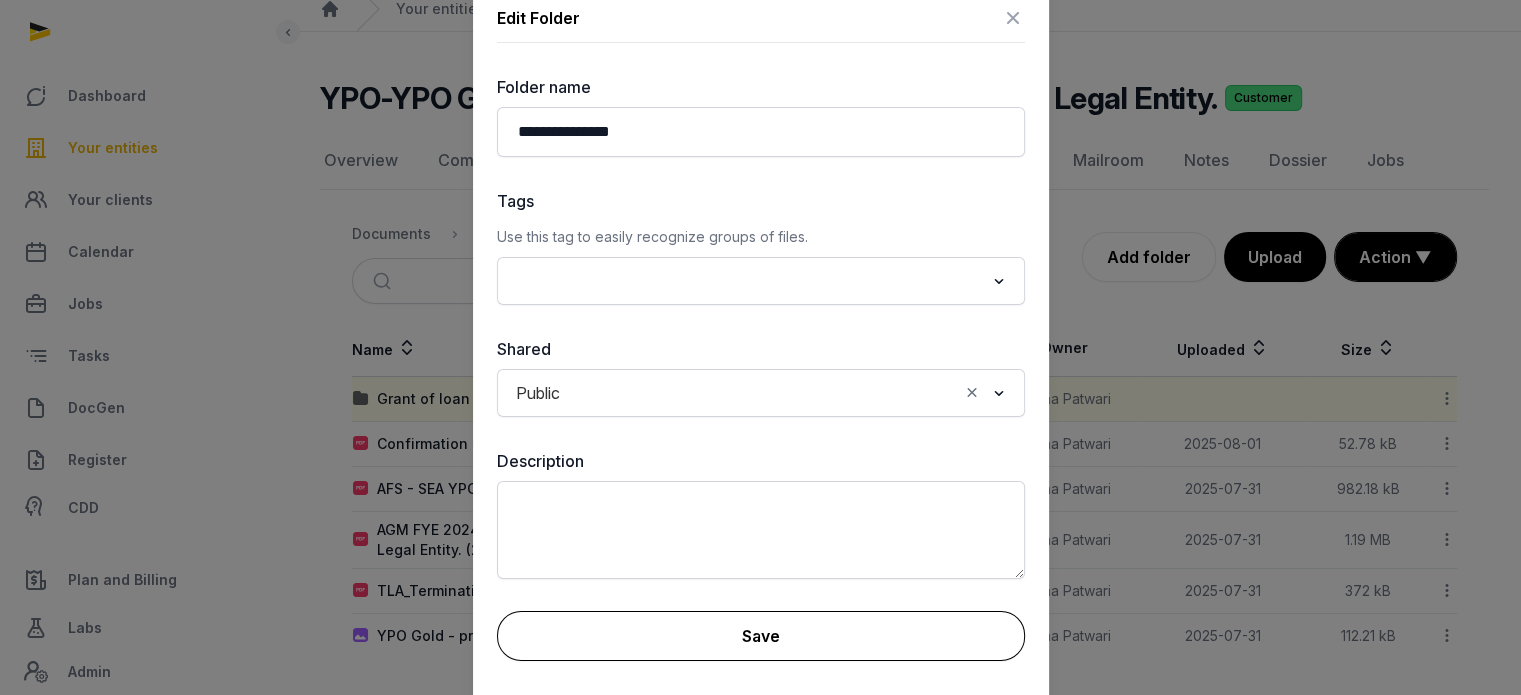 click on "Save" at bounding box center [761, 636] 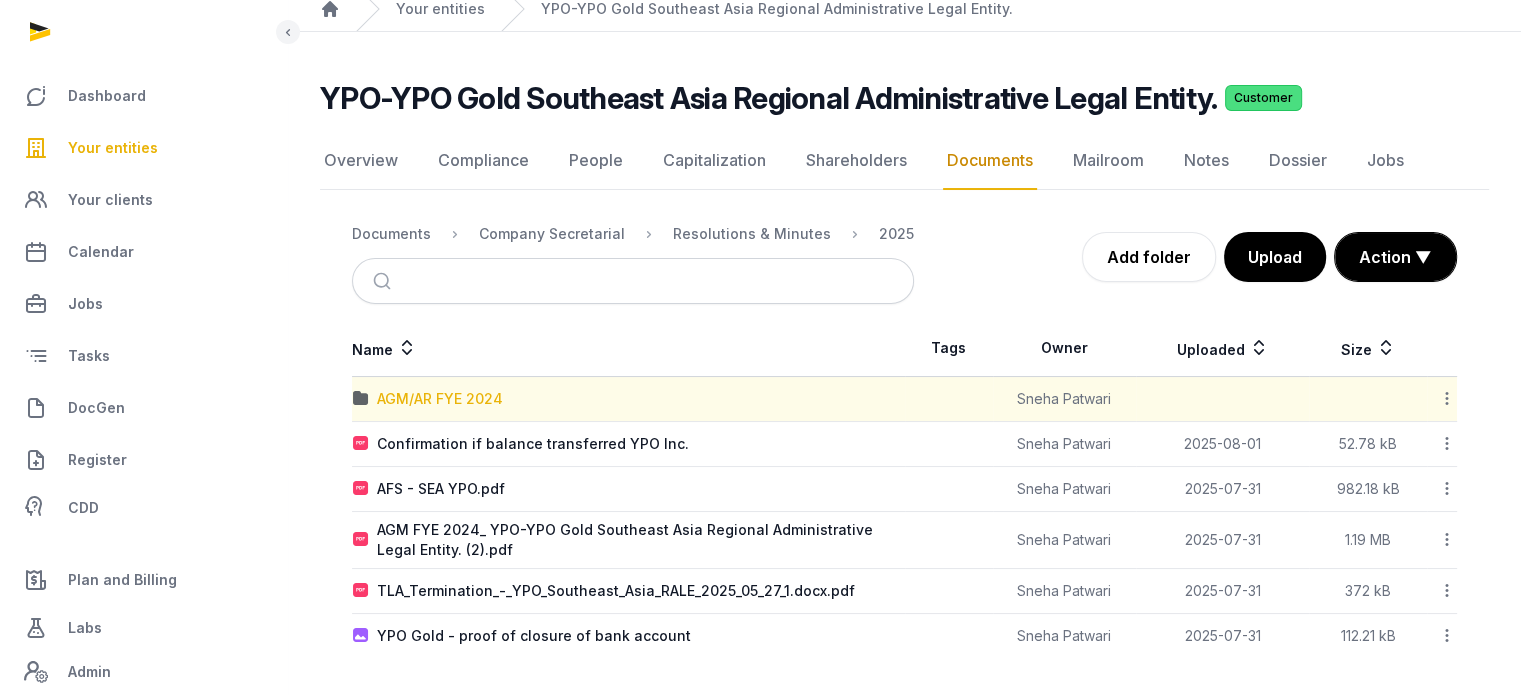 click on "AGM/AR FYE 2024" at bounding box center [440, 399] 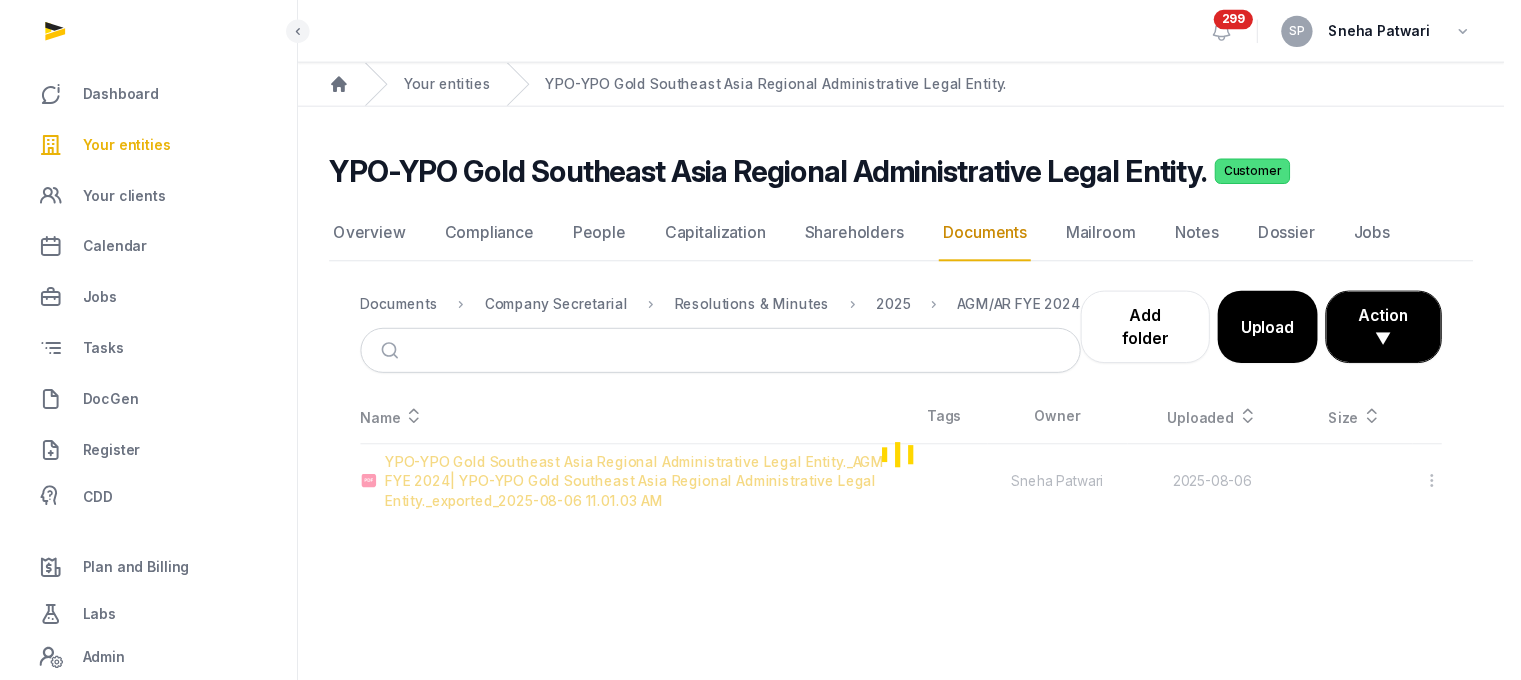 scroll, scrollTop: 0, scrollLeft: 0, axis: both 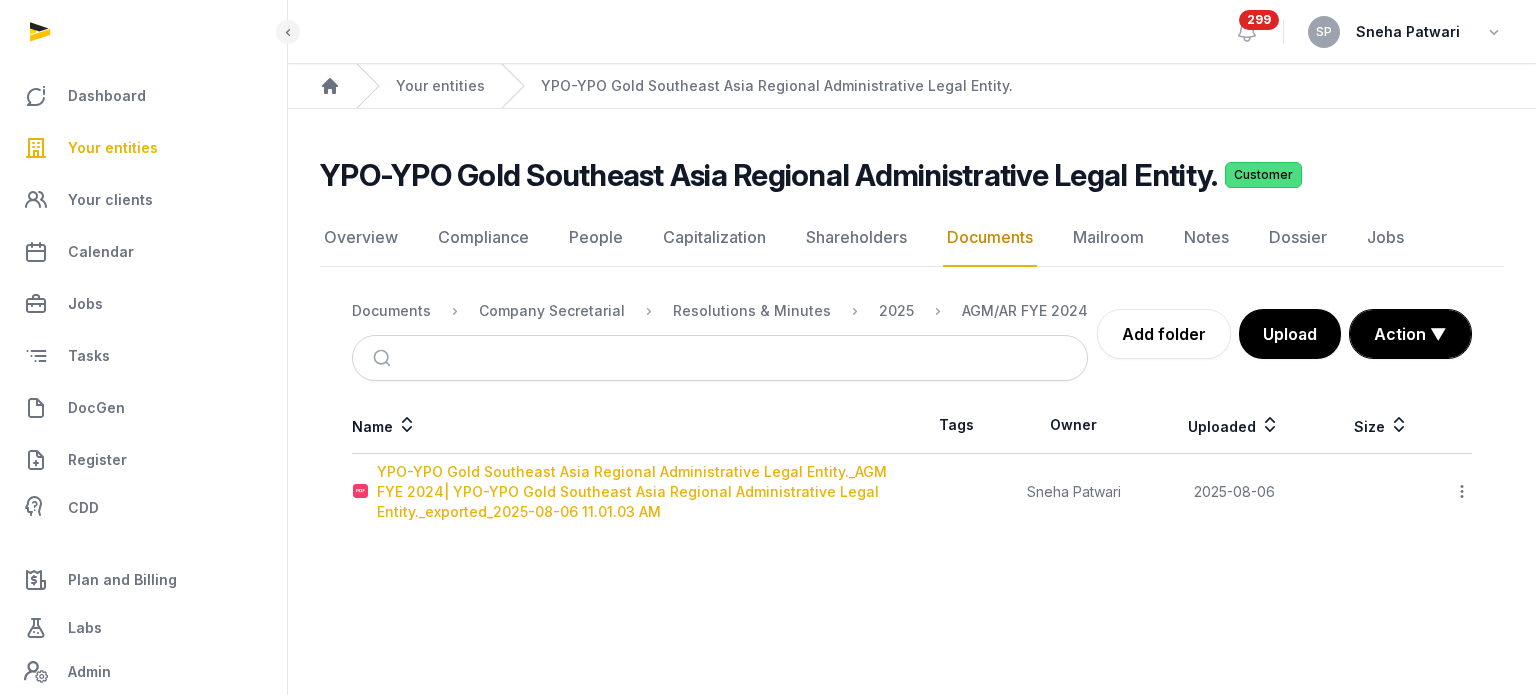 click on "YPO-YPO Gold Southeast Asia Regional Administrative Legal Entity._AGM FYE 2024| YPO-YPO Gold Southeast Asia Regional Administrative Legal Entity._exported_2025-08-06 11.01.03 AM" at bounding box center (644, 492) 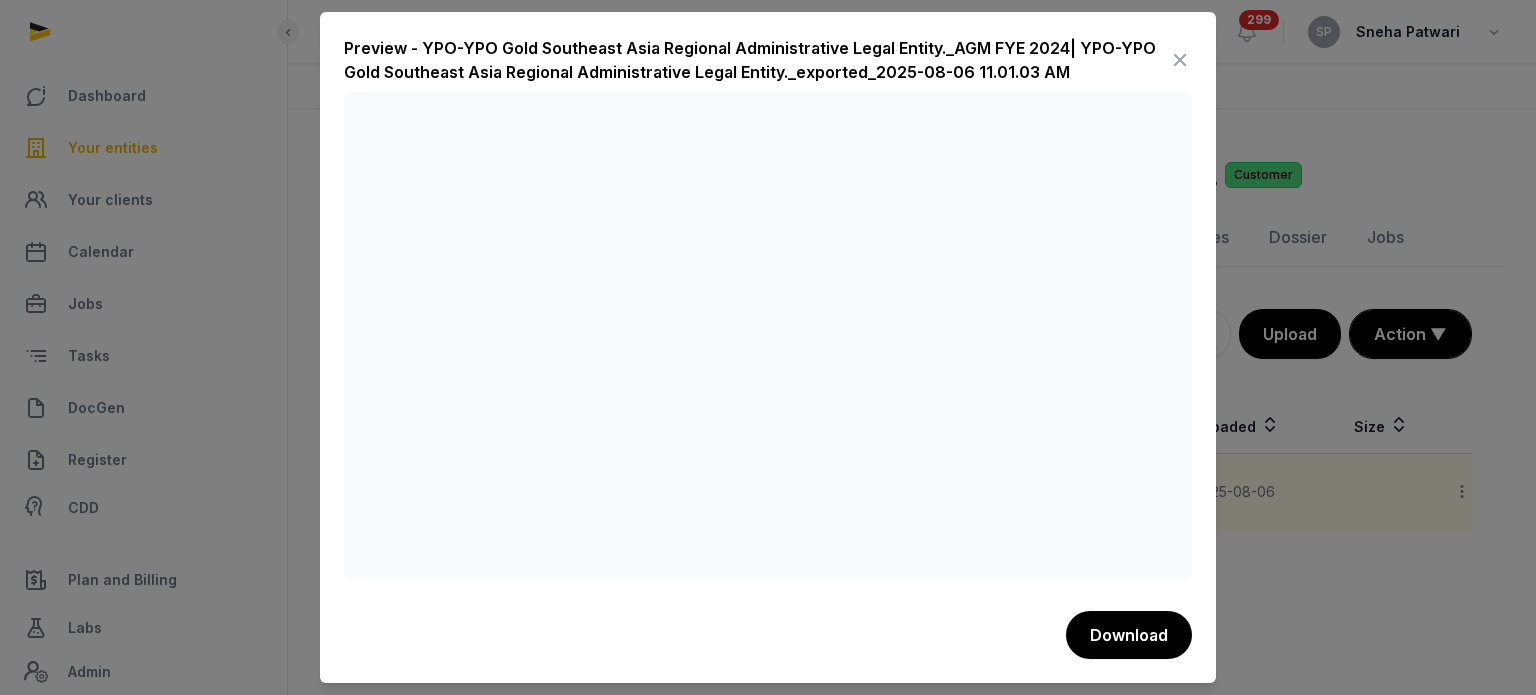 click at bounding box center (1180, 60) 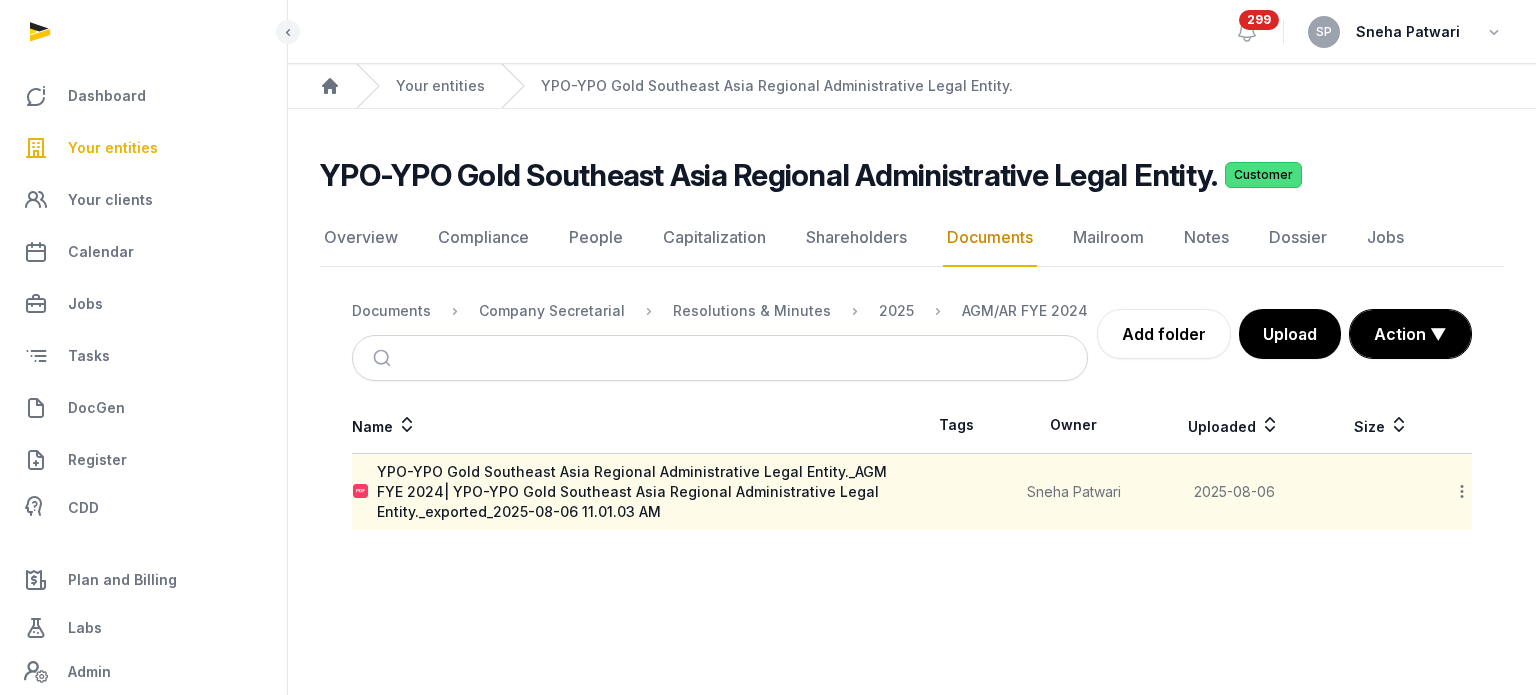 click on "Your entities" at bounding box center [143, 148] 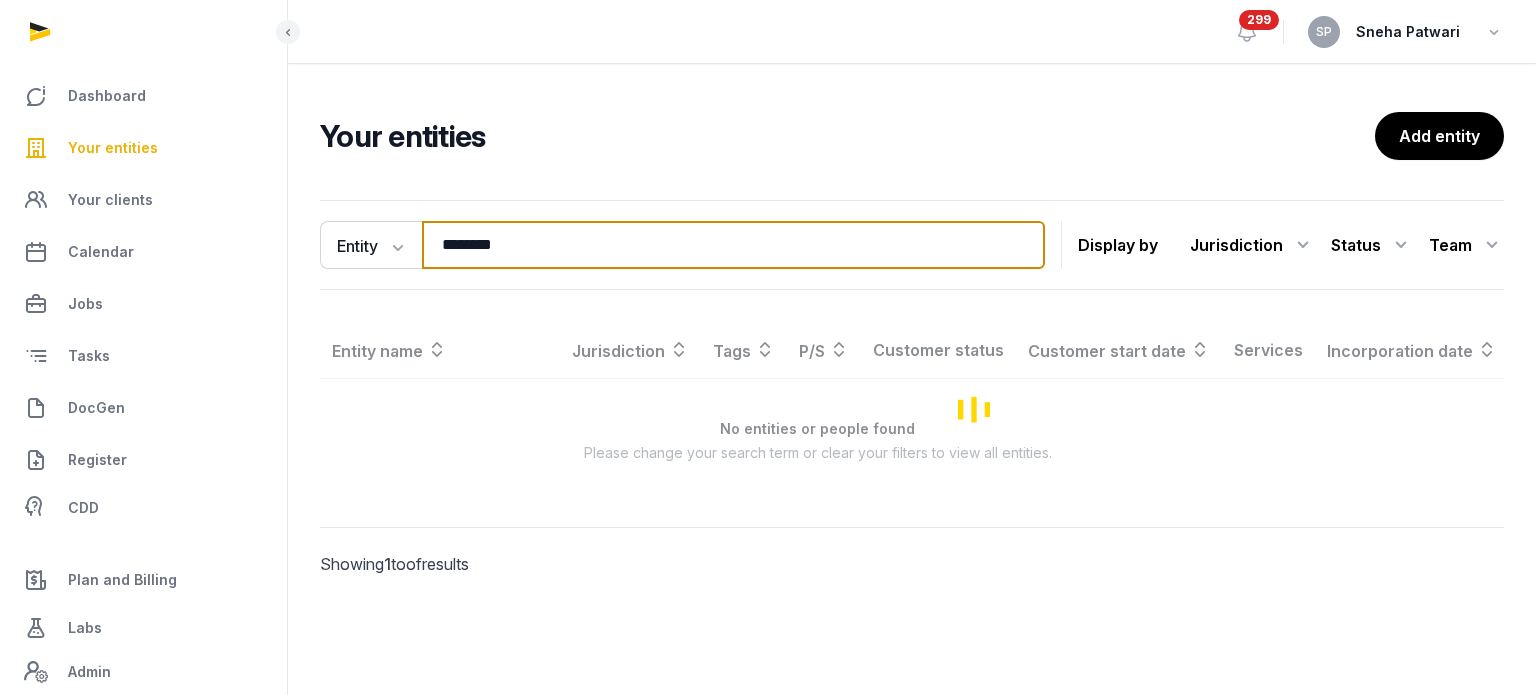 click on "********" at bounding box center (733, 245) 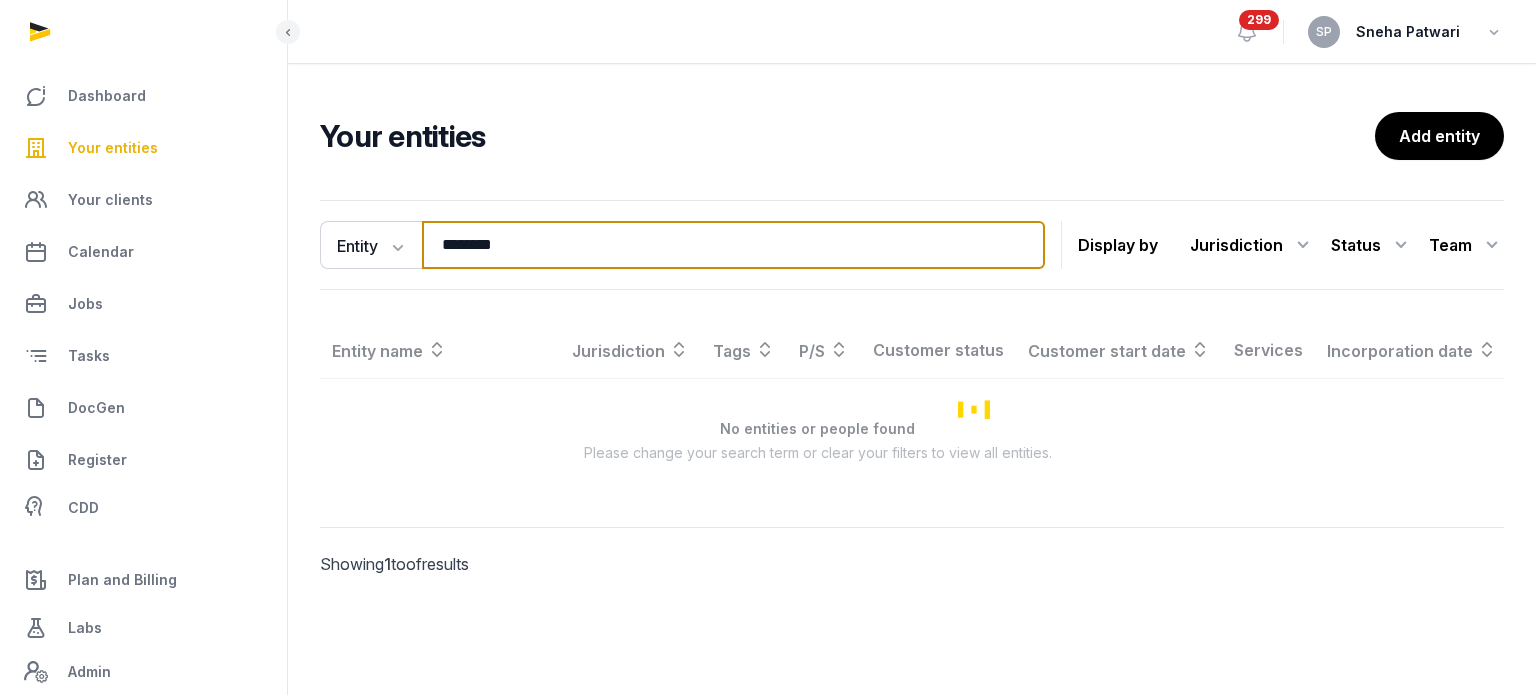 click on "********" at bounding box center (733, 245) 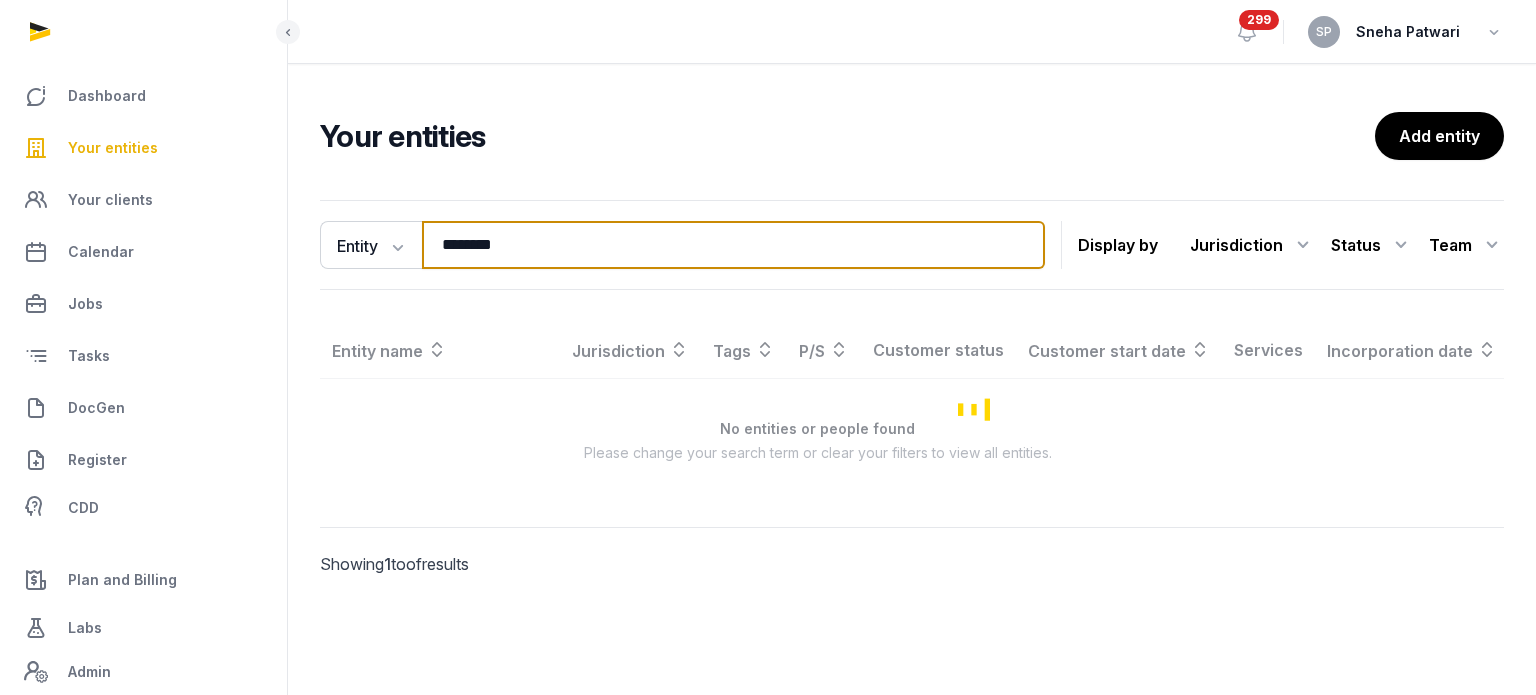 click on "********" at bounding box center [733, 245] 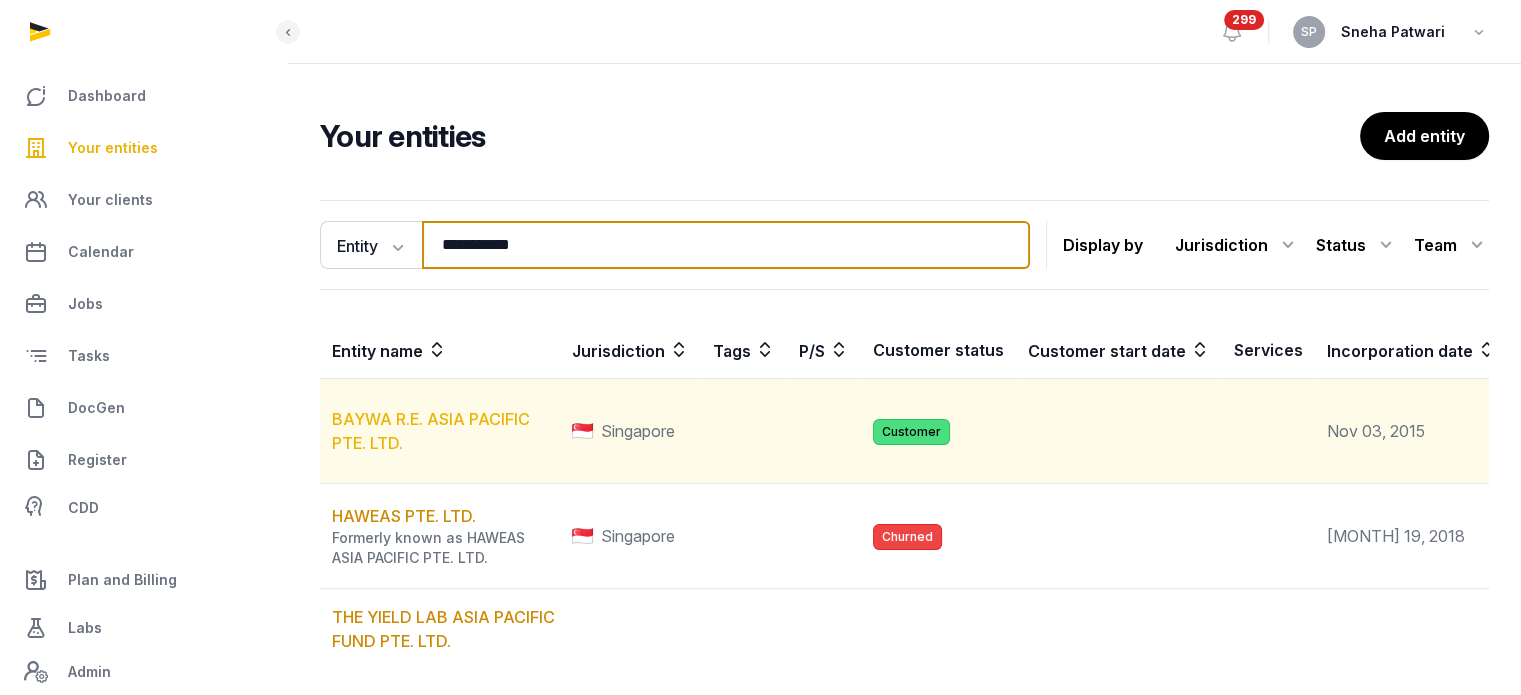 type on "**********" 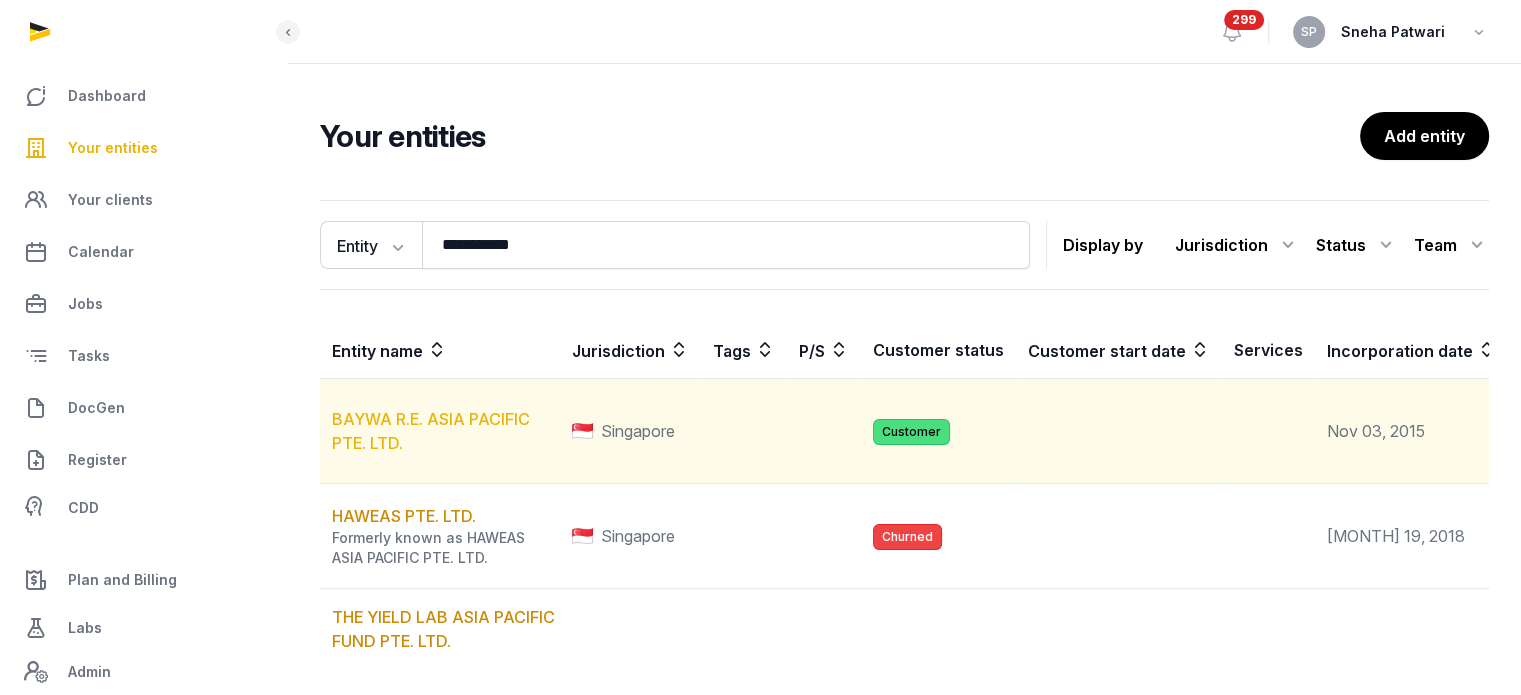 click on "BAYWA R.E. ASIA PACIFIC PTE. LTD." at bounding box center [431, 431] 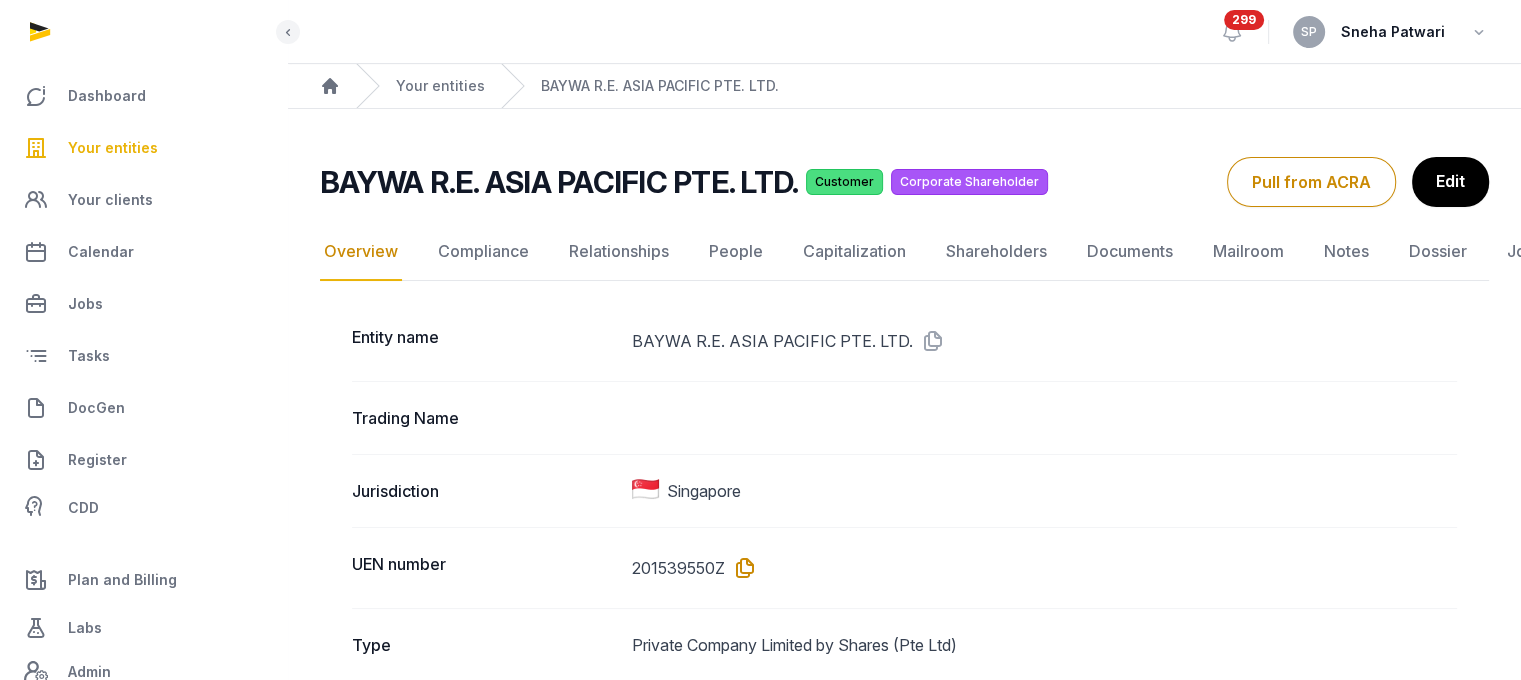 click at bounding box center (741, 568) 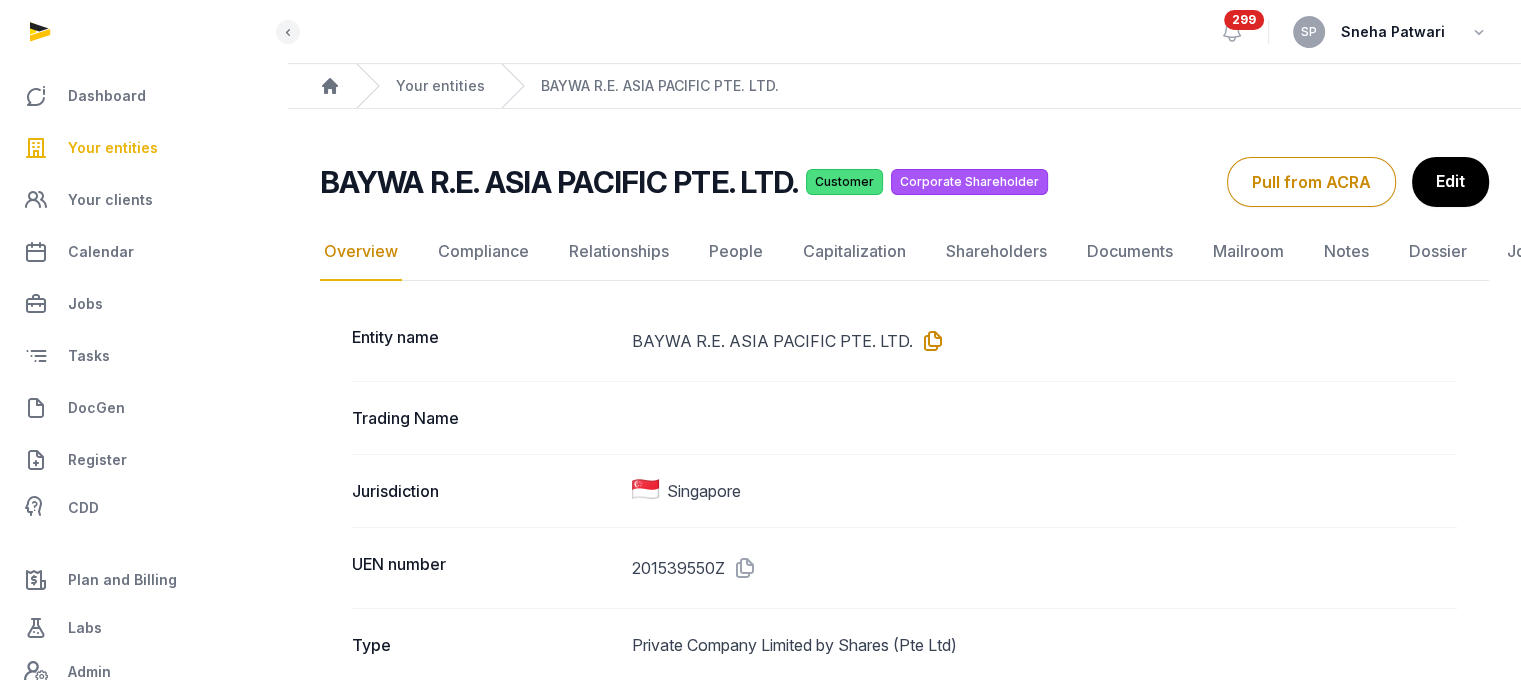 click at bounding box center [929, 341] 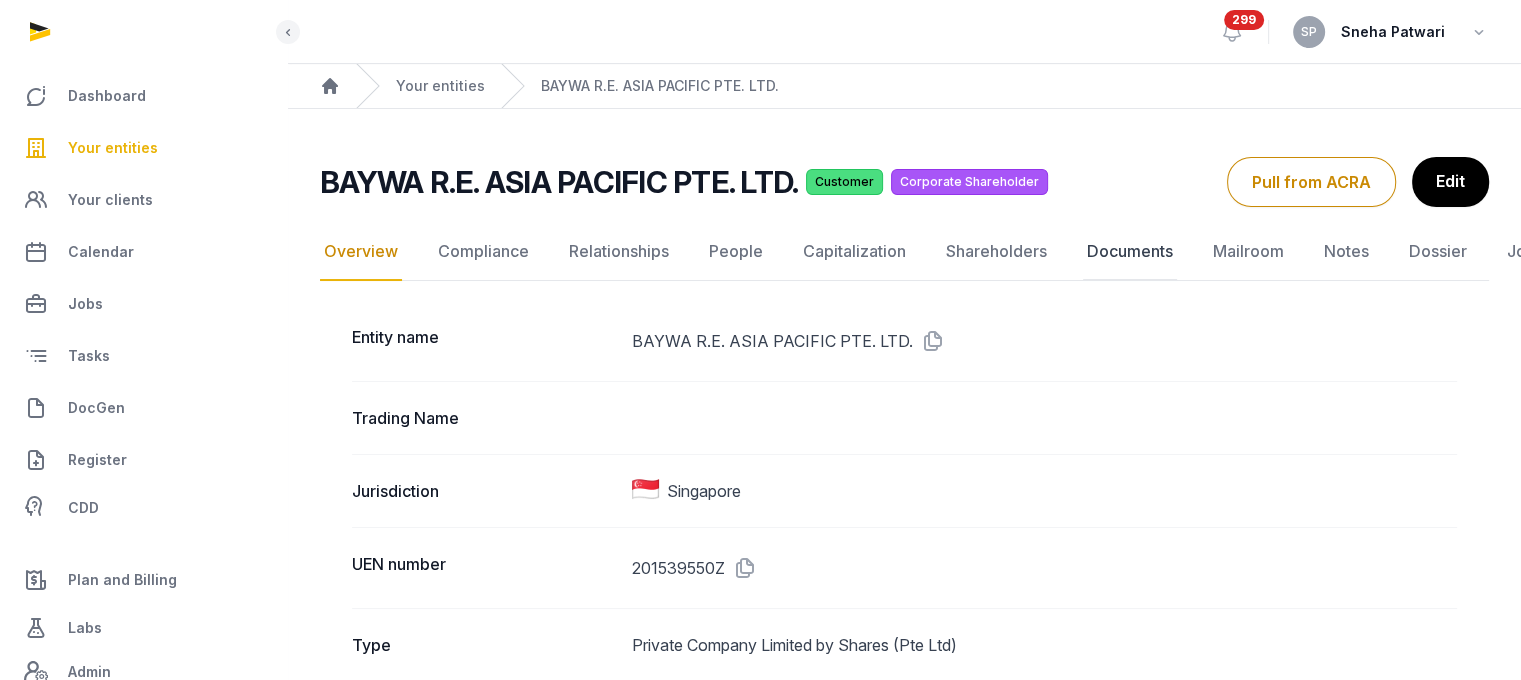 click on "Documents" 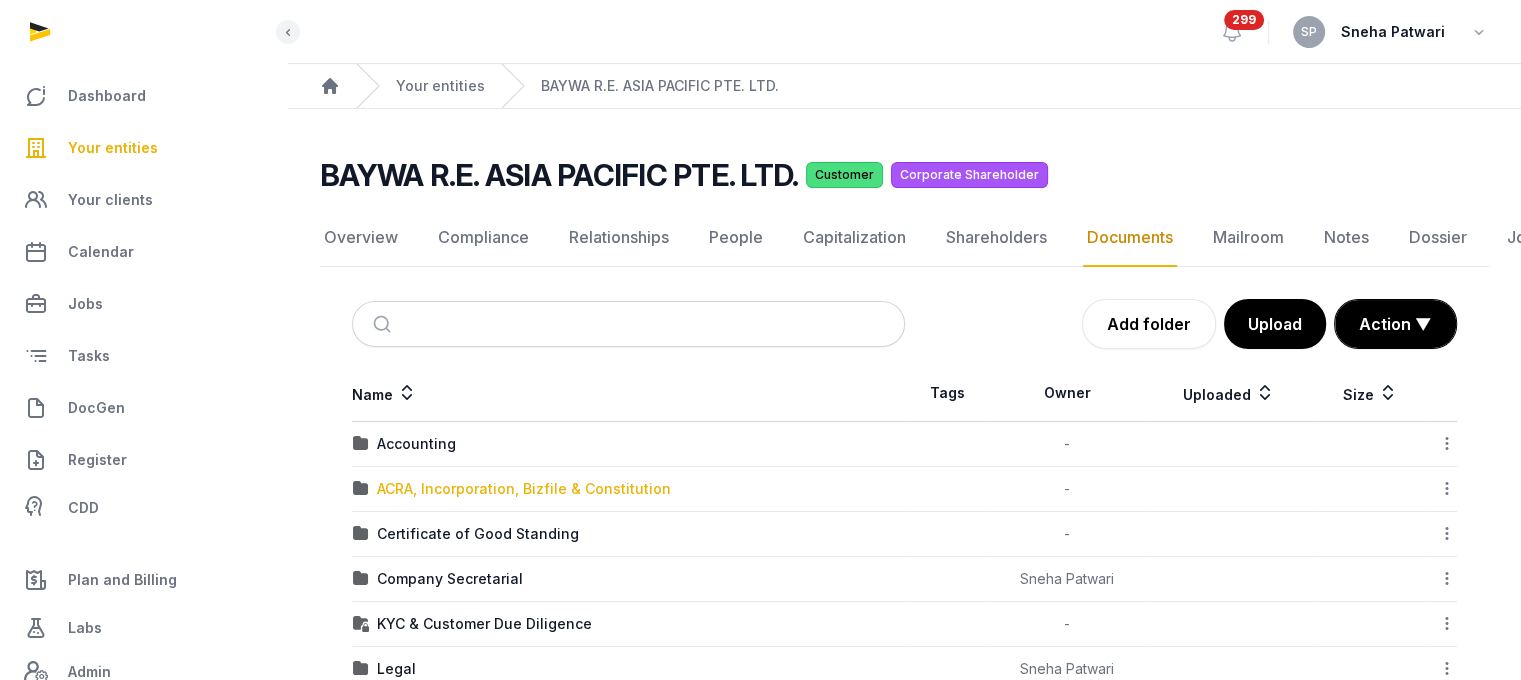 click on "ACRA, Incorporation, Bizfile & Constitution" at bounding box center [524, 489] 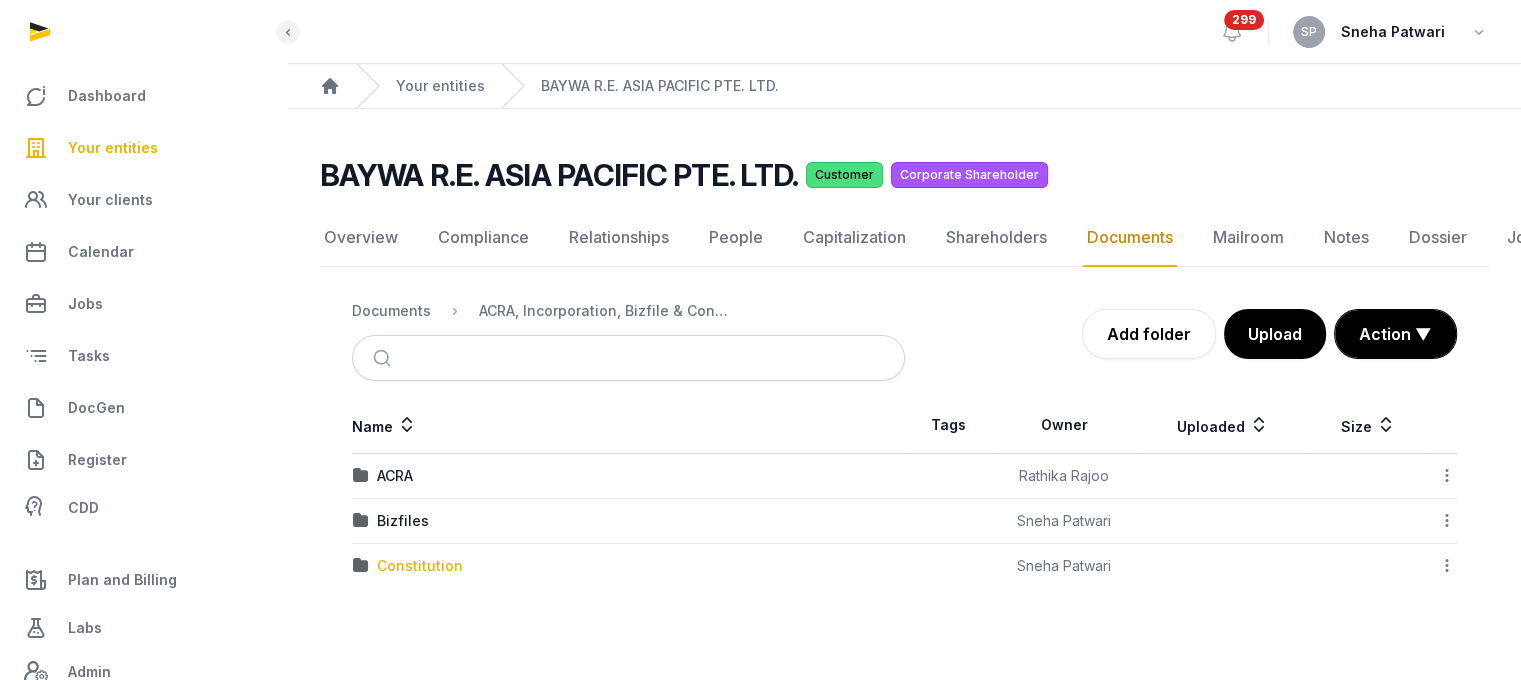 click on "Constitution" at bounding box center [420, 566] 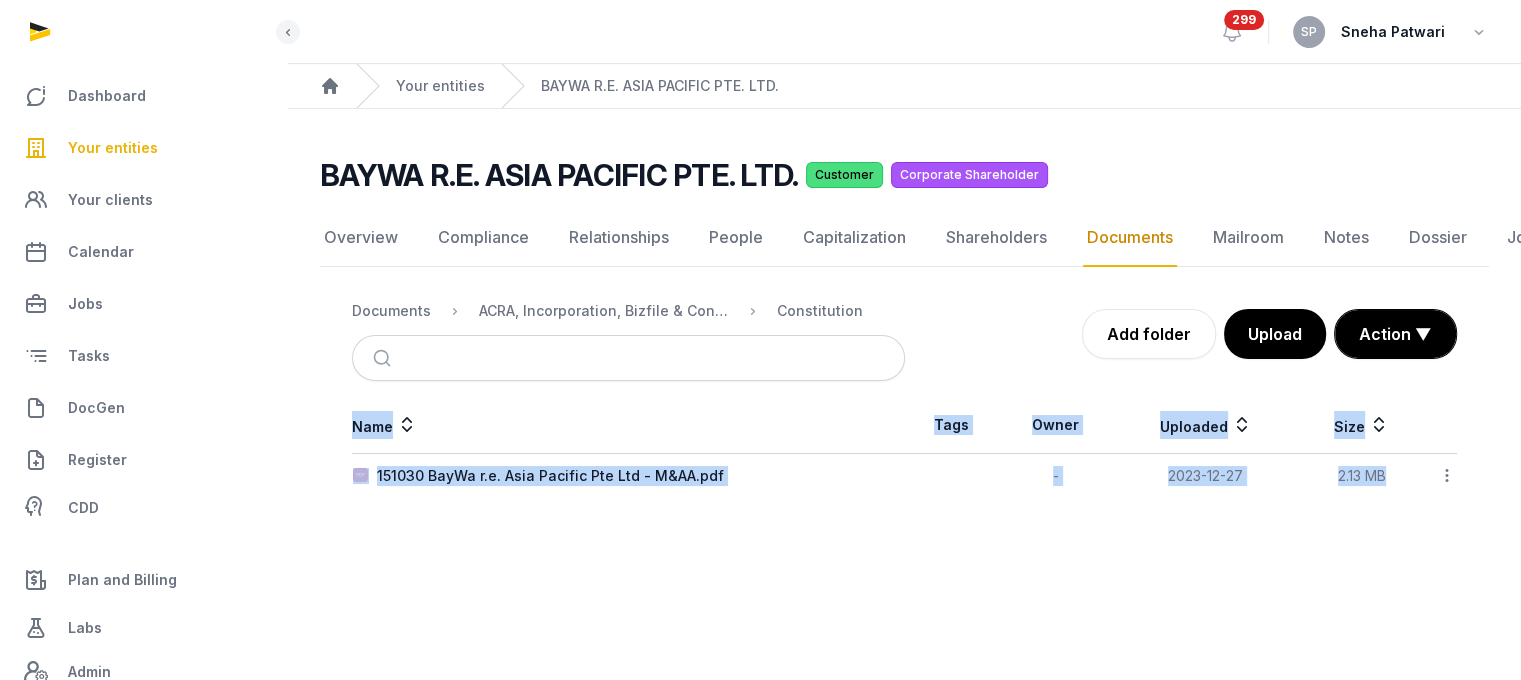 drag, startPoint x: 427, startPoint y: 571, endPoint x: 786, endPoint y: 503, distance: 365.38336 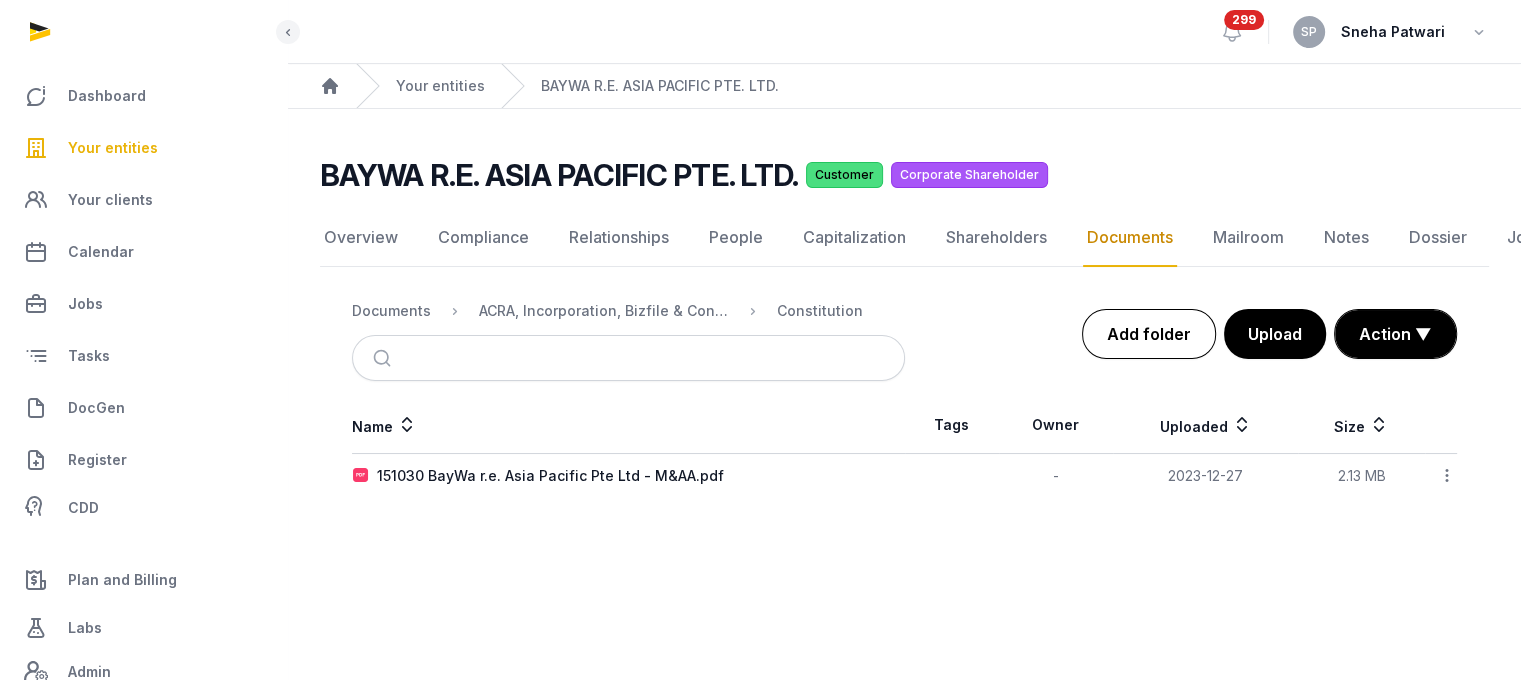 click on "Add folder" at bounding box center [1149, 334] 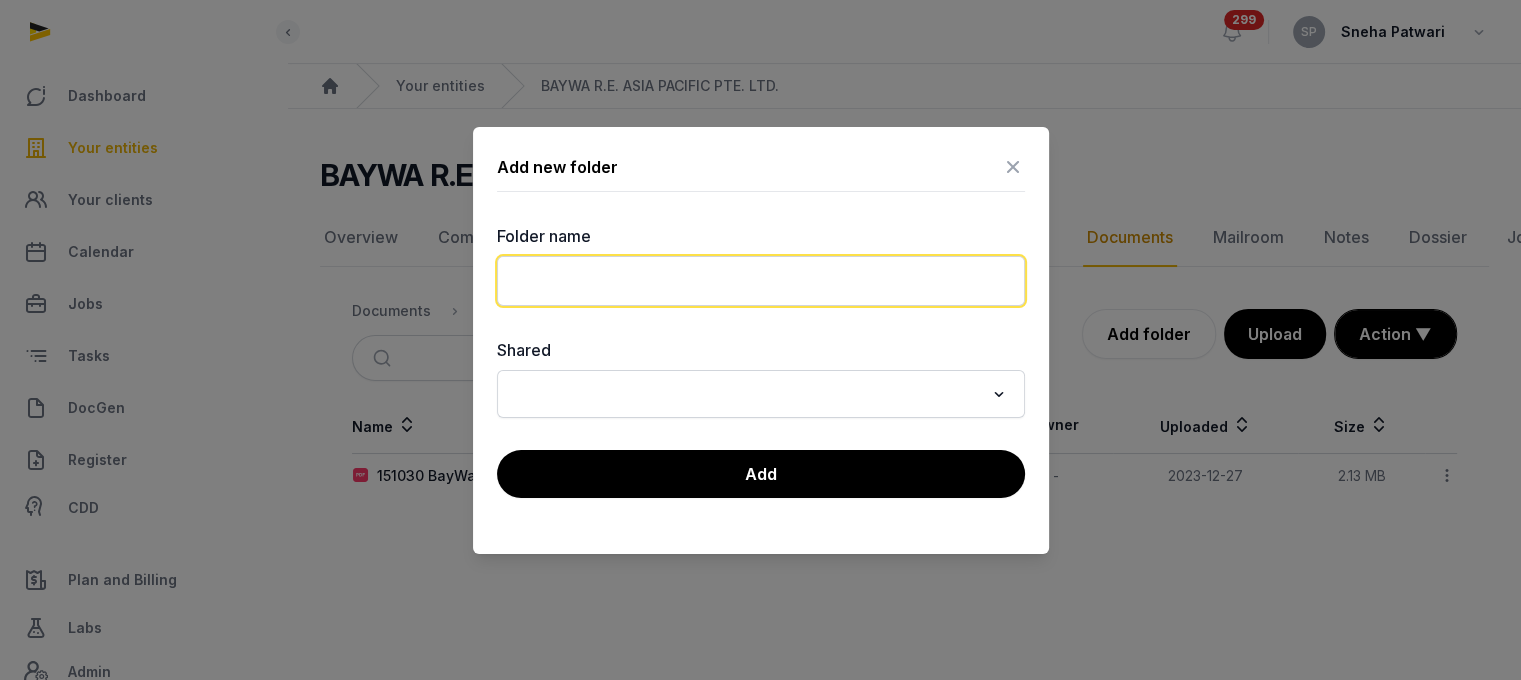 click 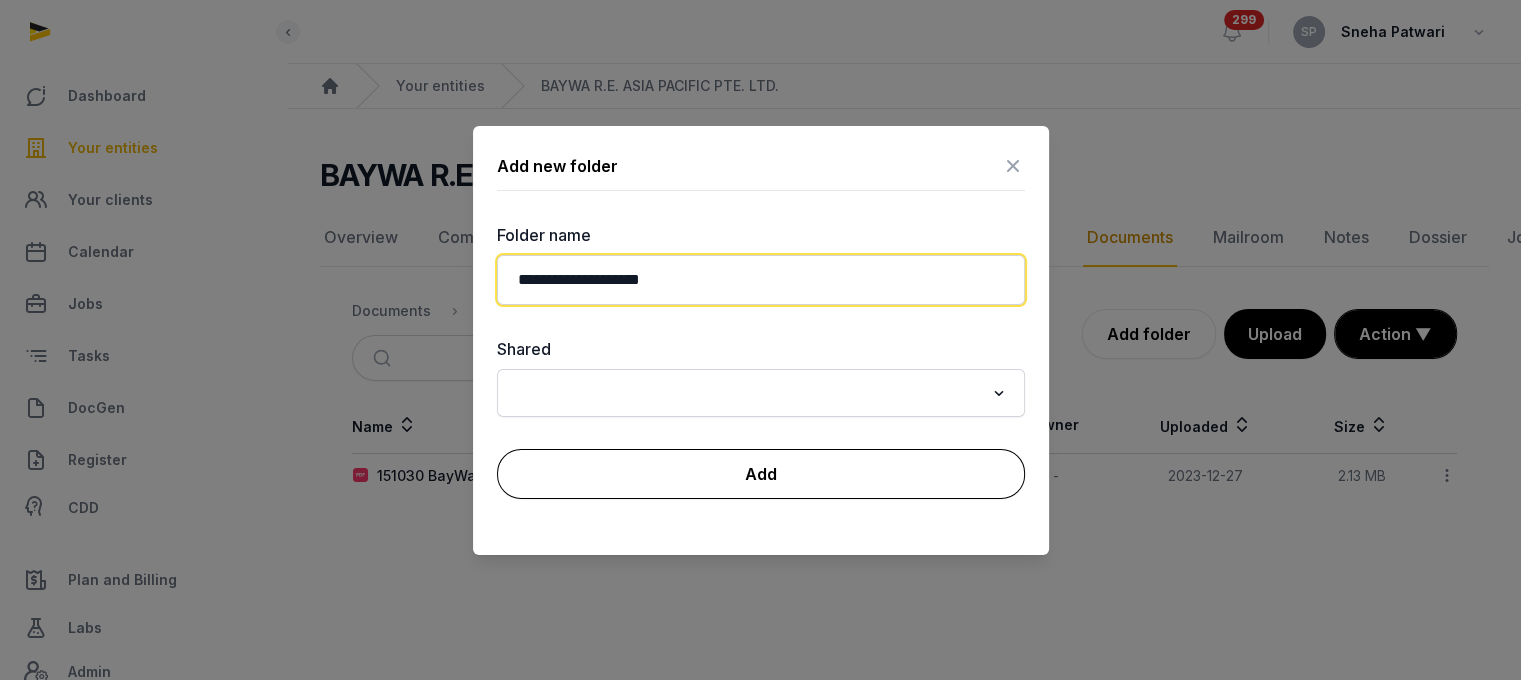 type on "**********" 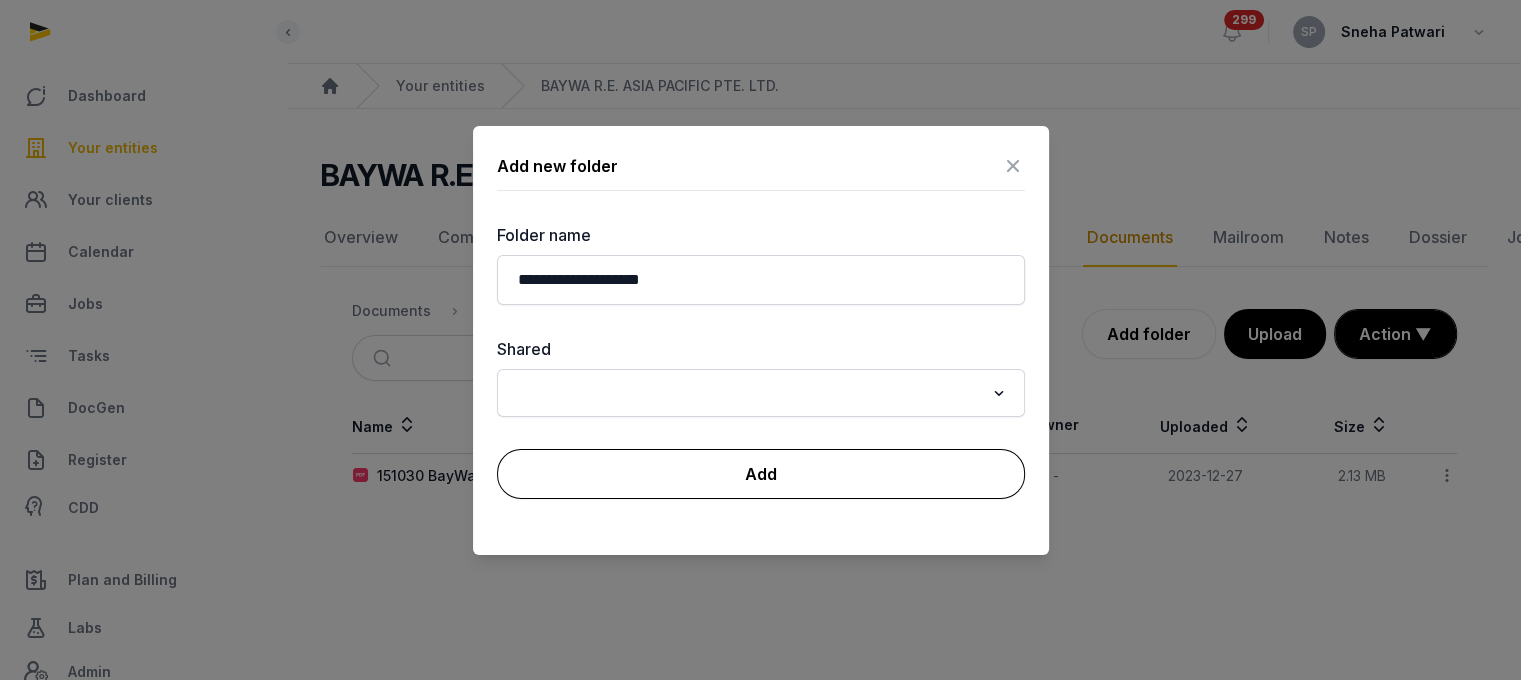 click on "Add" at bounding box center [761, 474] 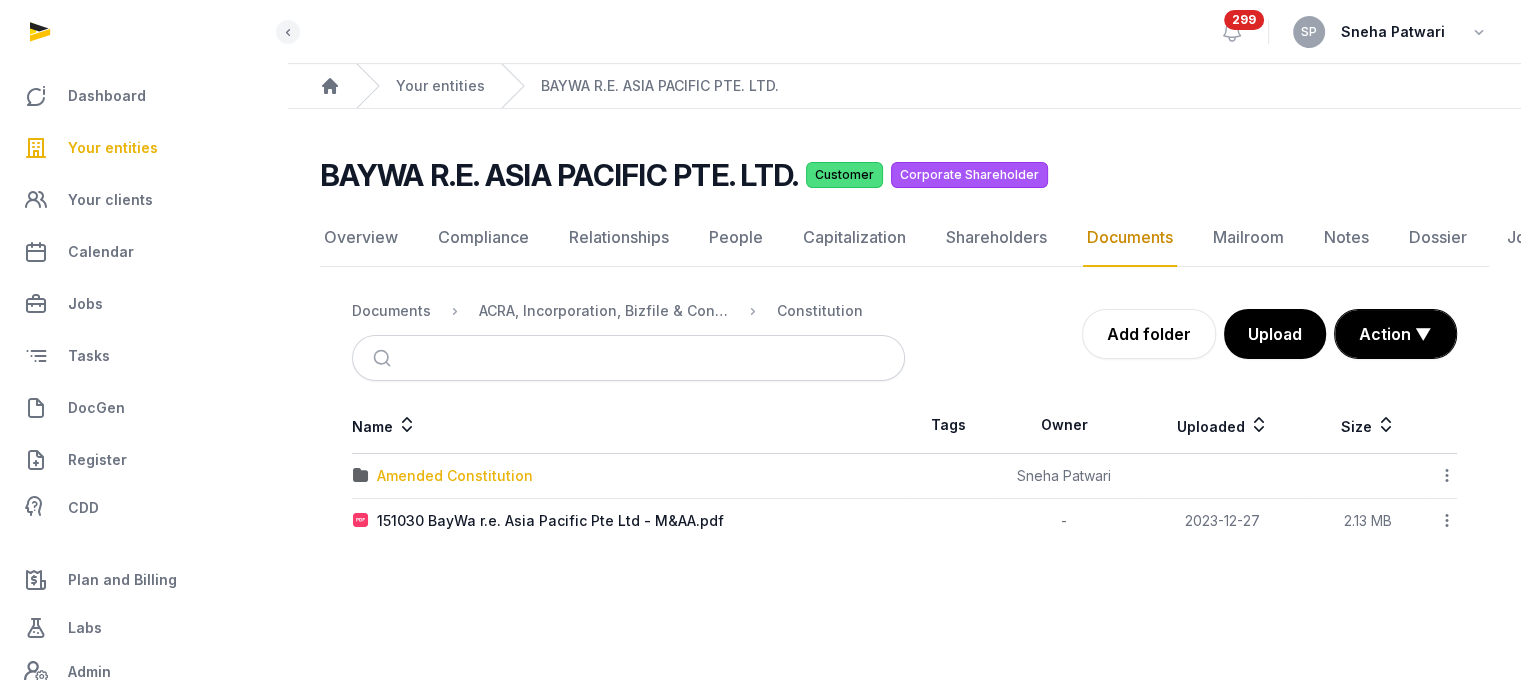 click on "Amended Constitution" at bounding box center [455, 476] 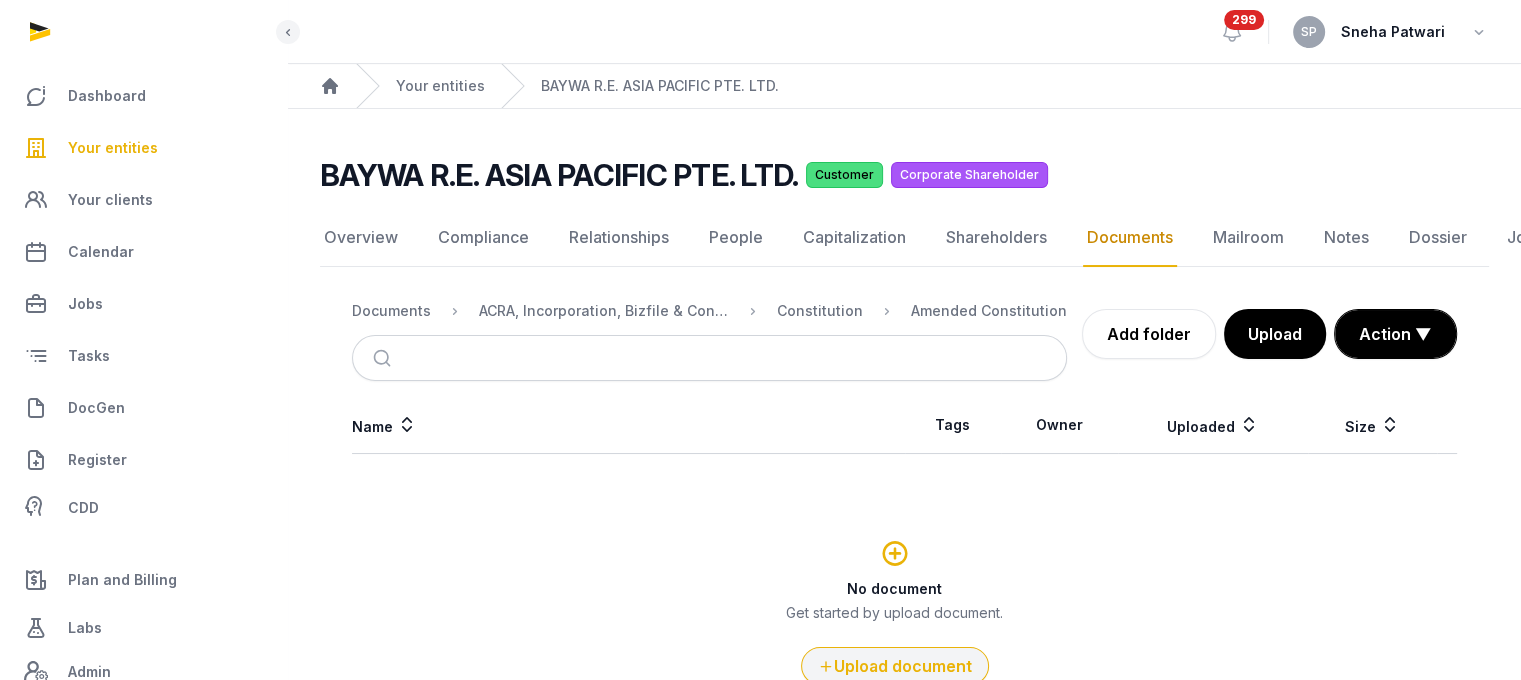 click on "Upload document" at bounding box center (895, 666) 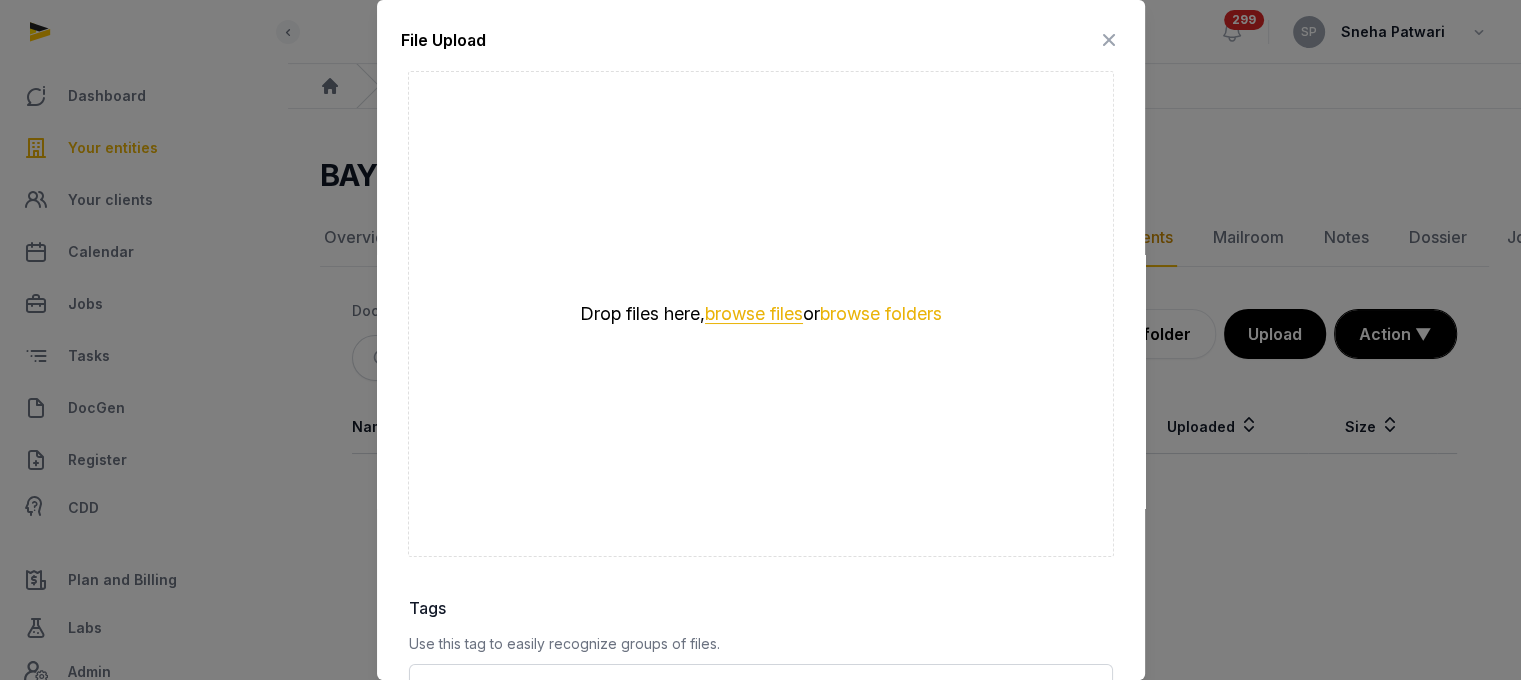 click on "browse files" at bounding box center [754, 314] 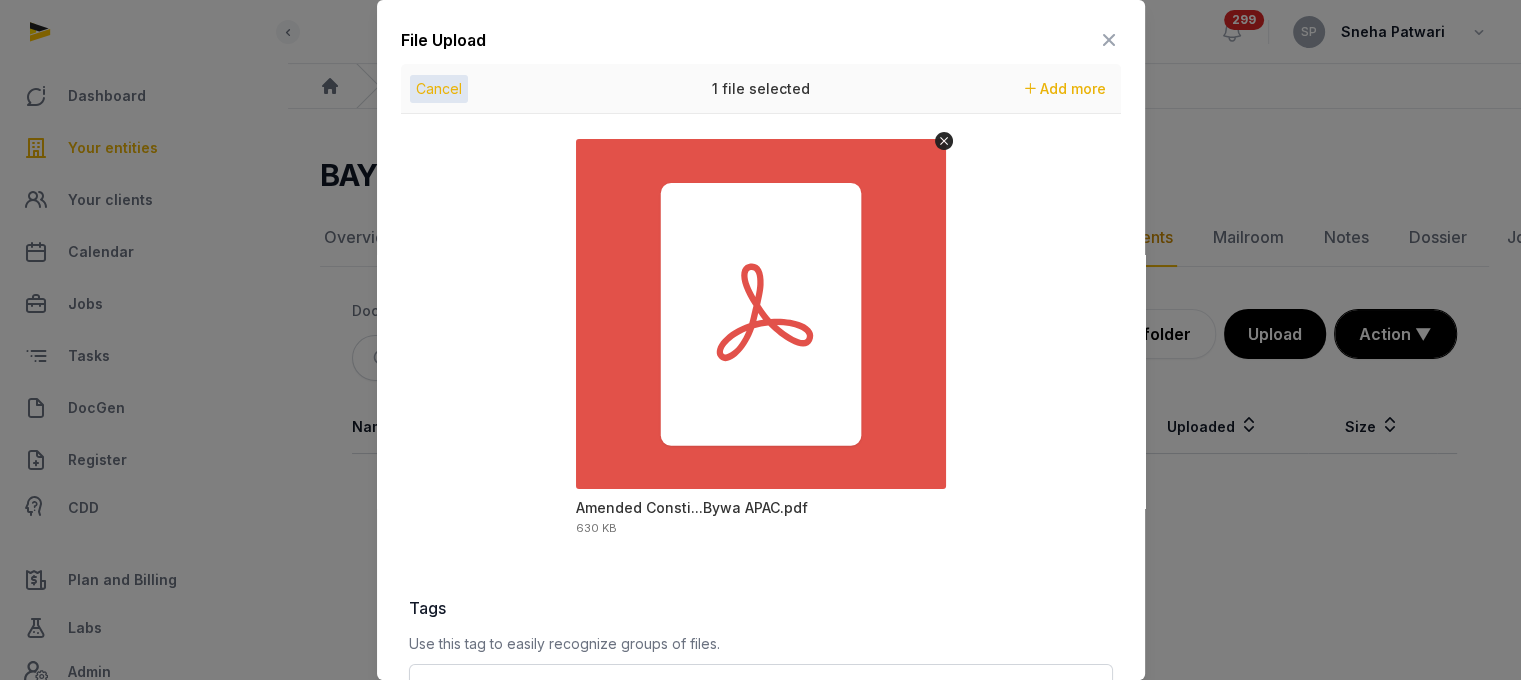 scroll, scrollTop: 282, scrollLeft: 0, axis: vertical 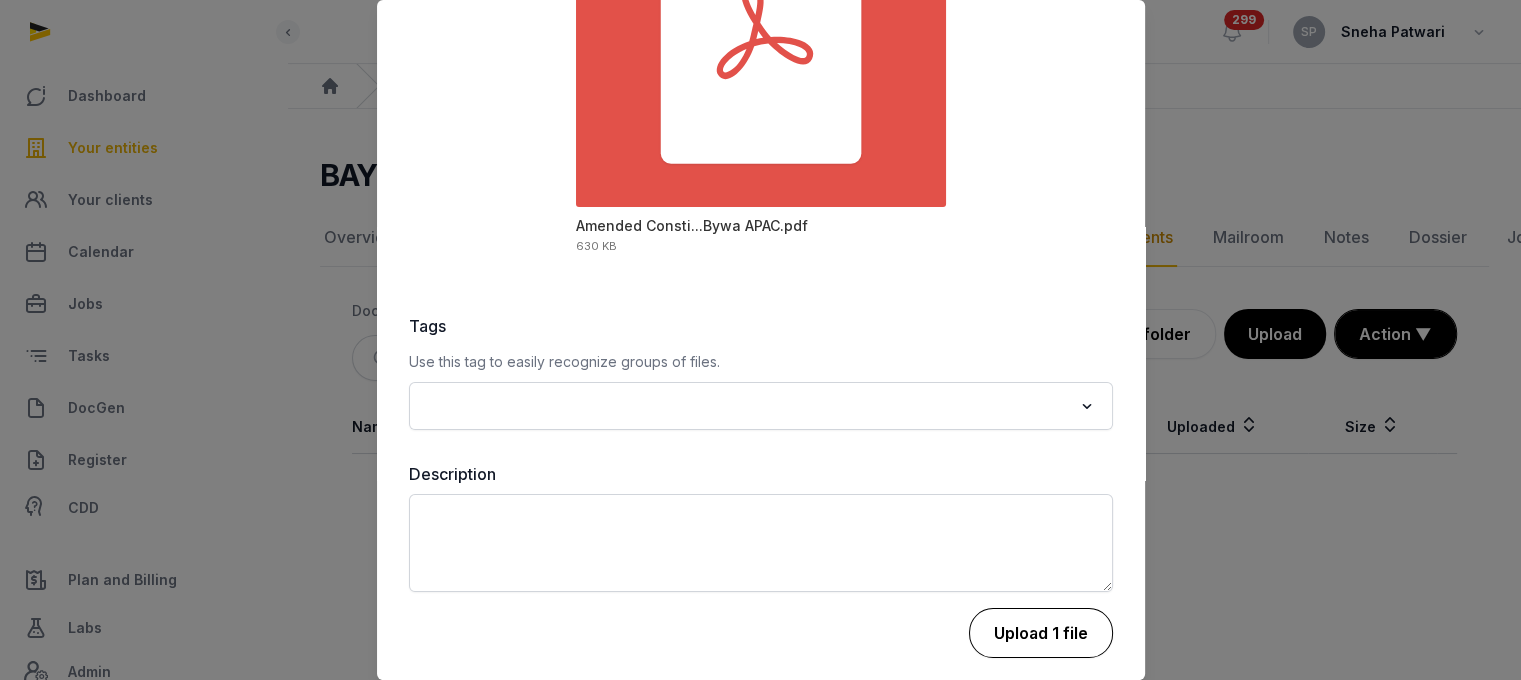 click on "Upload 1 file" at bounding box center [1041, 633] 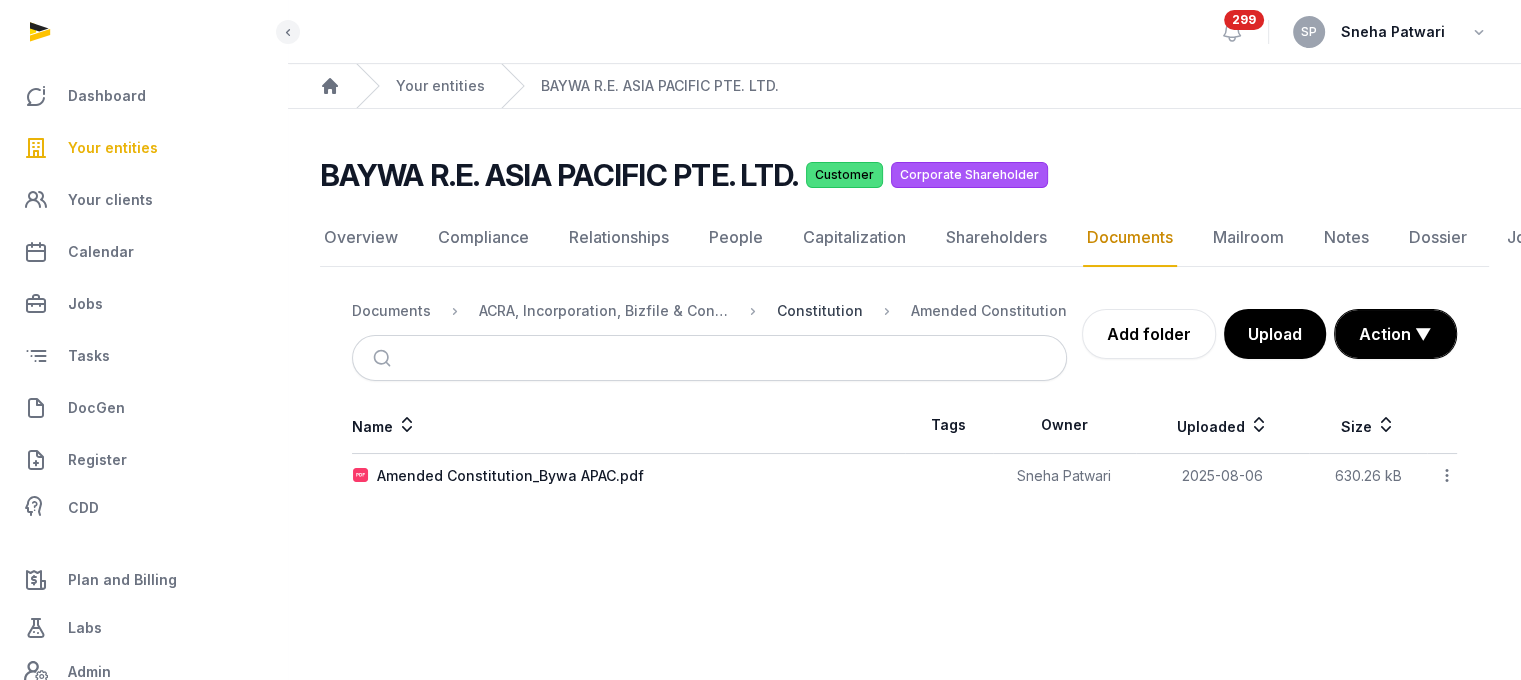click on "Constitution" at bounding box center (820, 311) 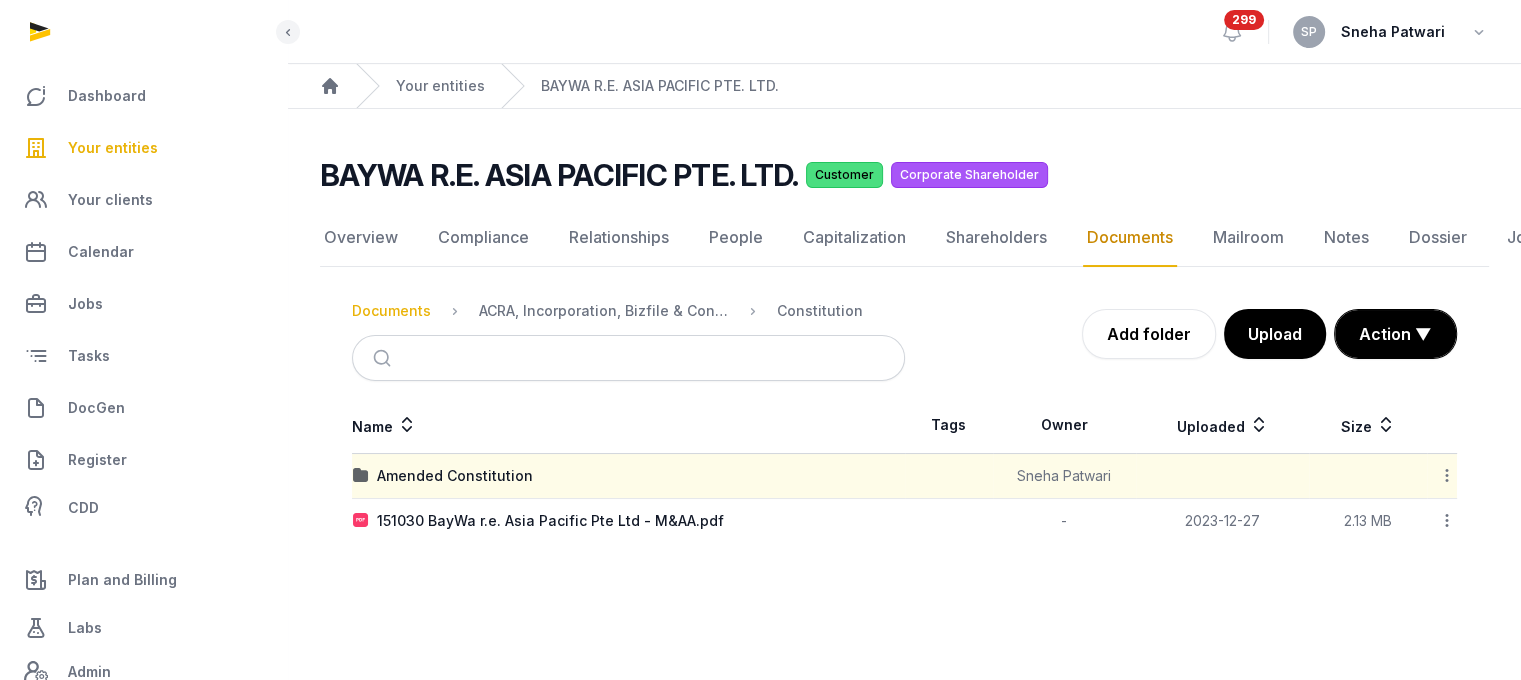 click on "Documents" at bounding box center (391, 311) 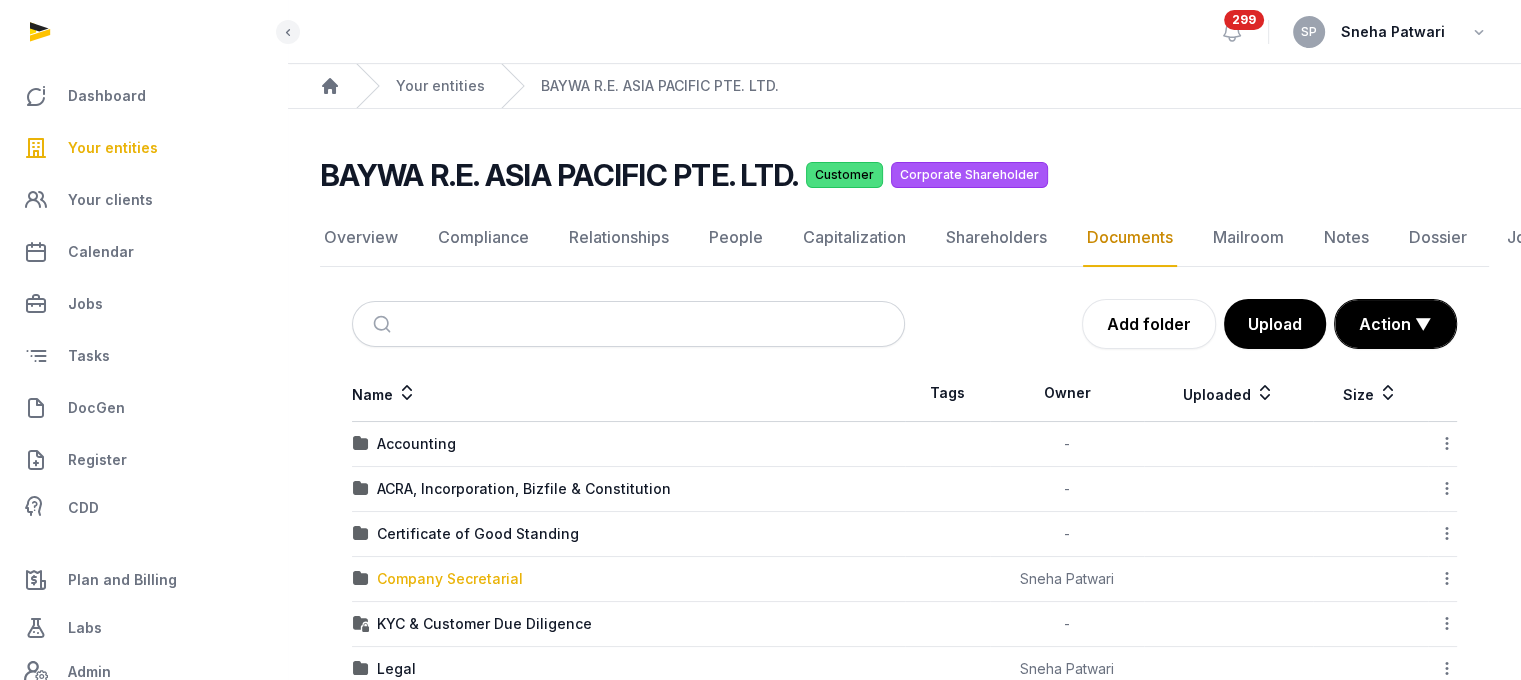 click on "Company Secretarial" at bounding box center [450, 579] 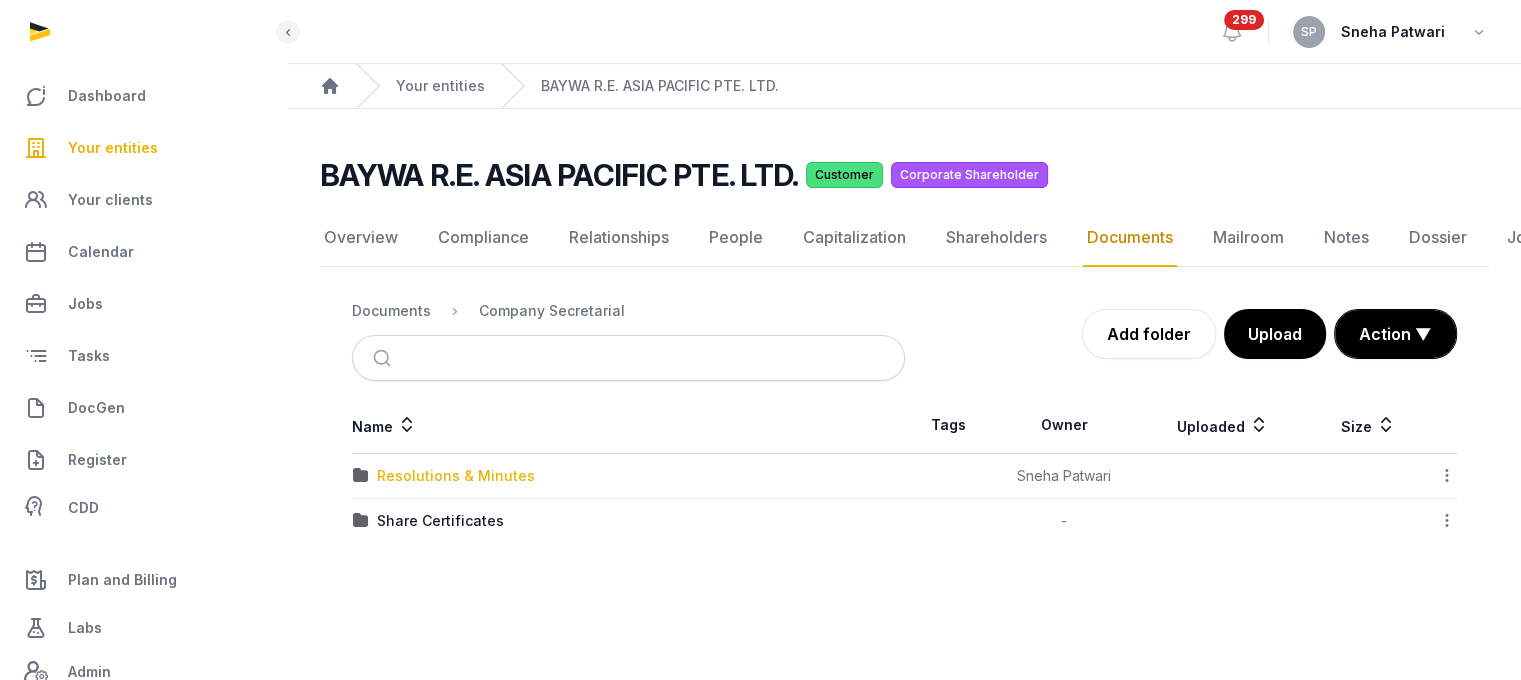 click on "Resolutions & Minutes" at bounding box center (456, 476) 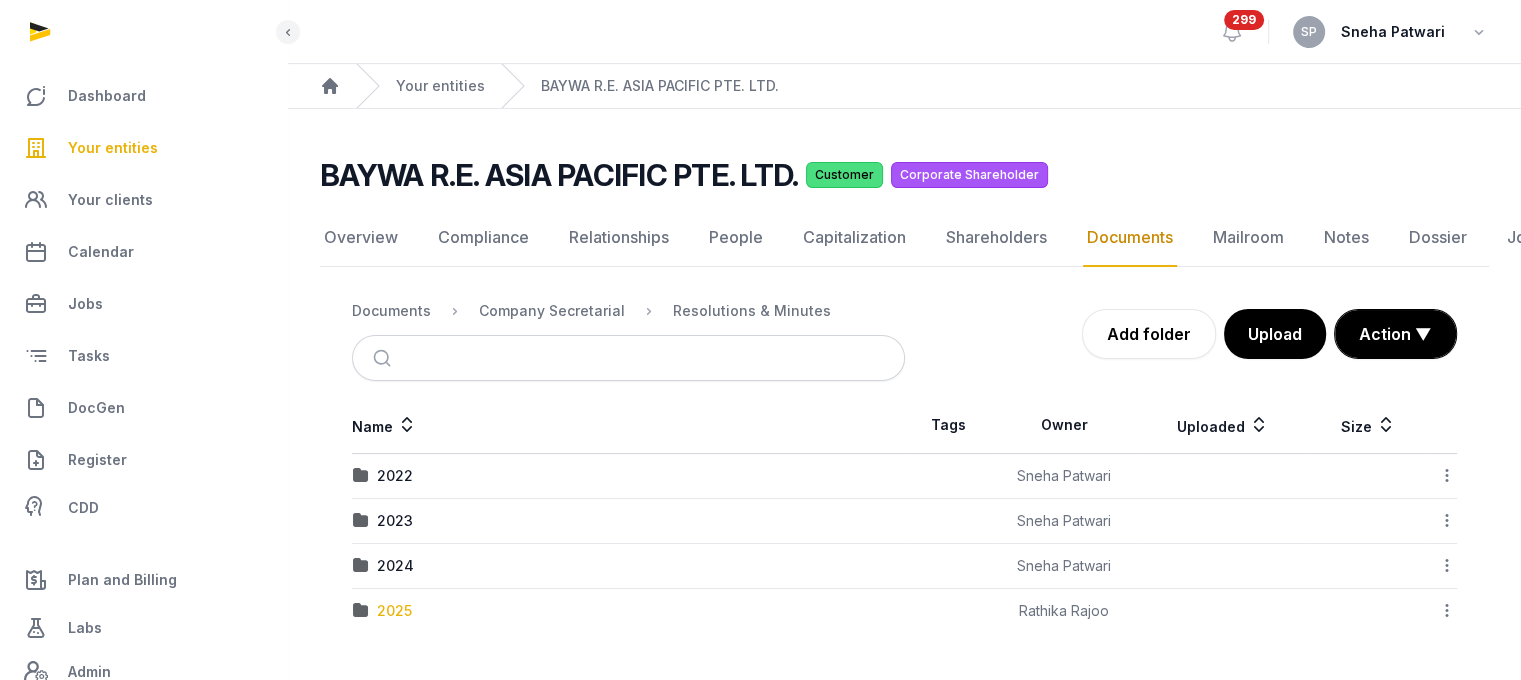click on "2025" at bounding box center [394, 611] 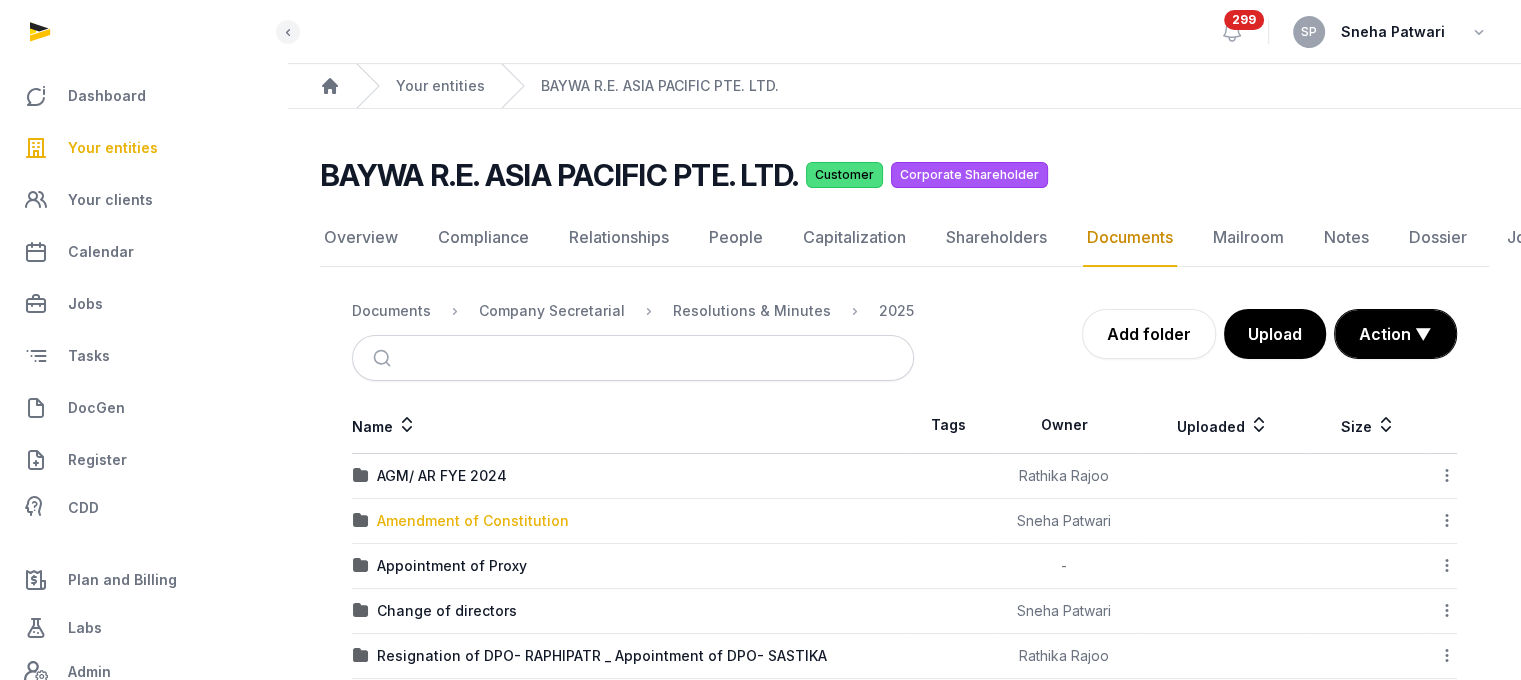 click on "Amendment  of Constitution" at bounding box center [473, 521] 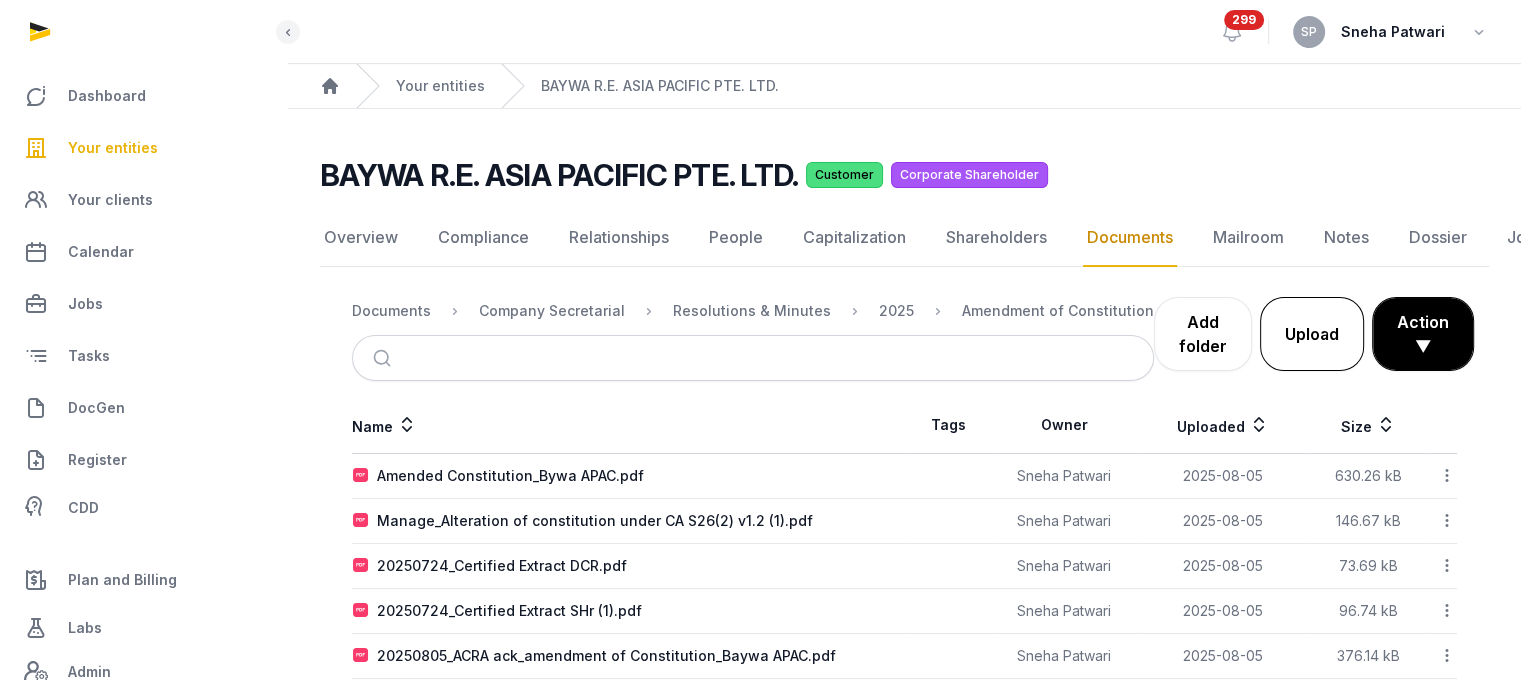 click on "Upload" at bounding box center (1312, 334) 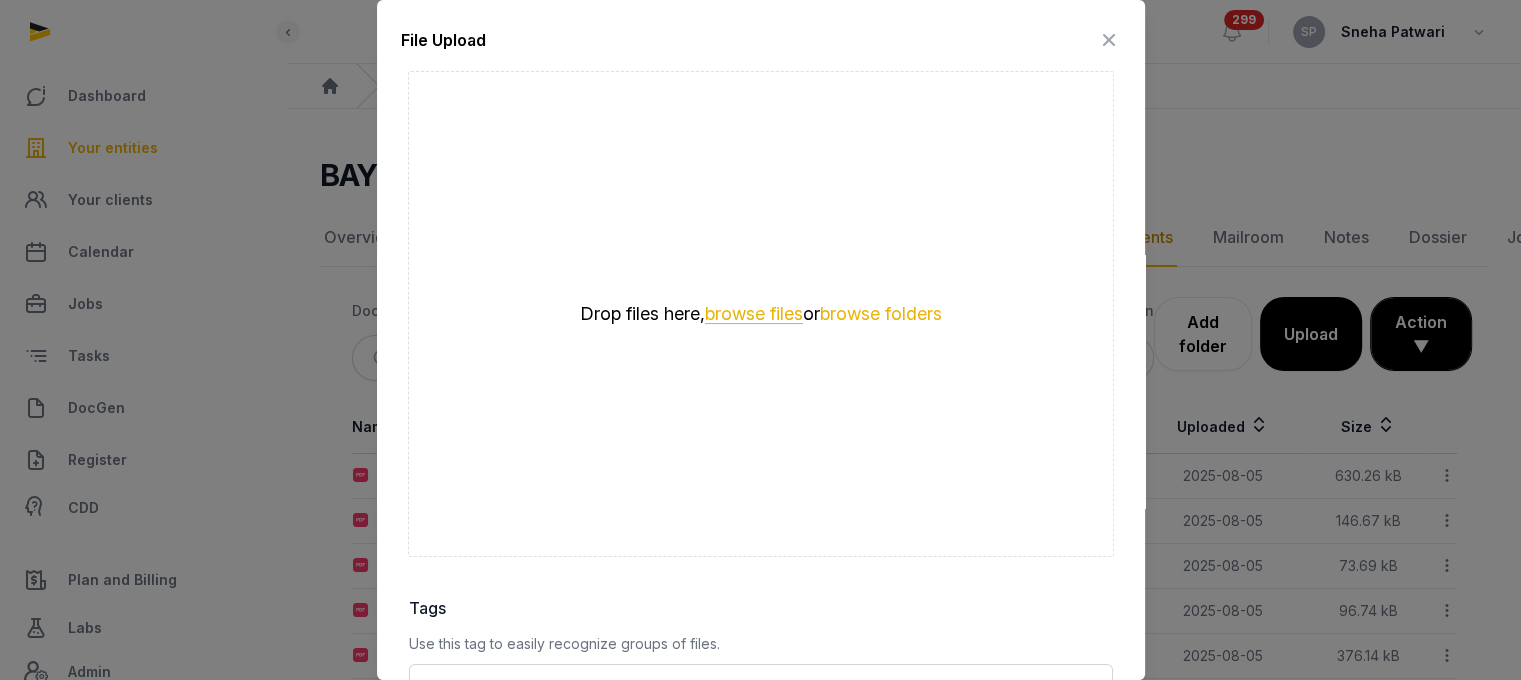 click on "browse files" at bounding box center [754, 314] 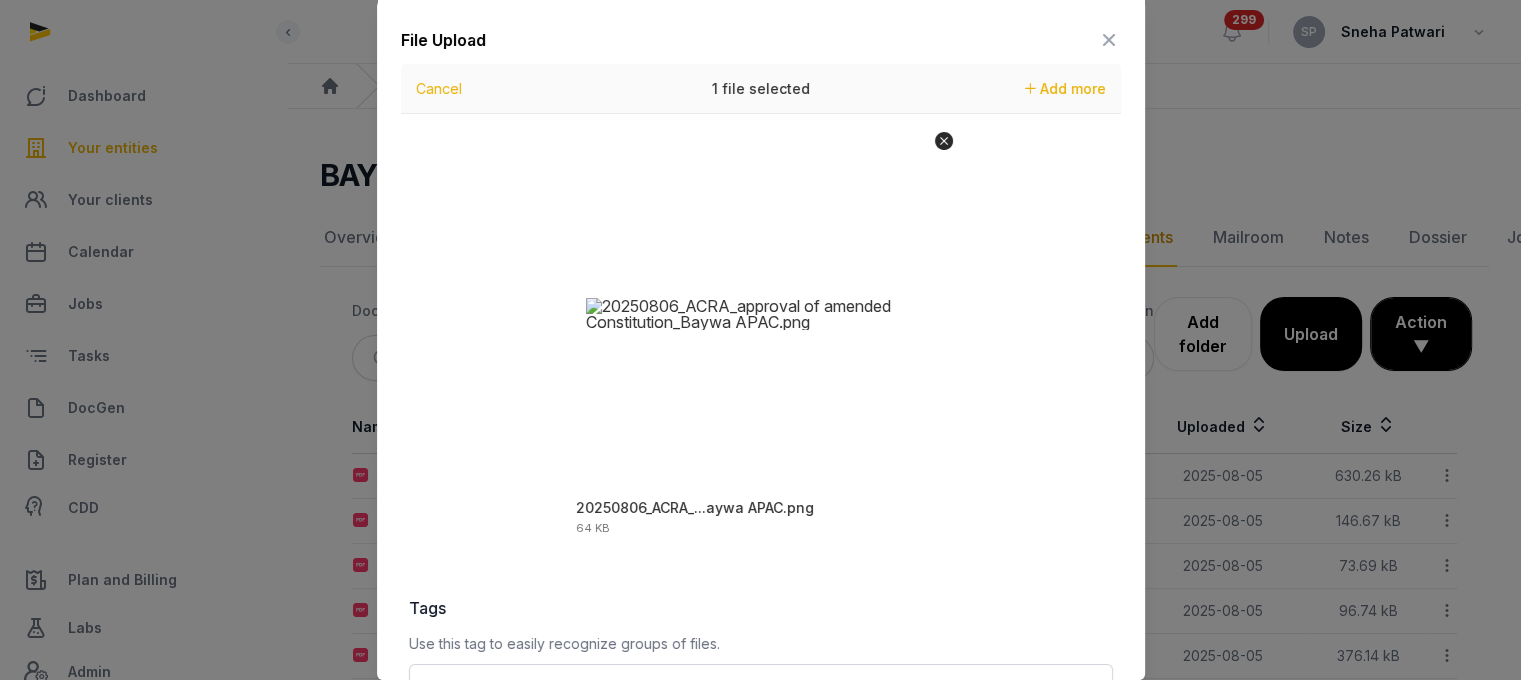 click on "File Upload Drop your files here Cancel 1 file selected Add more 20250806_ACRA_...aywa APAC.png 64 KB Tags Use this tag to easily recognize groups of files. Loading... Description Upload 1 file" at bounding box center [761, 489] 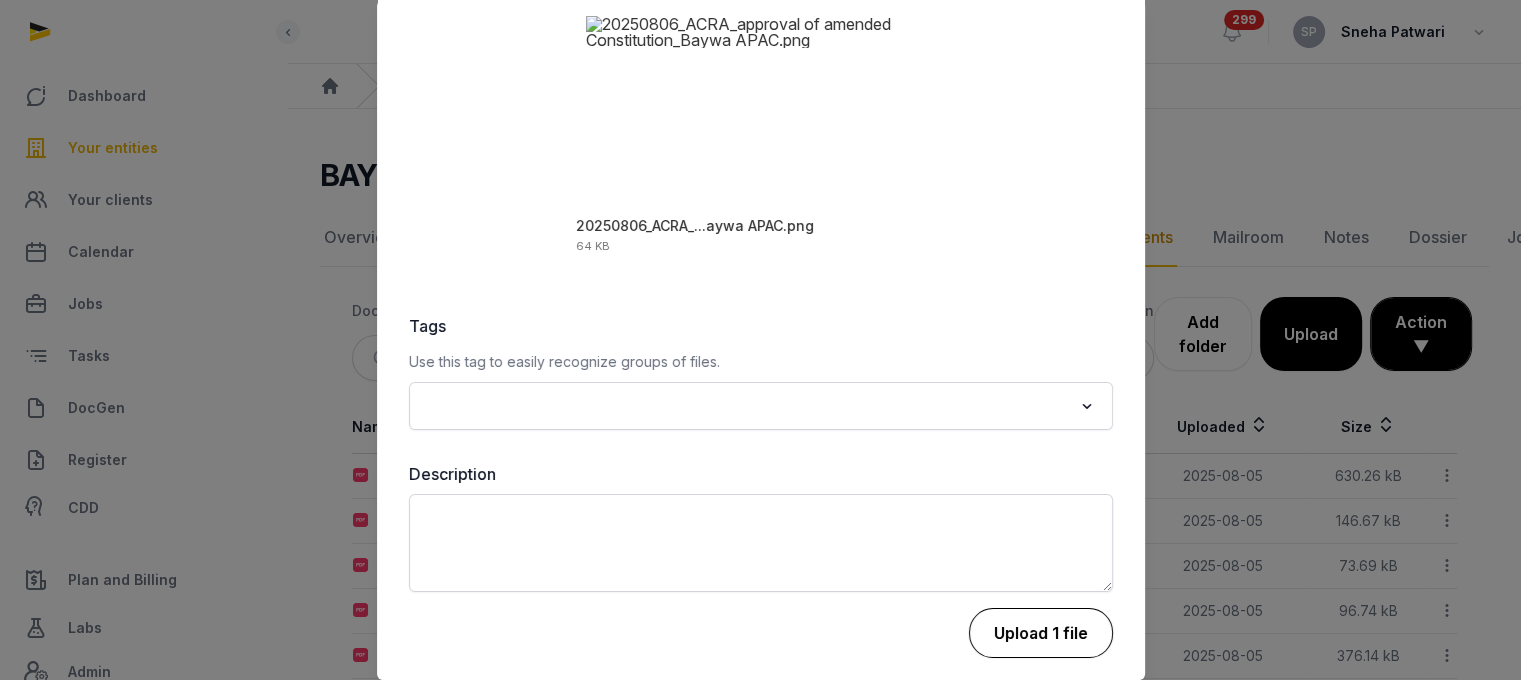 click on "Upload 1 file" at bounding box center (1041, 633) 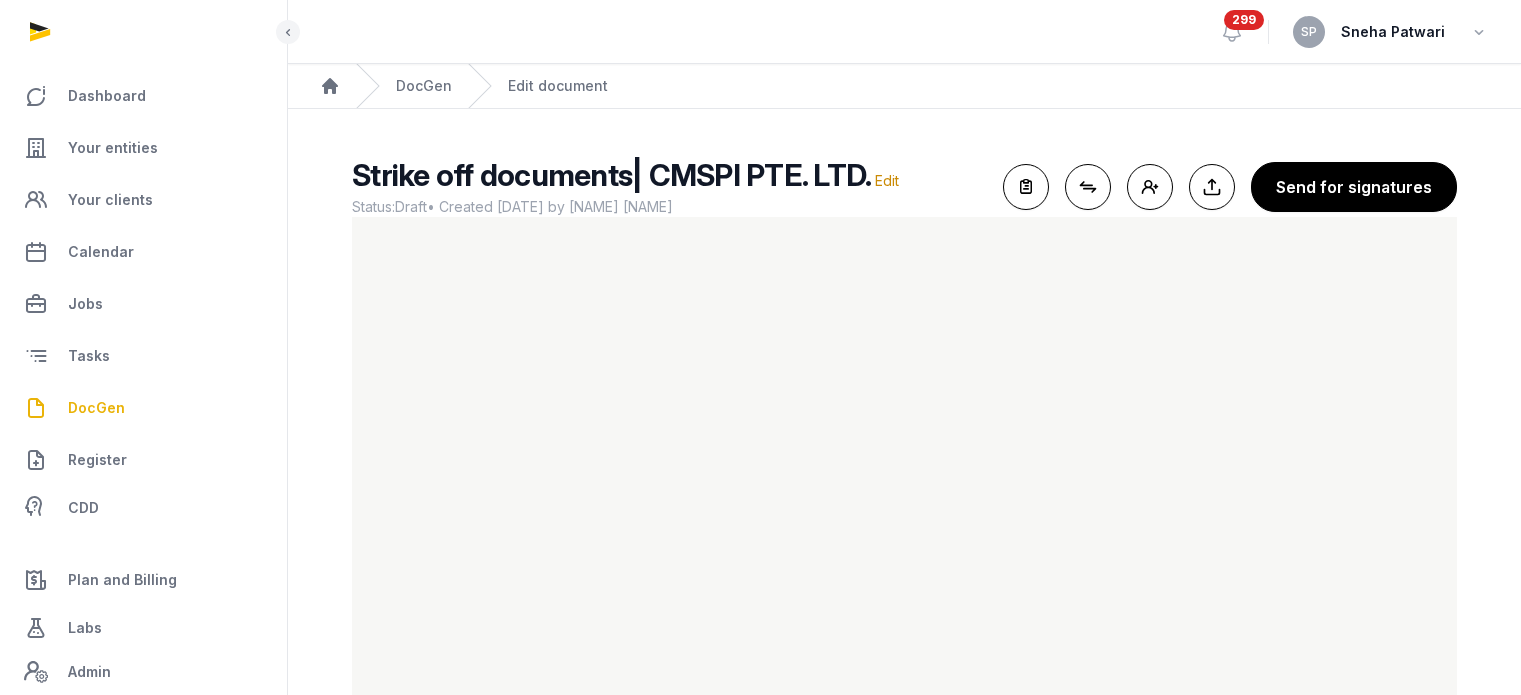 scroll, scrollTop: 83, scrollLeft: 0, axis: vertical 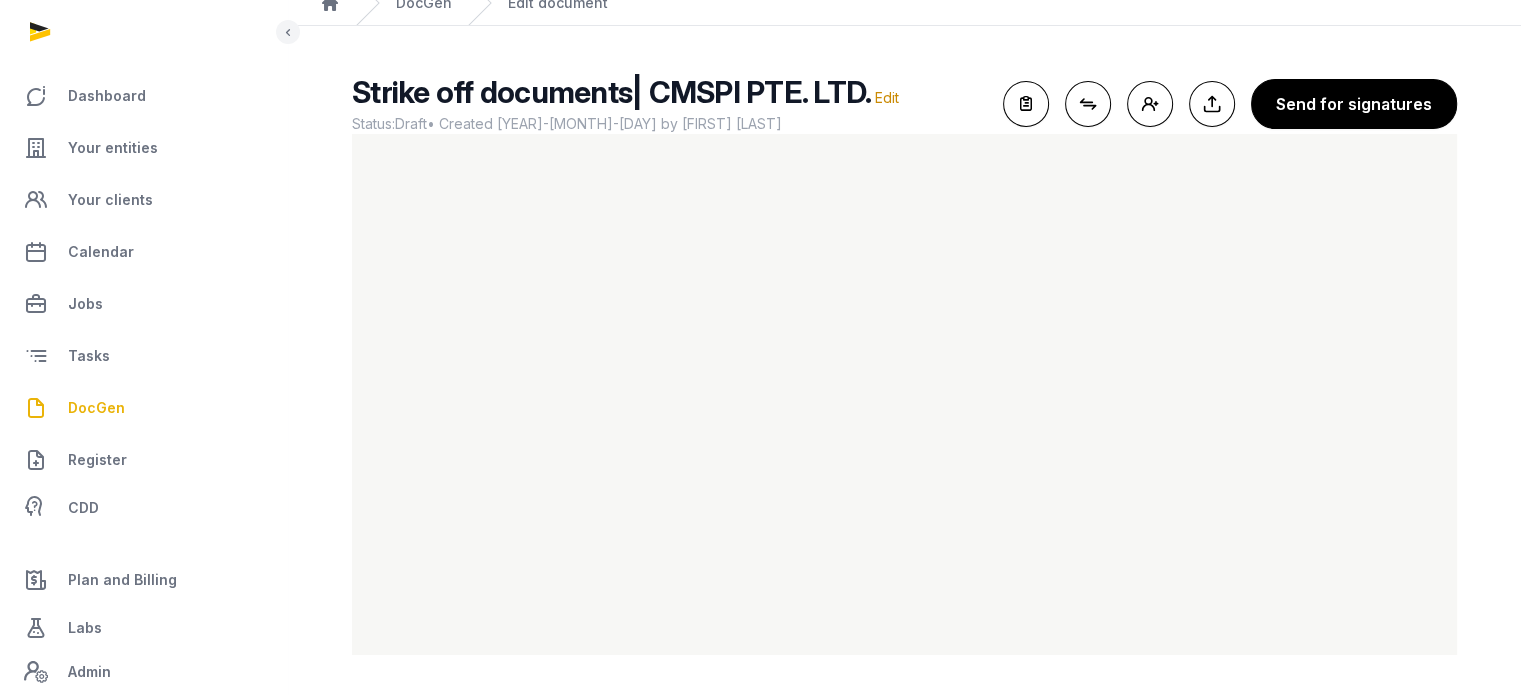 click on "Your entities" at bounding box center (143, 148) 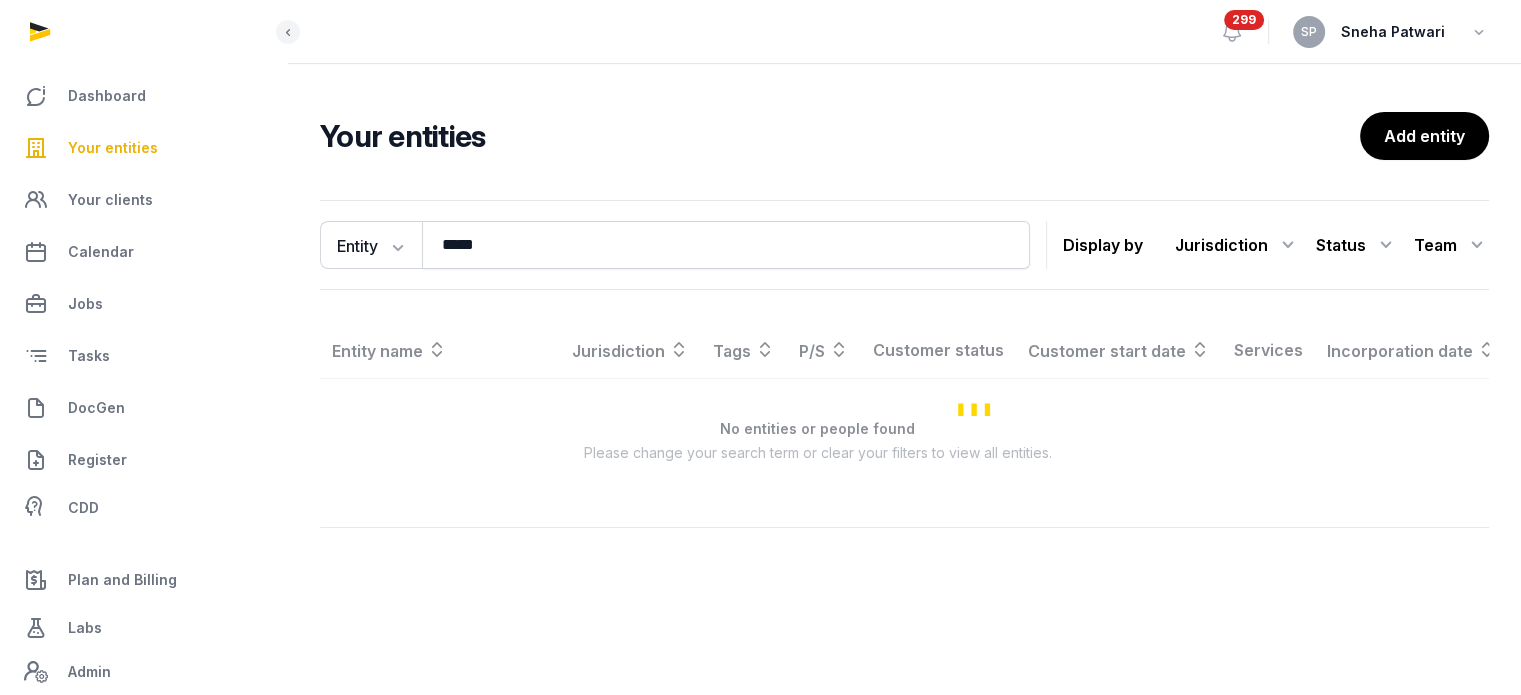 scroll, scrollTop: 0, scrollLeft: 0, axis: both 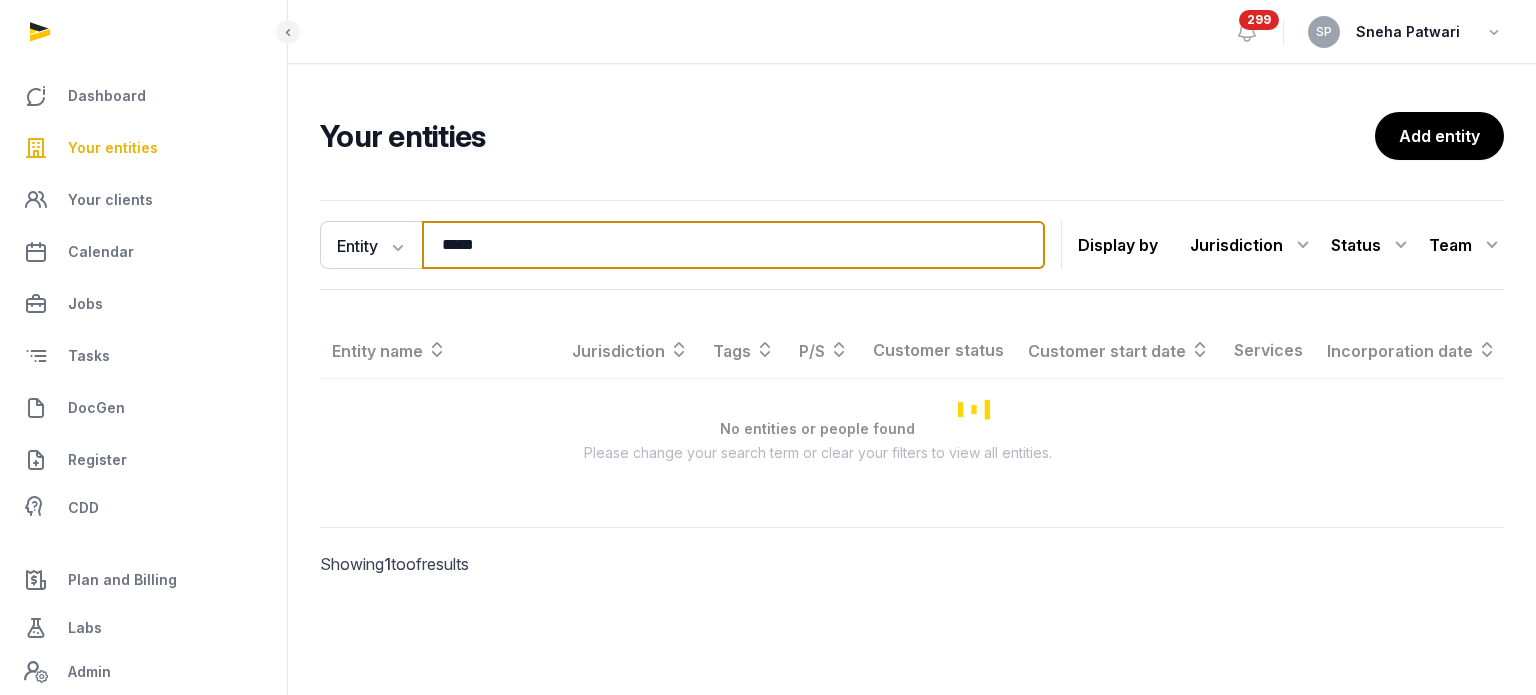 click on "*****" at bounding box center [733, 245] 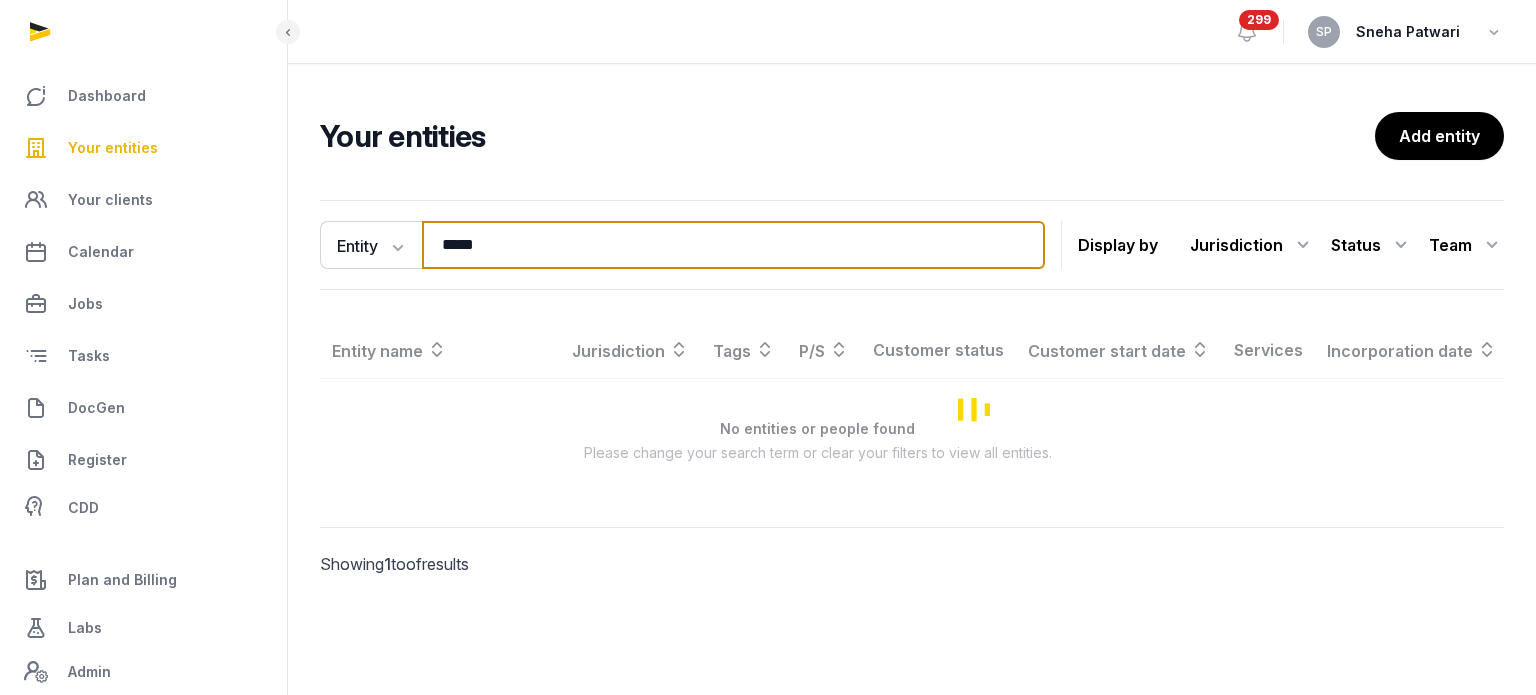 click on "*****" at bounding box center (733, 245) 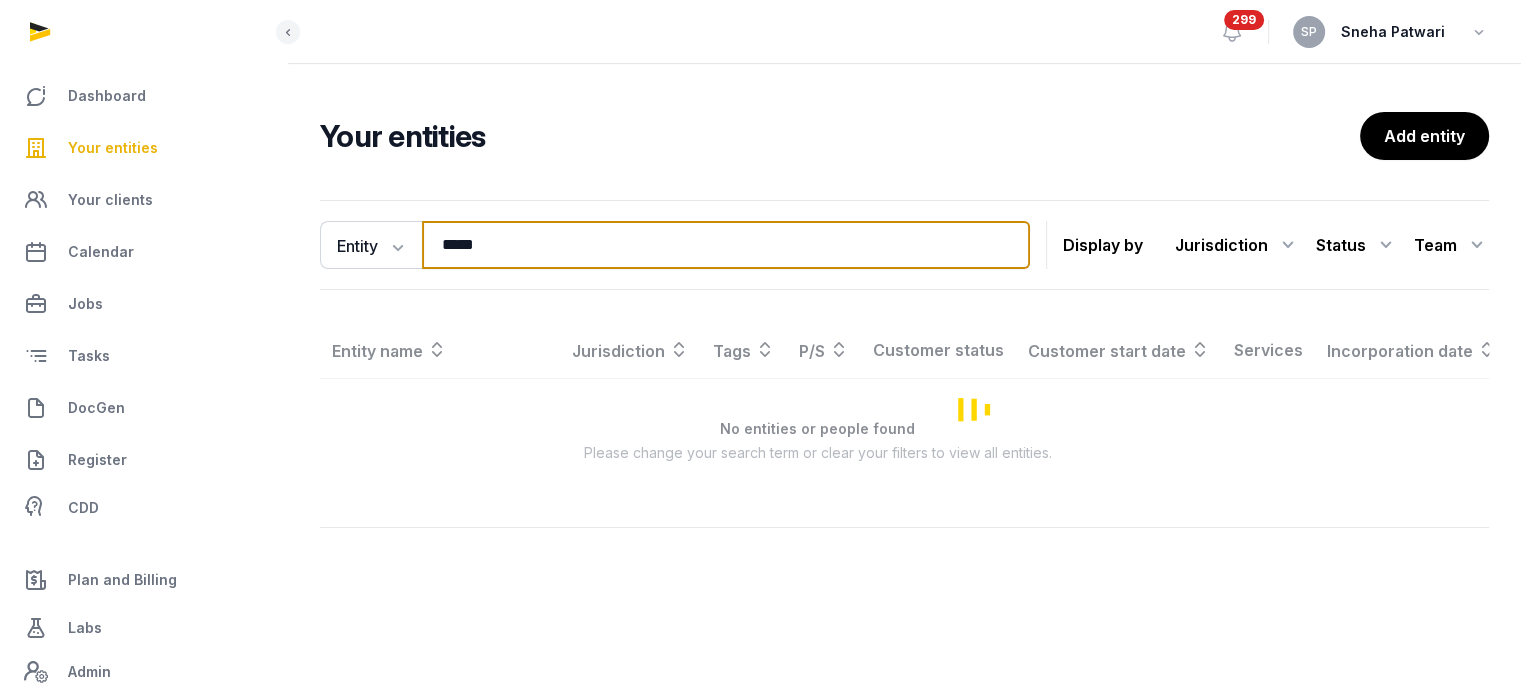 click on "*****" at bounding box center [726, 245] 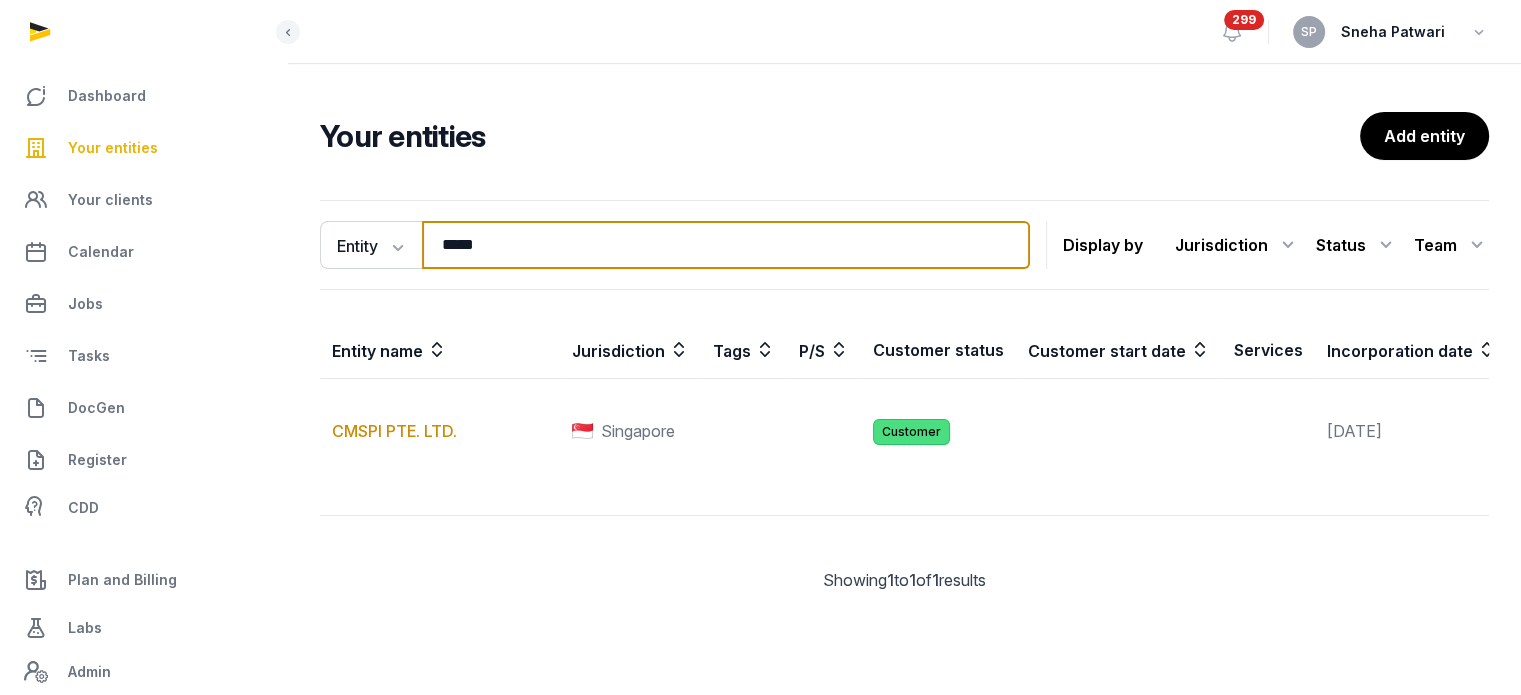 type on "*****" 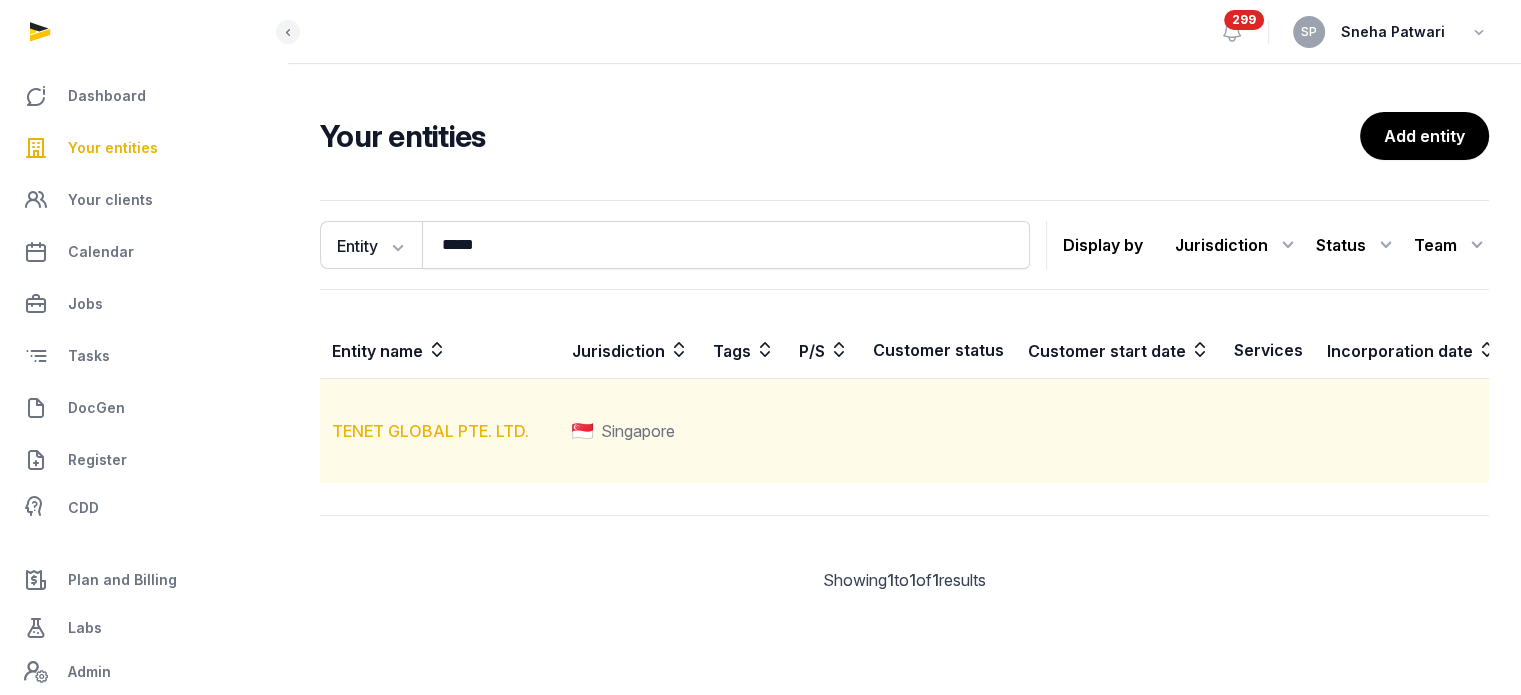 click on "TENET GLOBAL PTE. LTD." at bounding box center (430, 431) 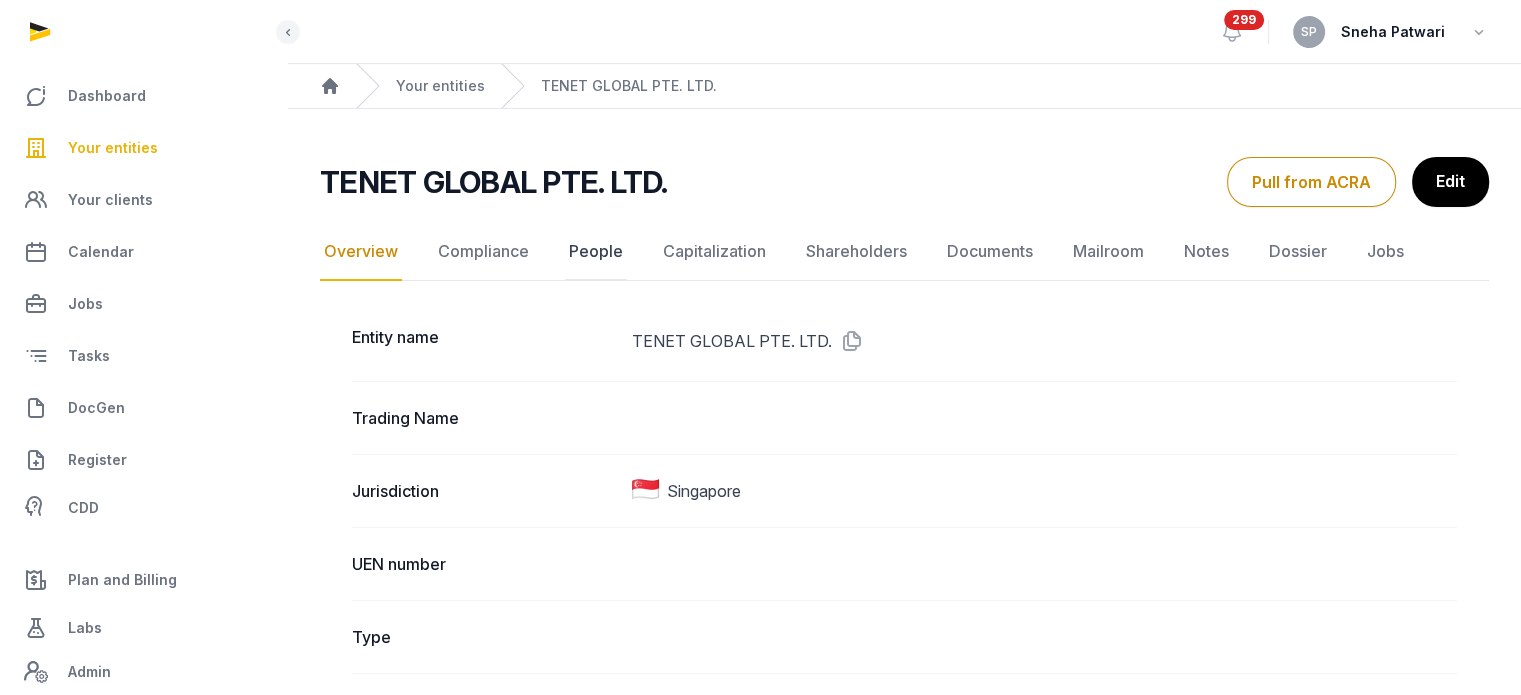 click on "People" 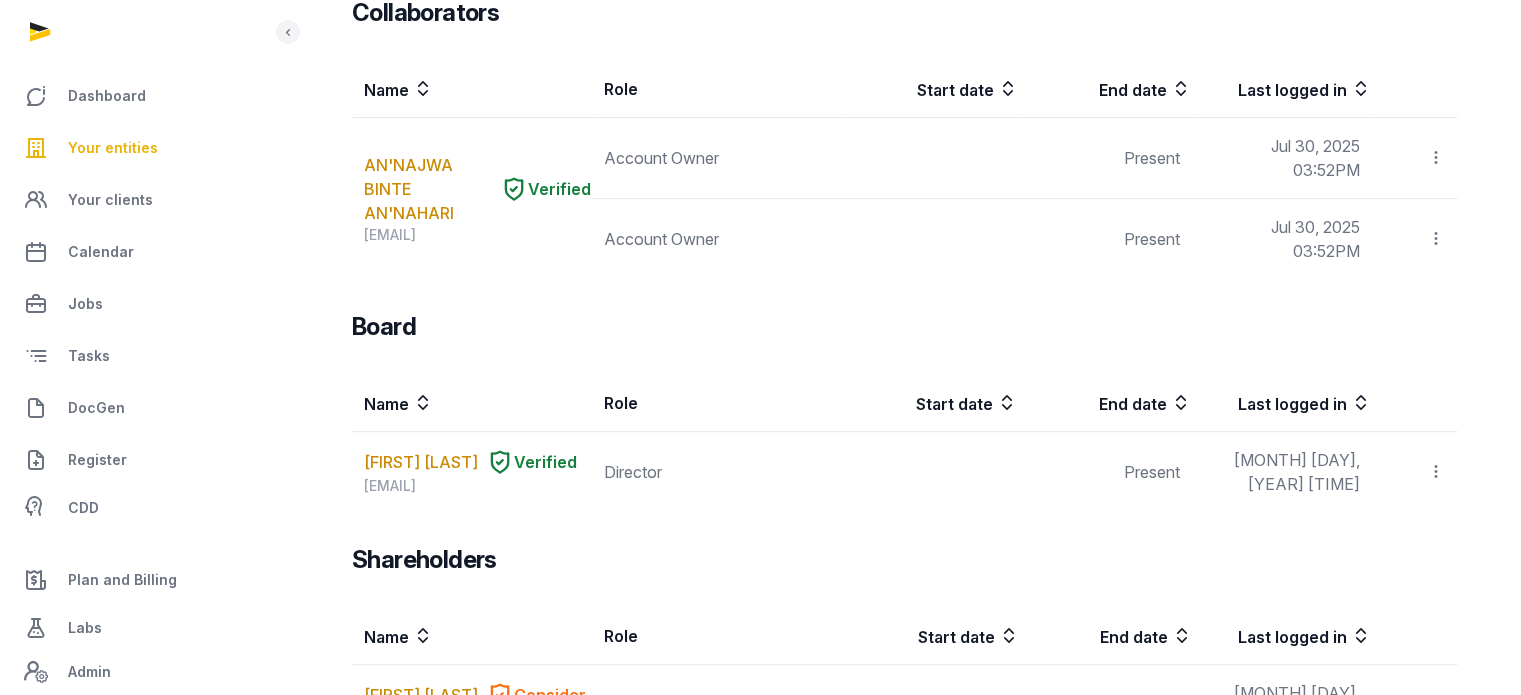 scroll, scrollTop: 1003, scrollLeft: 0, axis: vertical 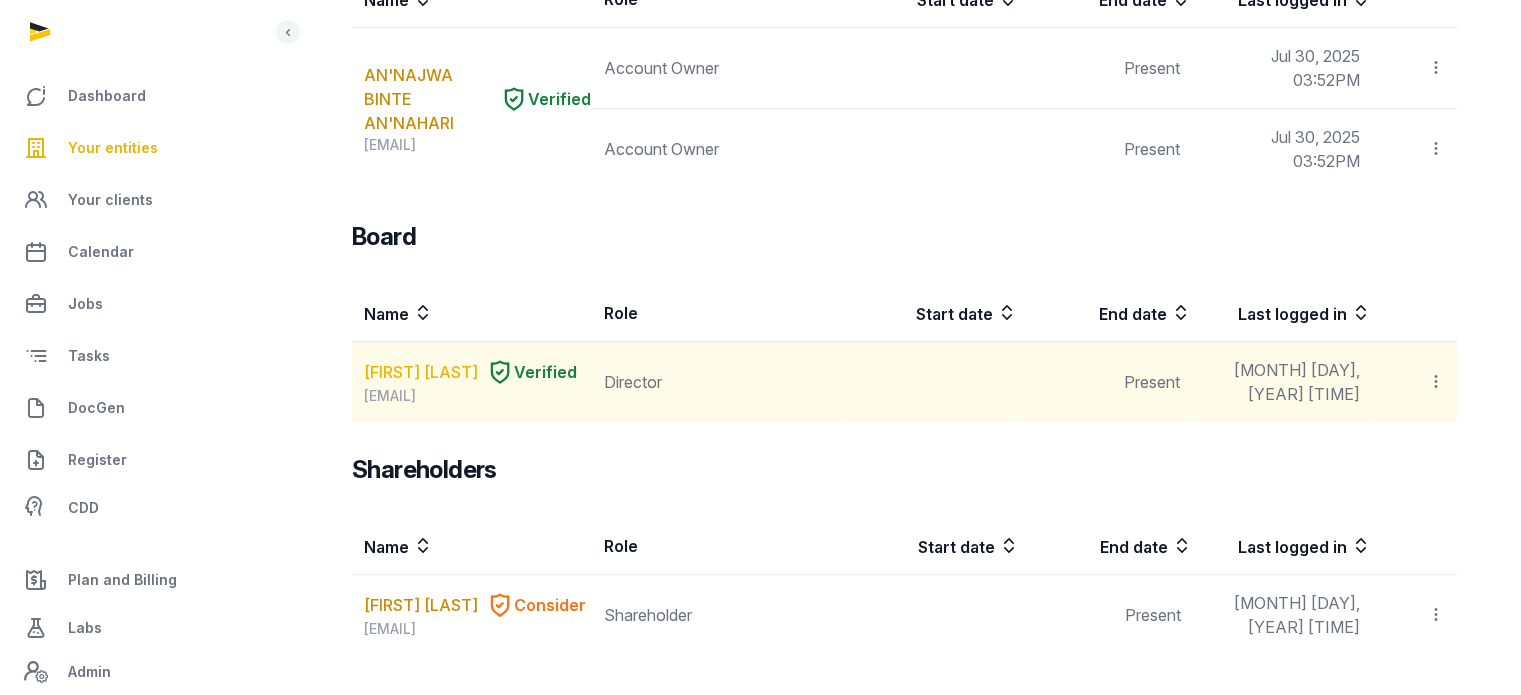 click on "[FIRST] [LAST]" at bounding box center [421, 372] 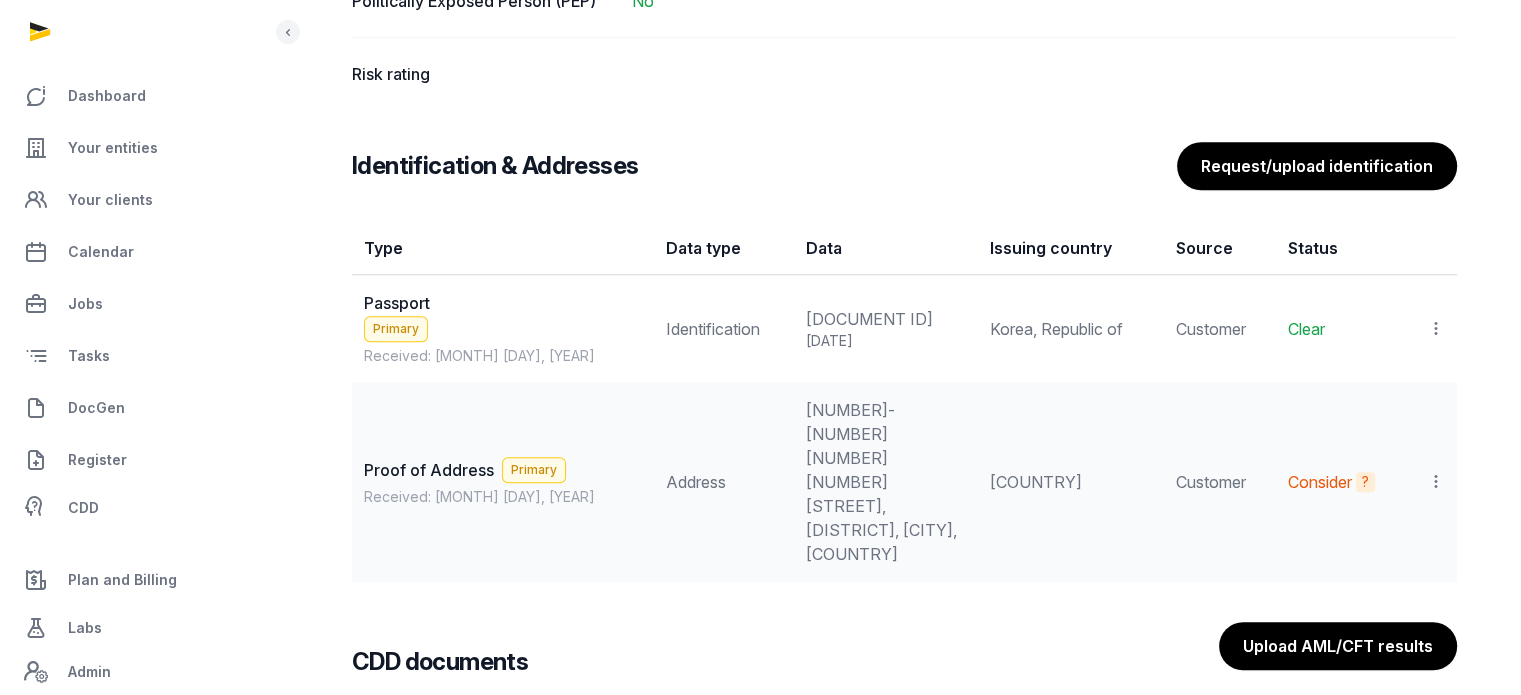 scroll, scrollTop: 1623, scrollLeft: 0, axis: vertical 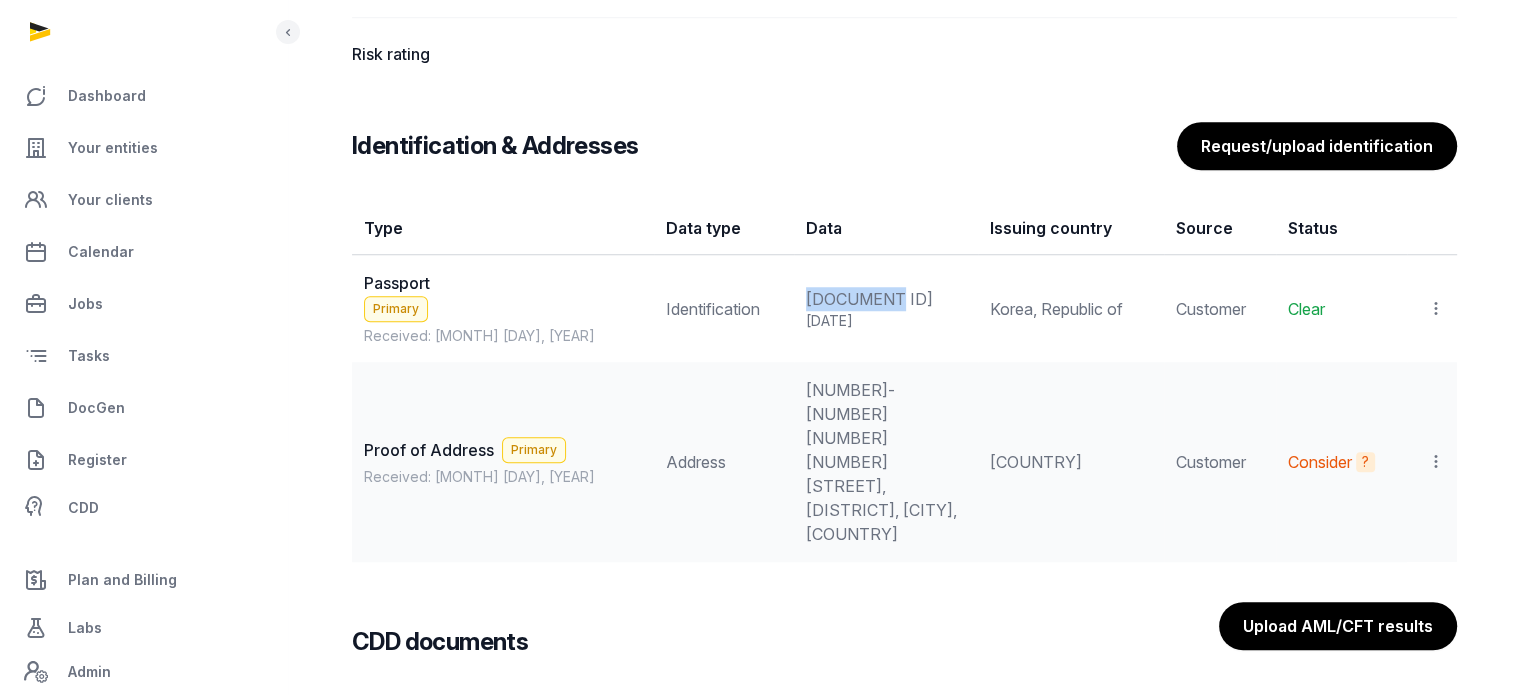 drag, startPoint x: 874, startPoint y: 300, endPoint x: 784, endPoint y: 303, distance: 90.04999 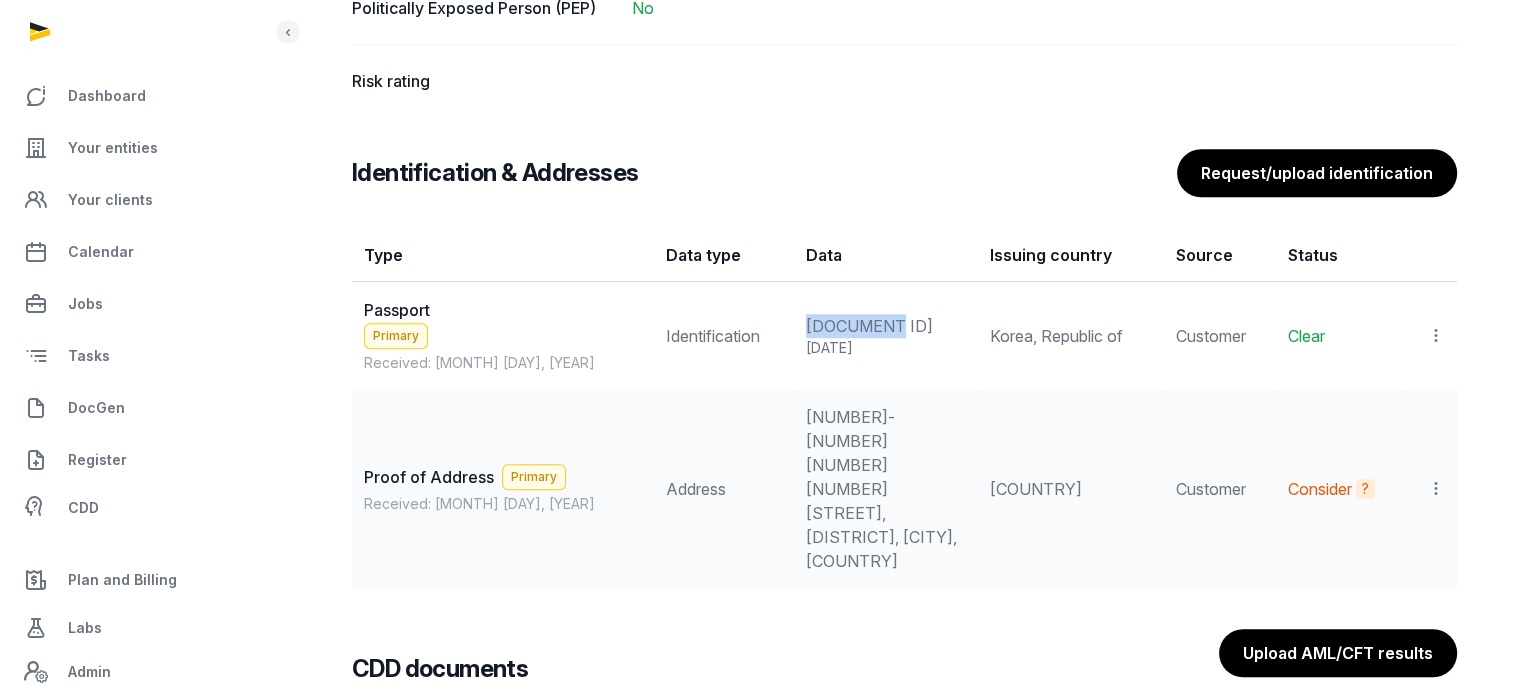 scroll, scrollTop: 1617, scrollLeft: 0, axis: vertical 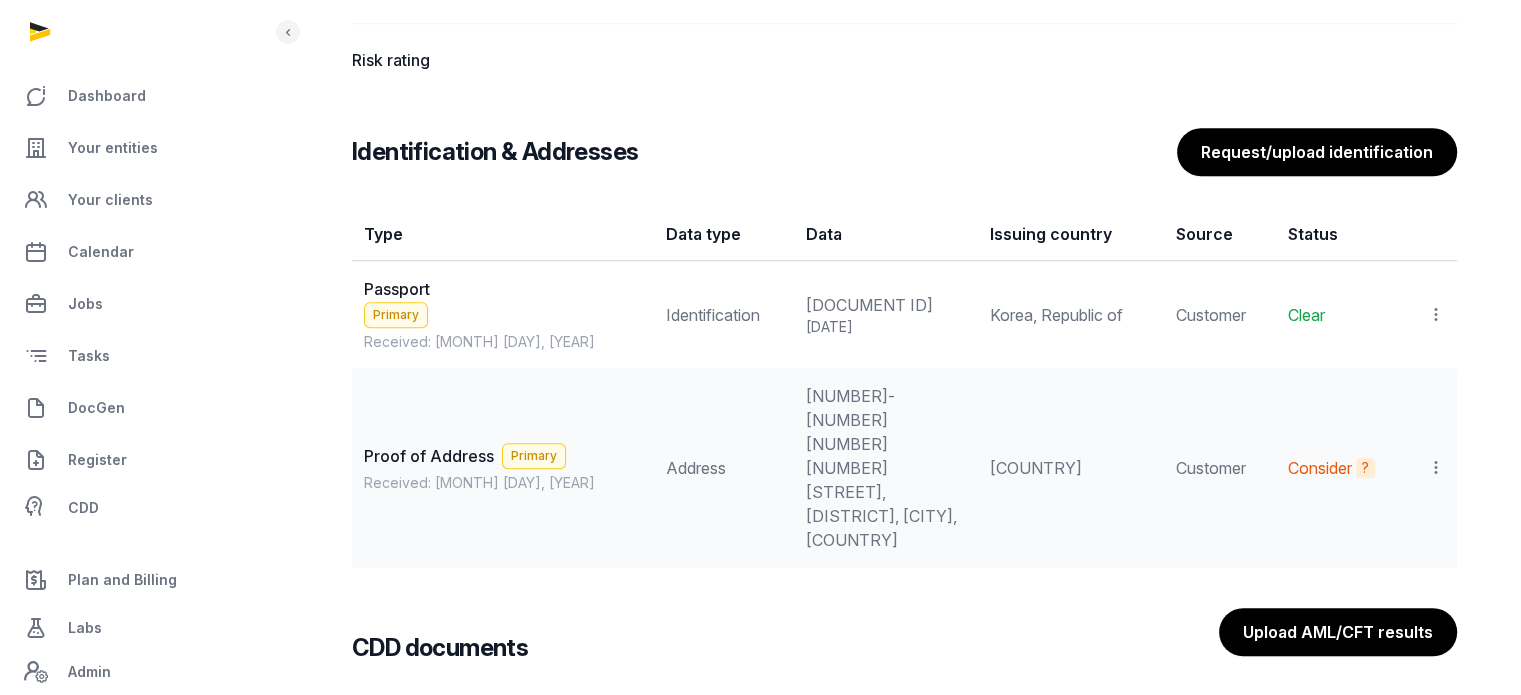 click 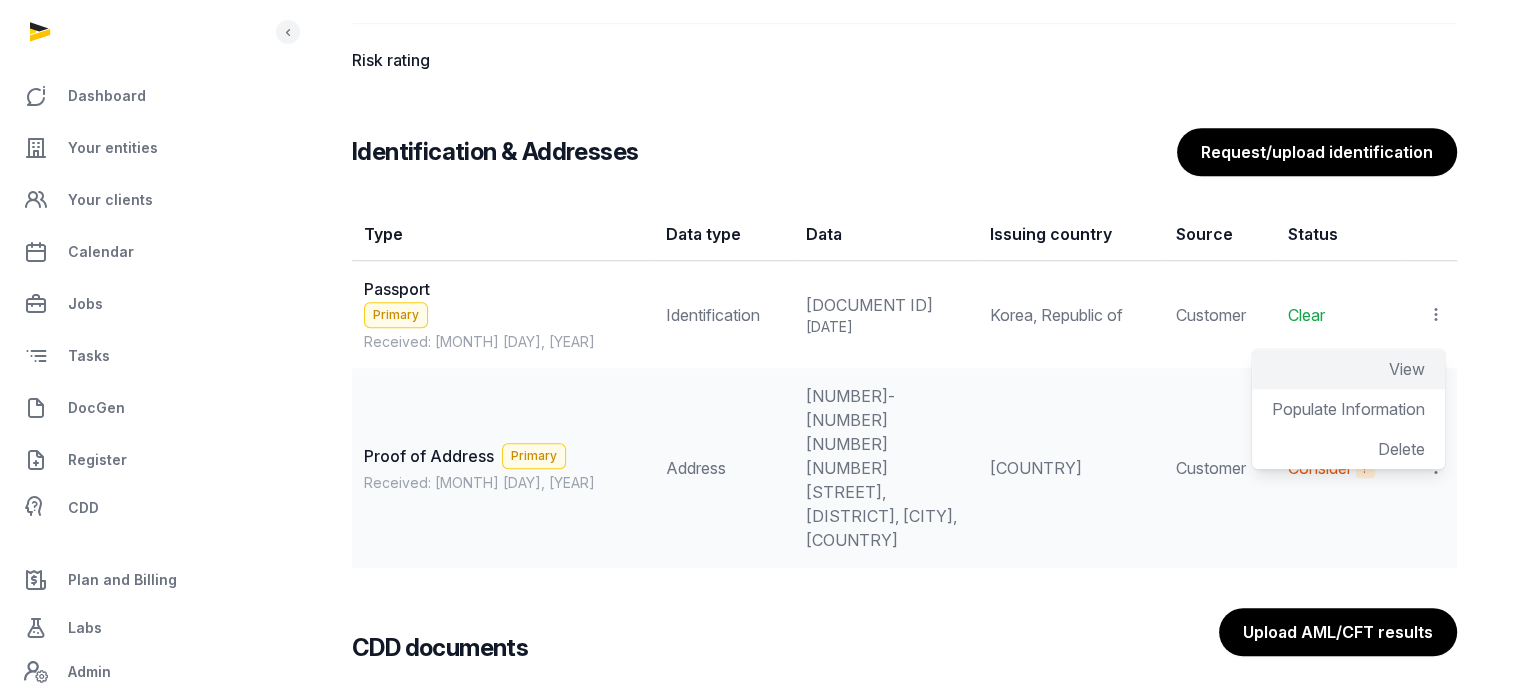 click on "View" 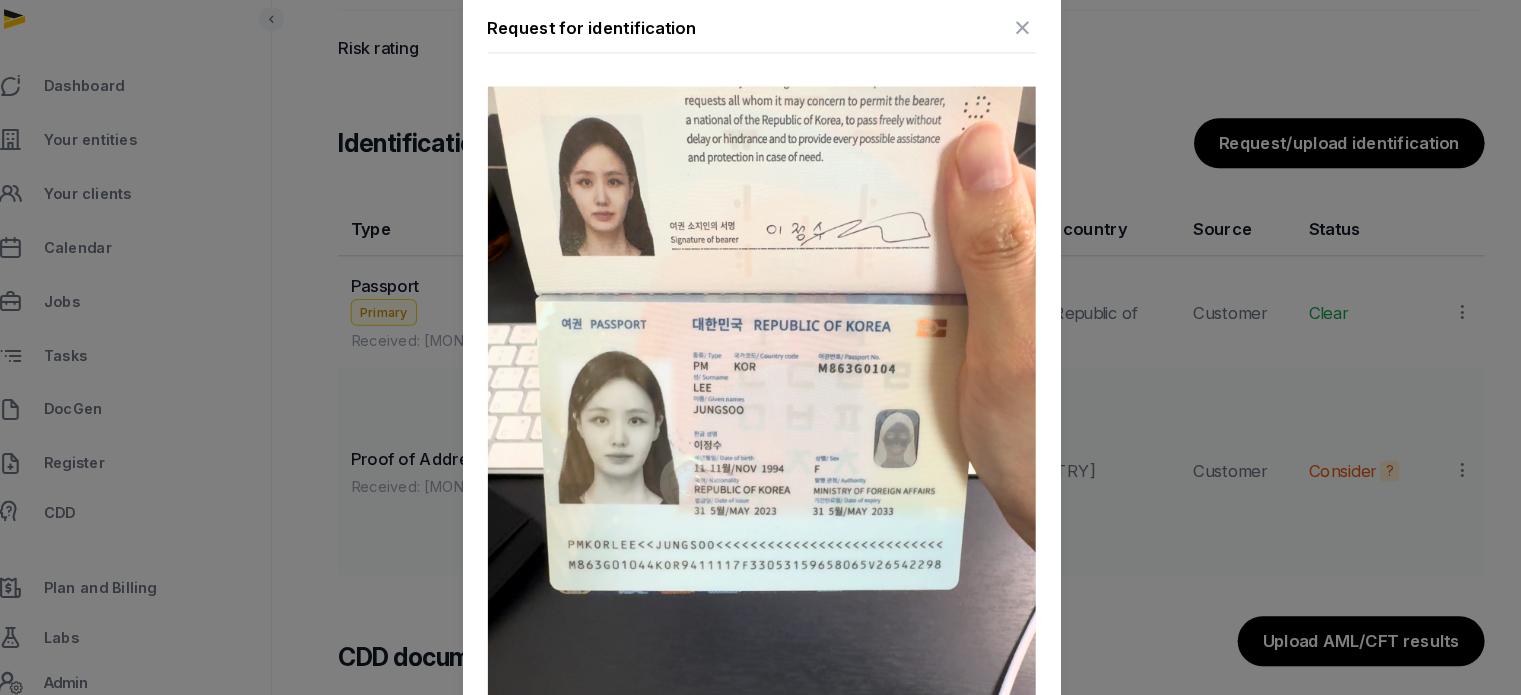 scroll, scrollTop: 1617, scrollLeft: 0, axis: vertical 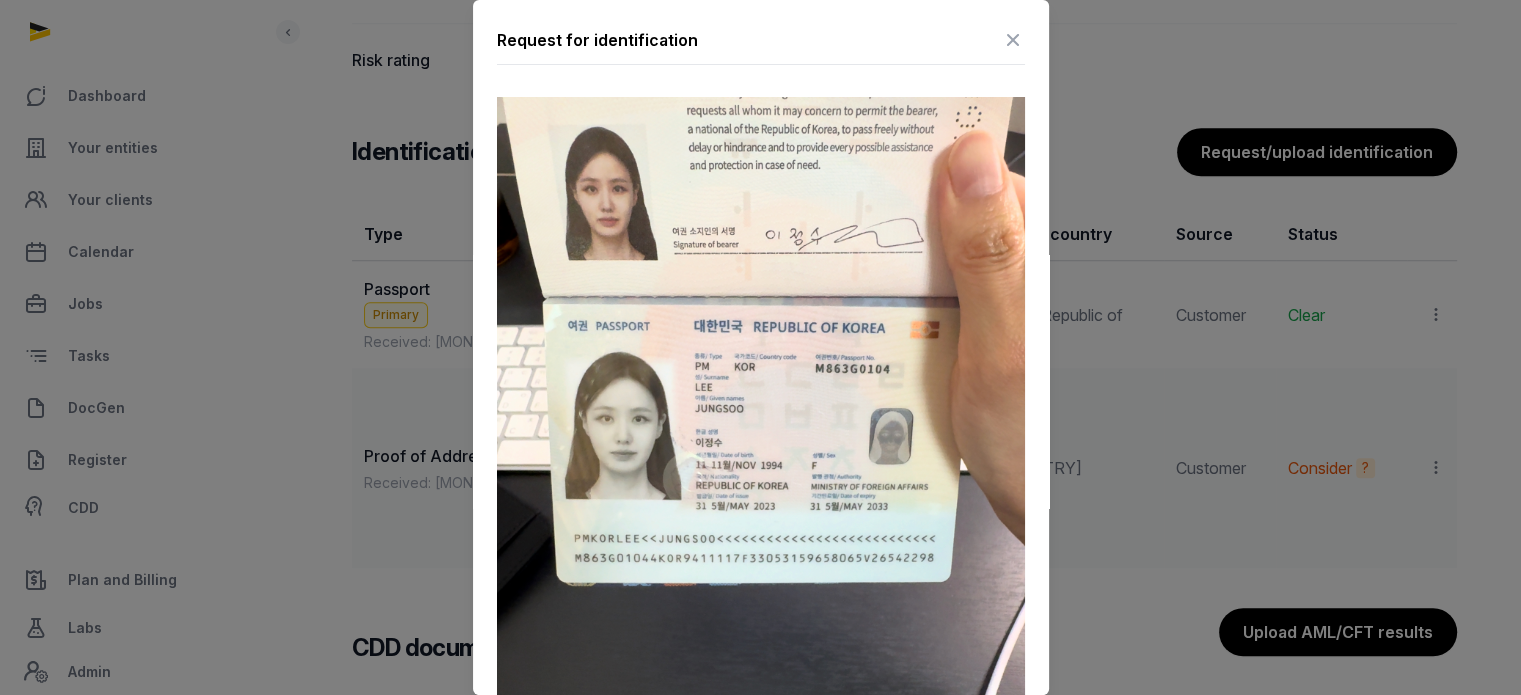 click at bounding box center (1013, 40) 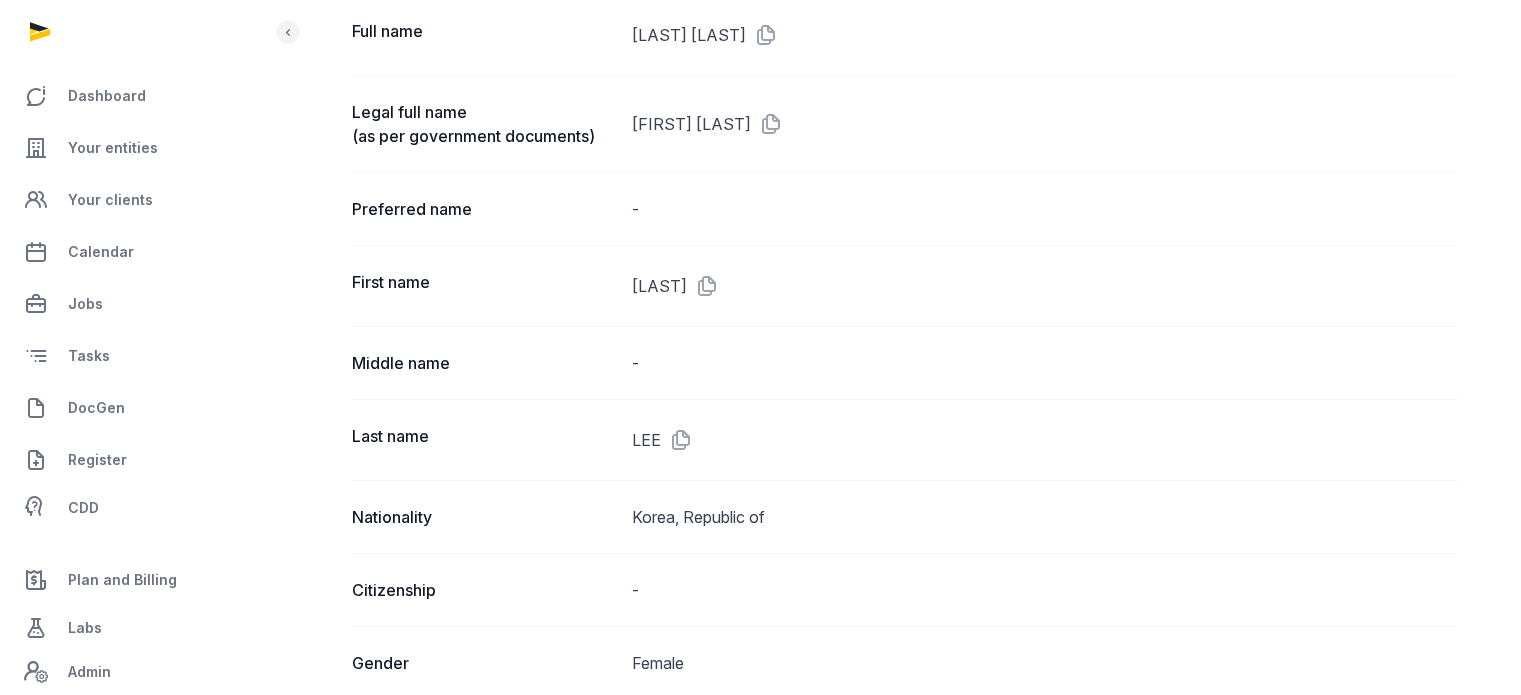 scroll, scrollTop: 264, scrollLeft: 0, axis: vertical 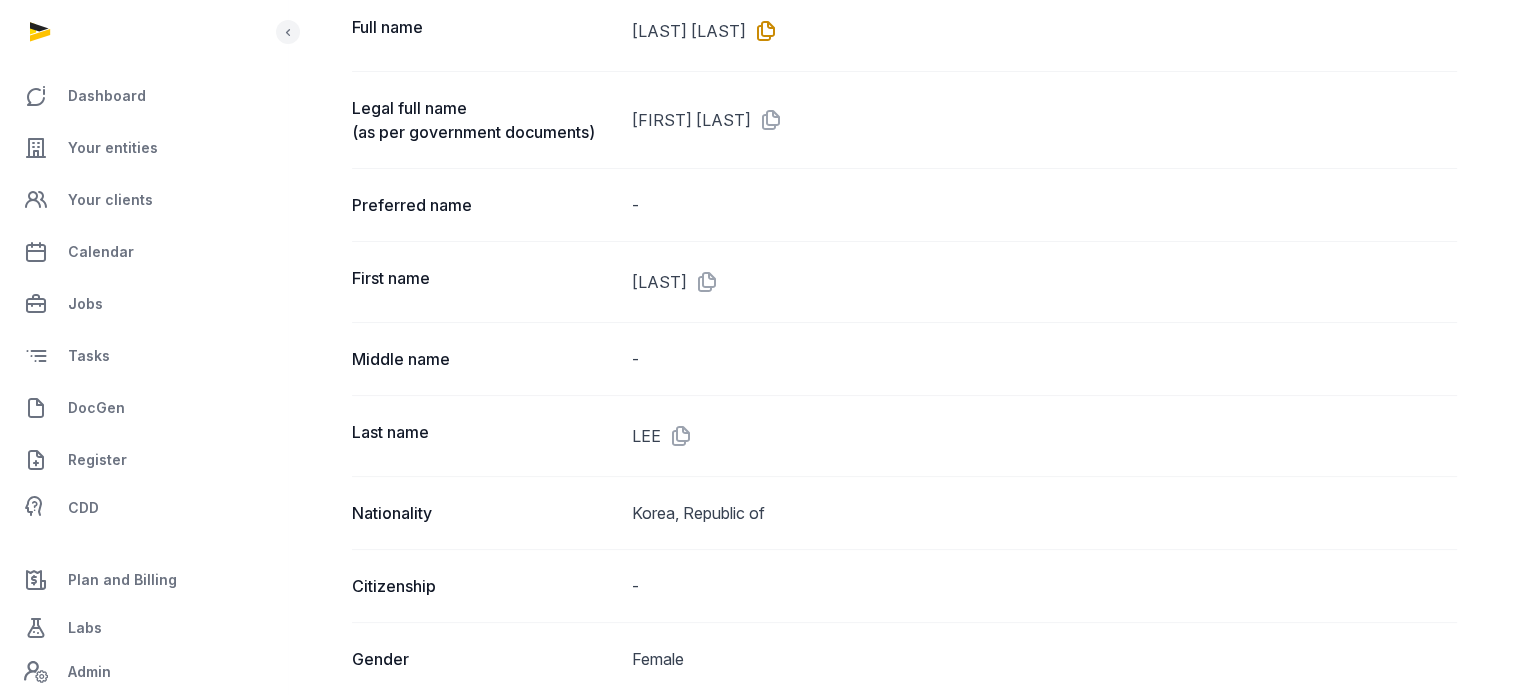 click at bounding box center (762, 31) 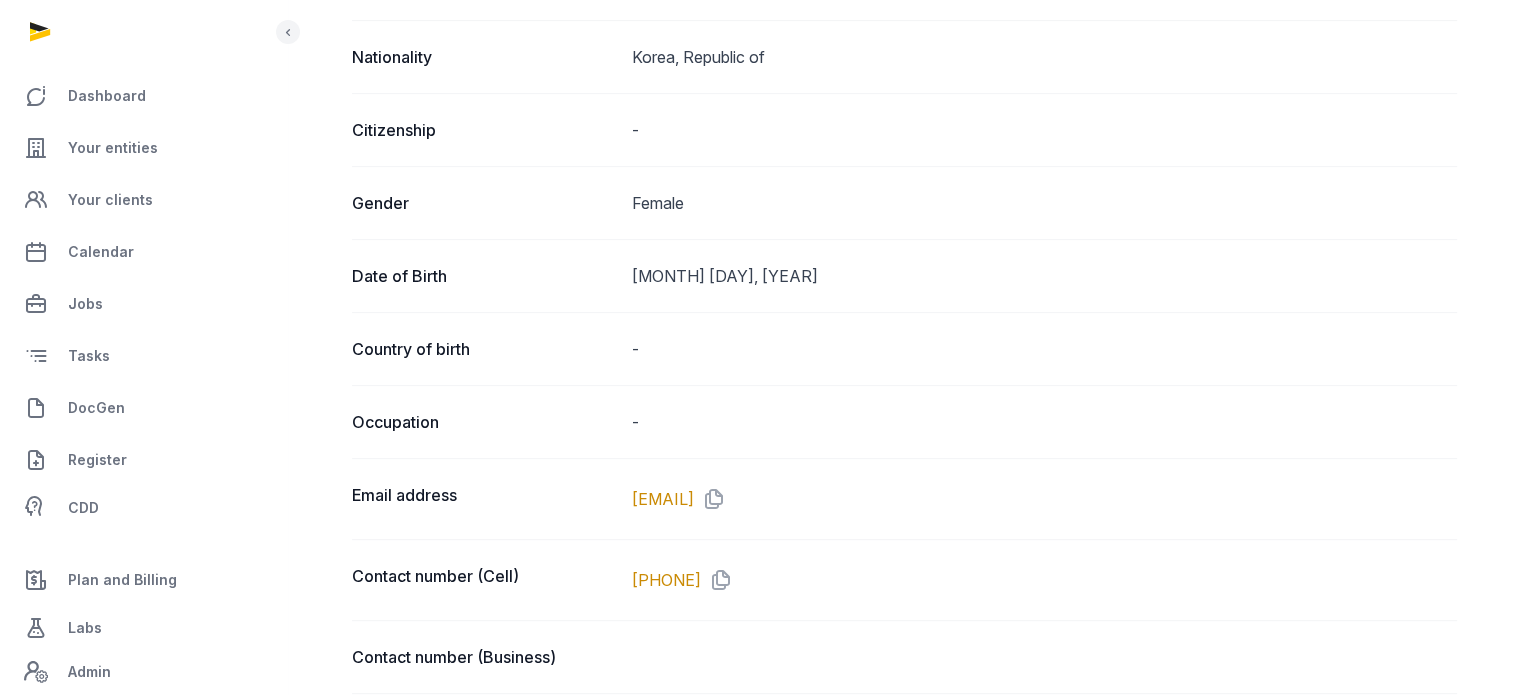 scroll, scrollTop: 792, scrollLeft: 0, axis: vertical 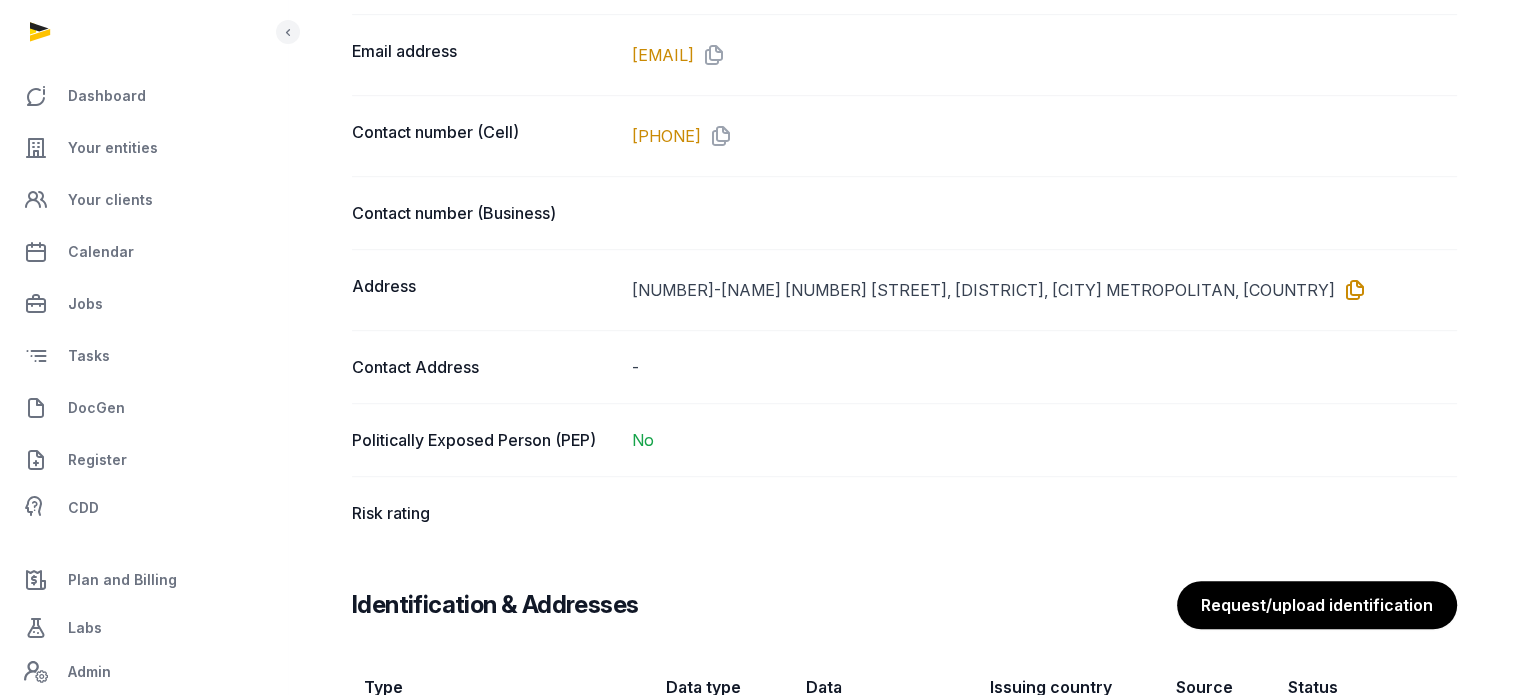 click at bounding box center (1351, 290) 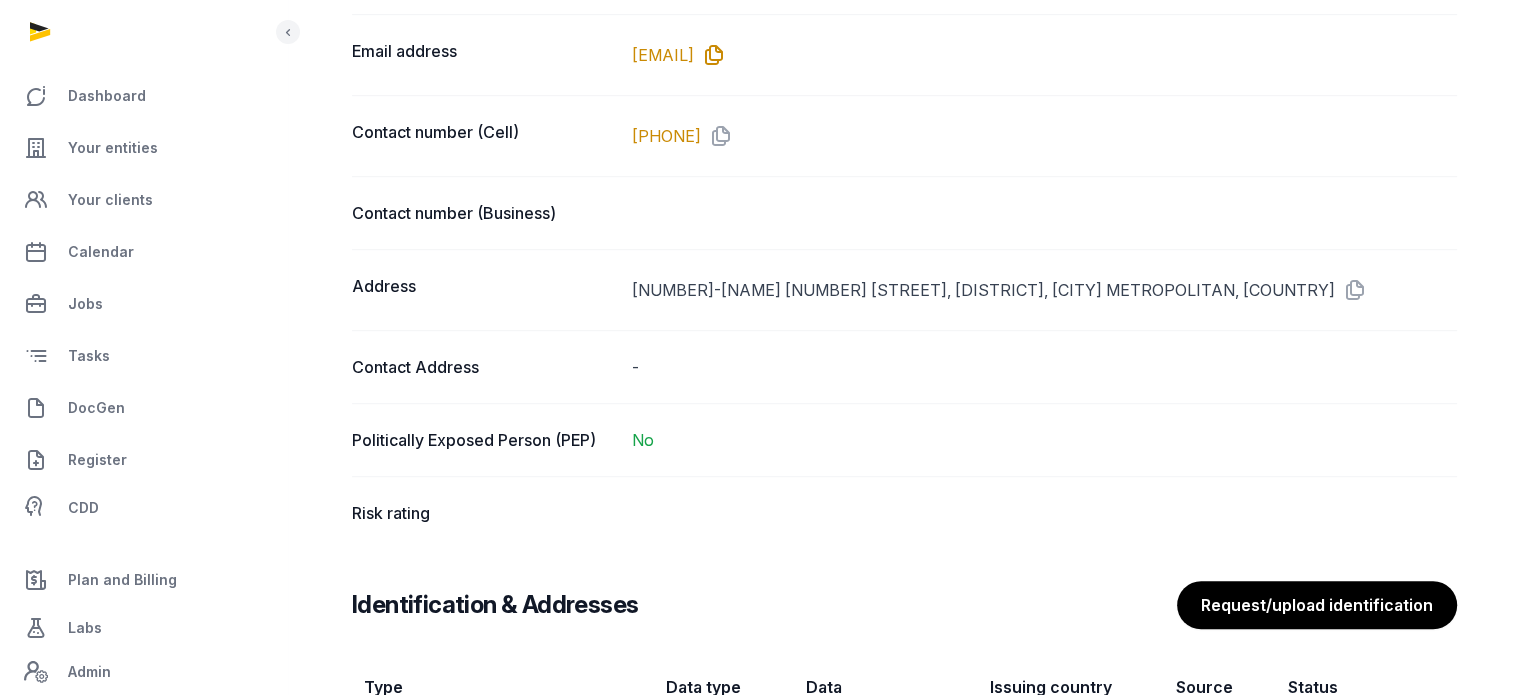 click at bounding box center [710, 55] 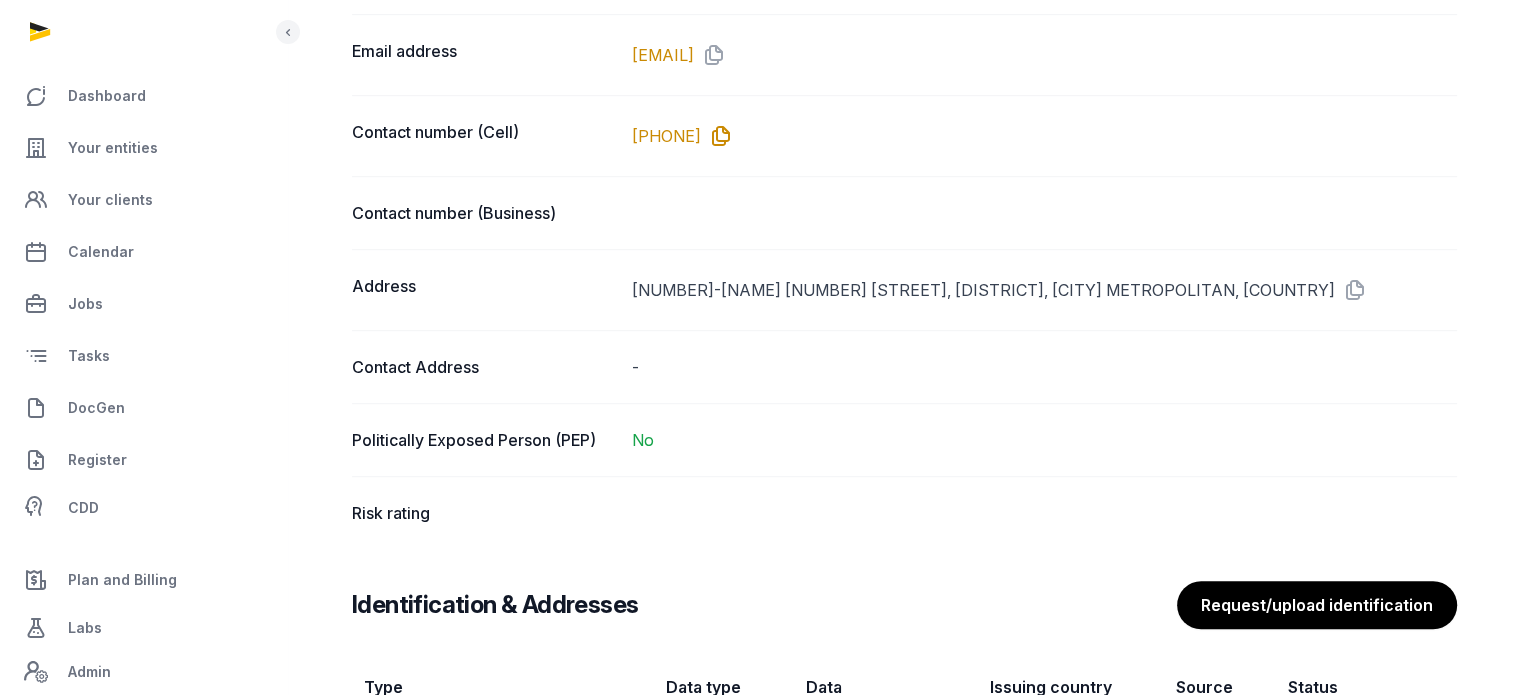 click at bounding box center (717, 136) 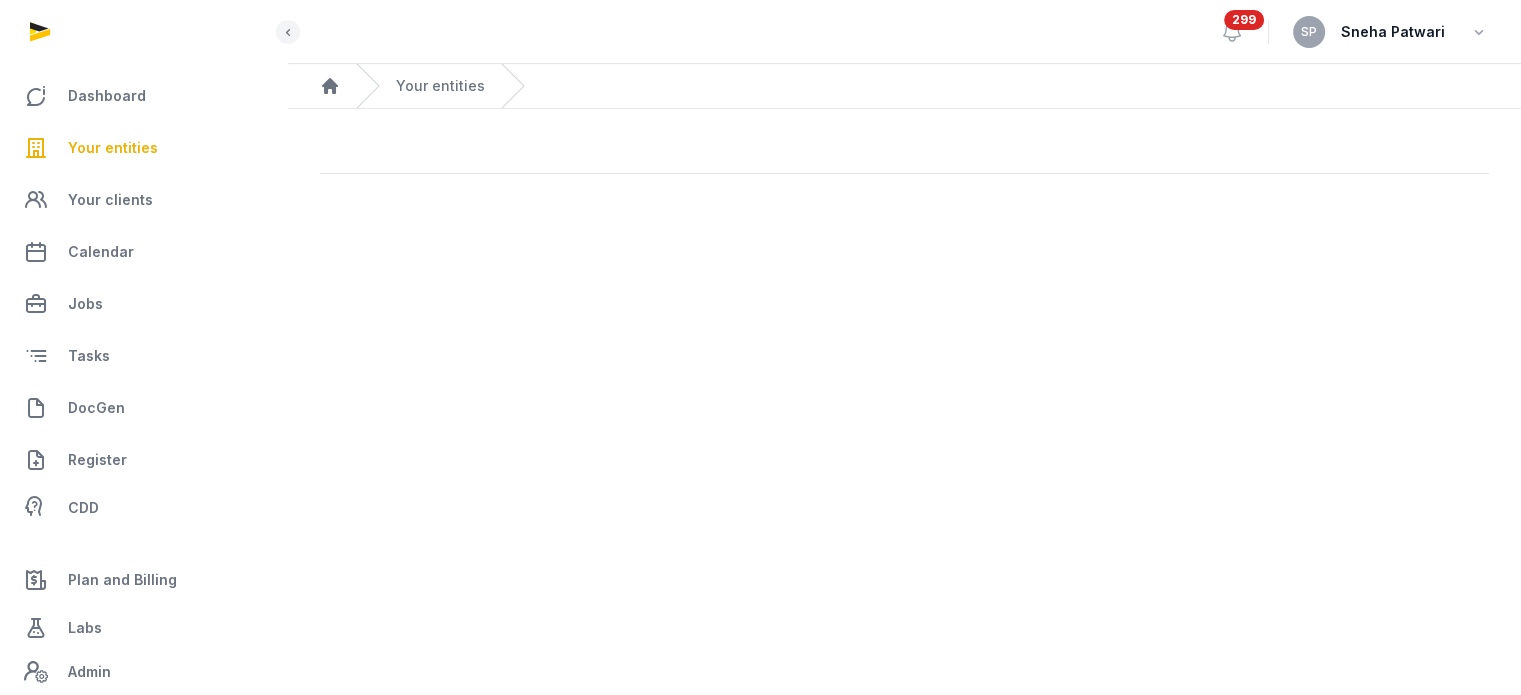 scroll, scrollTop: 0, scrollLeft: 0, axis: both 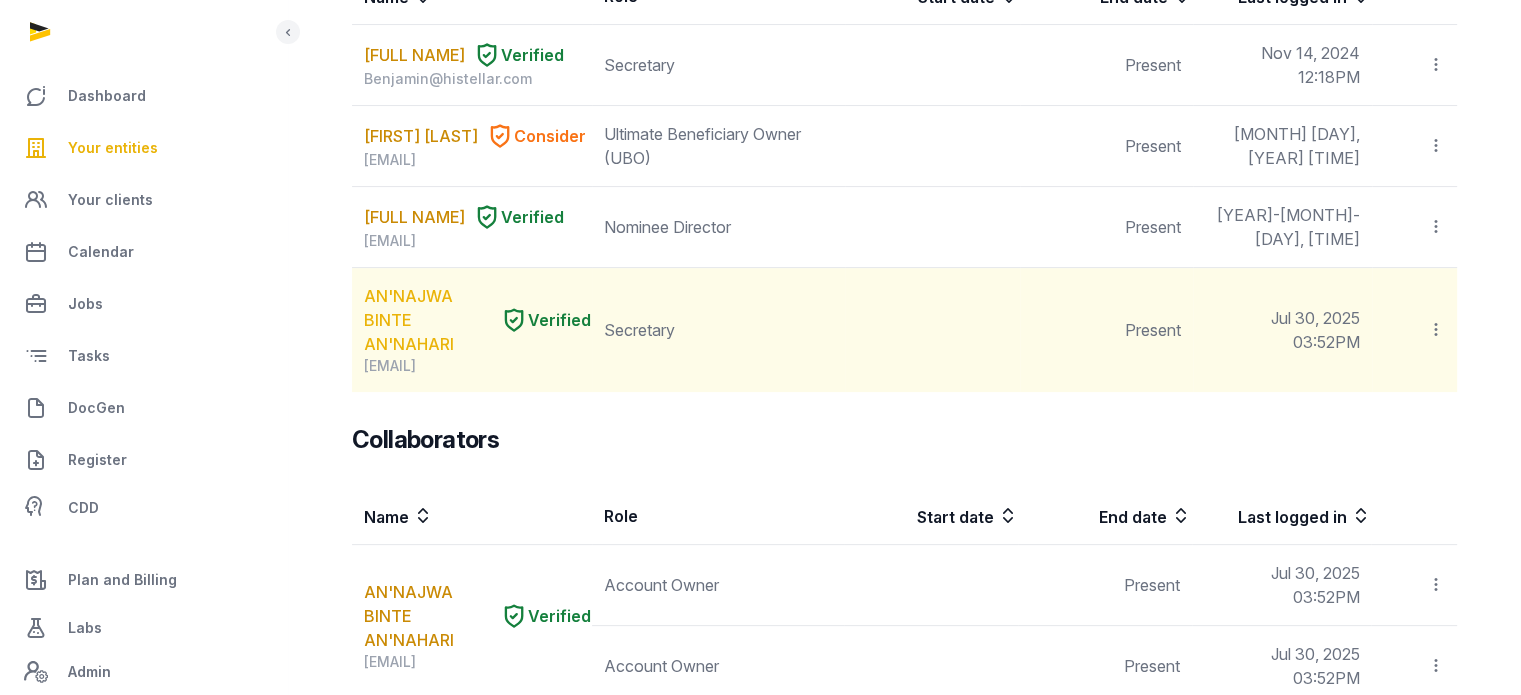 click on "AN'NAJWA BINTE AN'NAHARI" at bounding box center (428, 320) 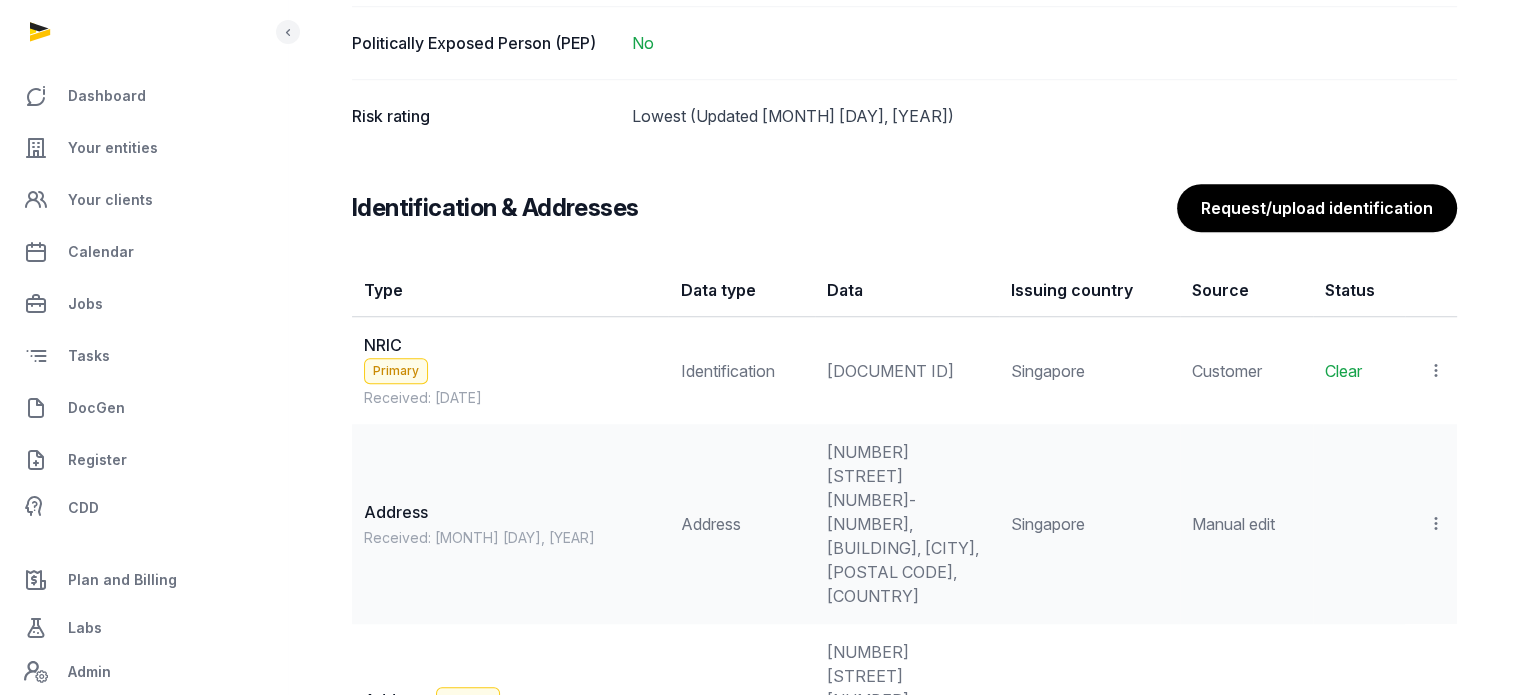 scroll, scrollTop: 1571, scrollLeft: 0, axis: vertical 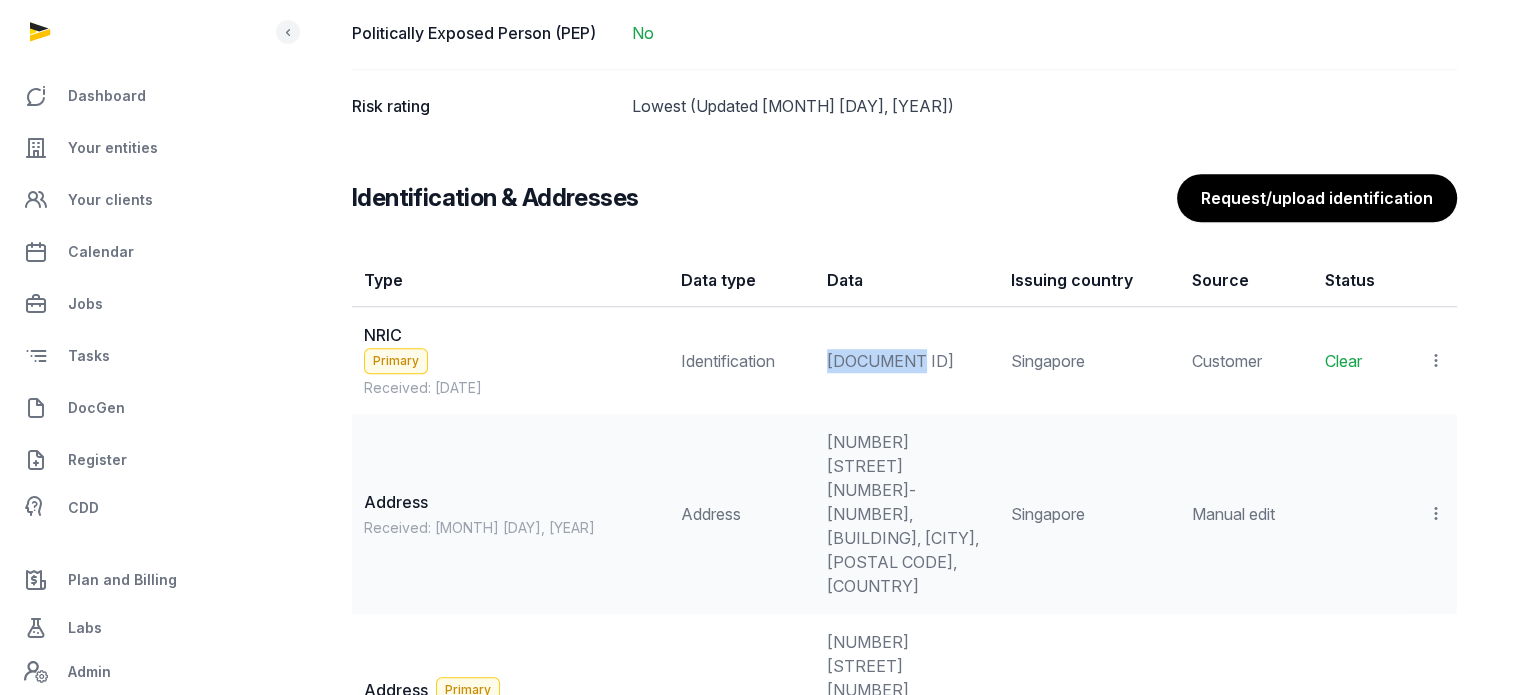 drag, startPoint x: 888, startPoint y: 362, endPoint x: 780, endPoint y: 359, distance: 108.04166 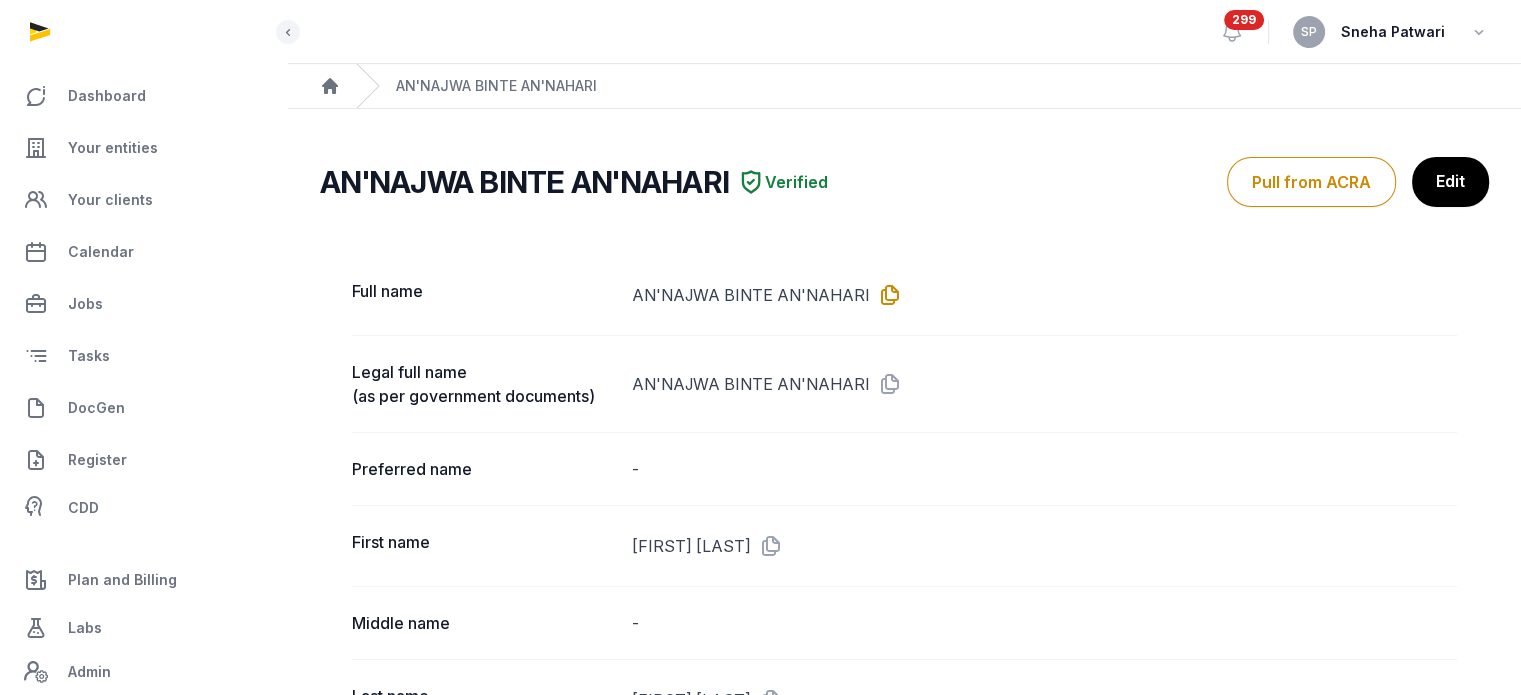 click at bounding box center (886, 295) 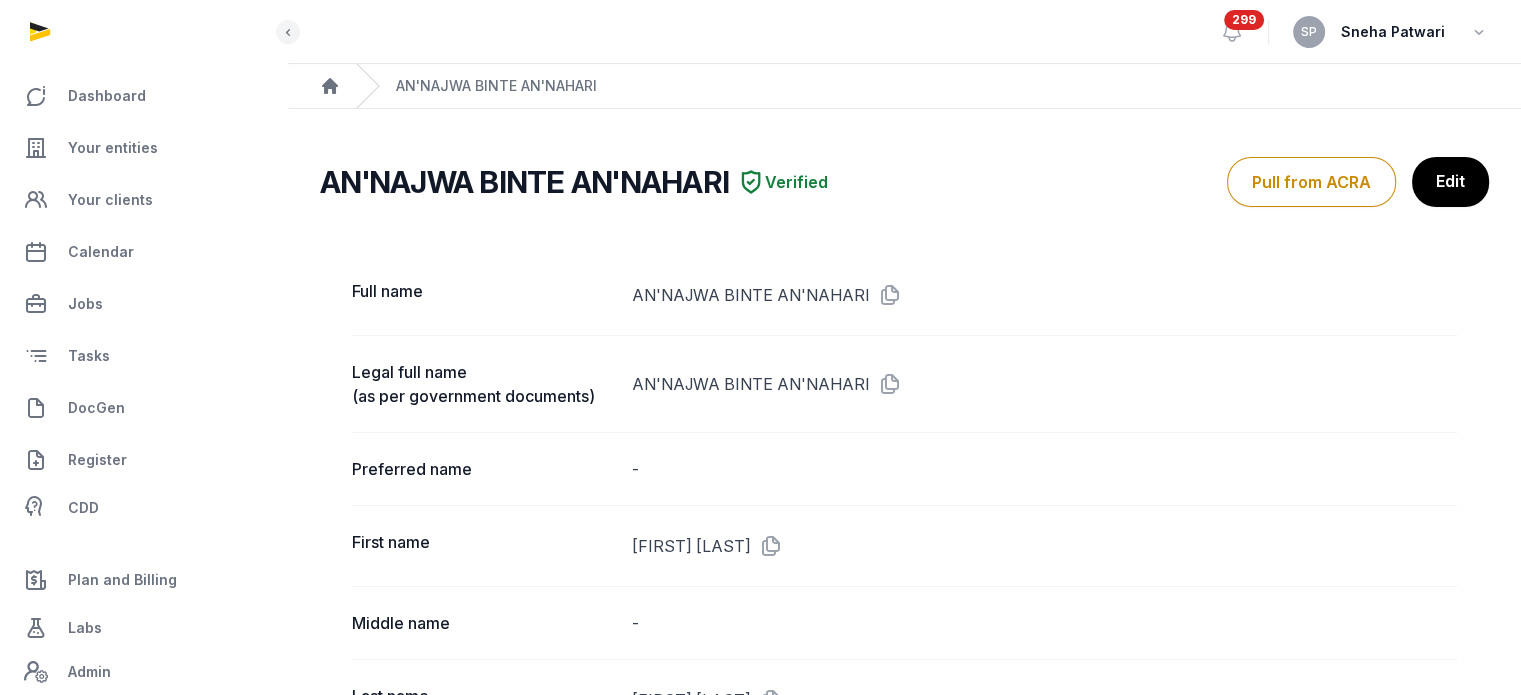 scroll, scrollTop: 608, scrollLeft: 0, axis: vertical 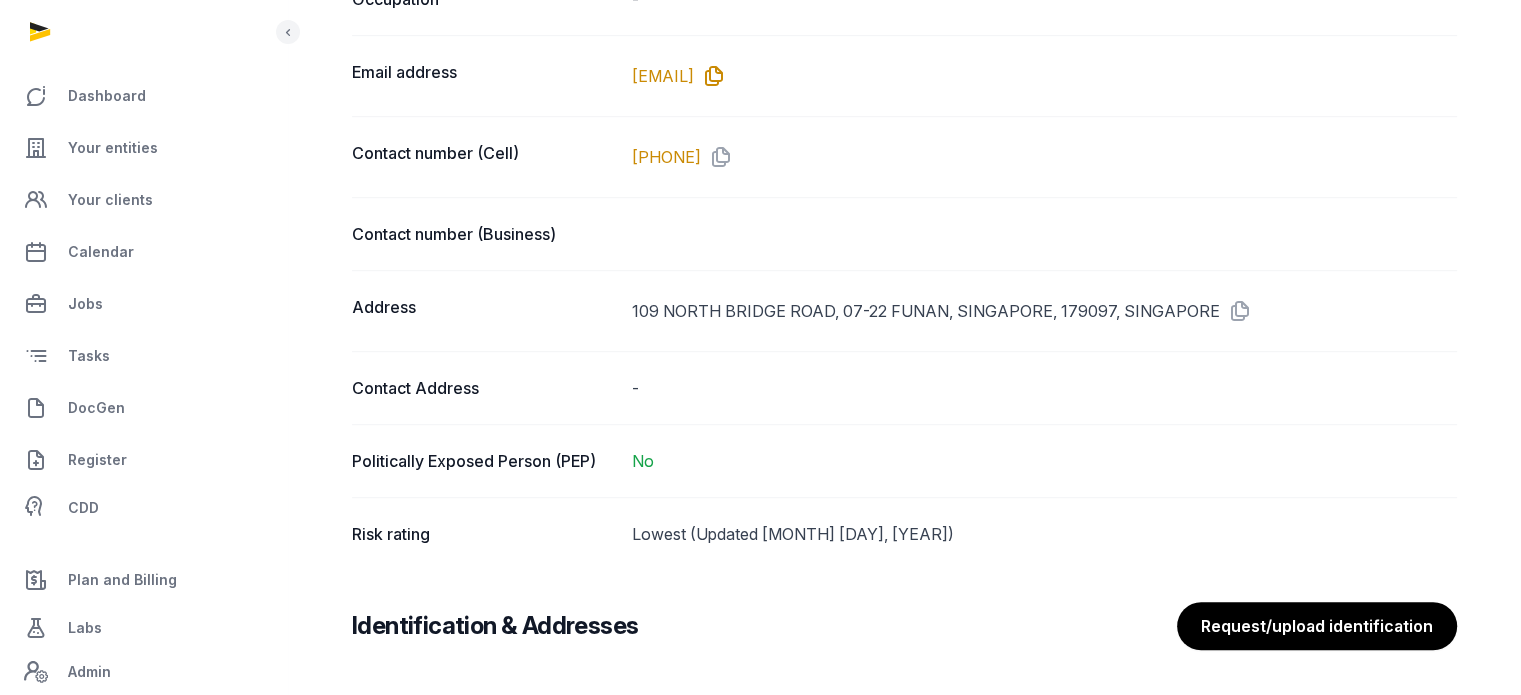 click at bounding box center [710, 76] 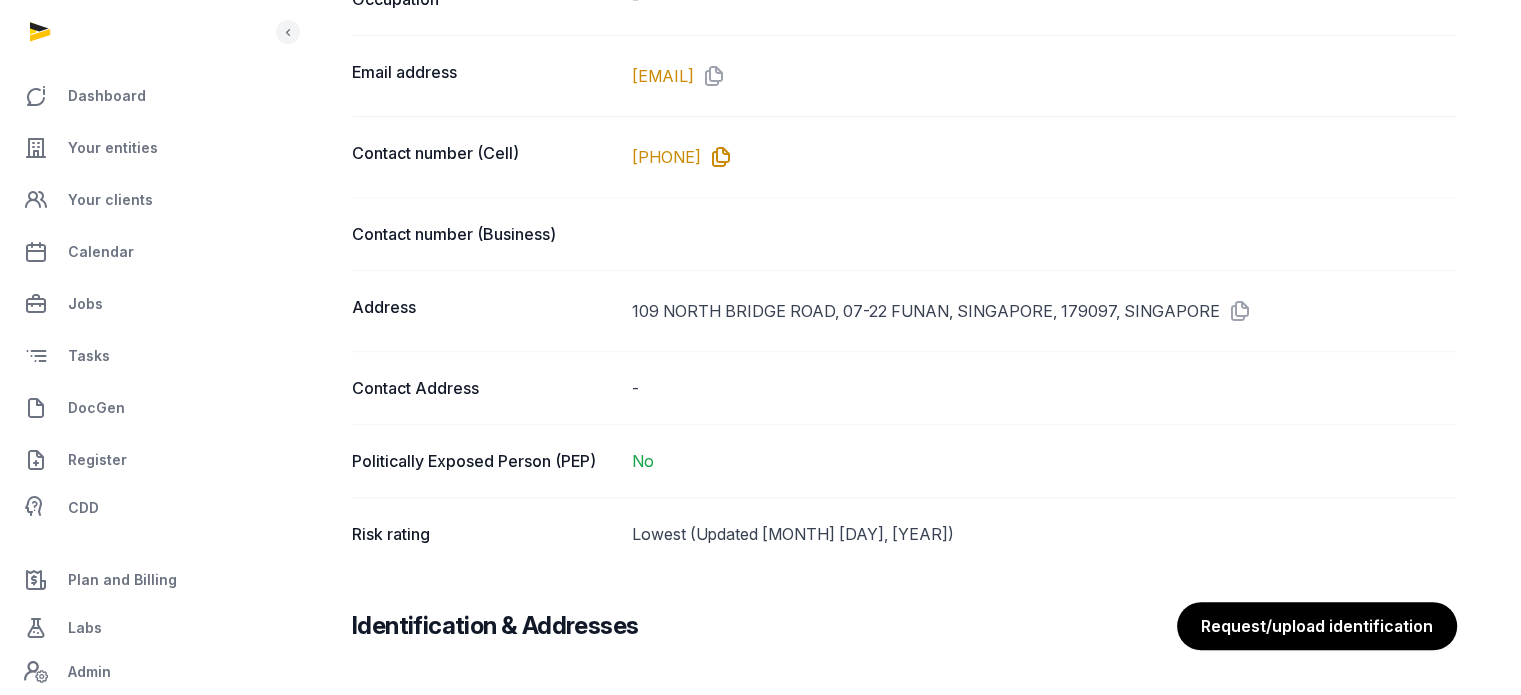 click at bounding box center (717, 157) 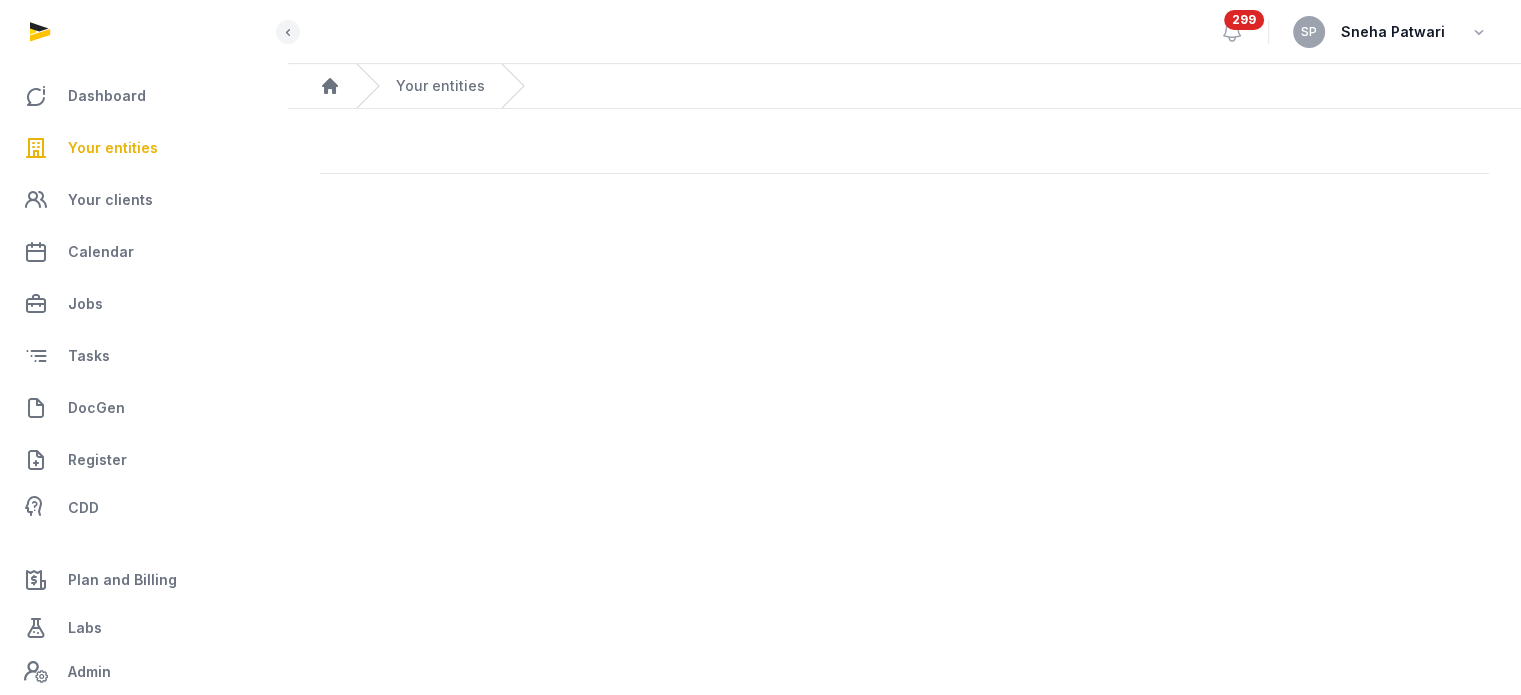 scroll, scrollTop: 0, scrollLeft: 0, axis: both 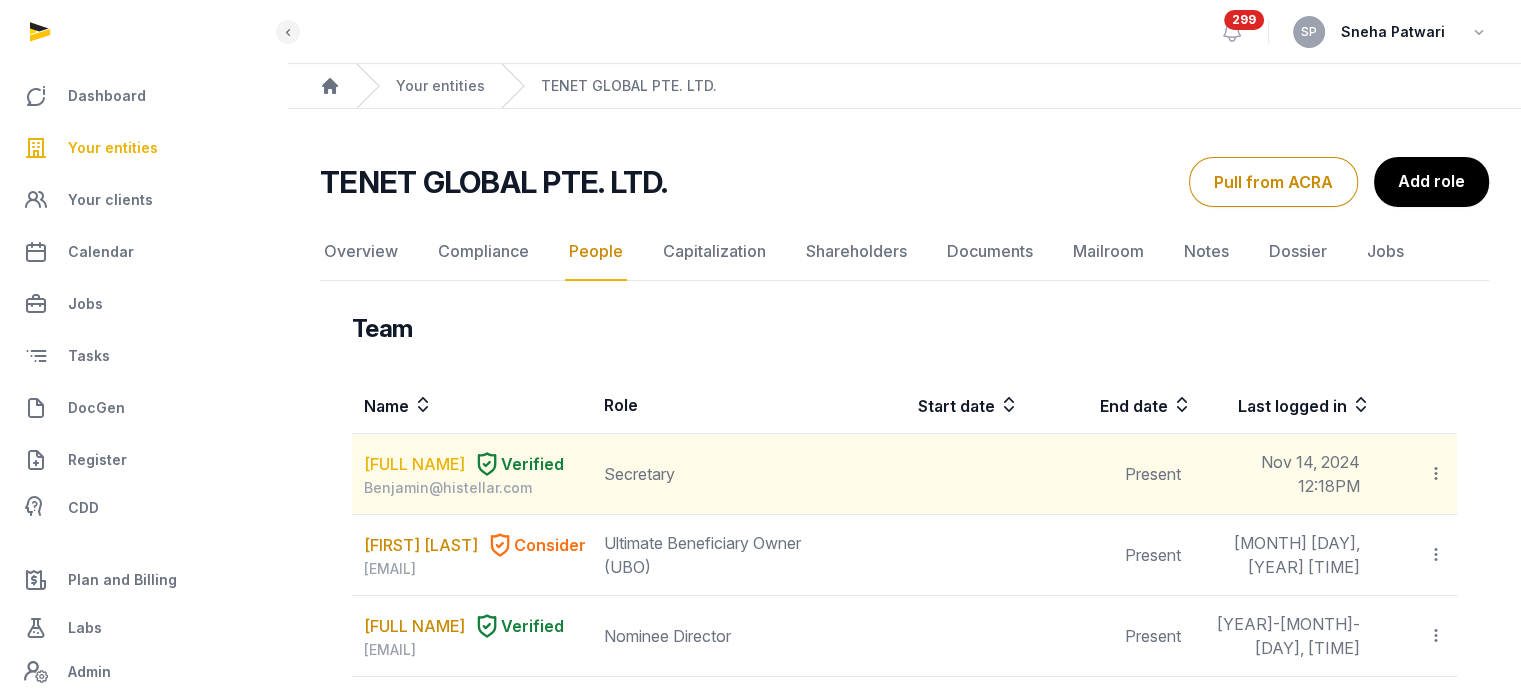 click on "ONG JUN JIE, BENJAMIN" at bounding box center (414, 464) 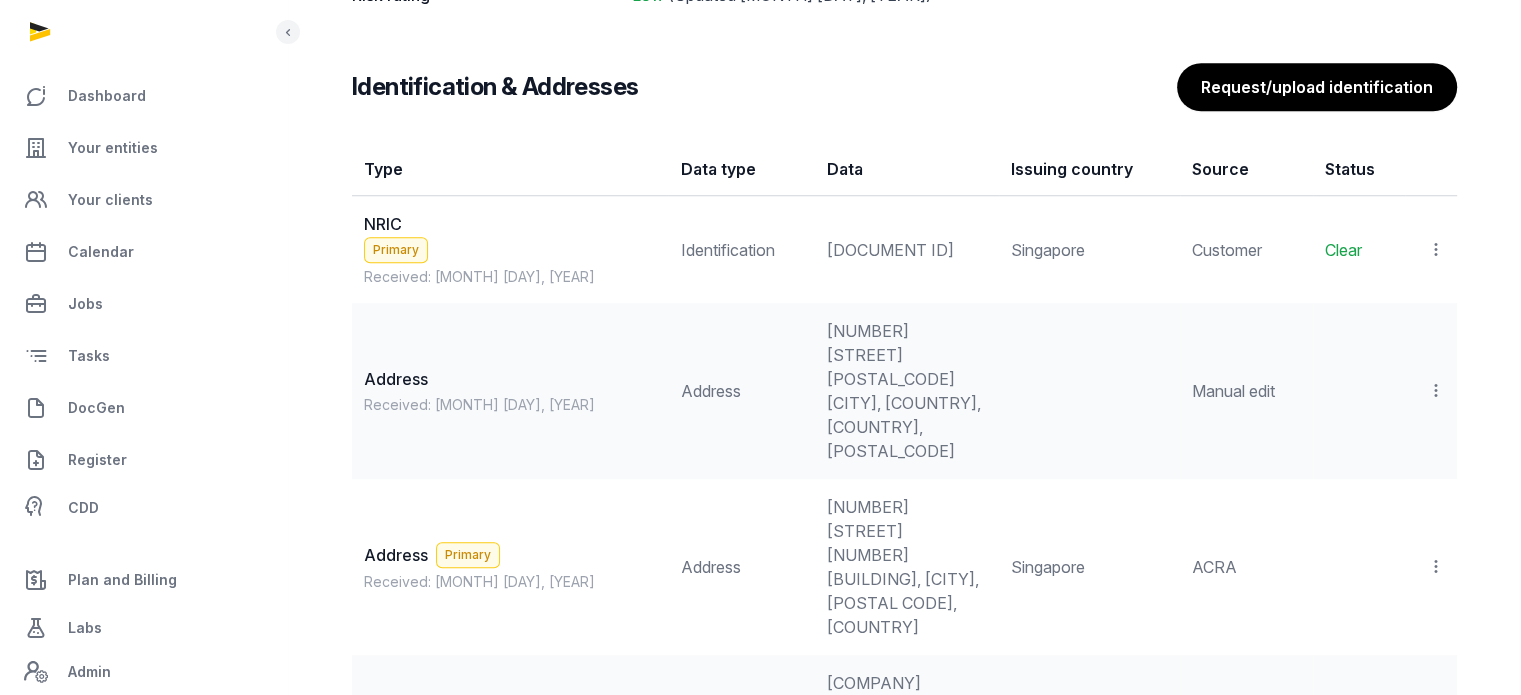 scroll, scrollTop: 1711, scrollLeft: 0, axis: vertical 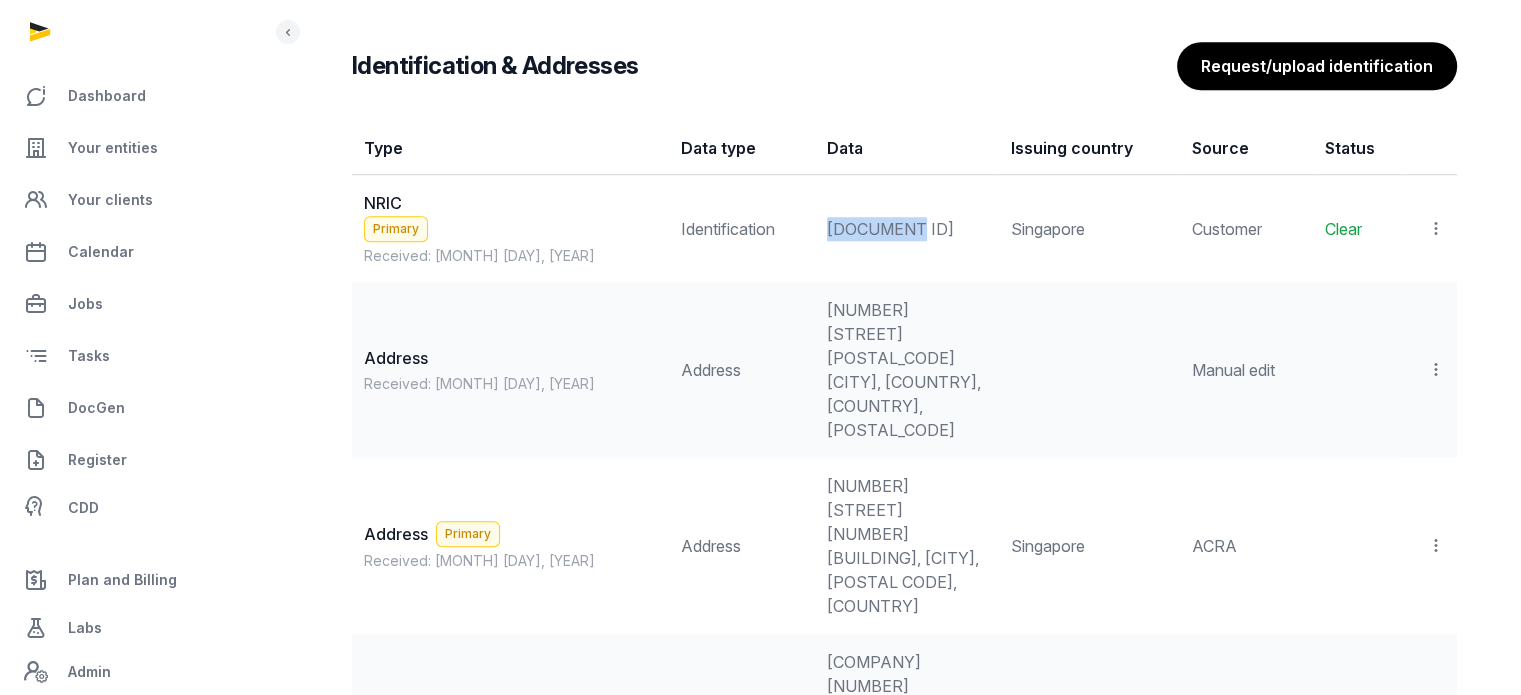 drag, startPoint x: 885, startPoint y: 219, endPoint x: 775, endPoint y: 229, distance: 110.45361 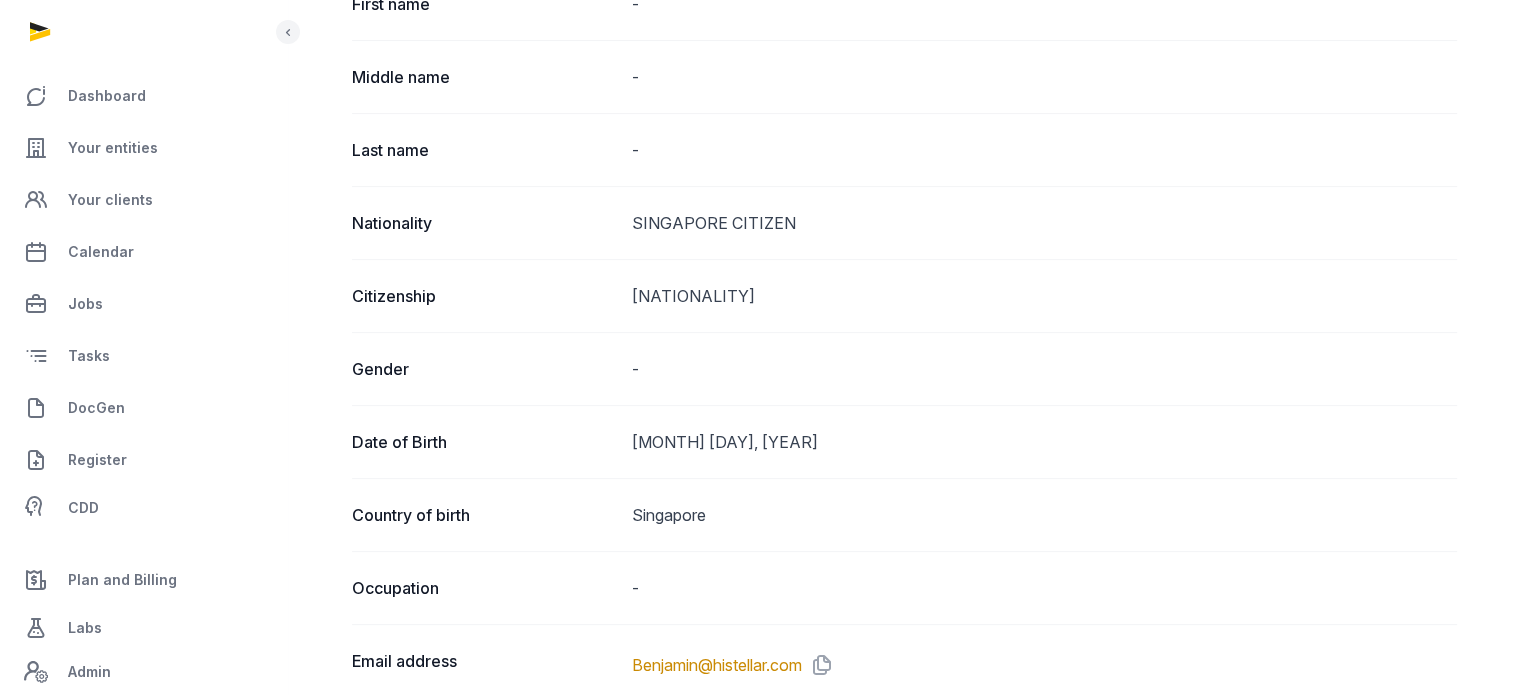 scroll, scrollTop: 0, scrollLeft: 0, axis: both 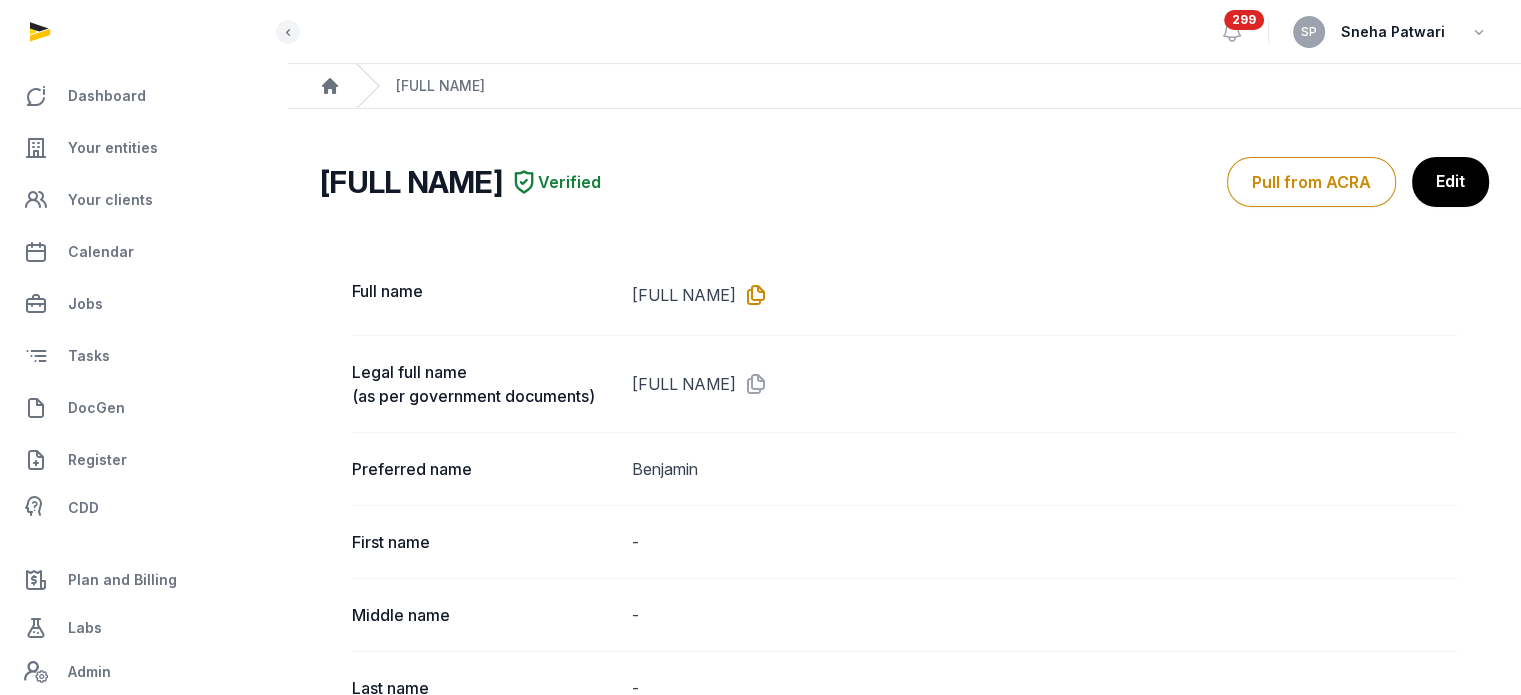 click at bounding box center [752, 295] 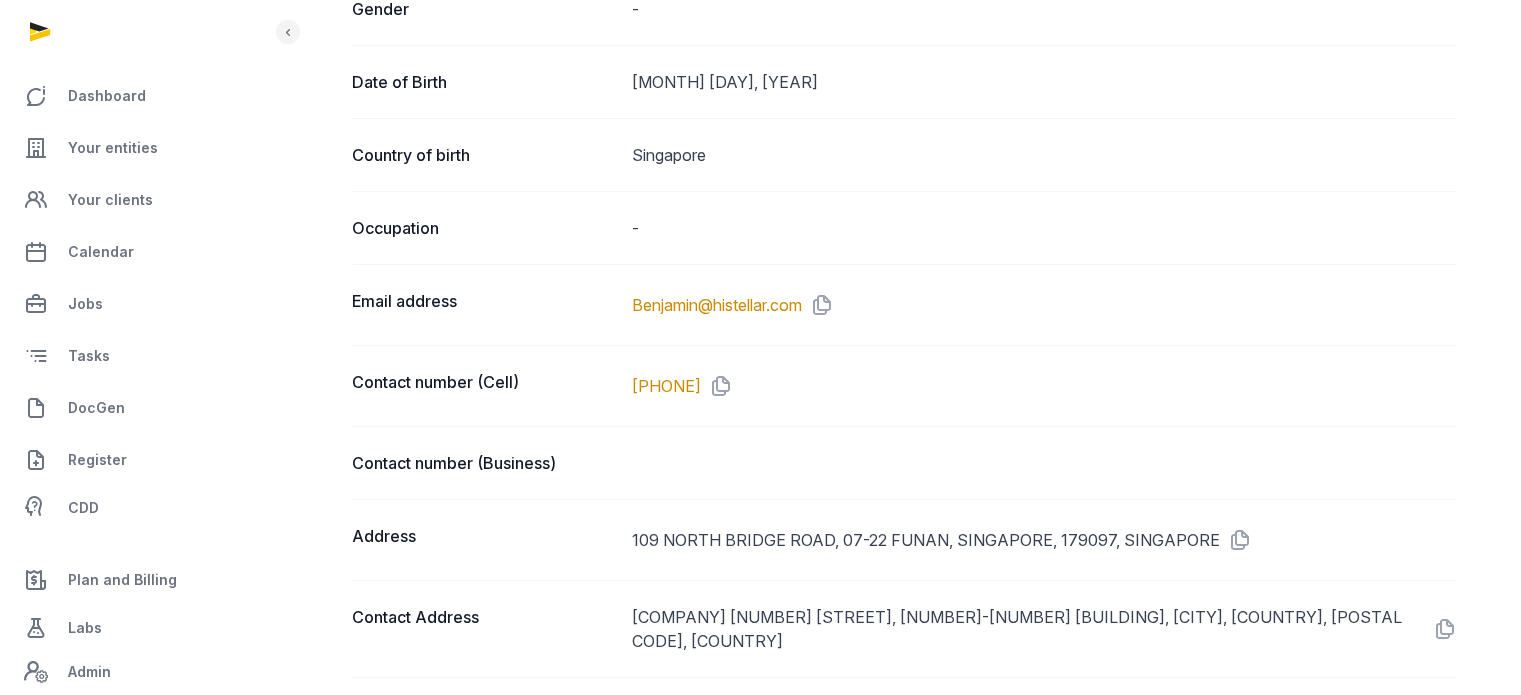 scroll, scrollTop: 919, scrollLeft: 0, axis: vertical 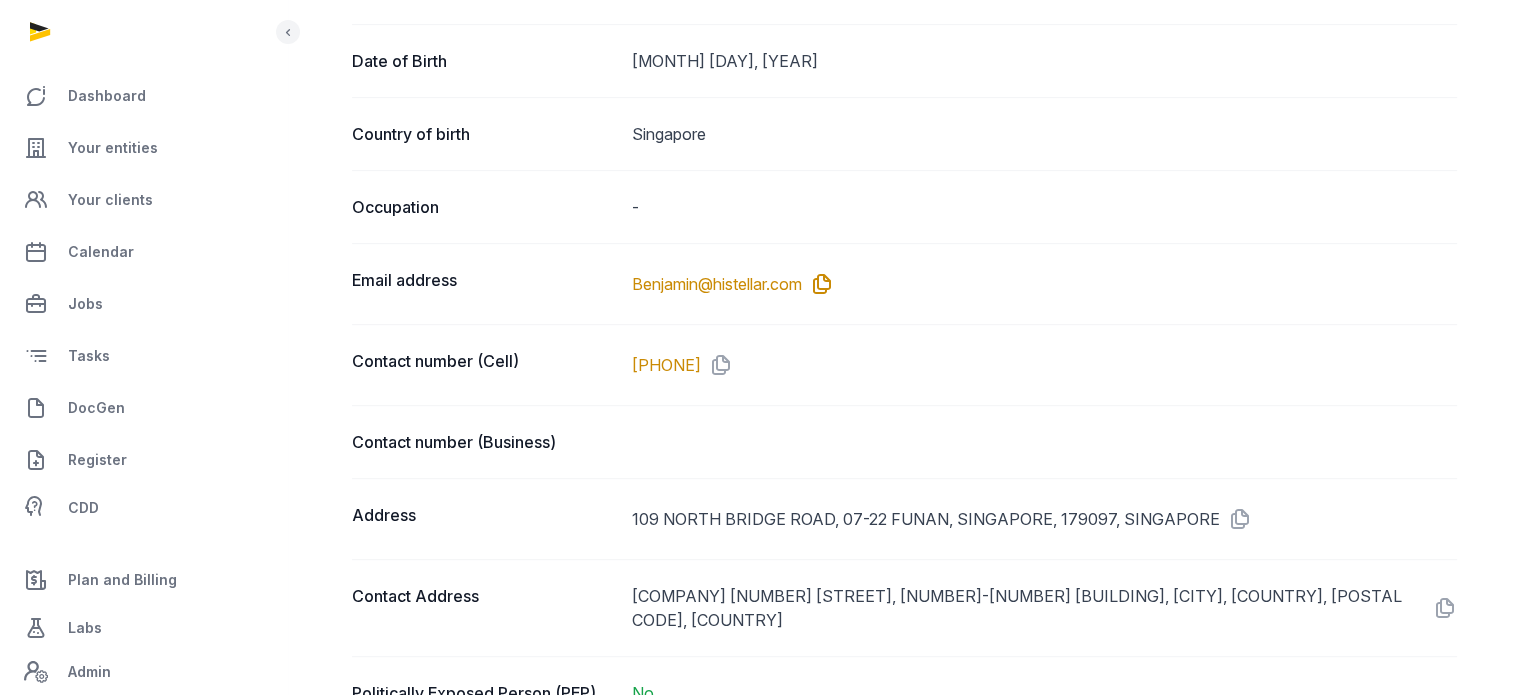 click at bounding box center (818, 284) 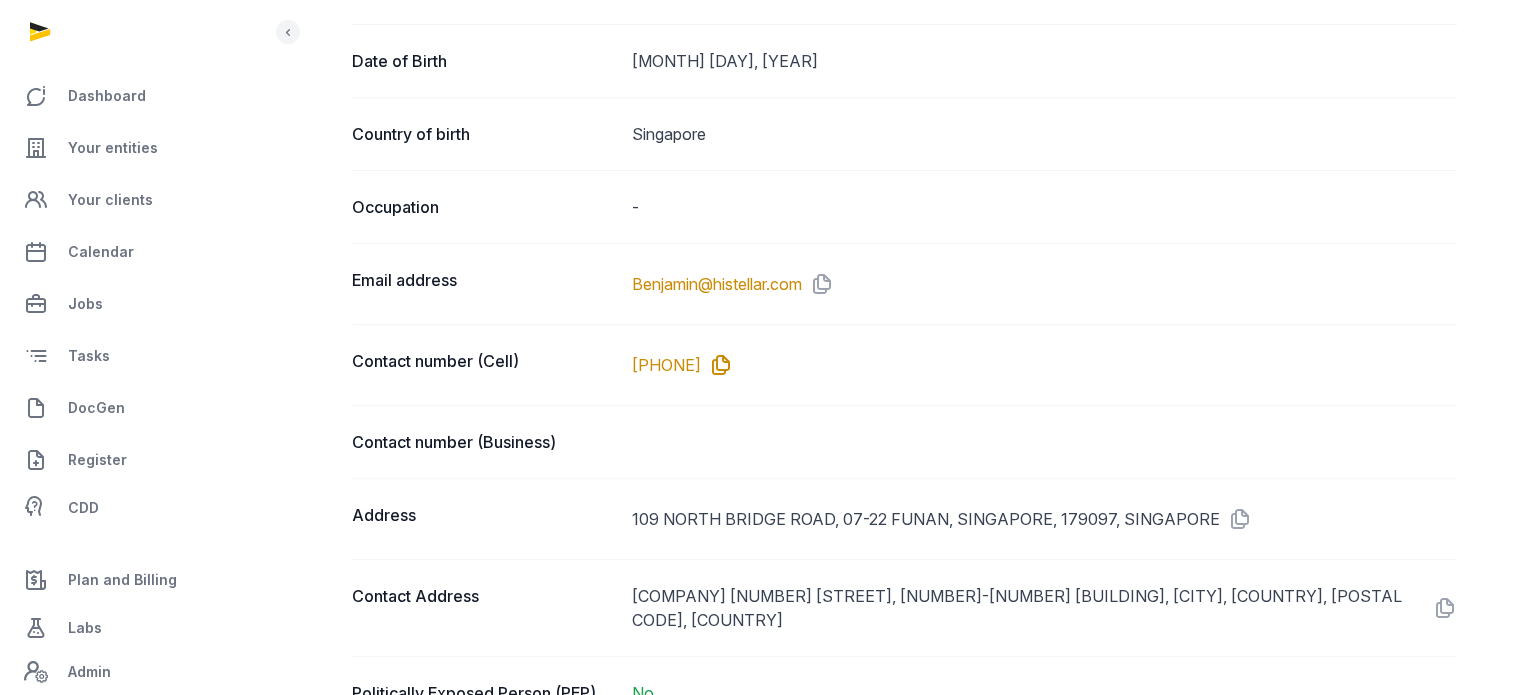 click at bounding box center [717, 365] 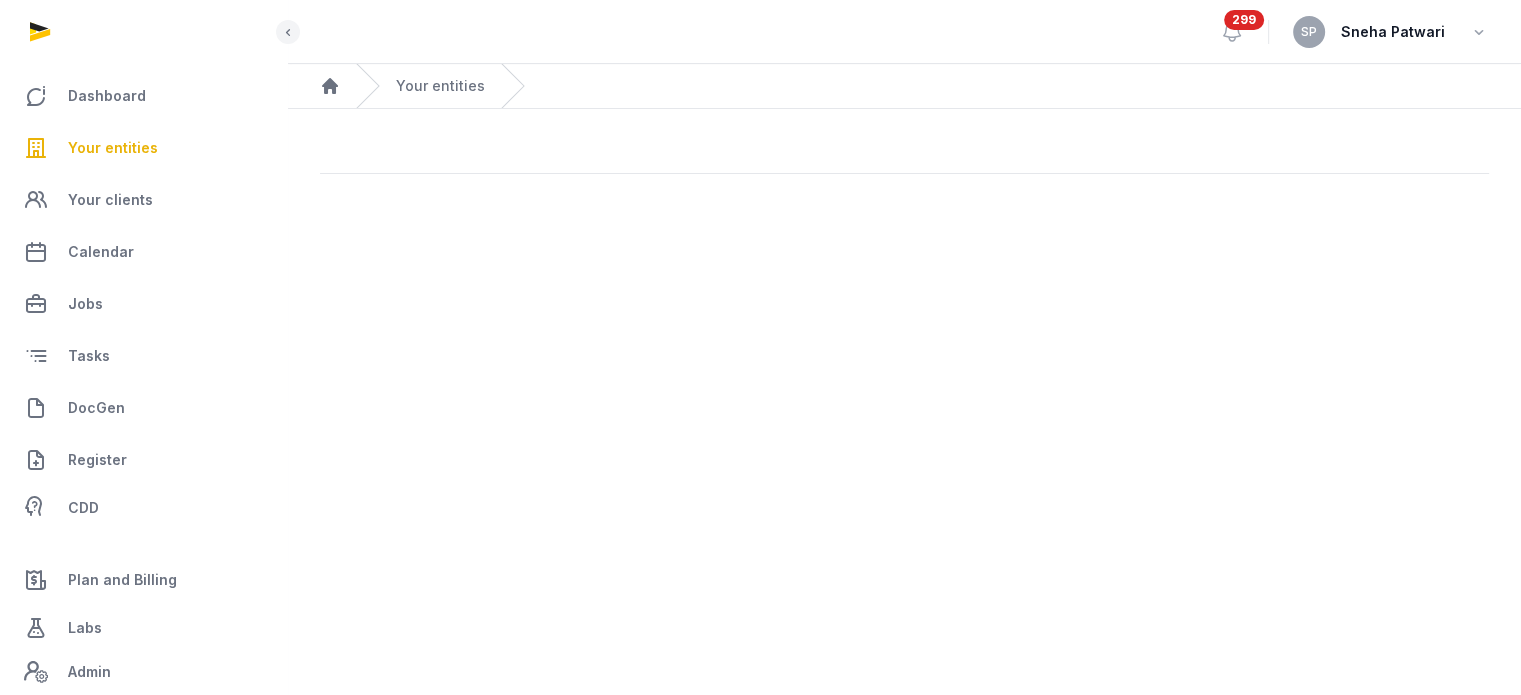 scroll, scrollTop: 0, scrollLeft: 0, axis: both 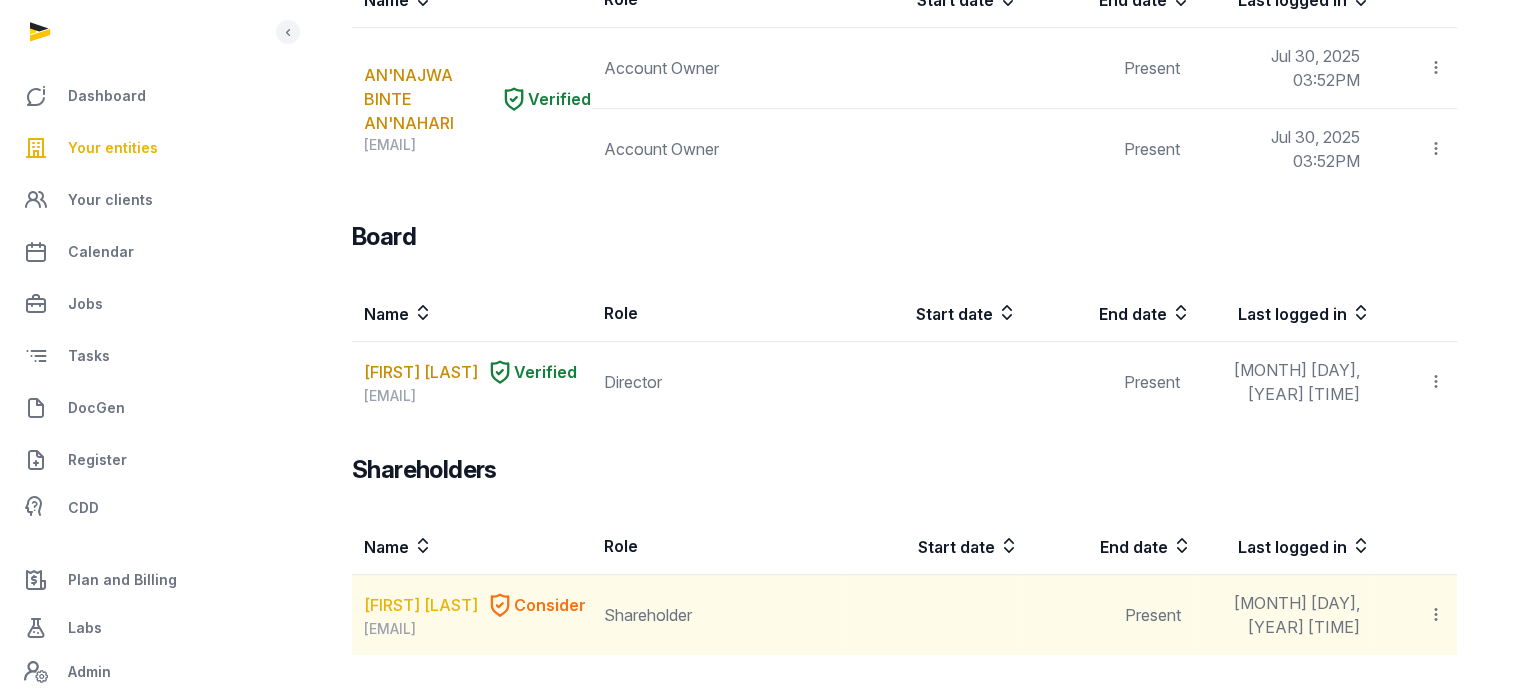 click on "Choi Hyung Won" at bounding box center [421, 605] 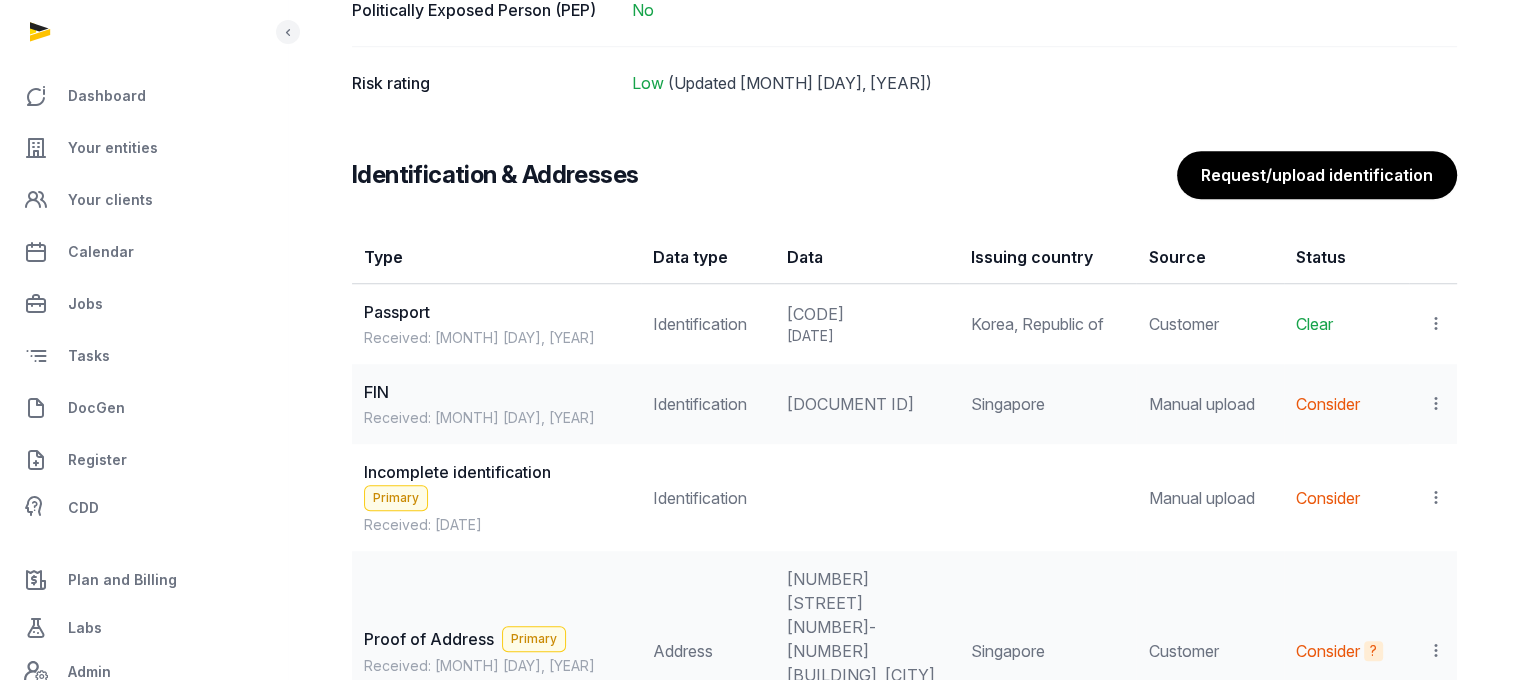 scroll, scrollTop: 1581, scrollLeft: 0, axis: vertical 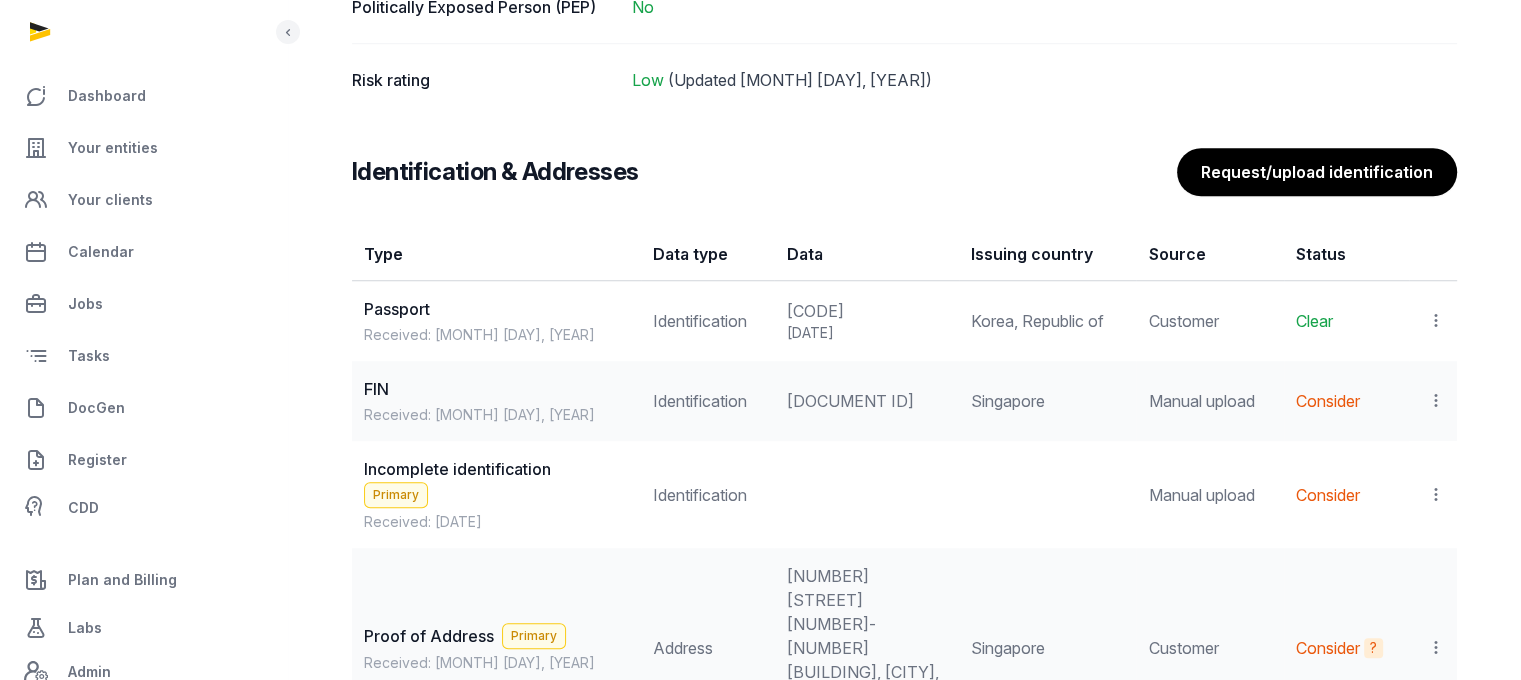 click on "M841K0453" at bounding box center (866, 311) 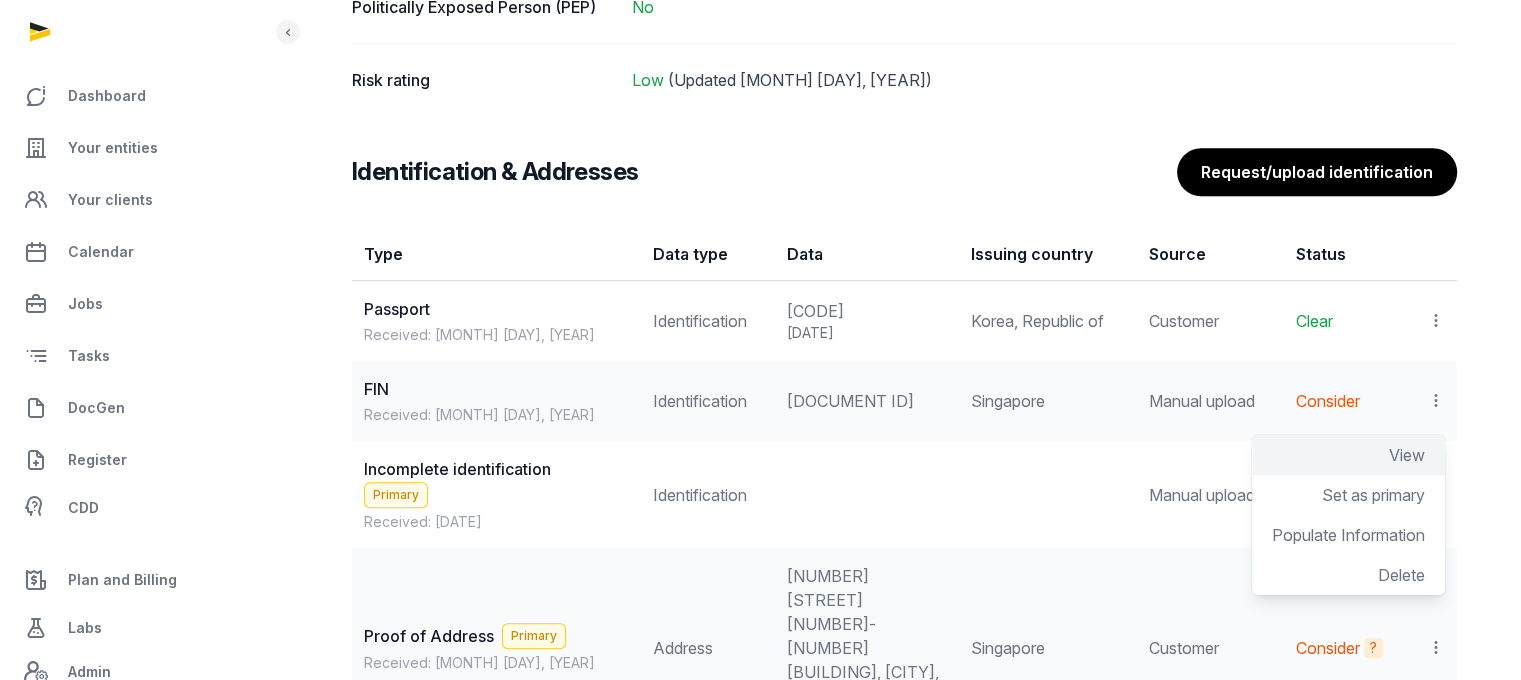 click on "View" 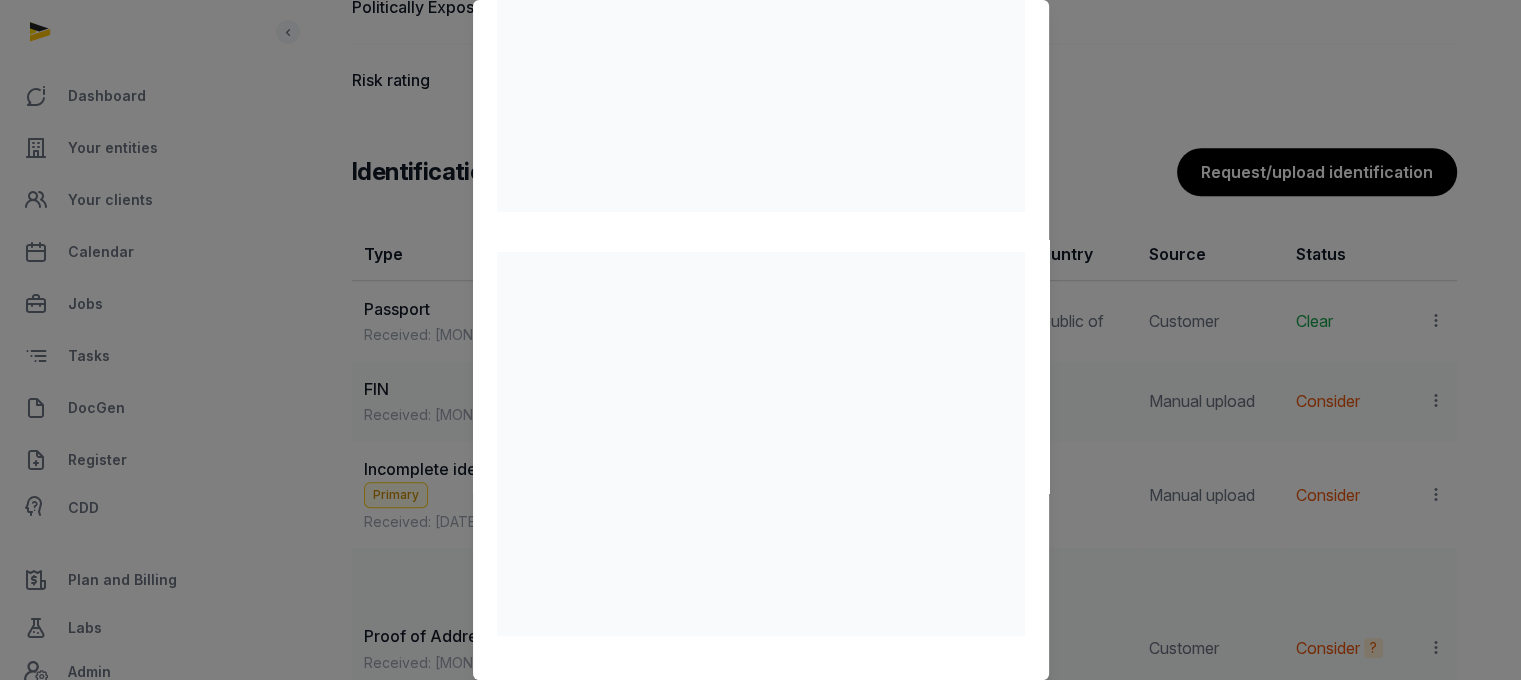 scroll, scrollTop: 271, scrollLeft: 0, axis: vertical 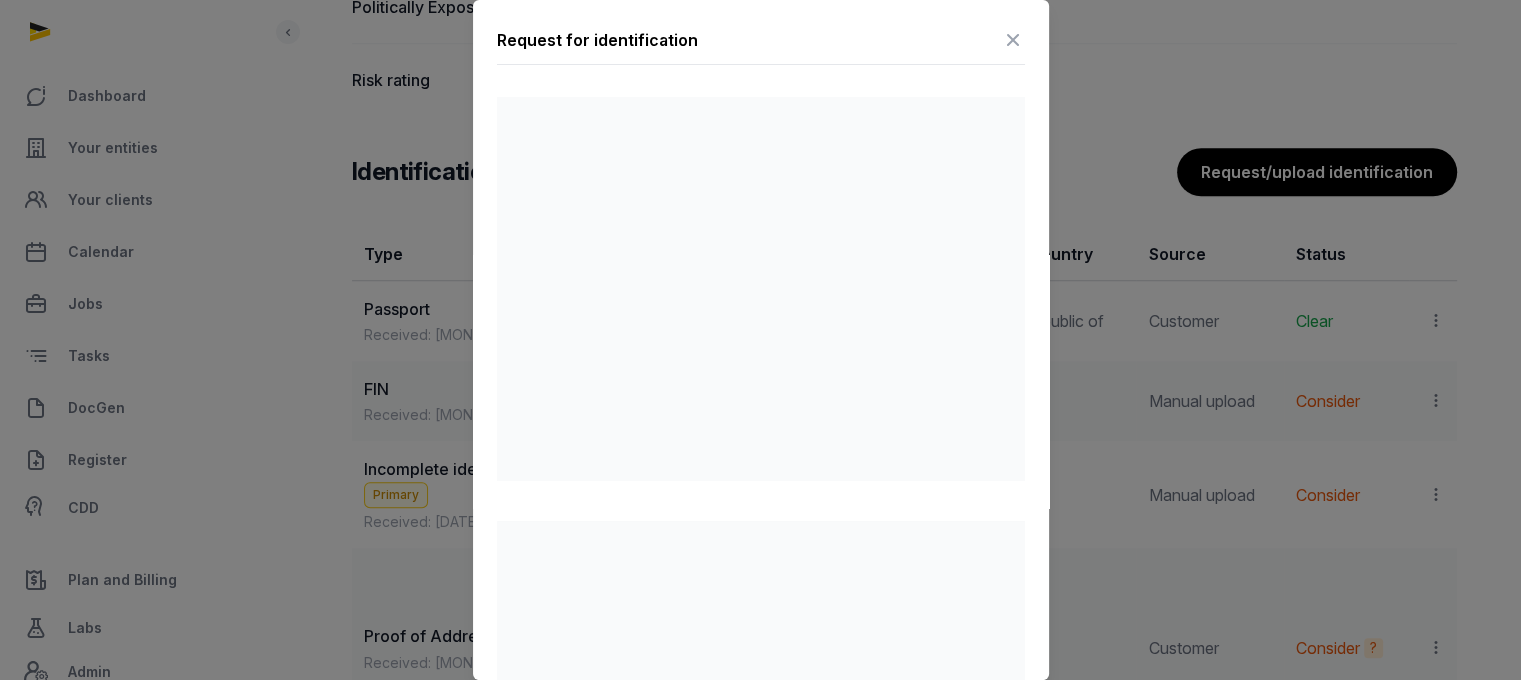 click at bounding box center (1013, 40) 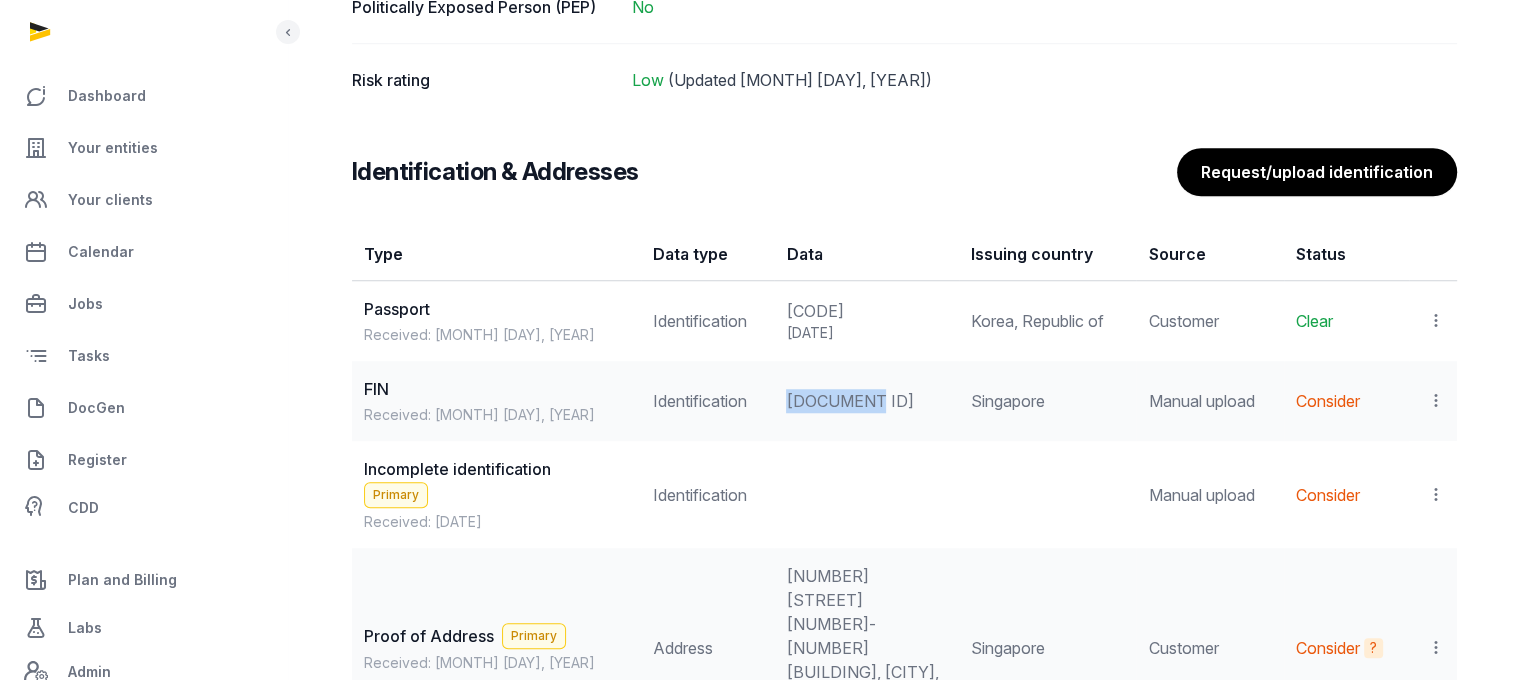 drag, startPoint x: 886, startPoint y: 395, endPoint x: 765, endPoint y: 402, distance: 121.20231 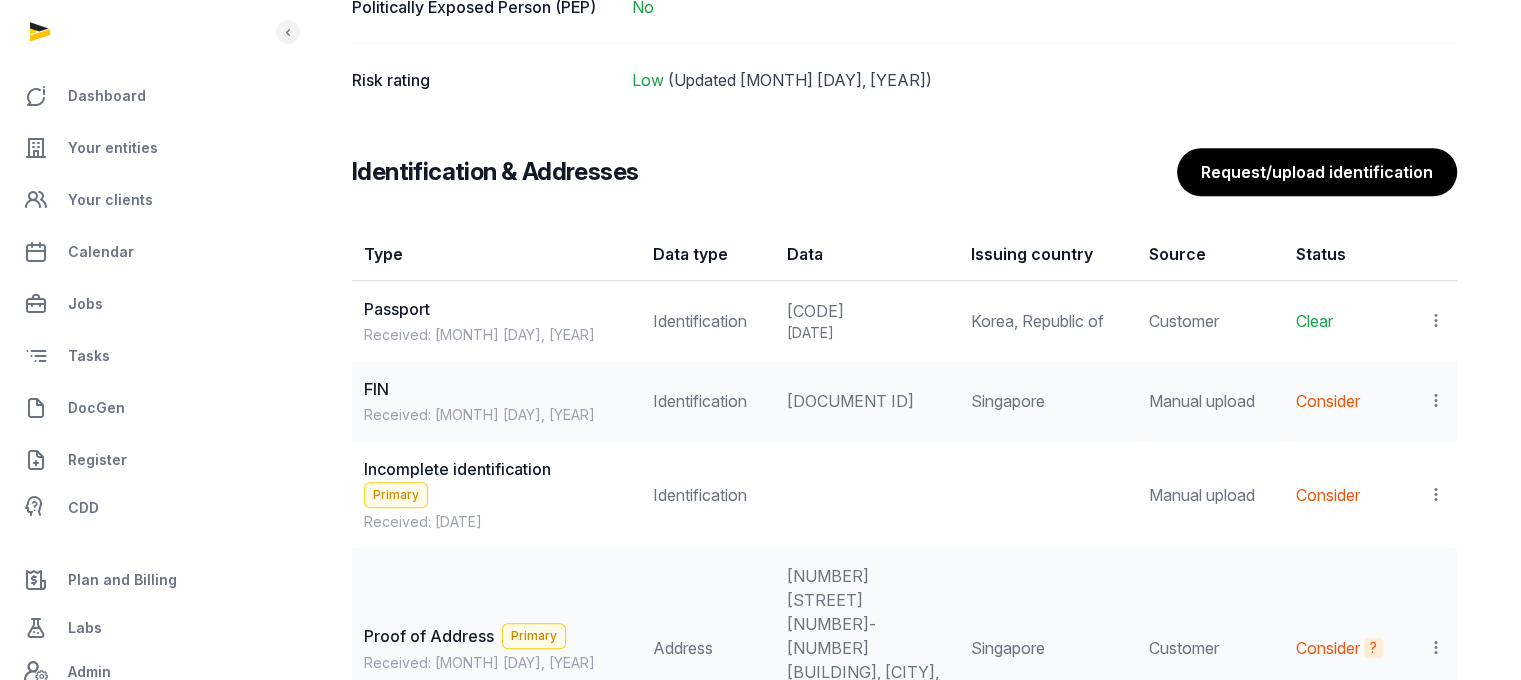 click 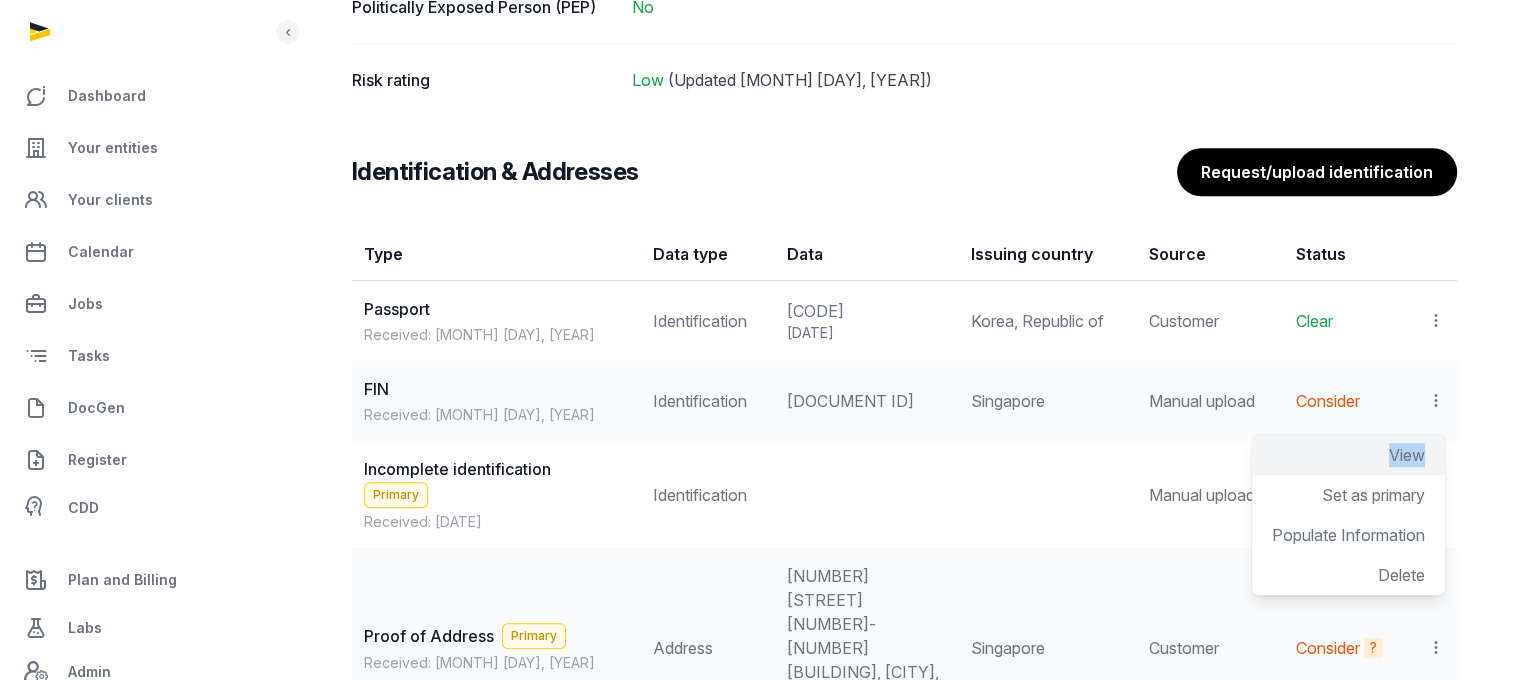 drag, startPoint x: 1442, startPoint y: 396, endPoint x: 1428, endPoint y: 455, distance: 60.63827 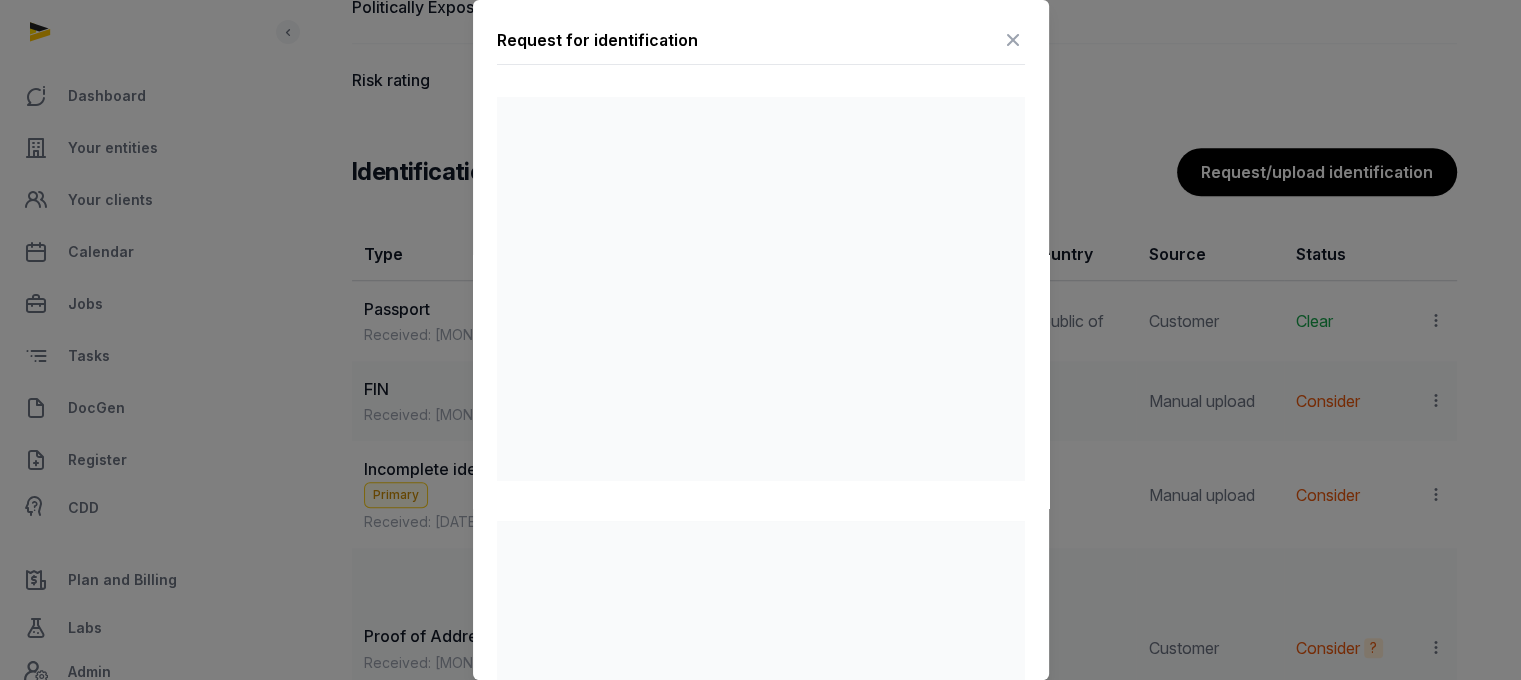 click at bounding box center (1013, 40) 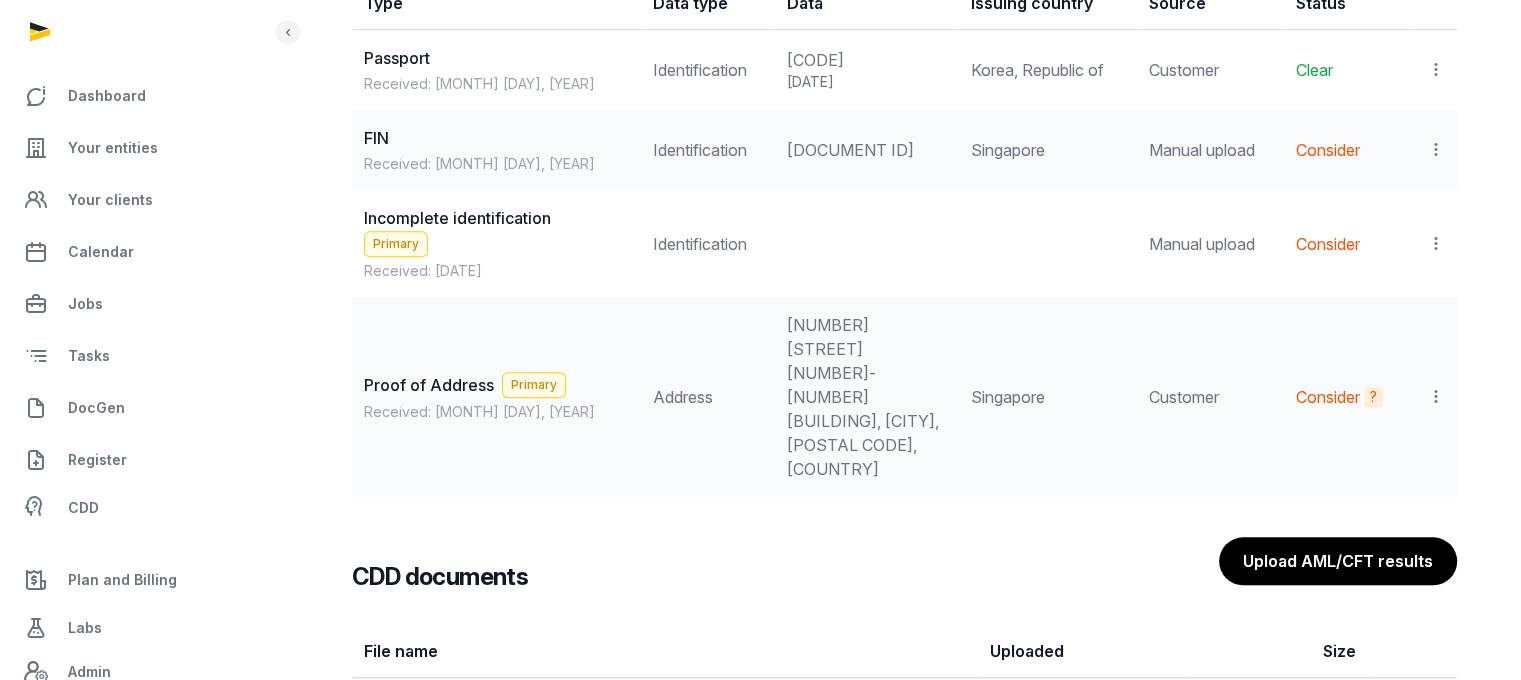 scroll, scrollTop: 1836, scrollLeft: 0, axis: vertical 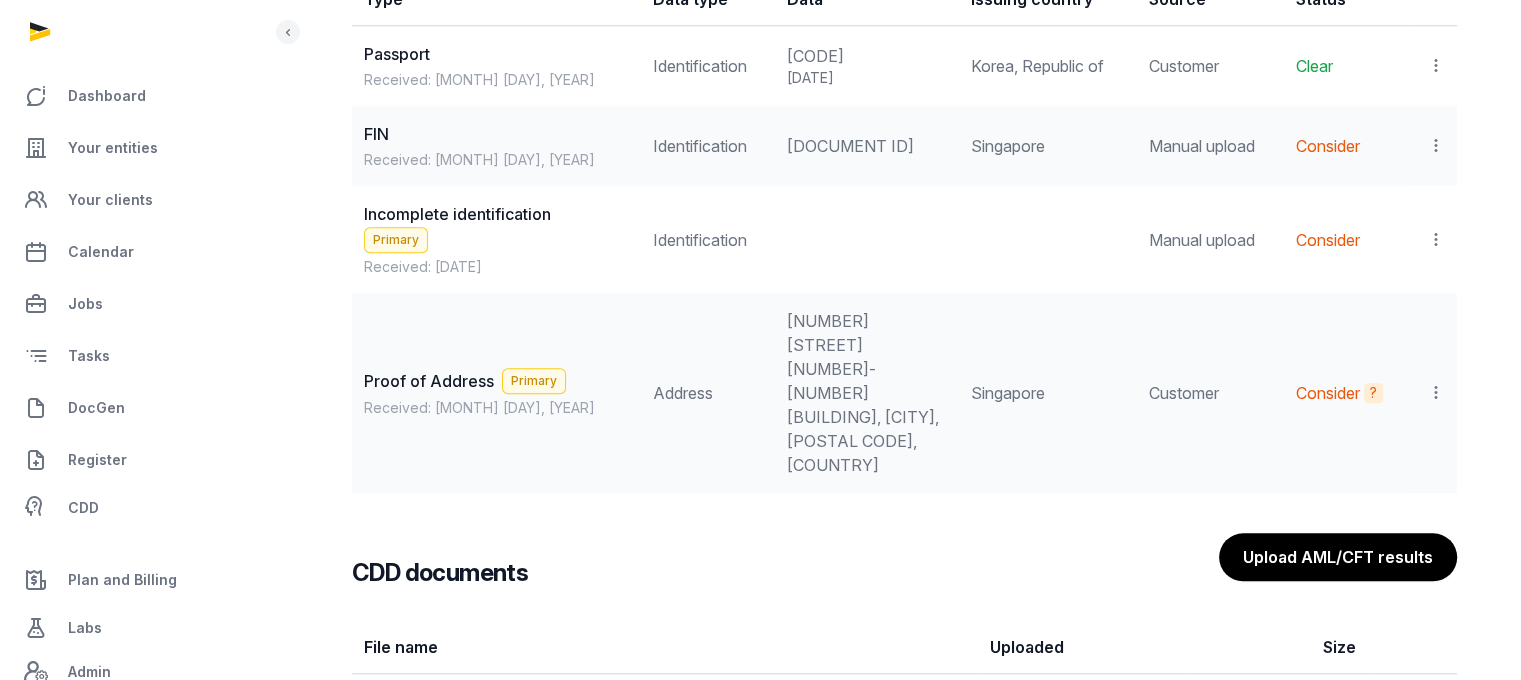 click 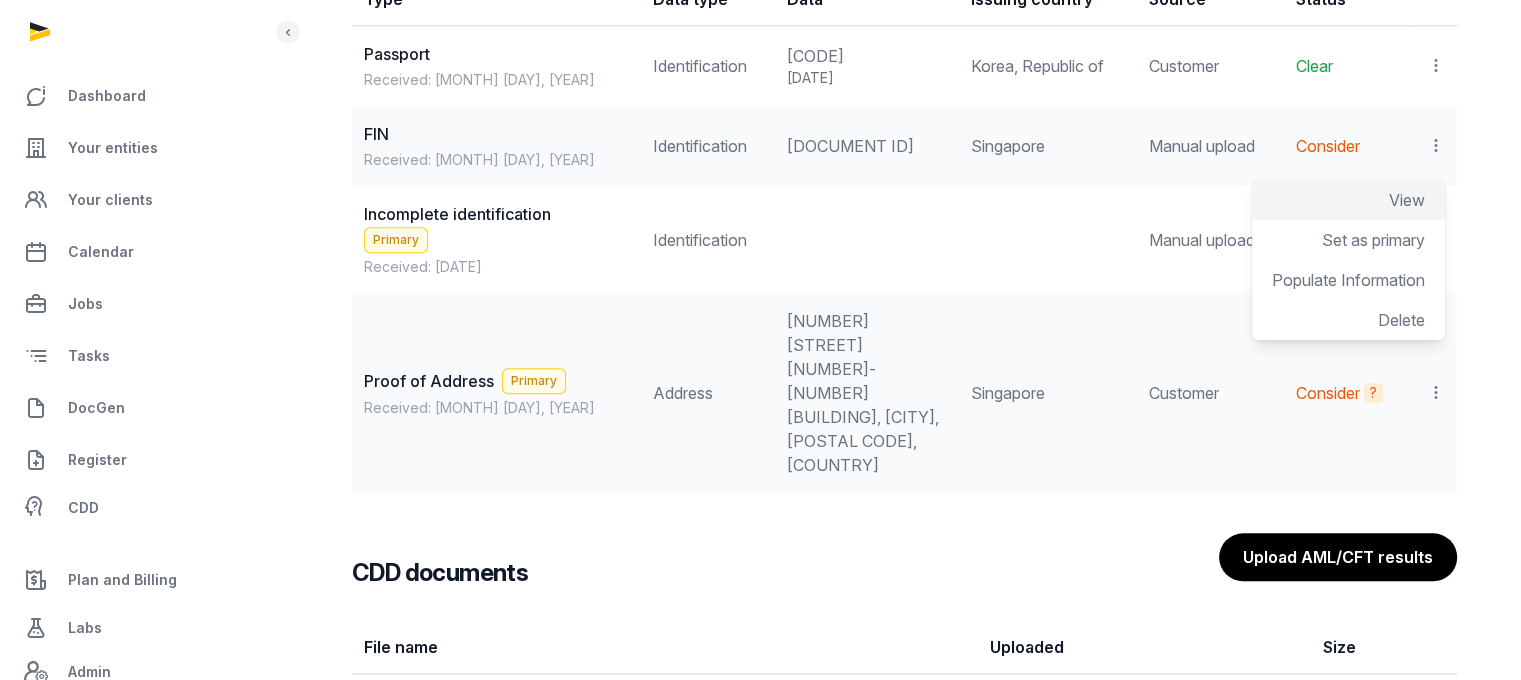 click on "View" 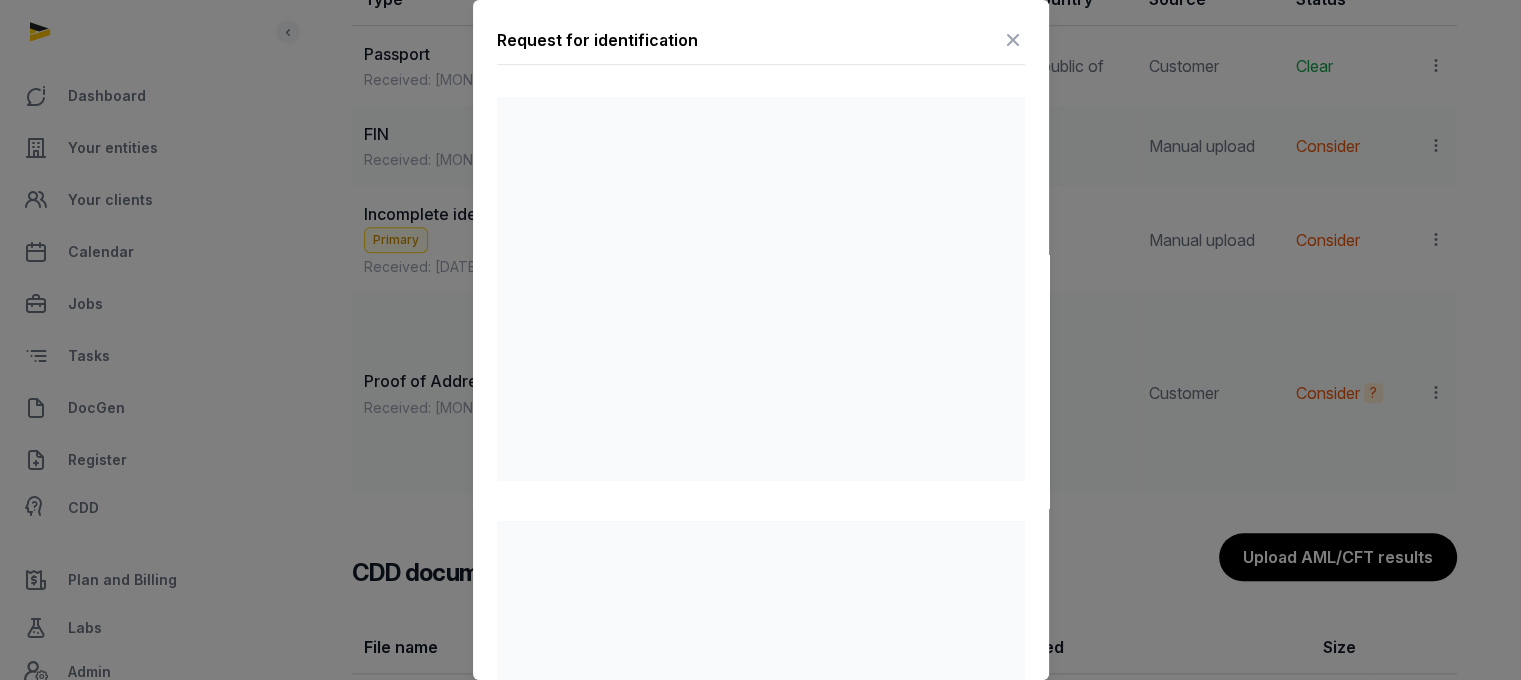 scroll, scrollTop: 608, scrollLeft: 0, axis: vertical 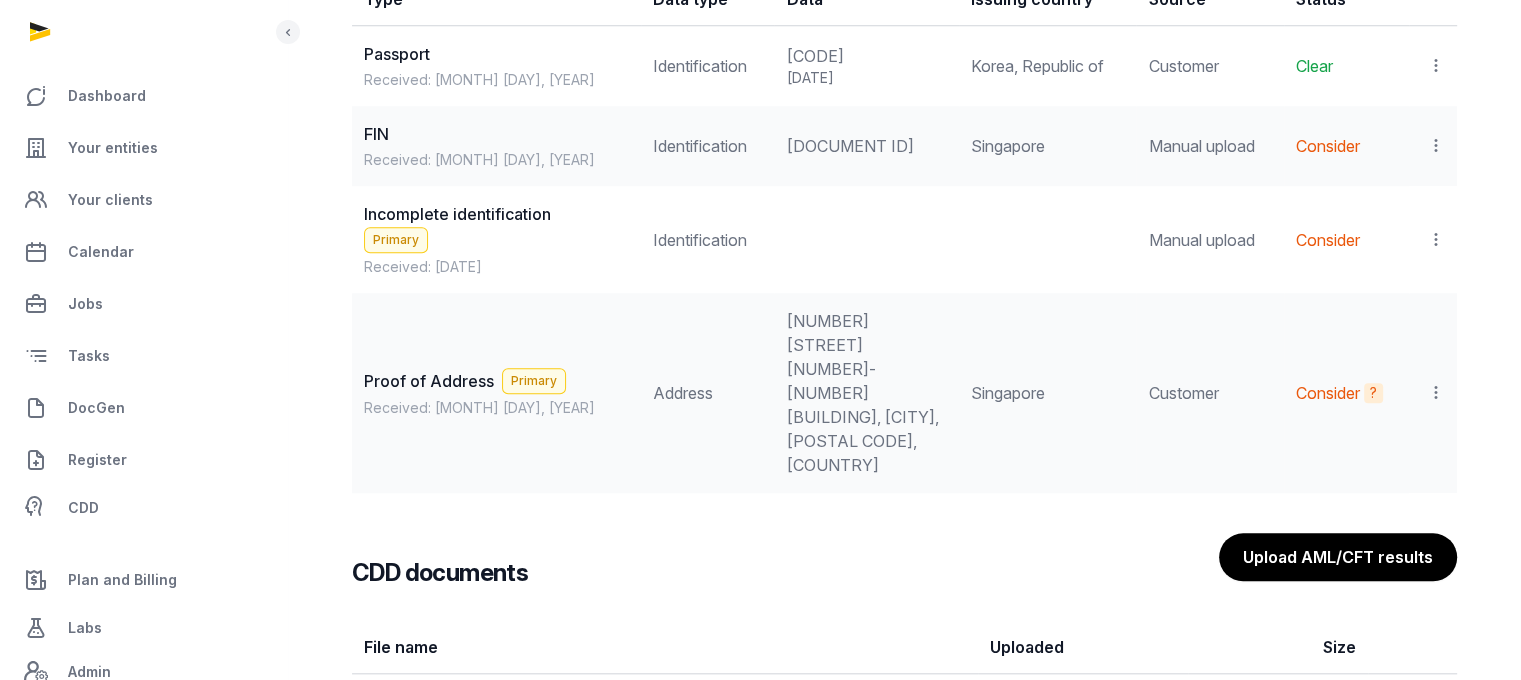 click 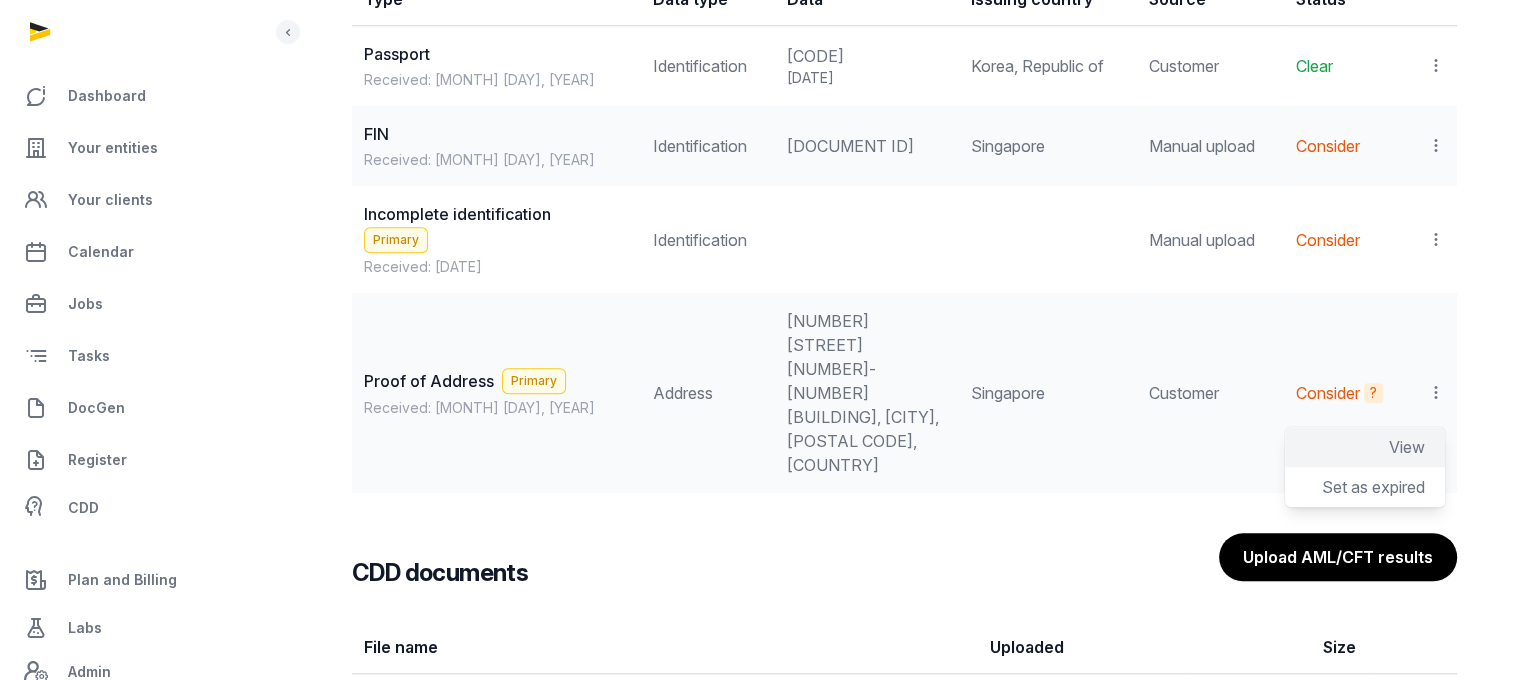 click on "View" at bounding box center [1407, 447] 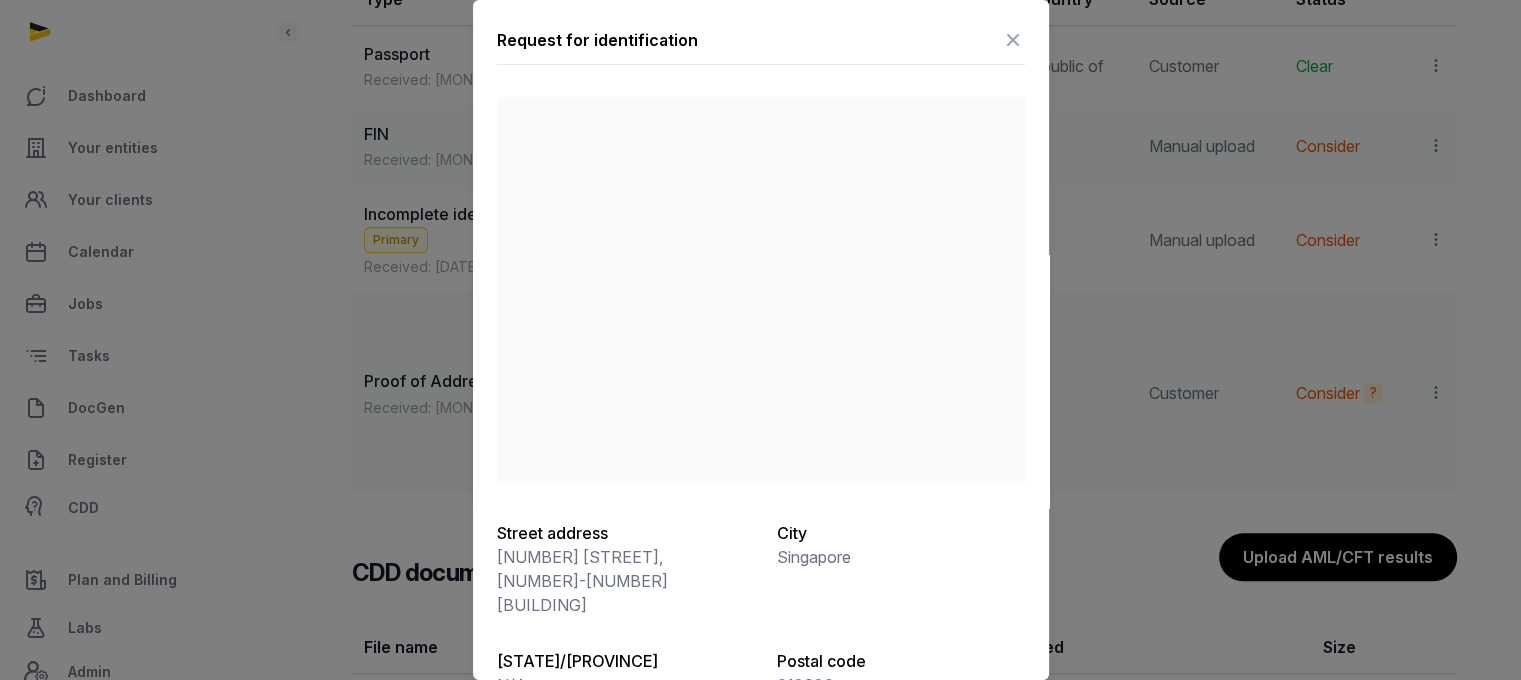click at bounding box center (1013, 40) 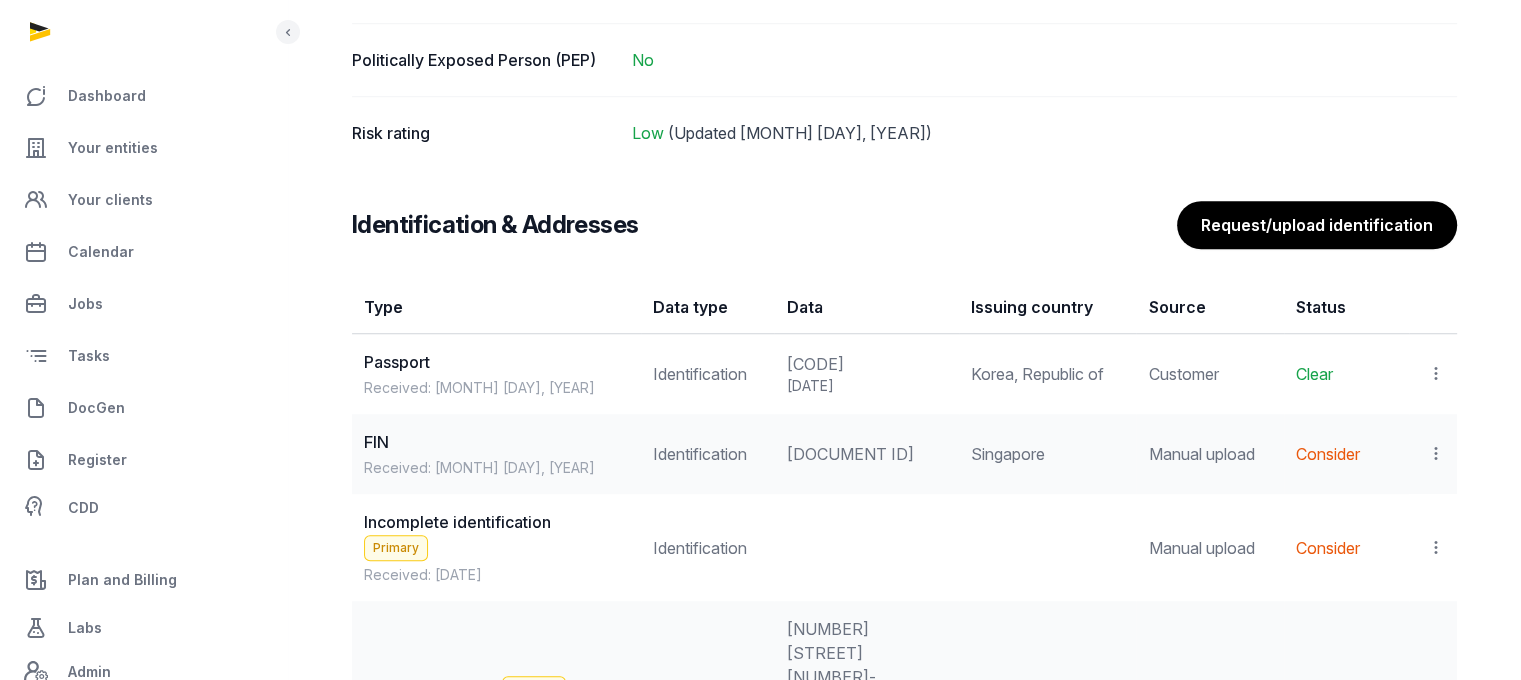 scroll, scrollTop: 1646, scrollLeft: 0, axis: vertical 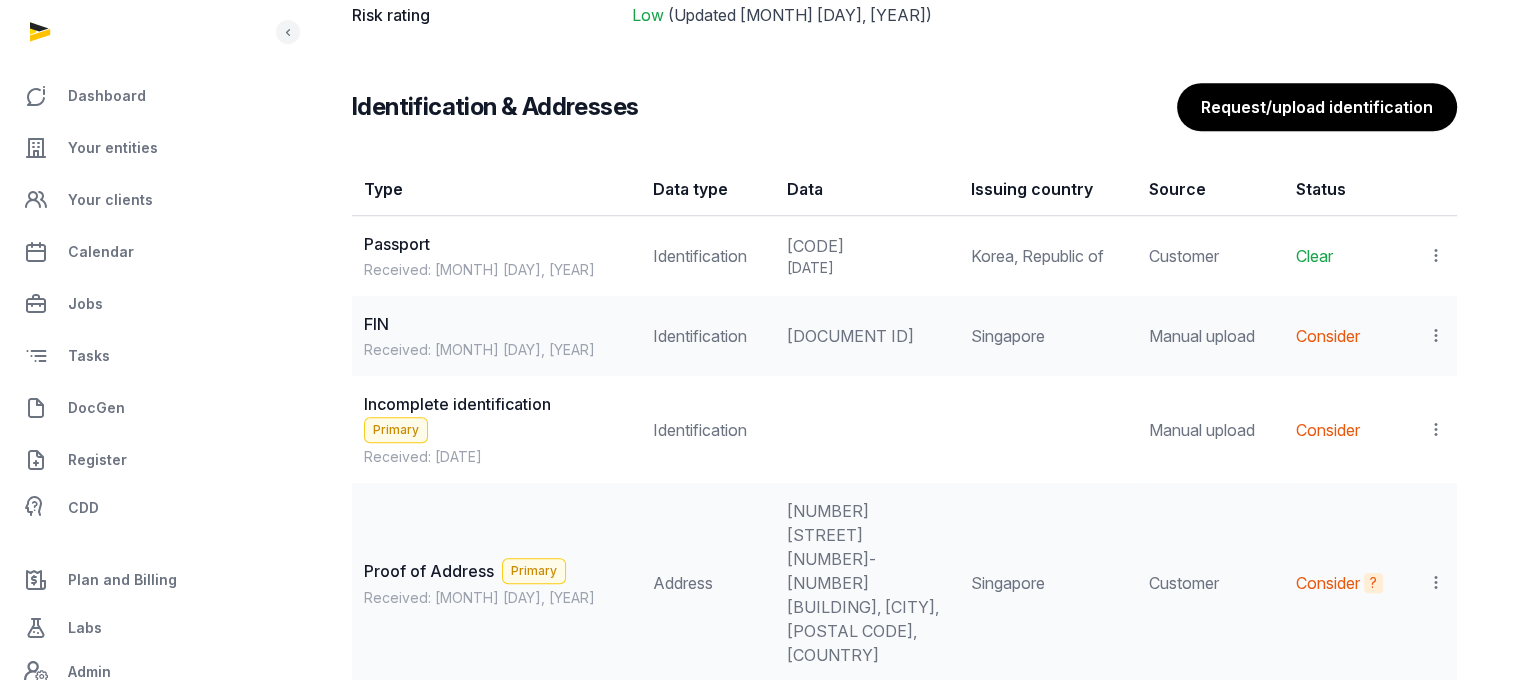 click 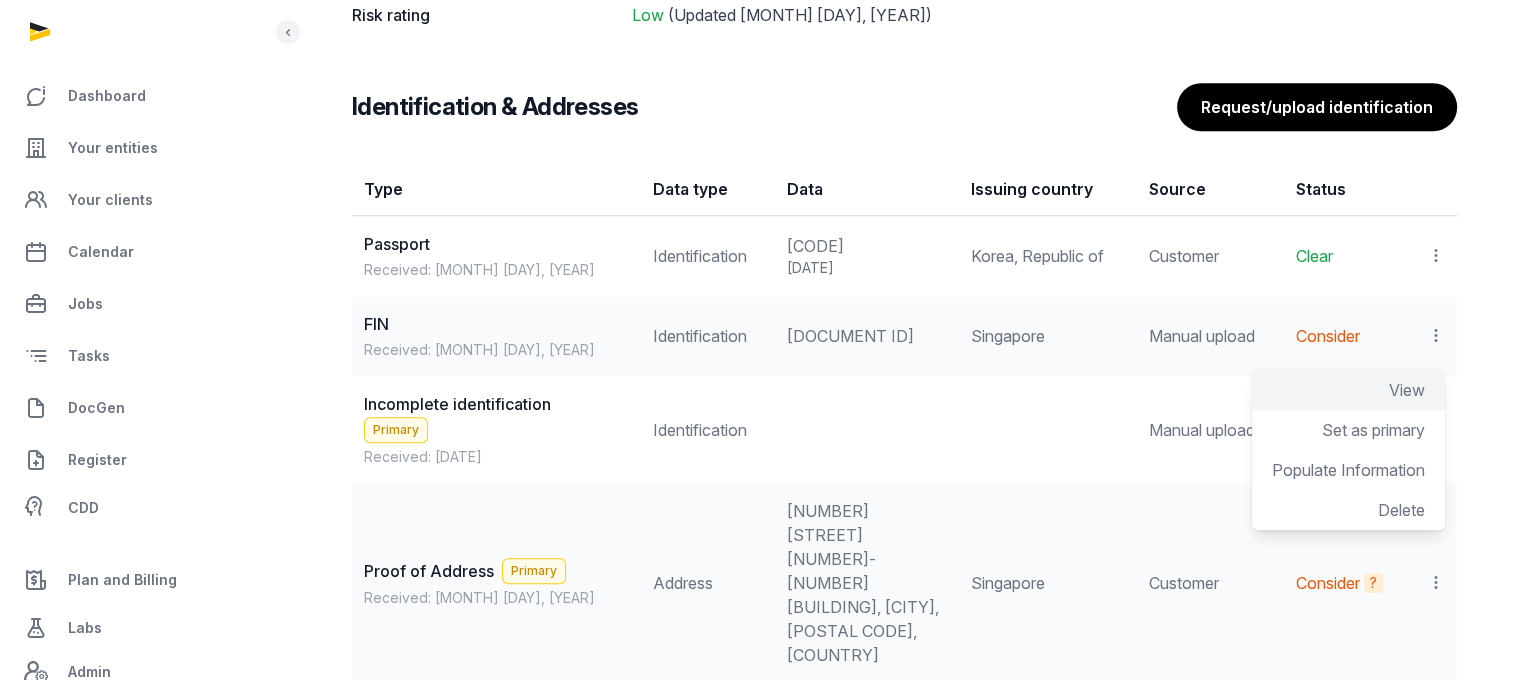 click on "View" 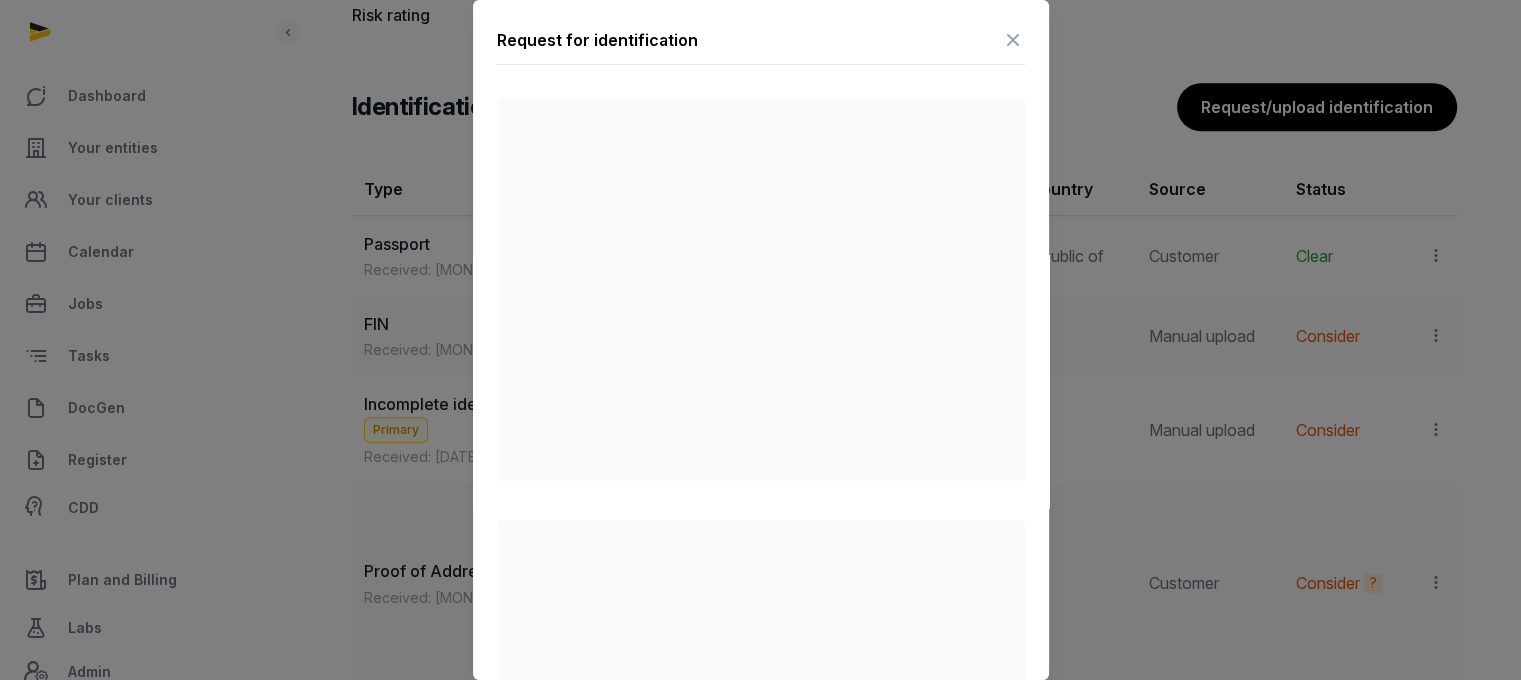 click at bounding box center [1013, 40] 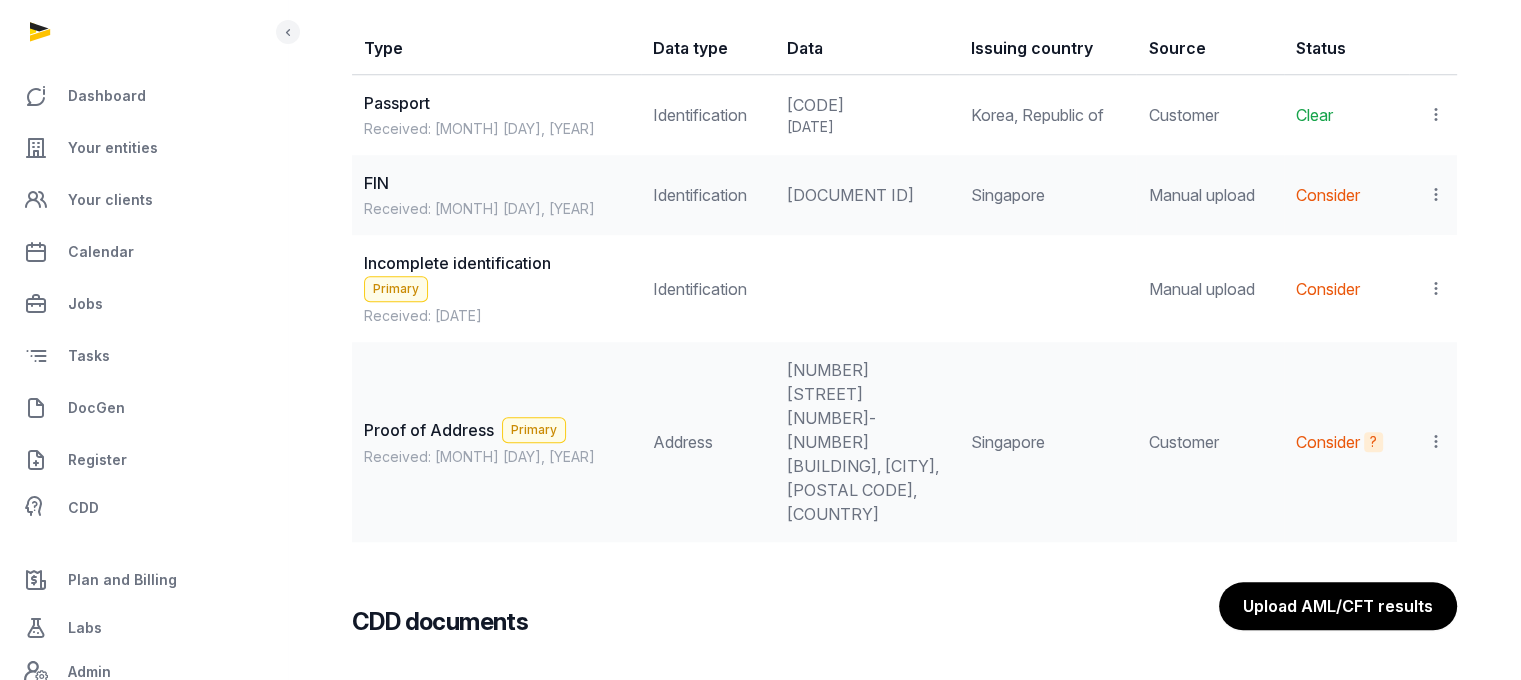 scroll, scrollTop: 1790, scrollLeft: 0, axis: vertical 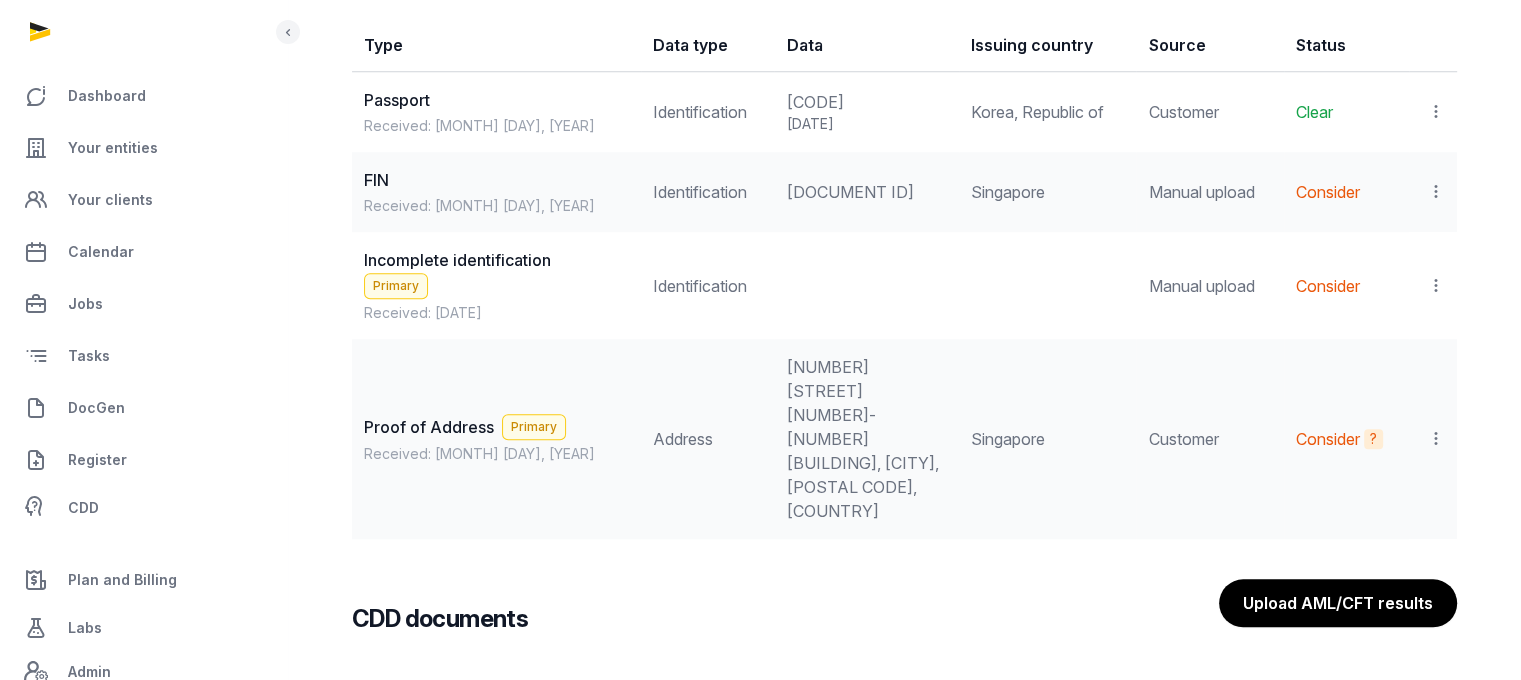 click 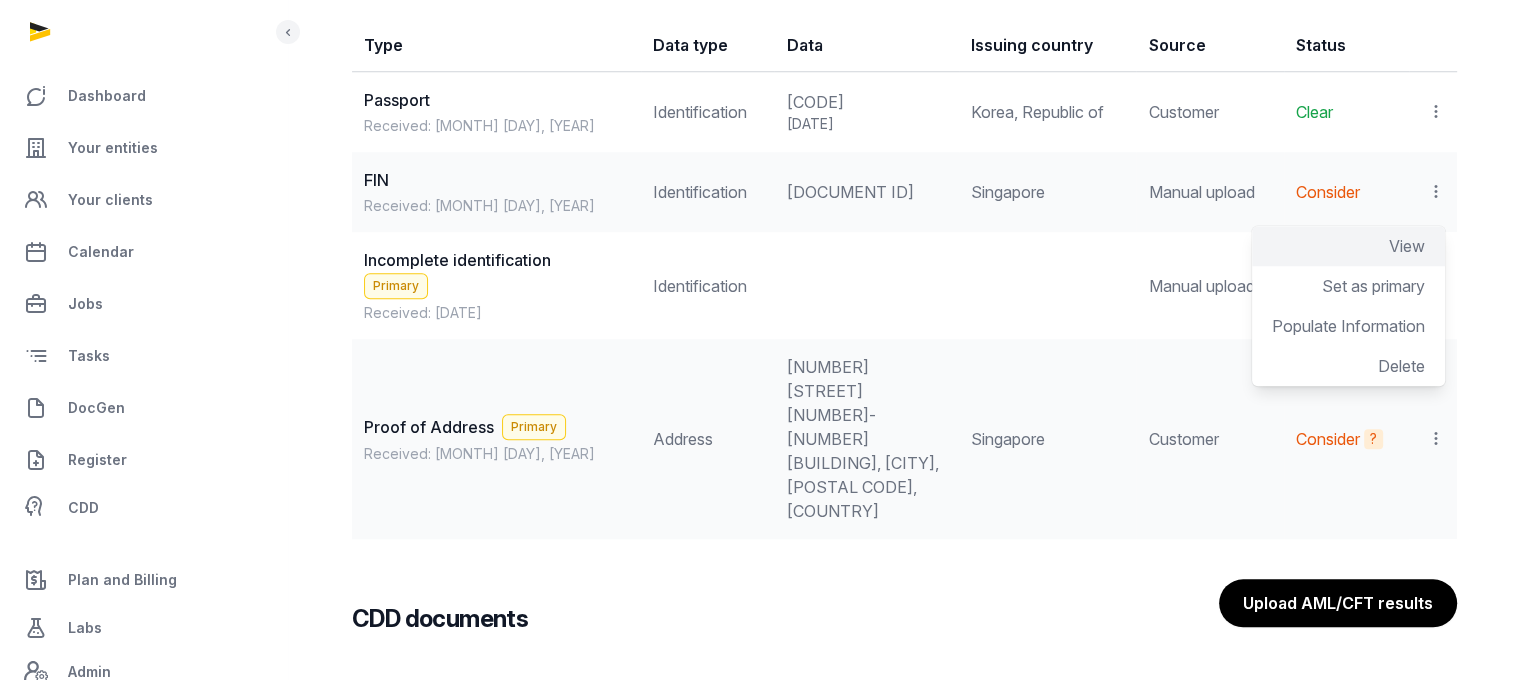 click on "View" at bounding box center [1407, 246] 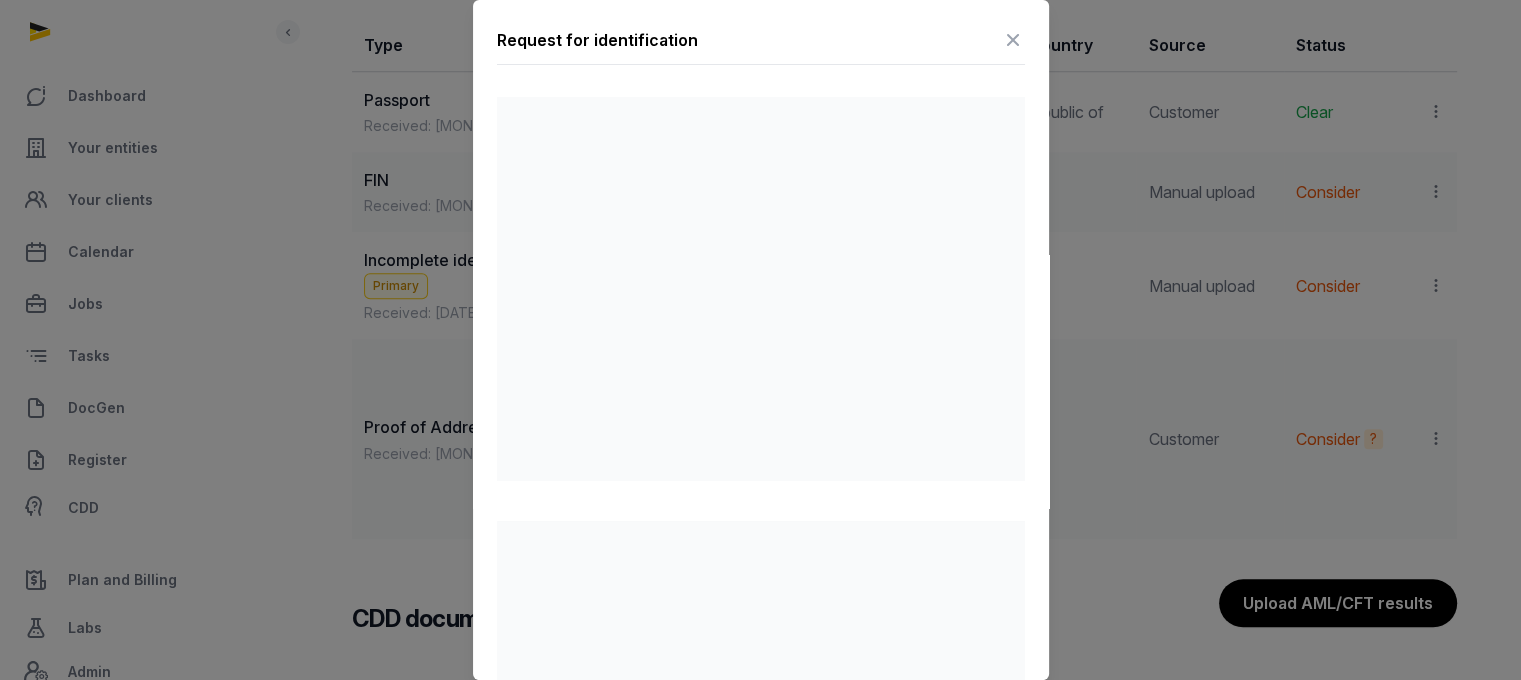 click at bounding box center (1013, 40) 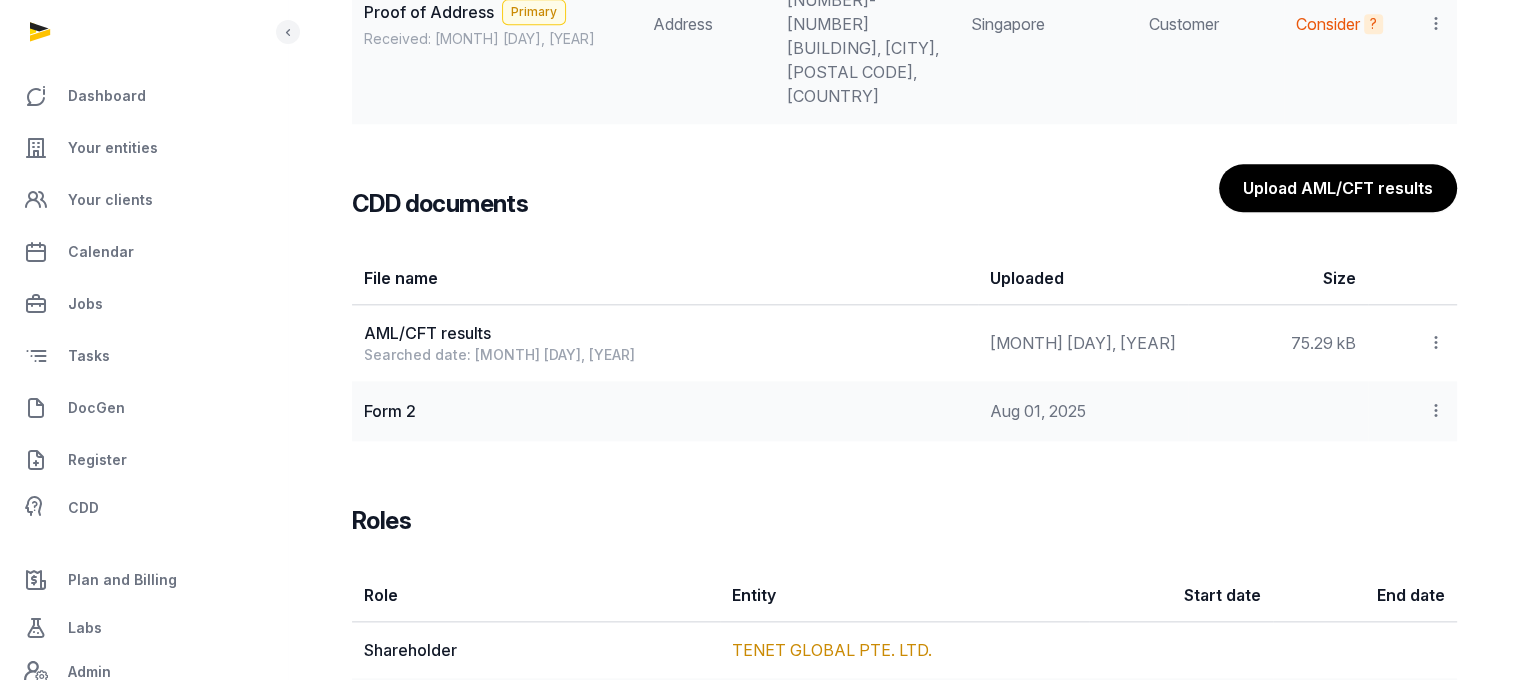 scroll, scrollTop: 2277, scrollLeft: 0, axis: vertical 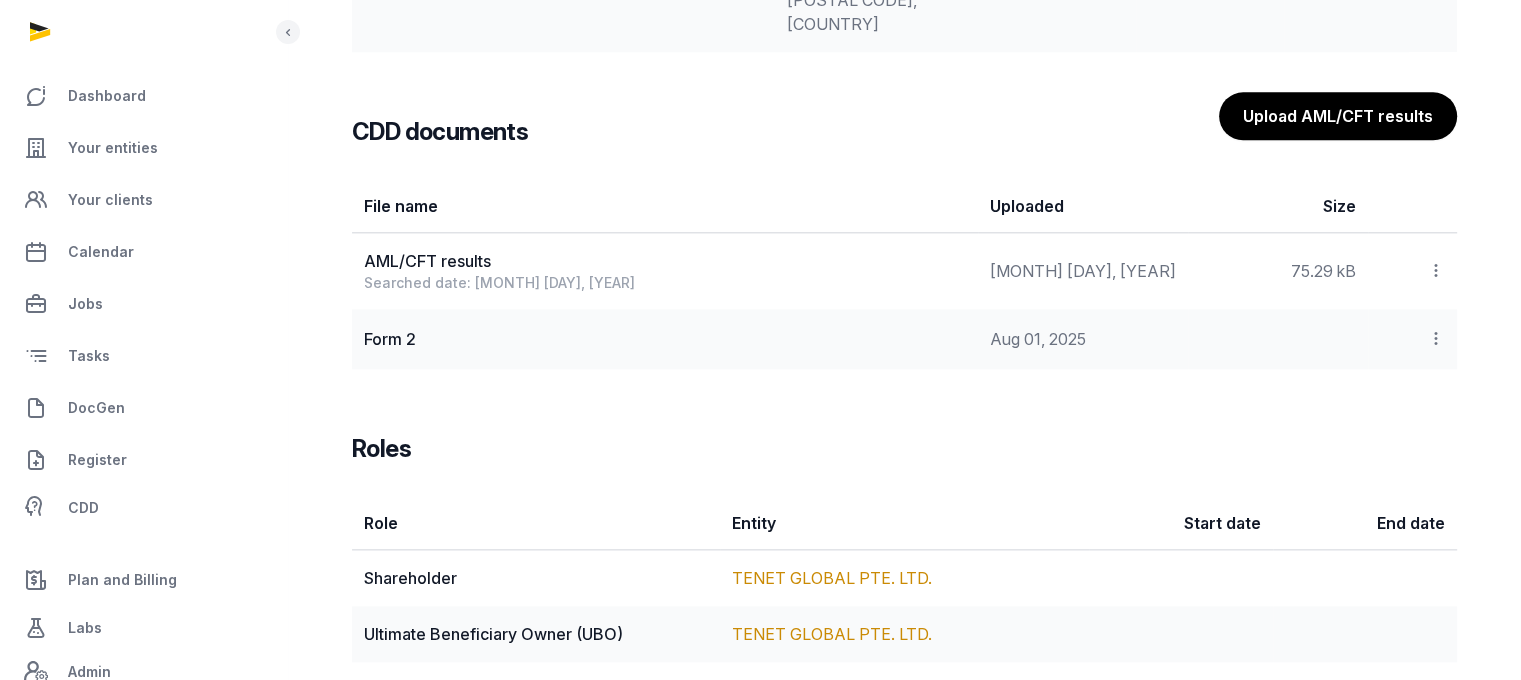 click 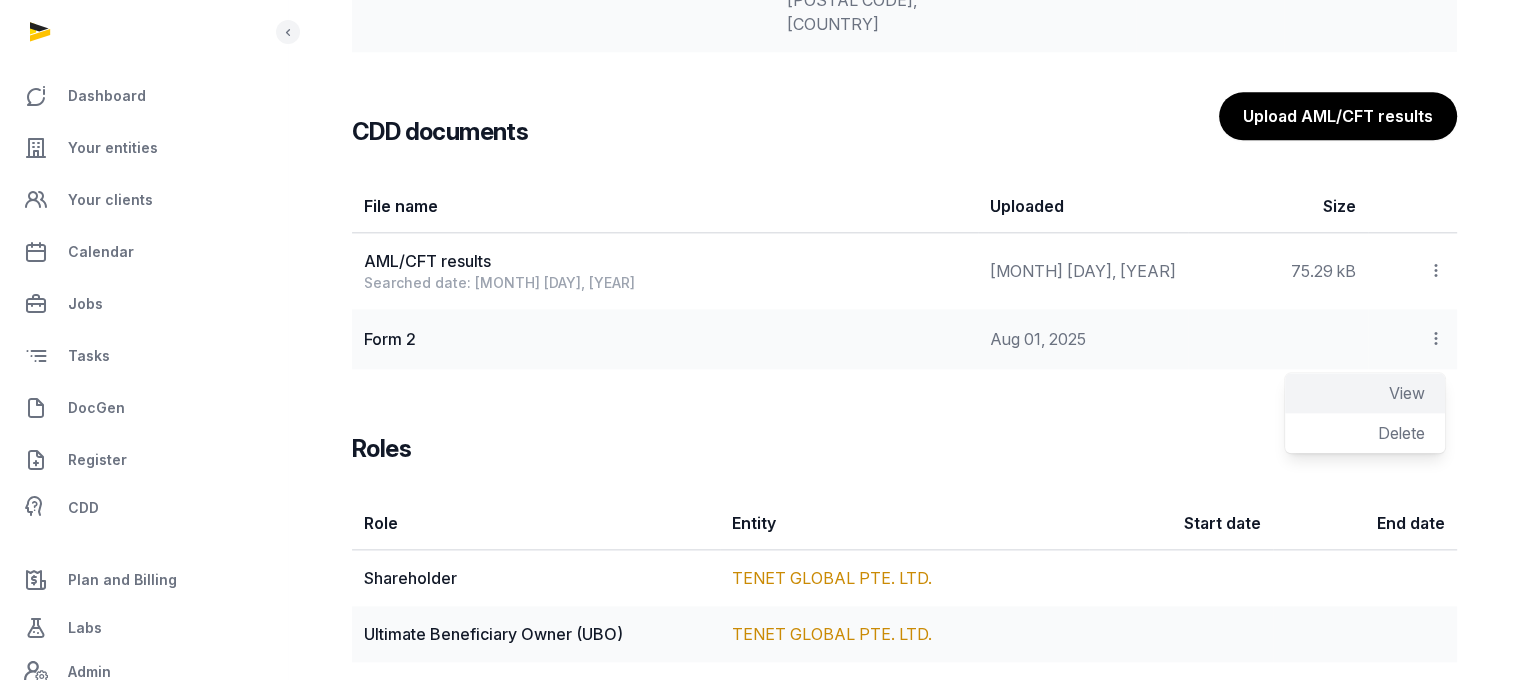 click on "View" 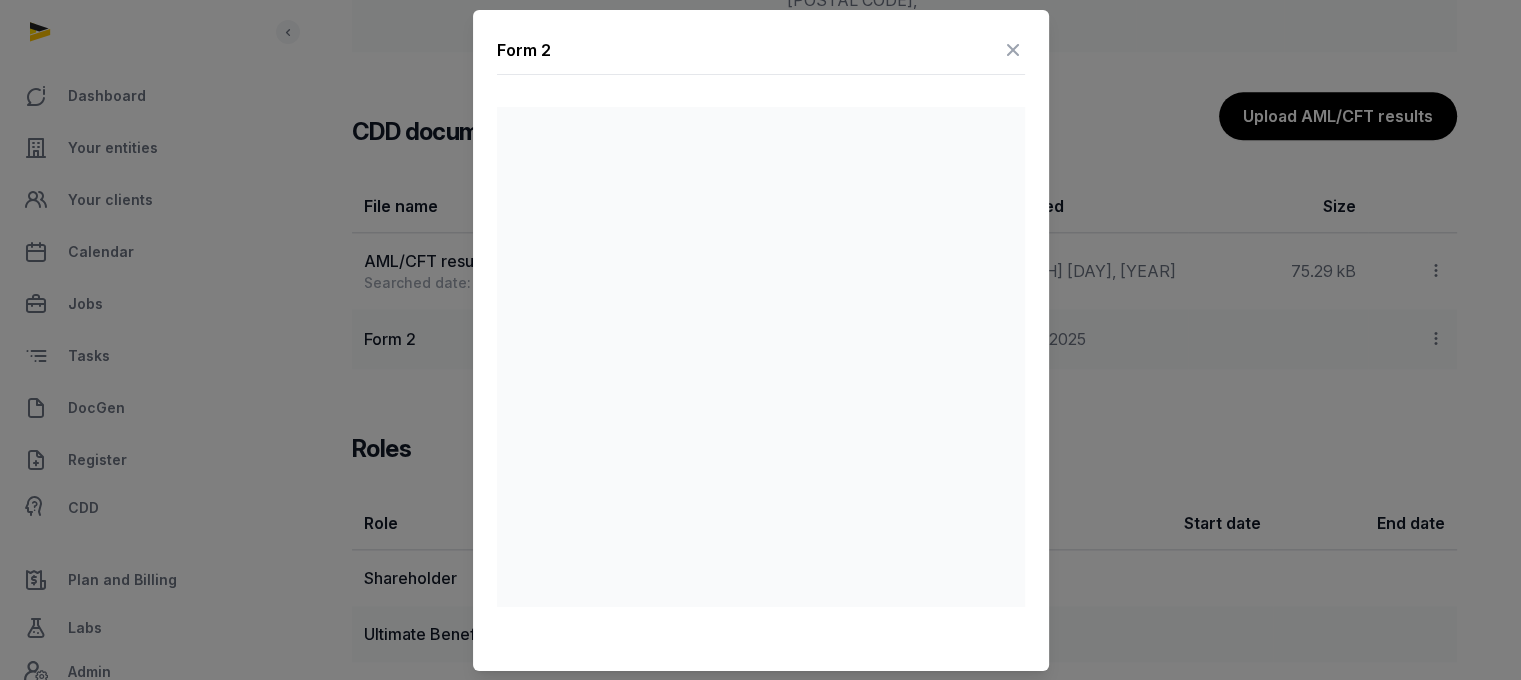 click at bounding box center [1013, 50] 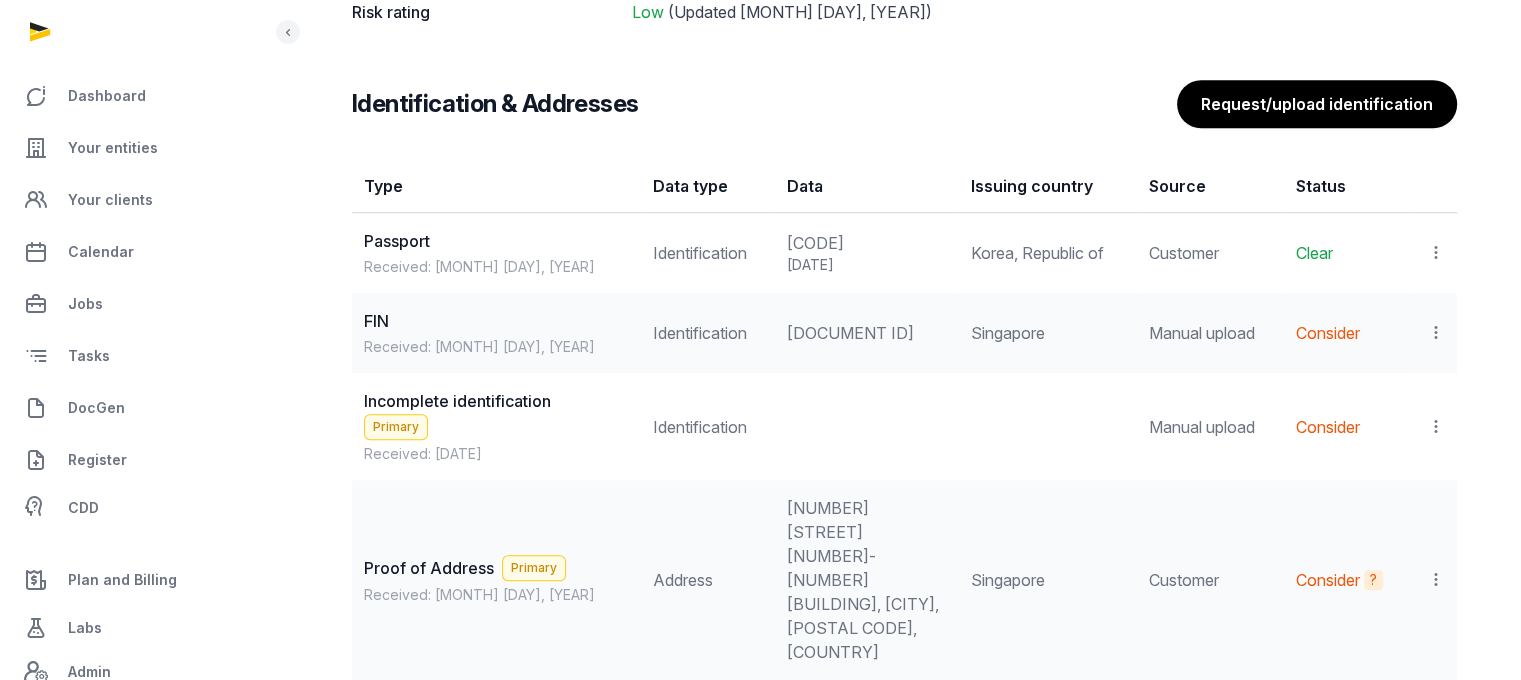 scroll, scrollTop: 1620, scrollLeft: 0, axis: vertical 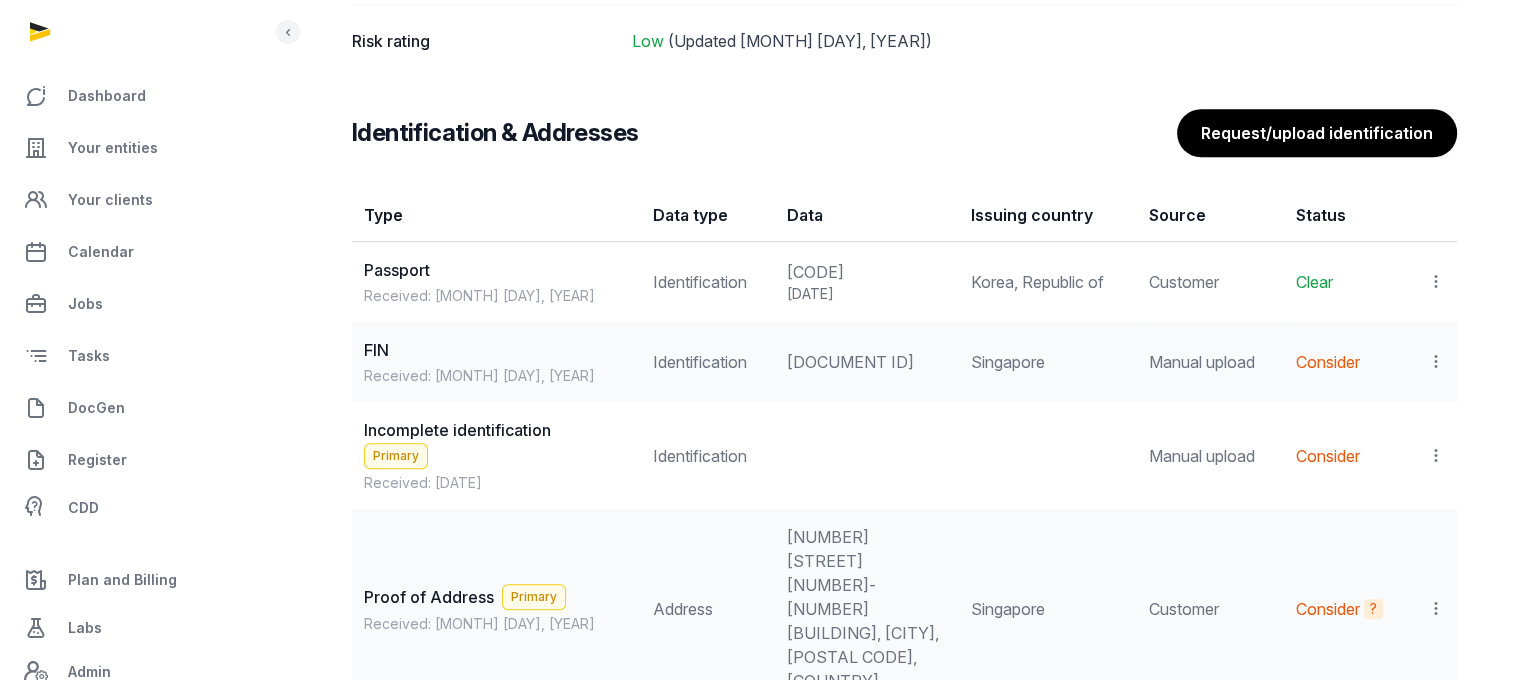 click 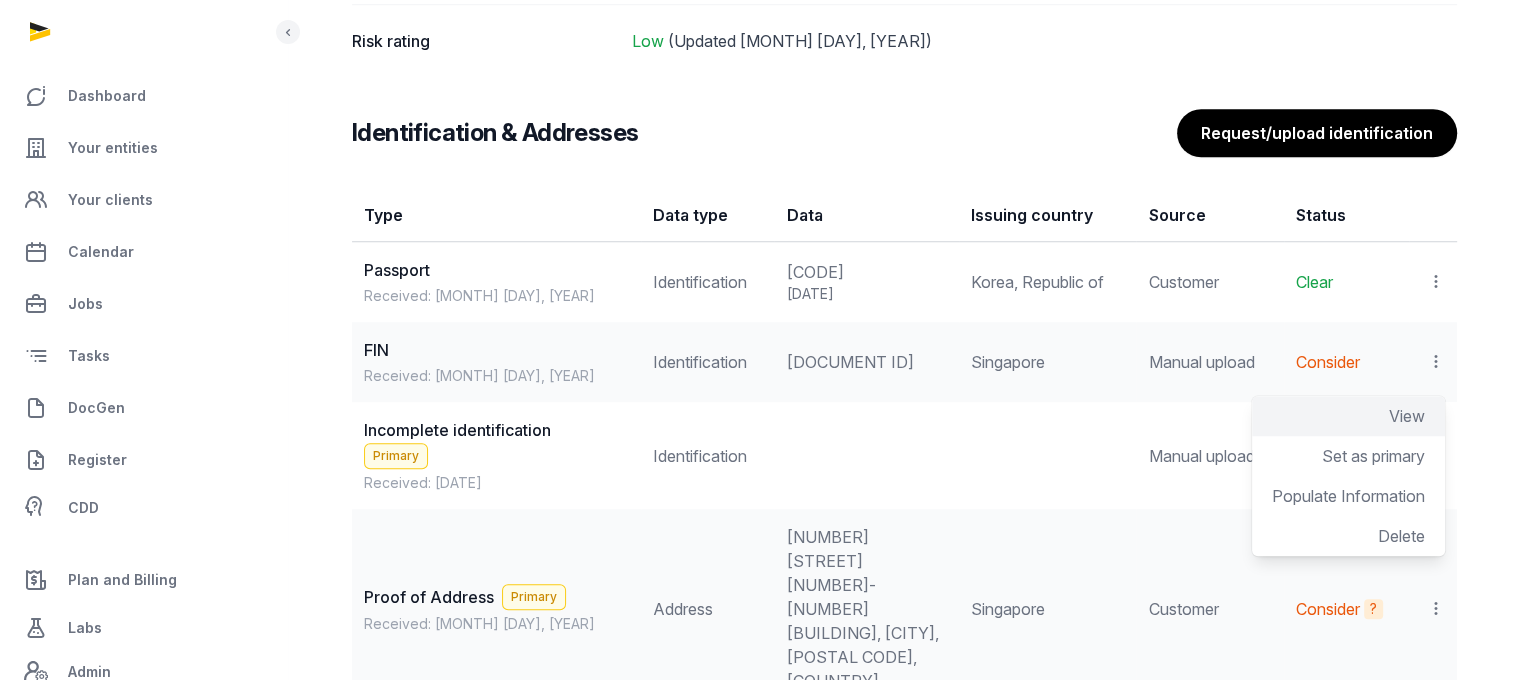 click on "View" at bounding box center [1407, 416] 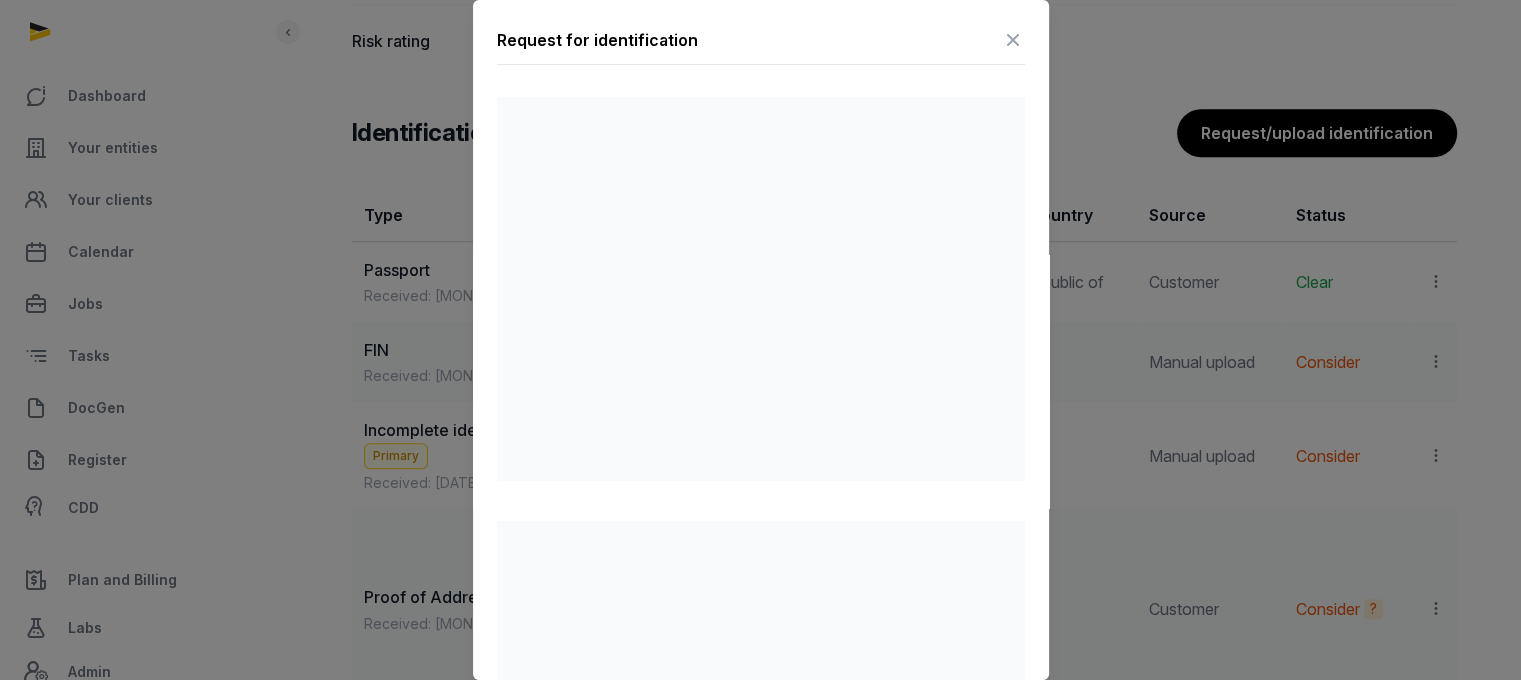 click at bounding box center (1013, 40) 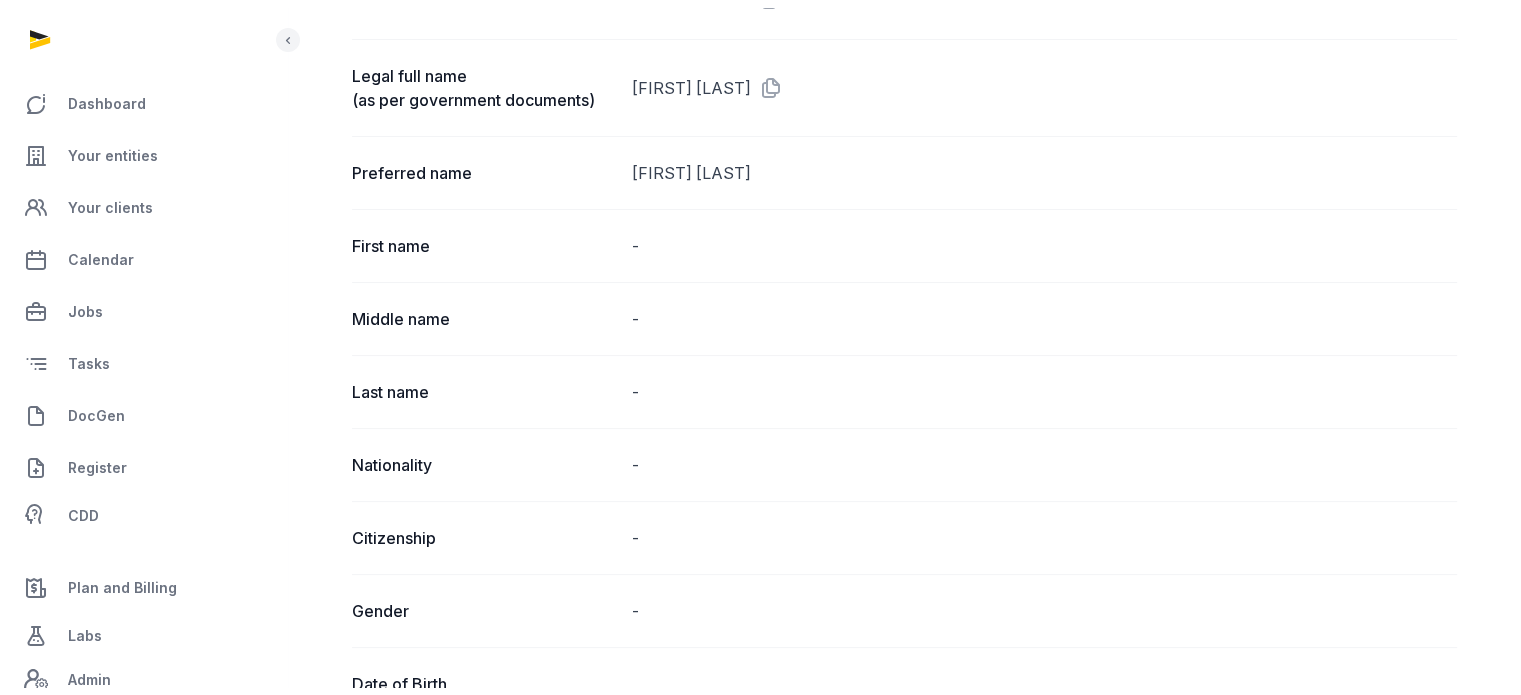 scroll, scrollTop: 0, scrollLeft: 0, axis: both 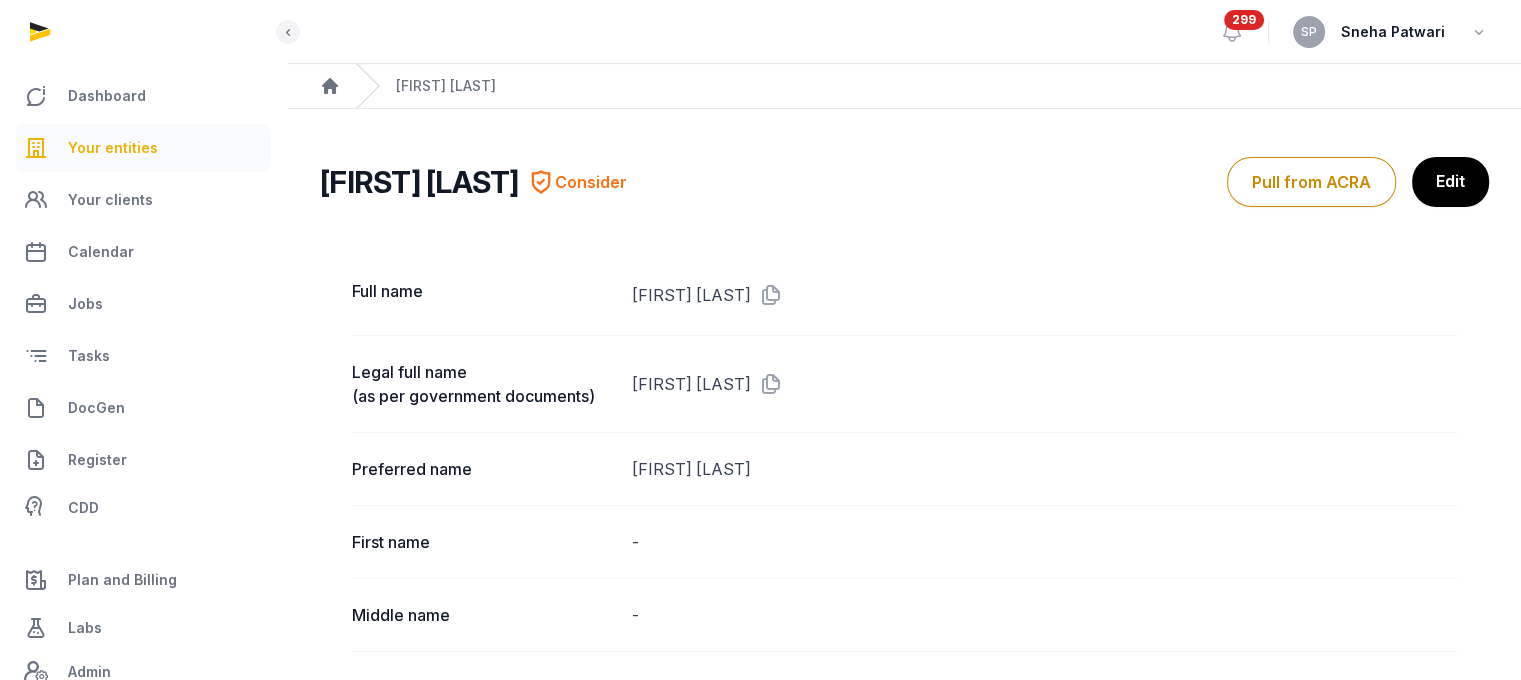 click on "Your entities" at bounding box center (143, 148) 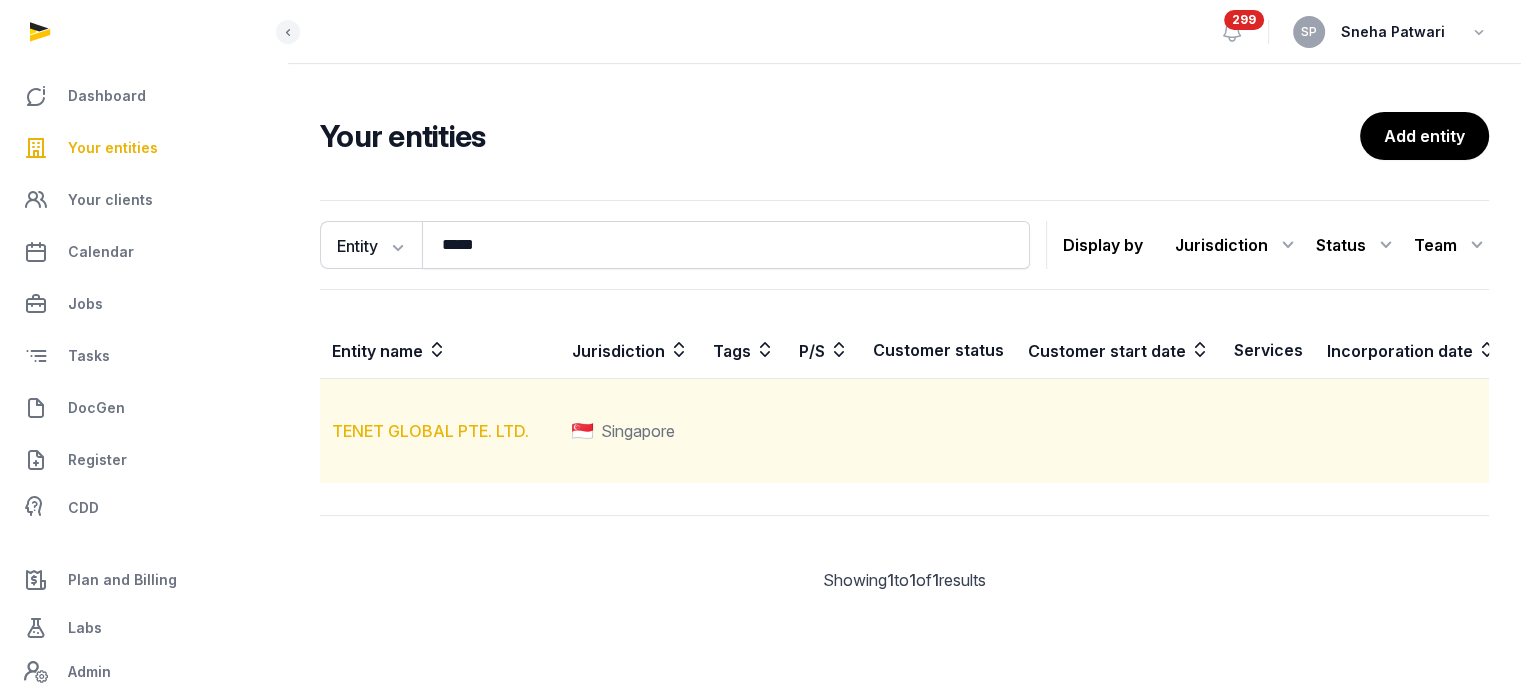 click on "TENET GLOBAL PTE. LTD." at bounding box center [430, 431] 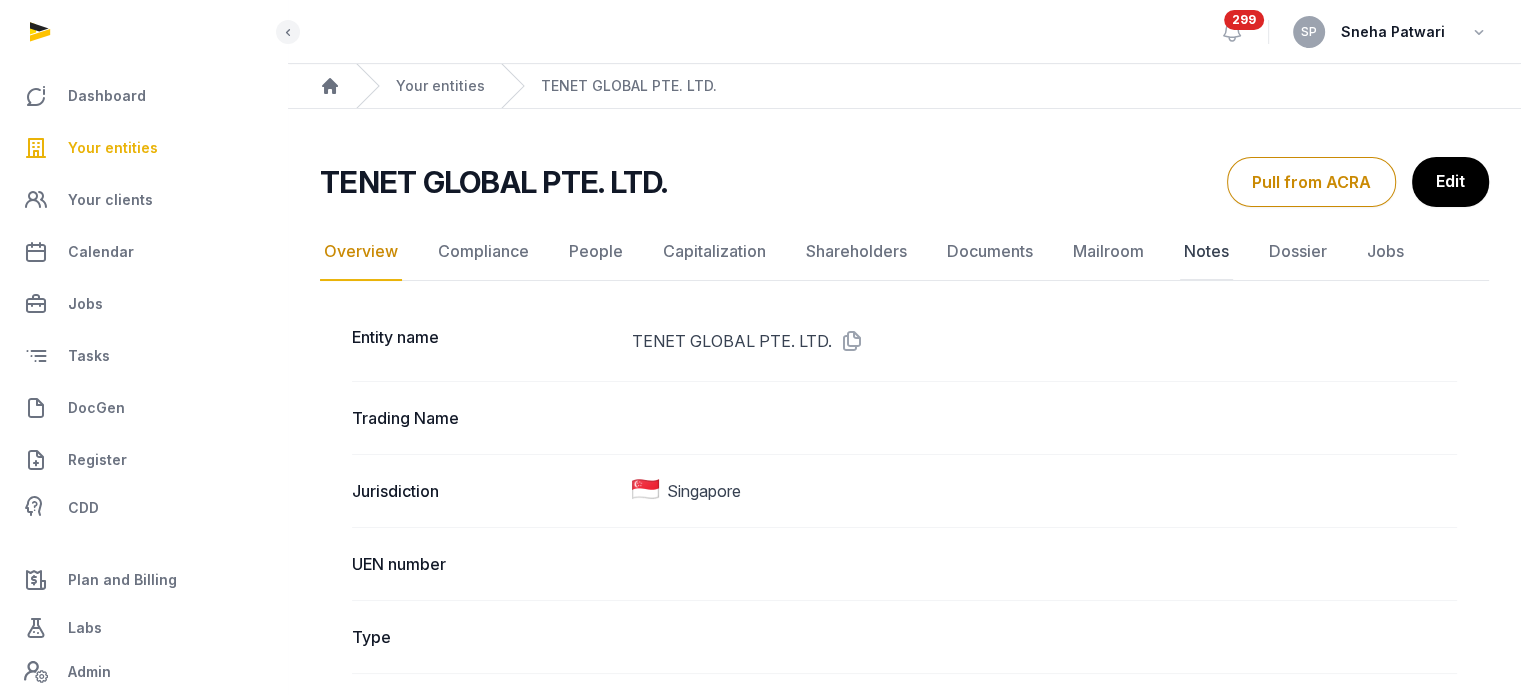 click on "Notes" 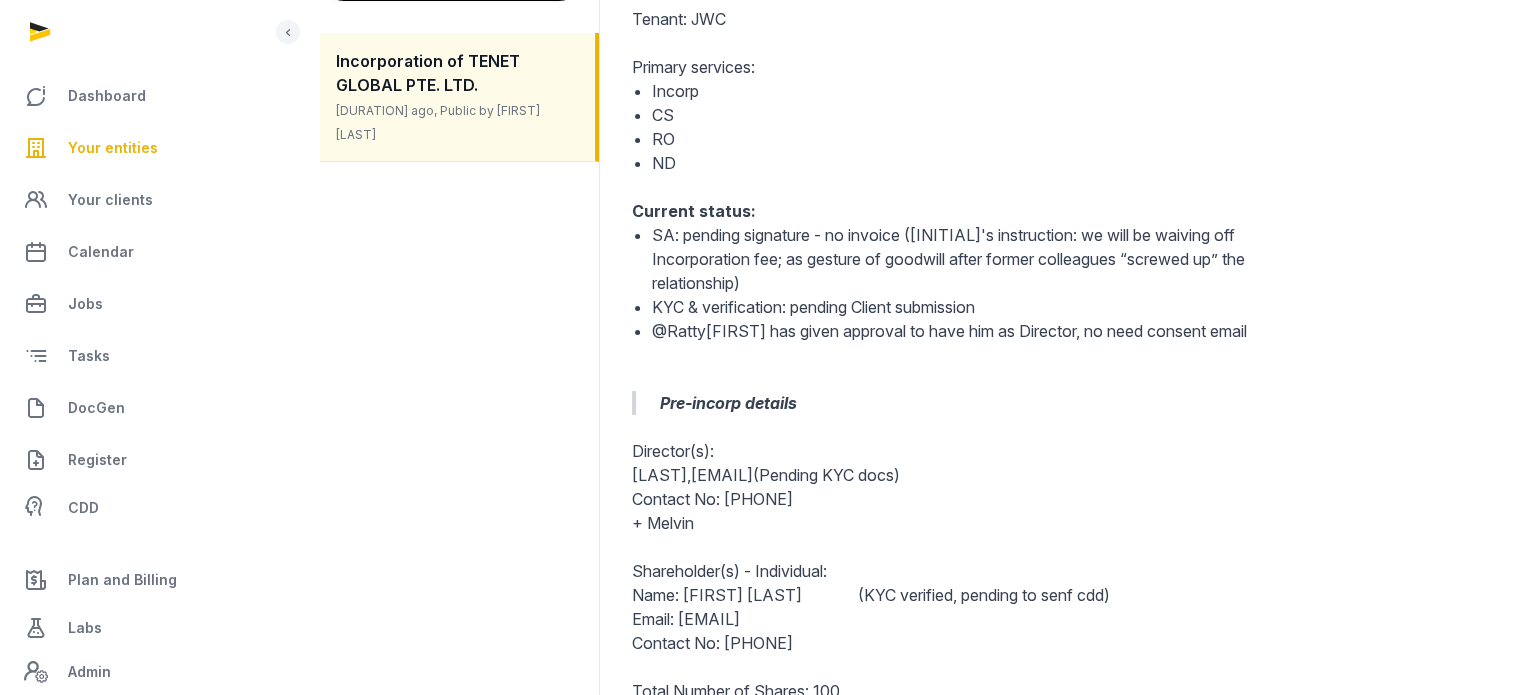 scroll, scrollTop: 373, scrollLeft: 0, axis: vertical 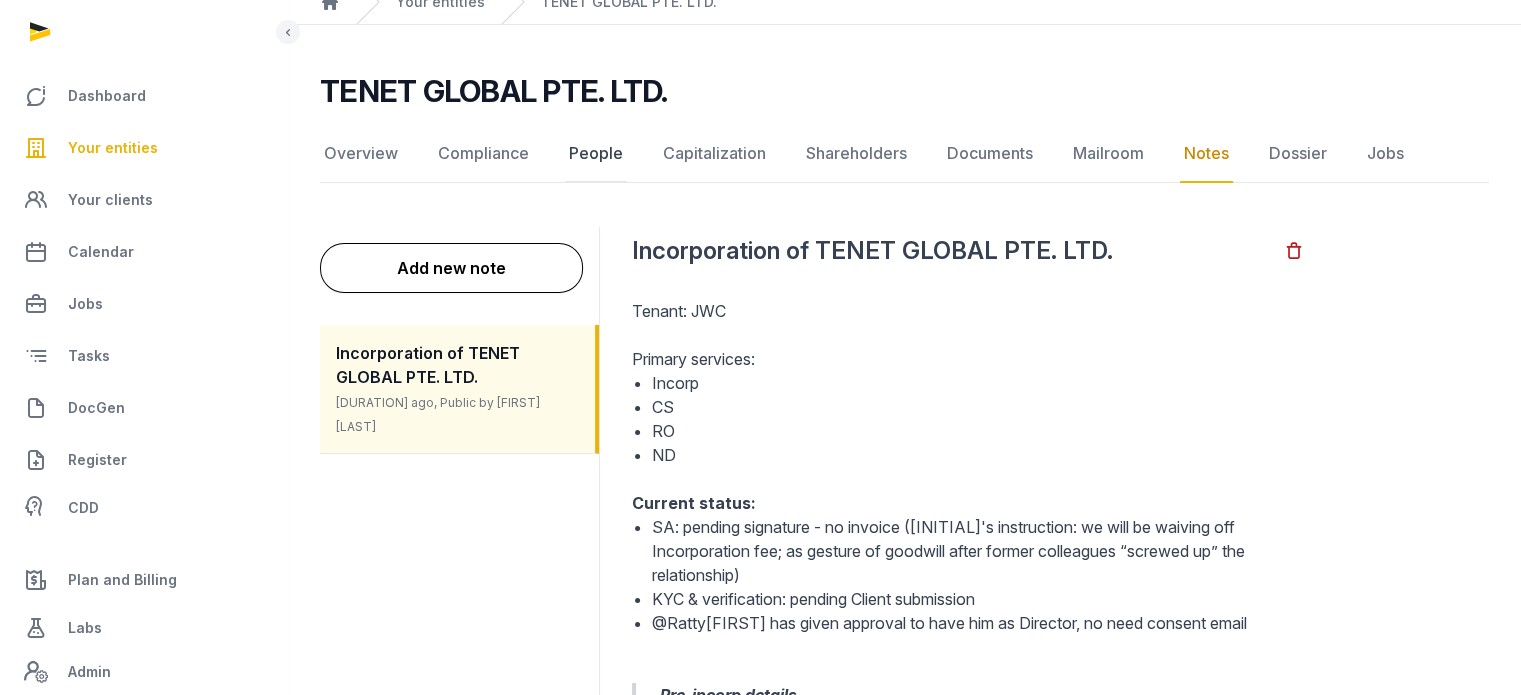 click on "People" 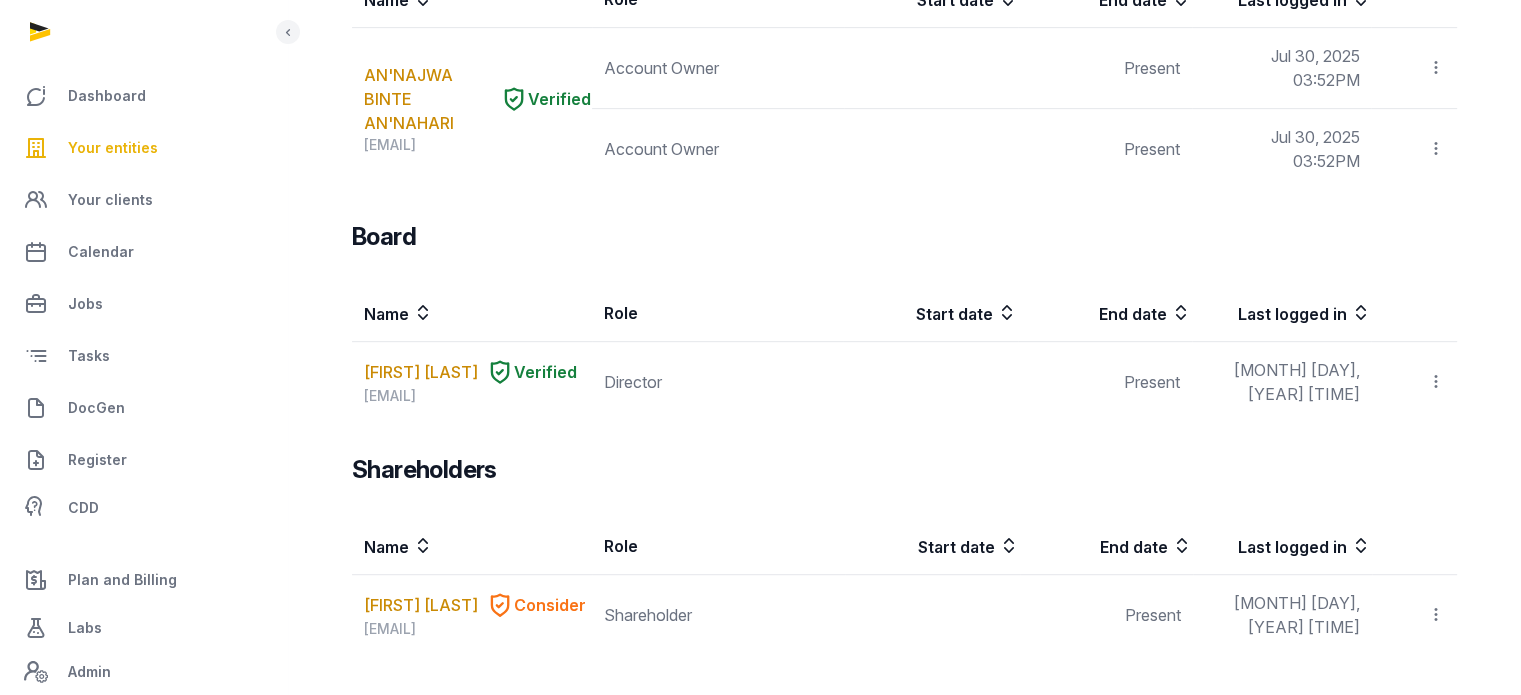 scroll, scrollTop: 1003, scrollLeft: 0, axis: vertical 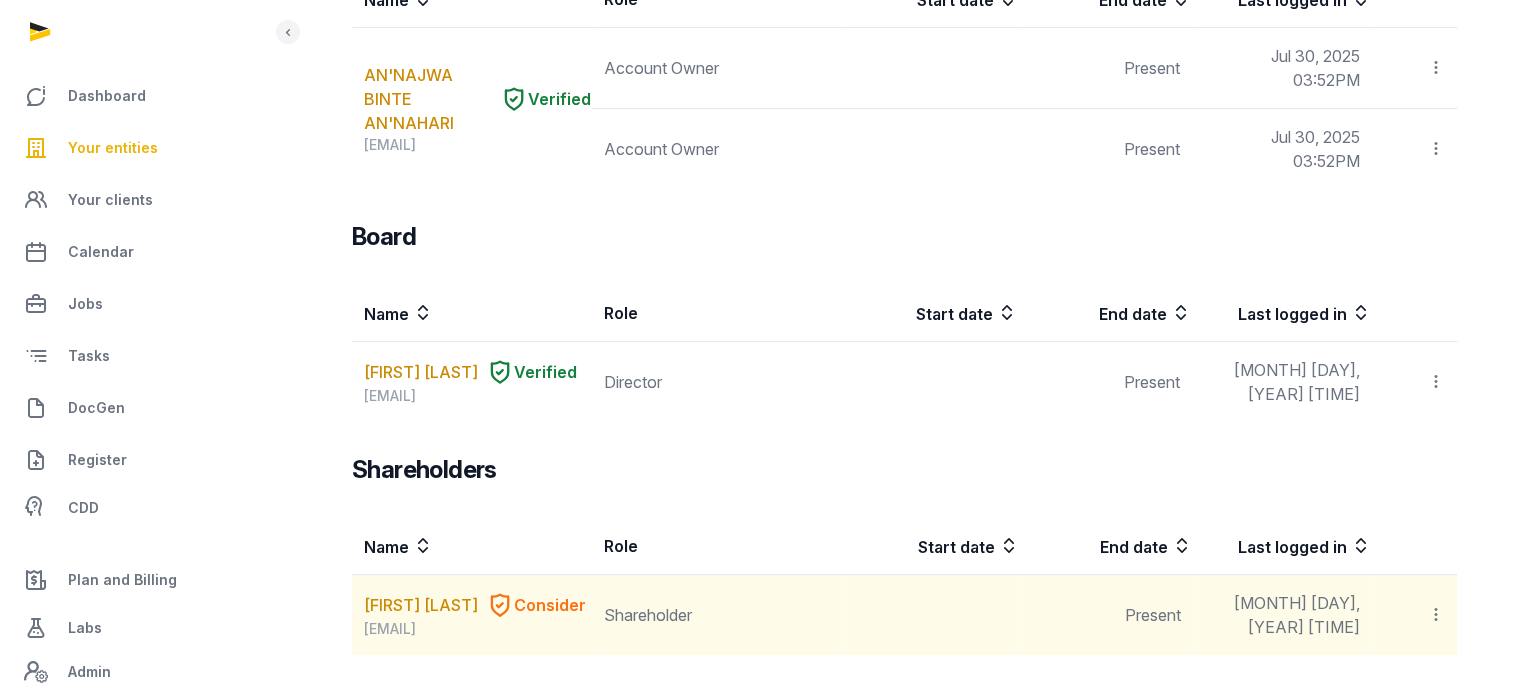 click 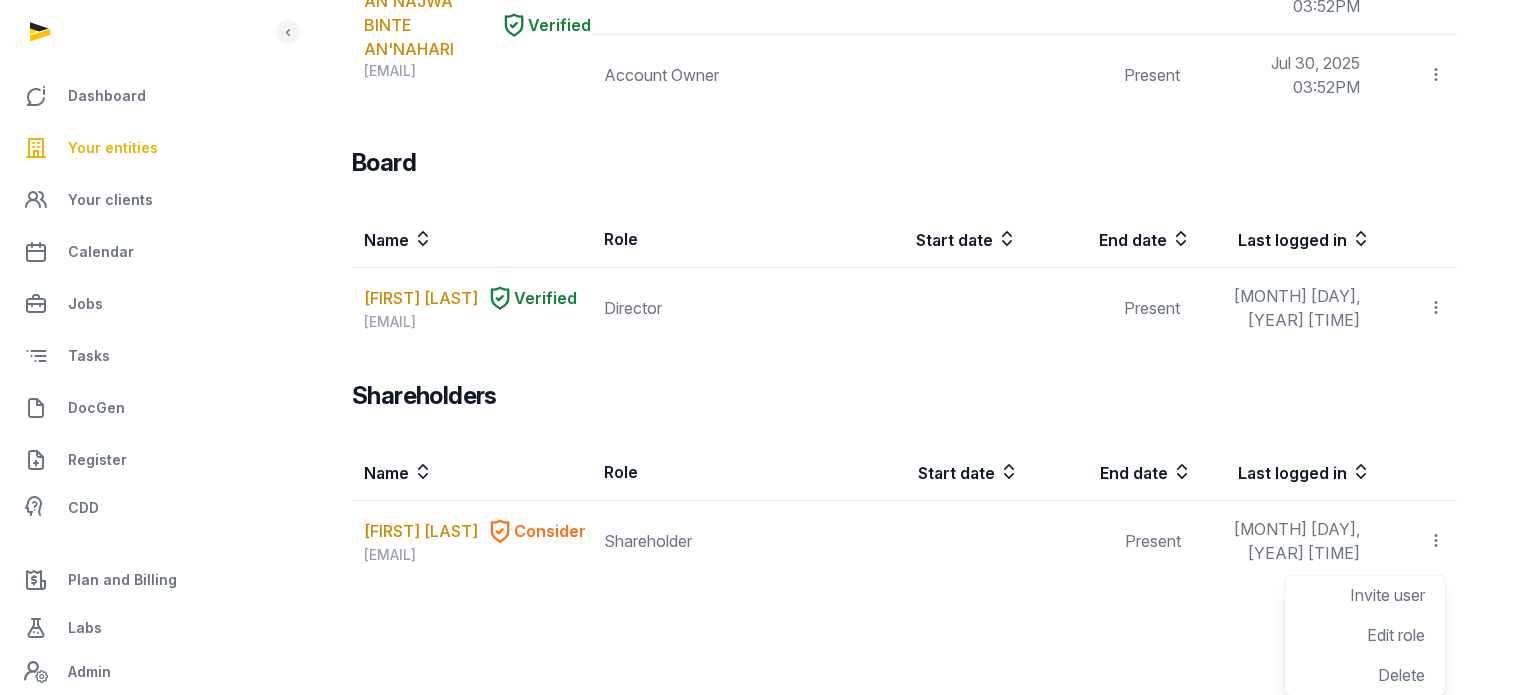 scroll, scrollTop: 1067, scrollLeft: 0, axis: vertical 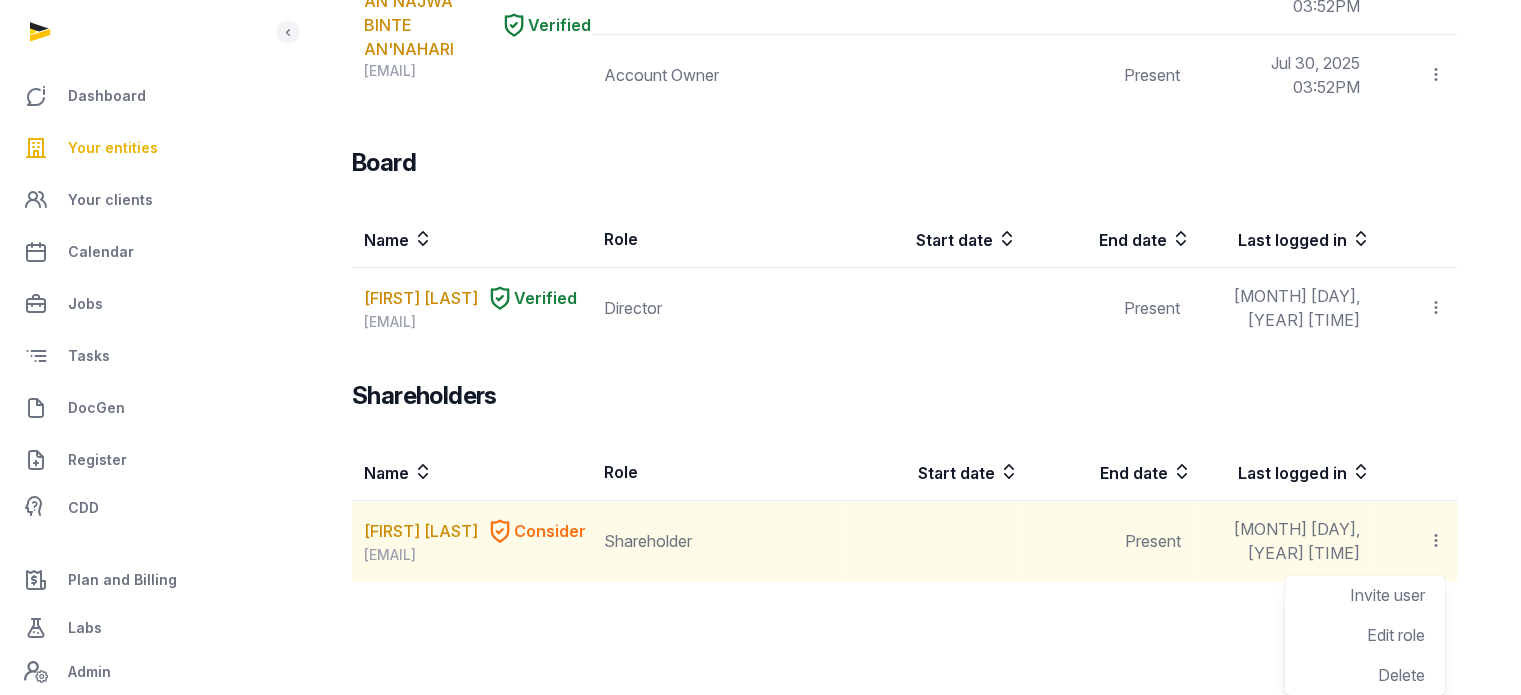 click on "Choi Hyung Won Consider christy@tenet.fund" at bounding box center (472, 541) 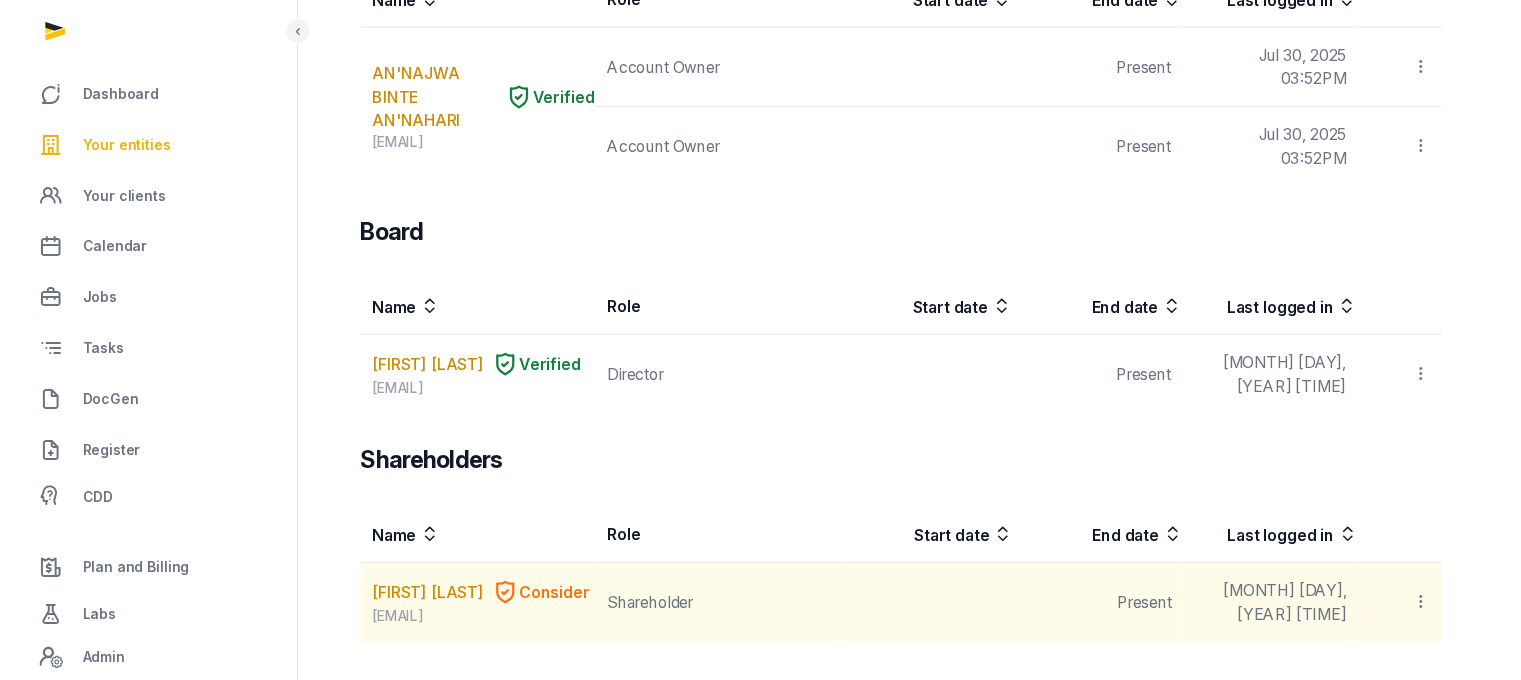 scroll, scrollTop: 1003, scrollLeft: 0, axis: vertical 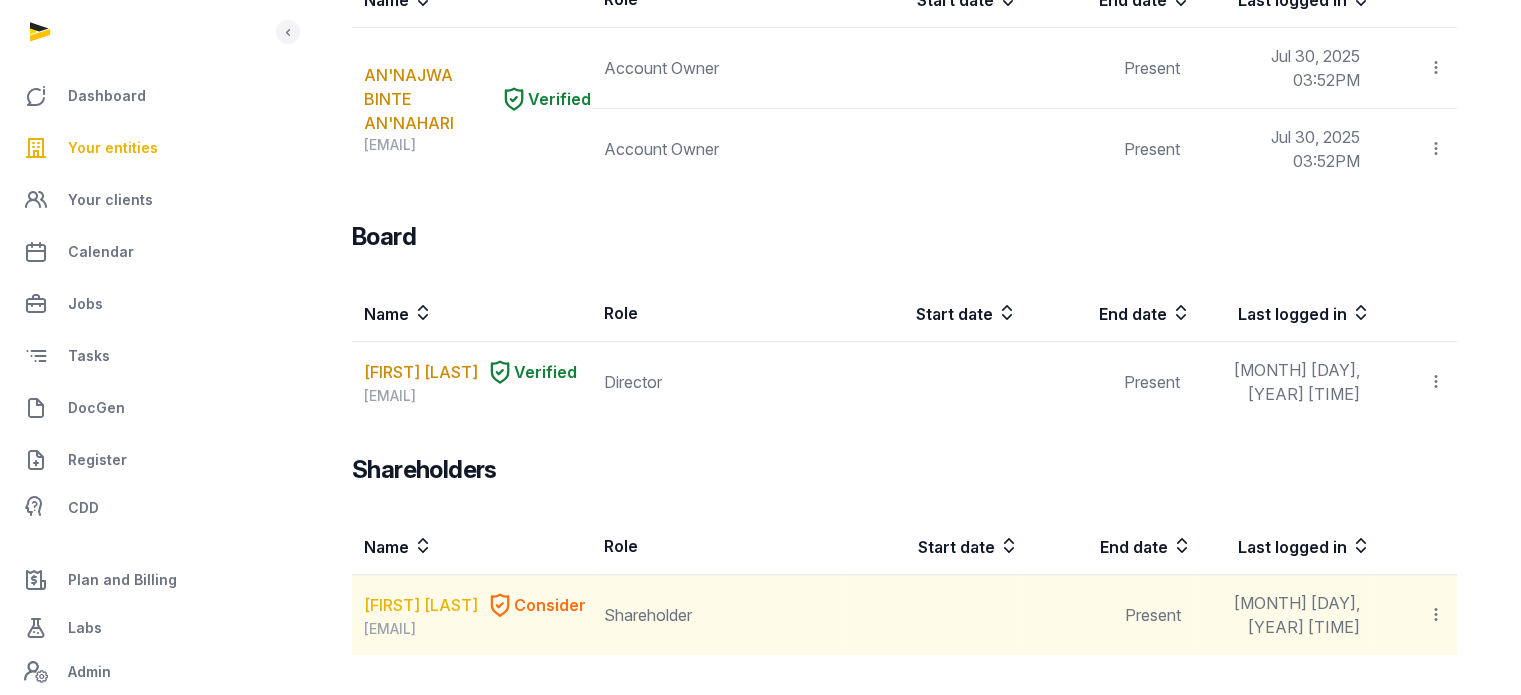 click on "Choi Hyung Won" at bounding box center (421, 605) 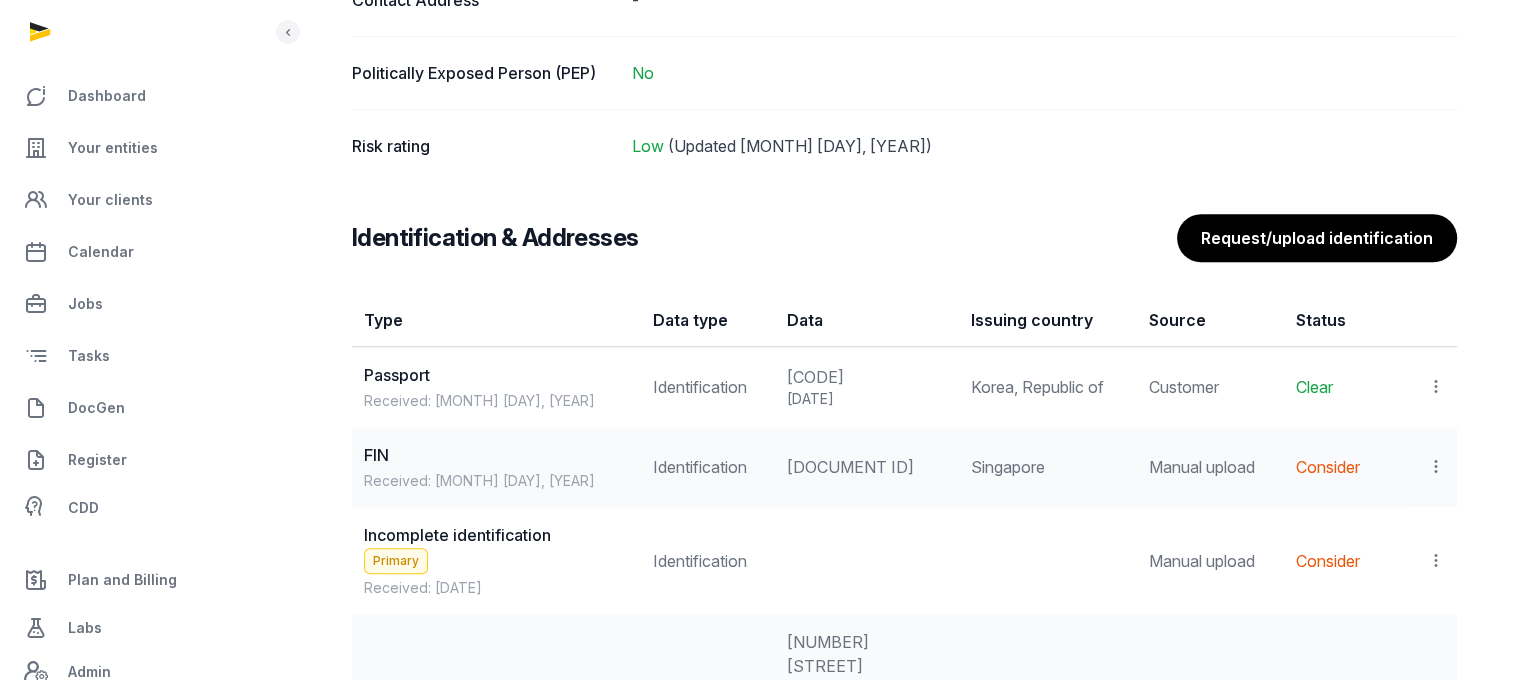 scroll, scrollTop: 1640, scrollLeft: 0, axis: vertical 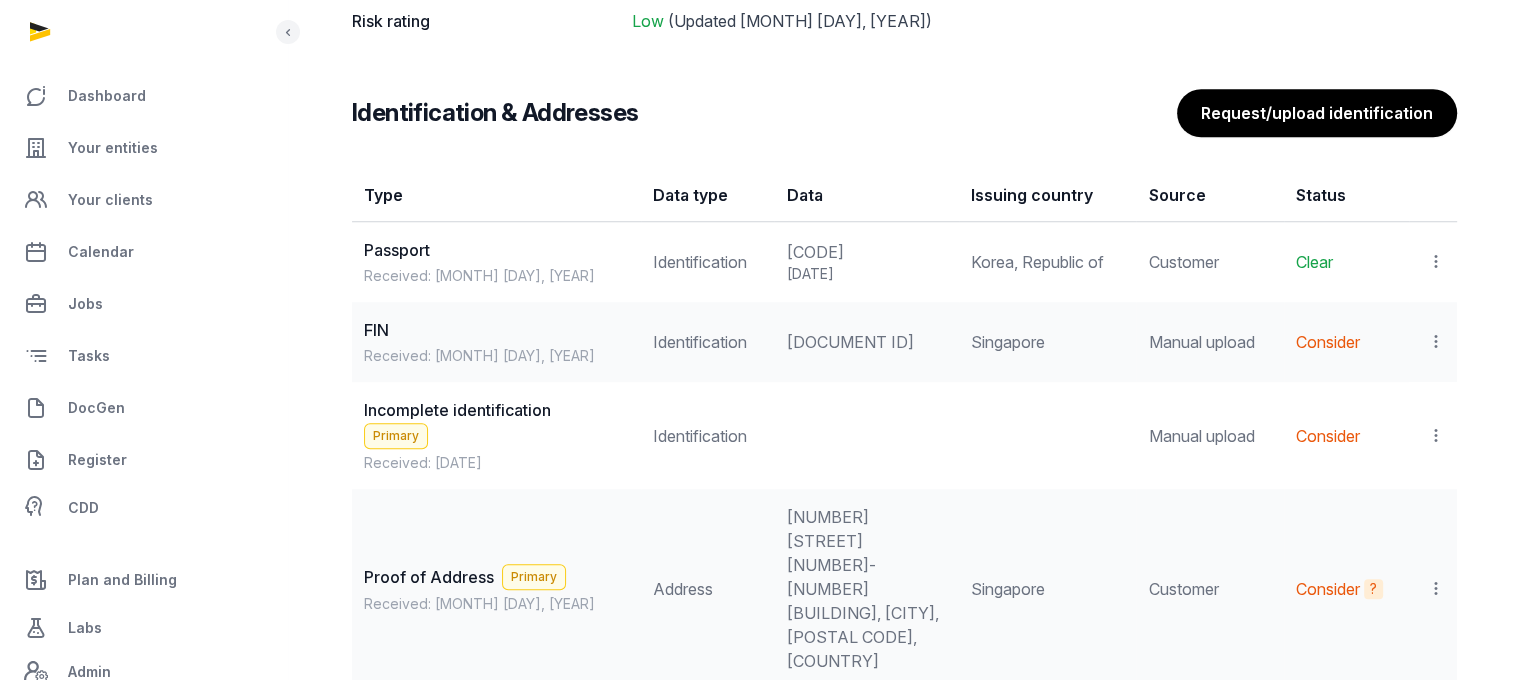 click 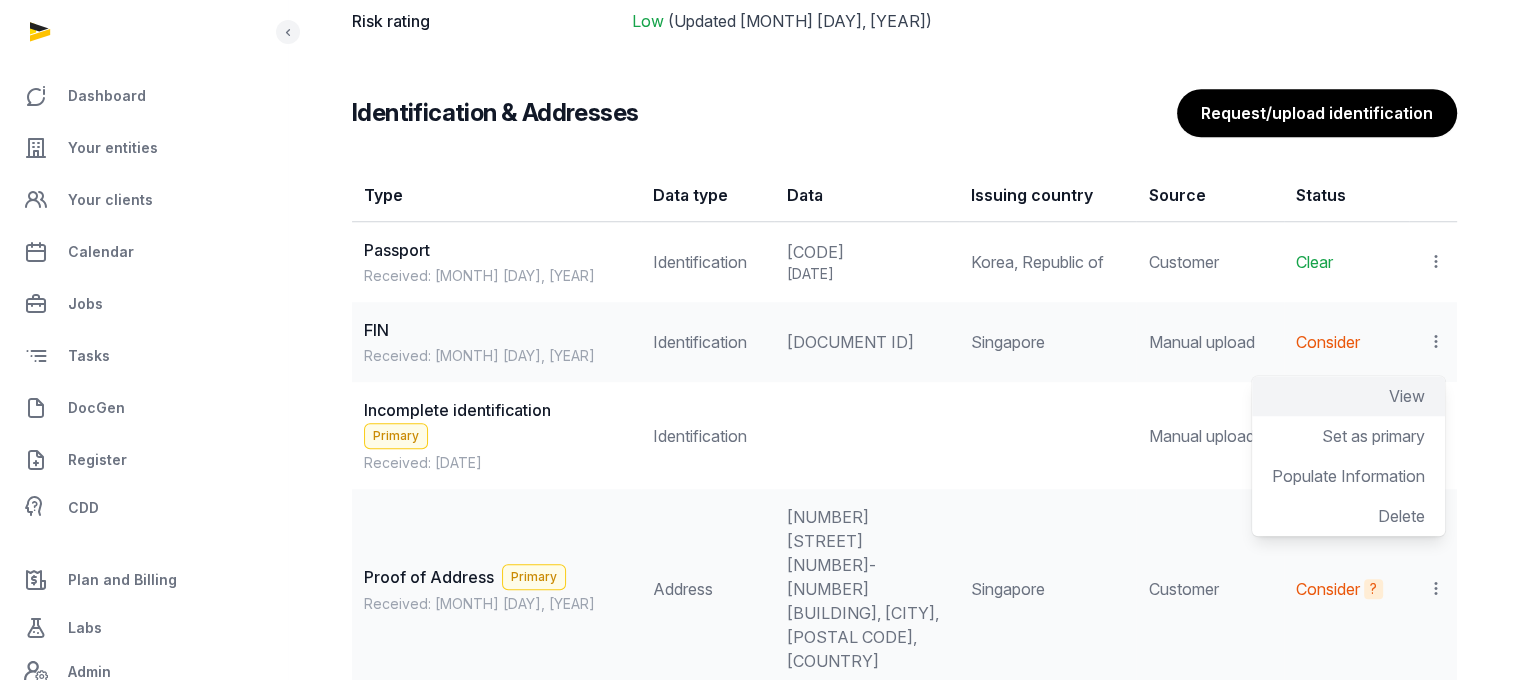 click on "View" at bounding box center [1407, 396] 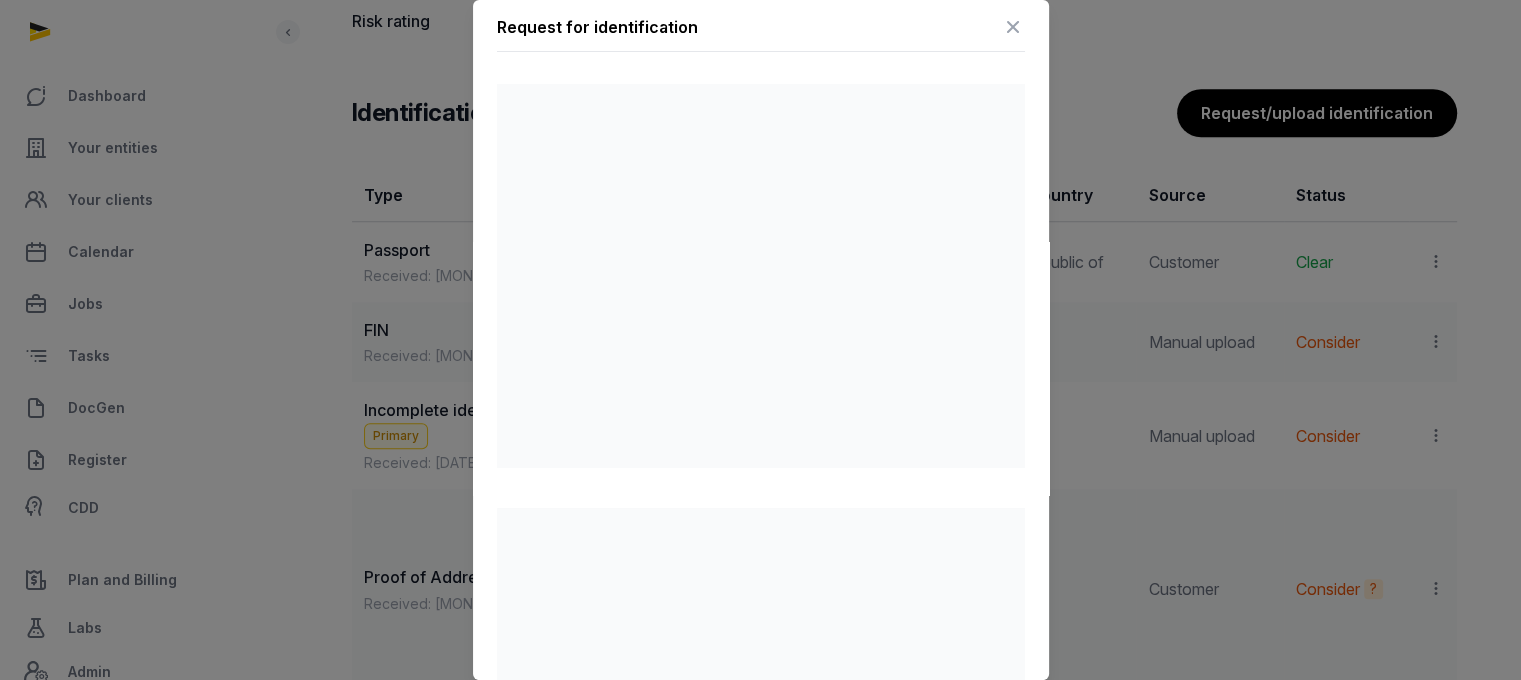 scroll, scrollTop: 12, scrollLeft: 0, axis: vertical 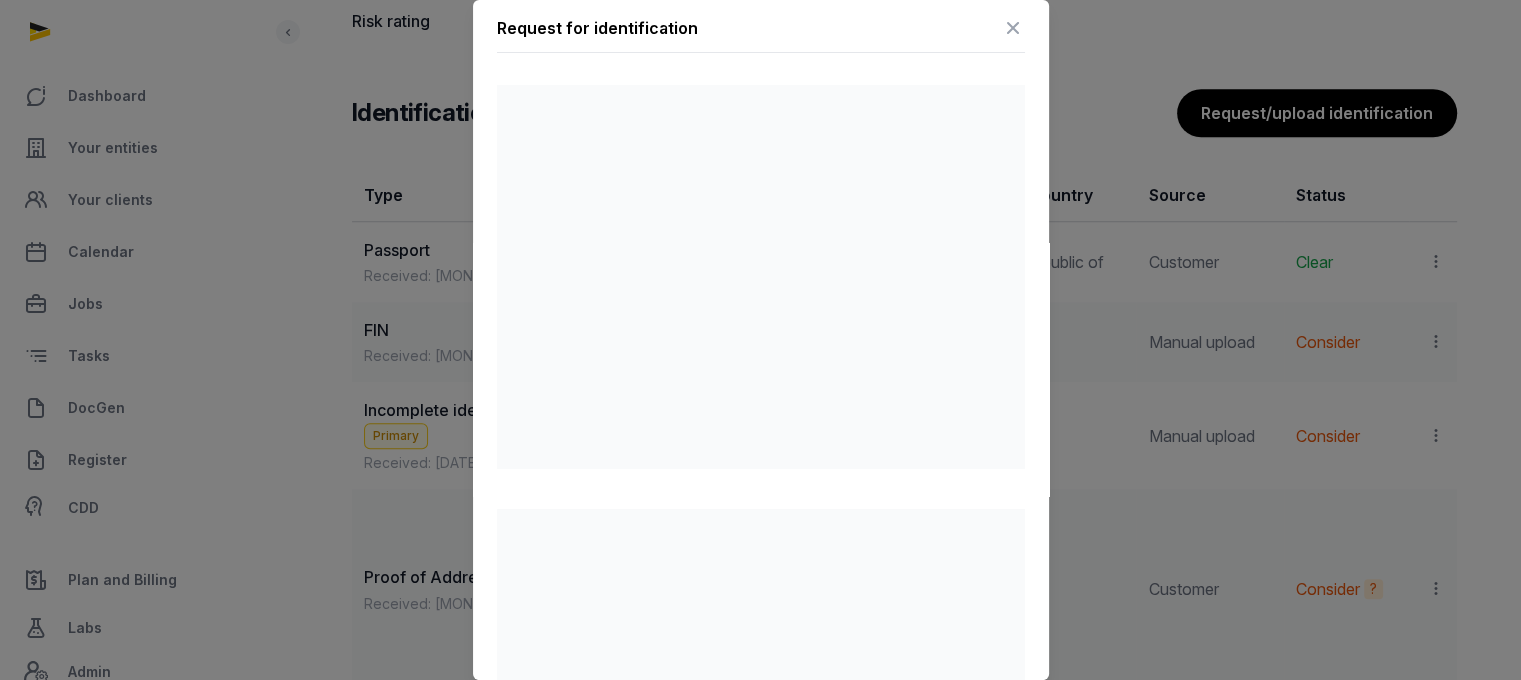 click at bounding box center (1013, 28) 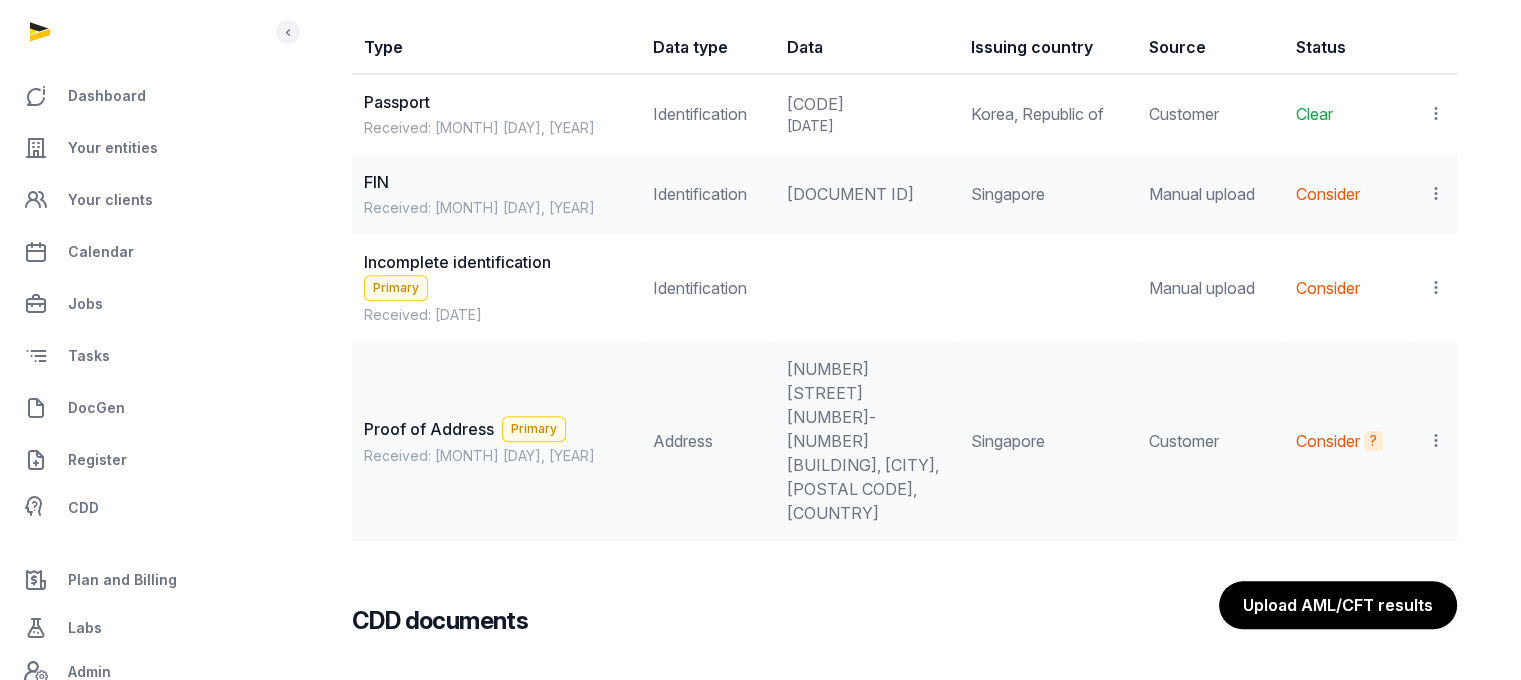 scroll, scrollTop: 1792, scrollLeft: 0, axis: vertical 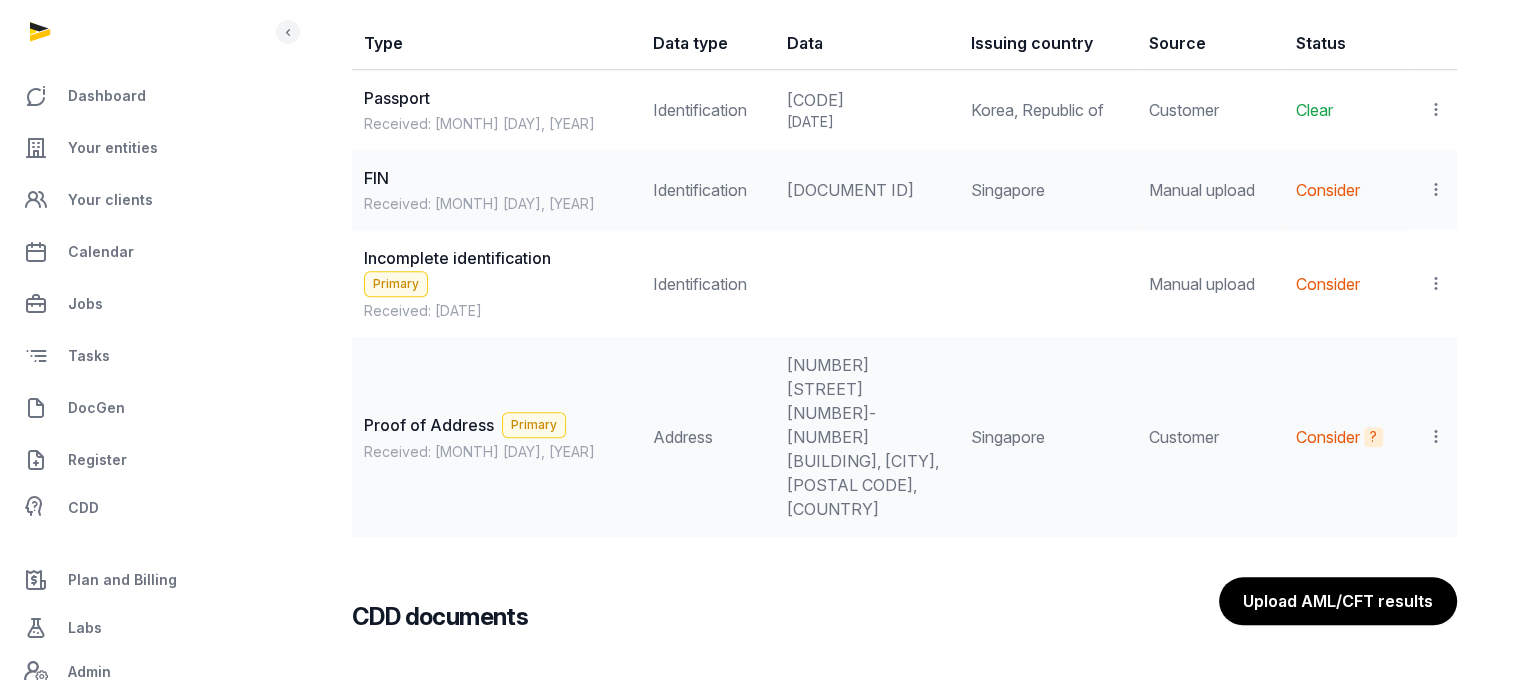 click 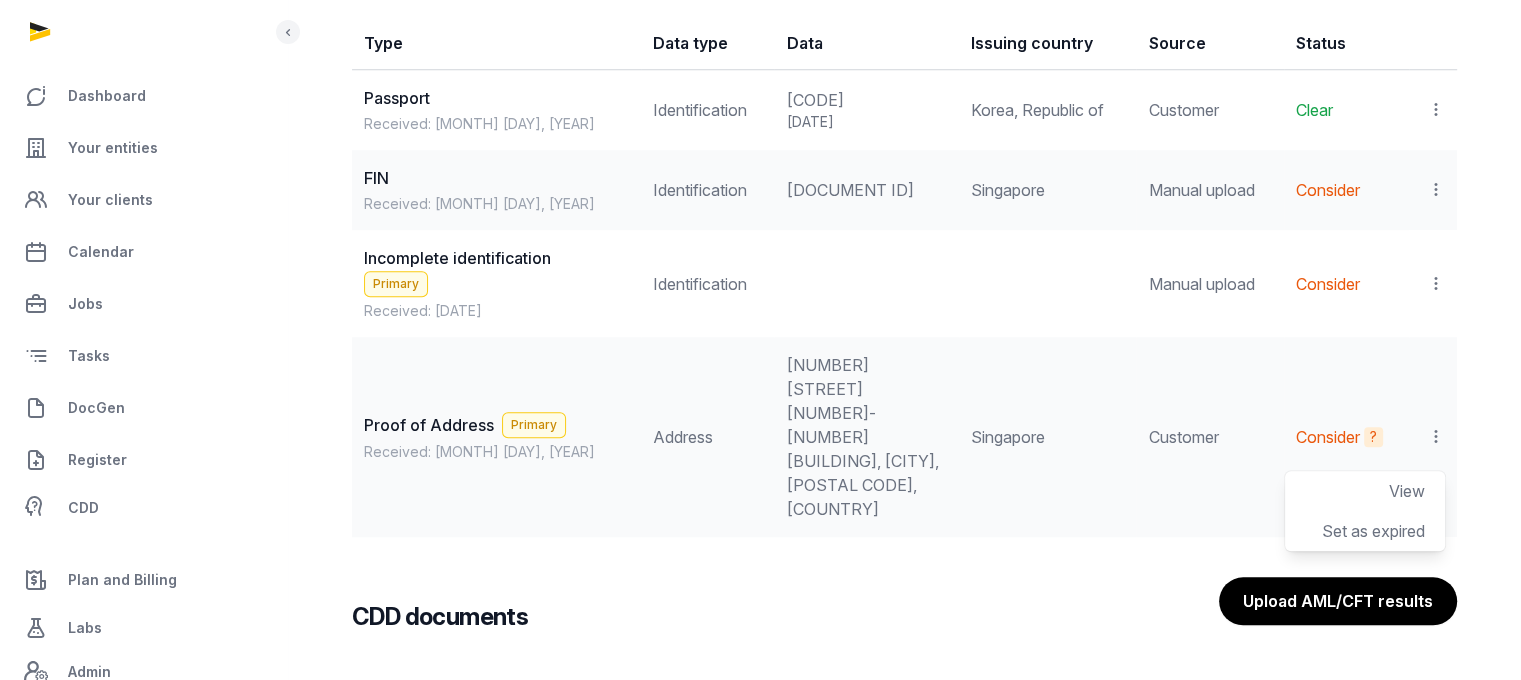 click at bounding box center (1433, 284) 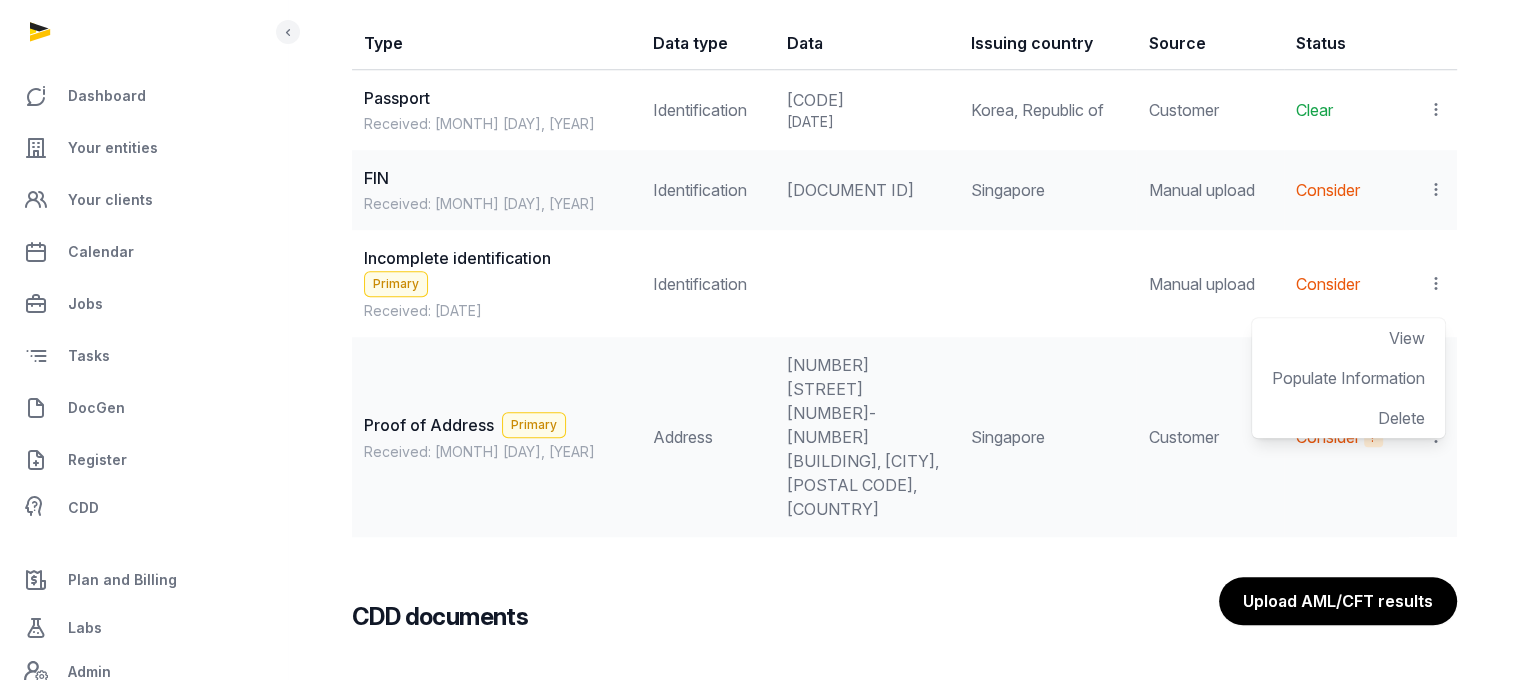 click 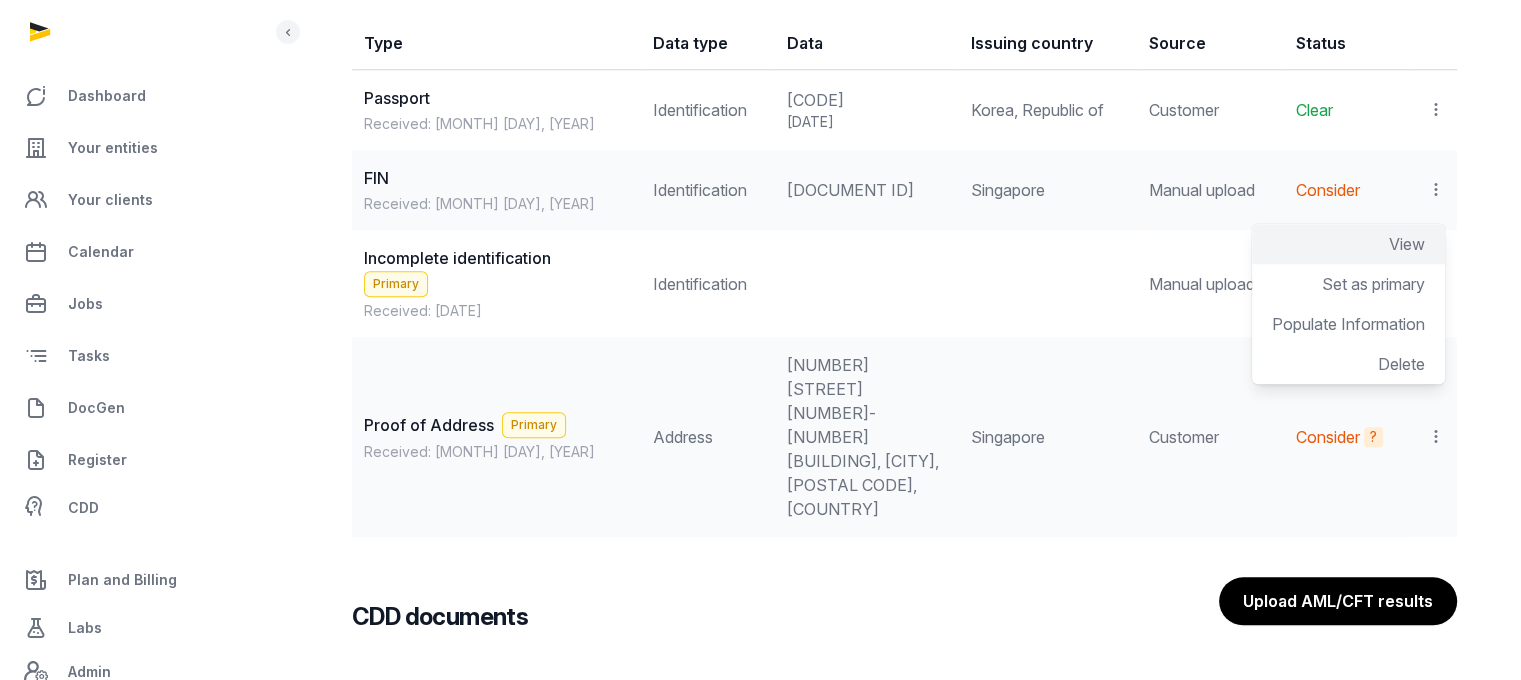 click on "View" 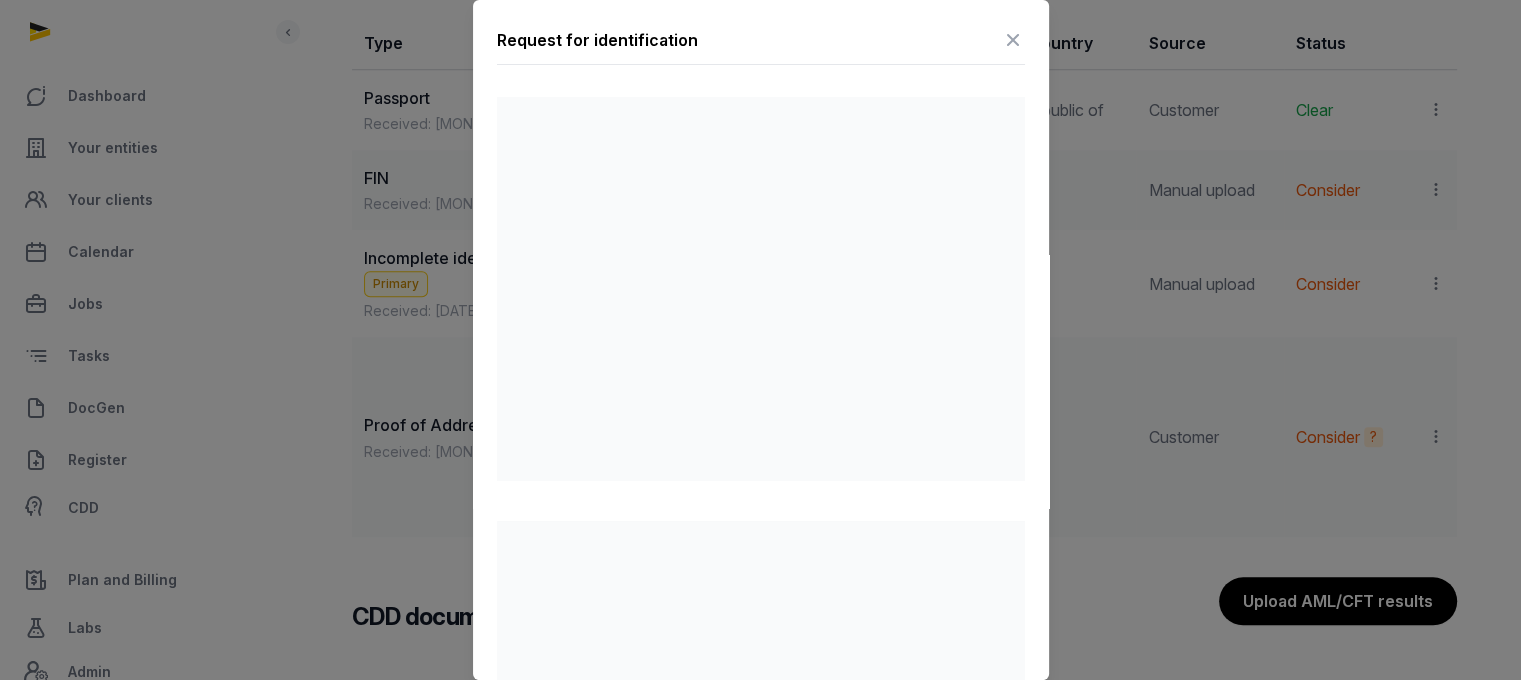 click at bounding box center (1013, 40) 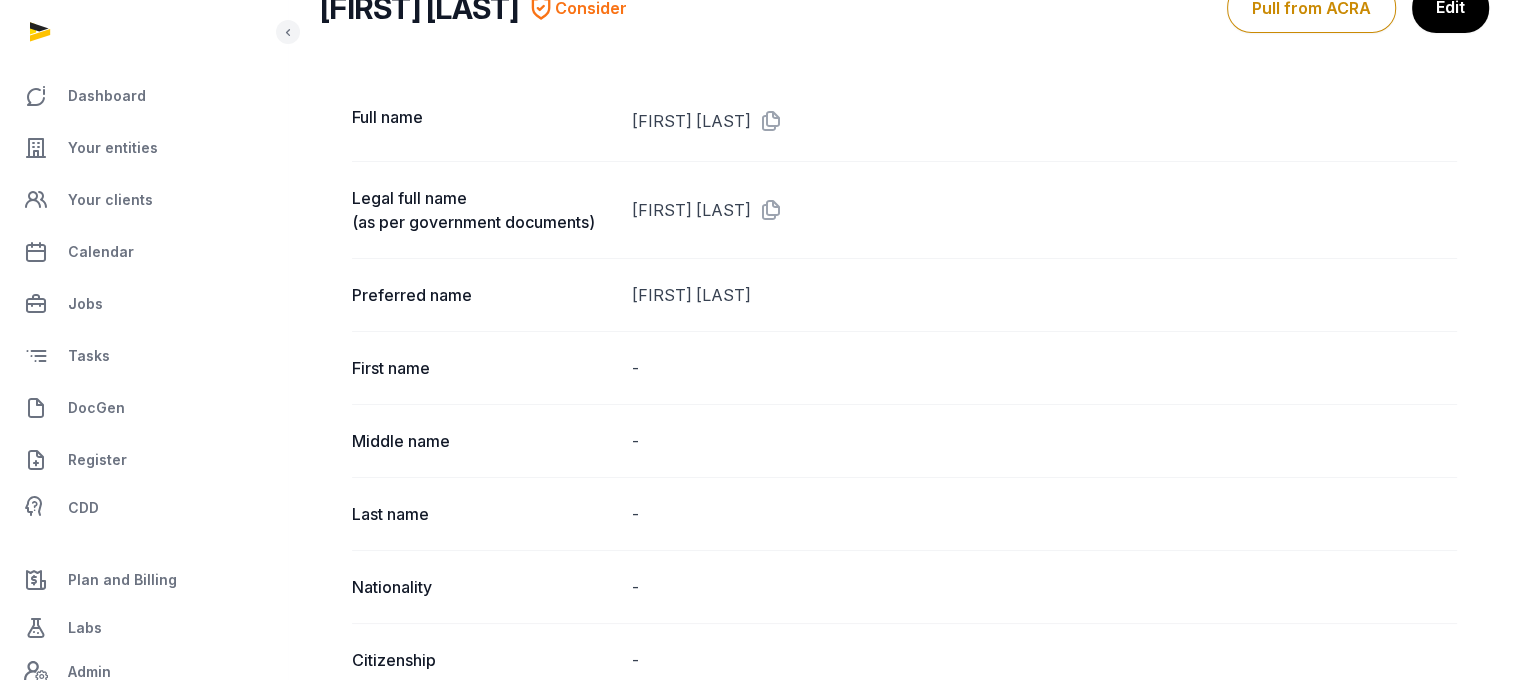 scroll, scrollTop: 148, scrollLeft: 0, axis: vertical 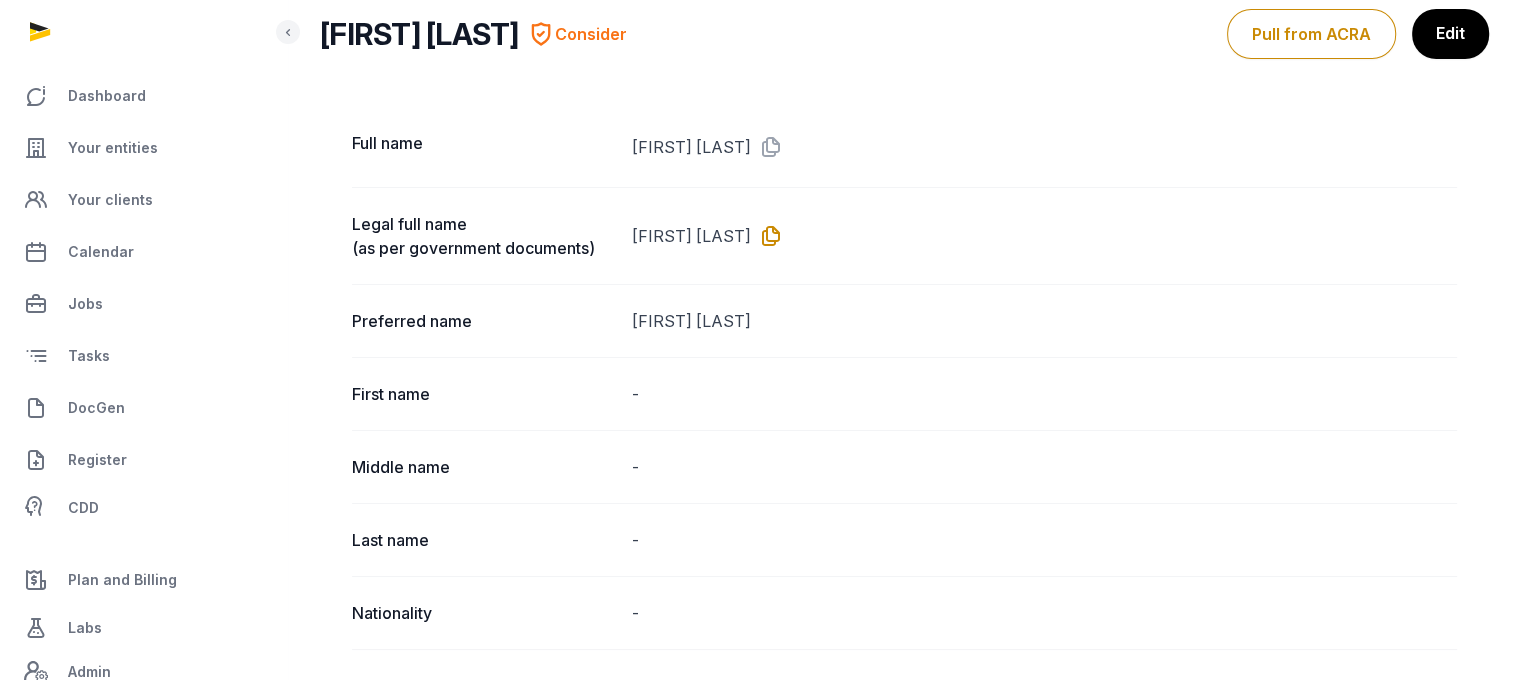 click at bounding box center [767, 236] 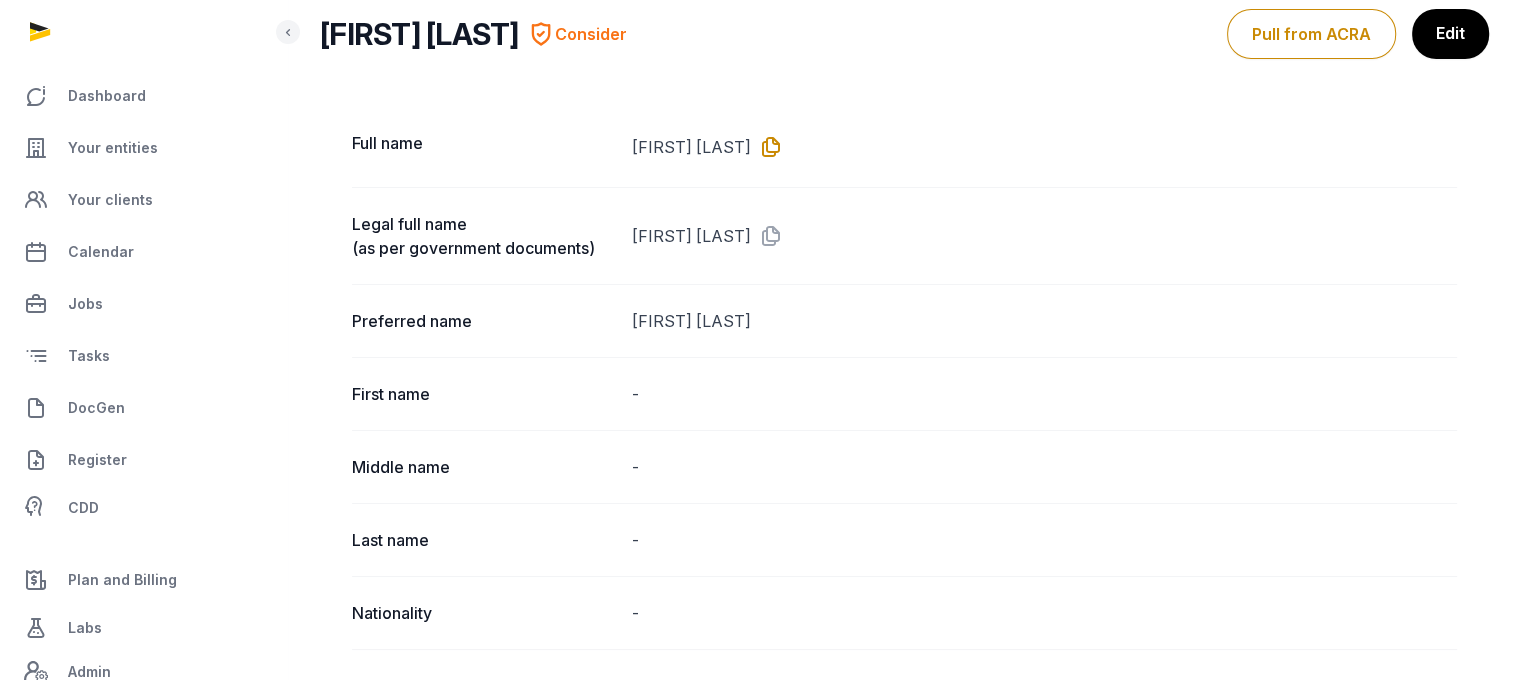 click at bounding box center [767, 147] 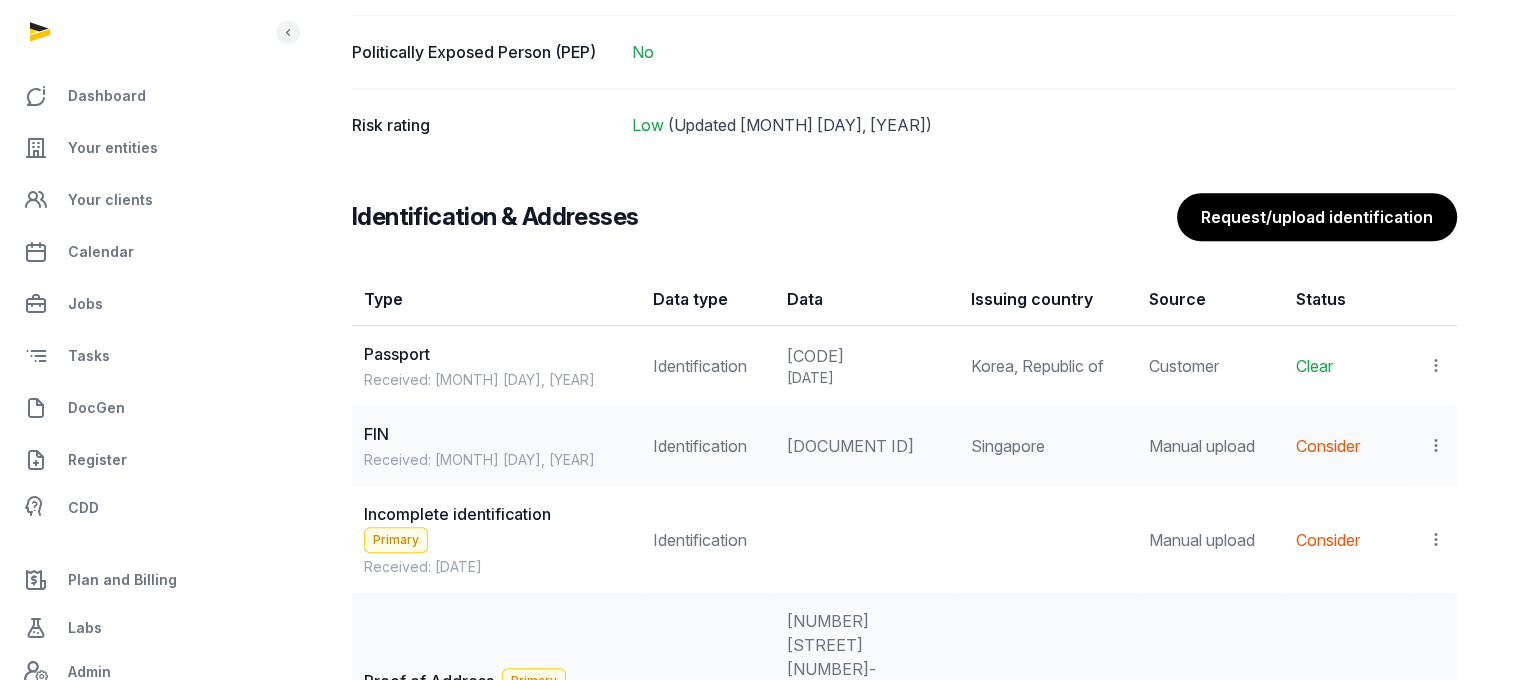 scroll, scrollTop: 1544, scrollLeft: 0, axis: vertical 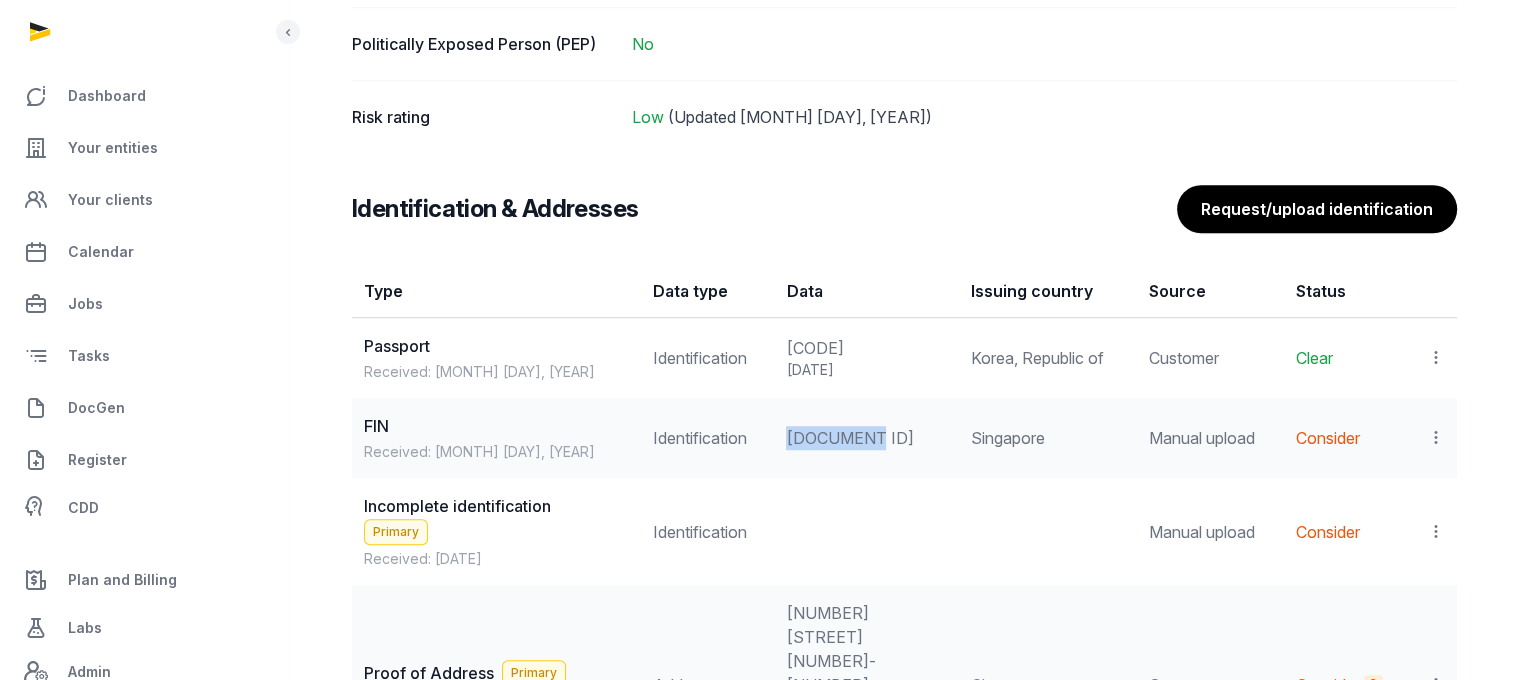 drag, startPoint x: 870, startPoint y: 433, endPoint x: 761, endPoint y: 433, distance: 109 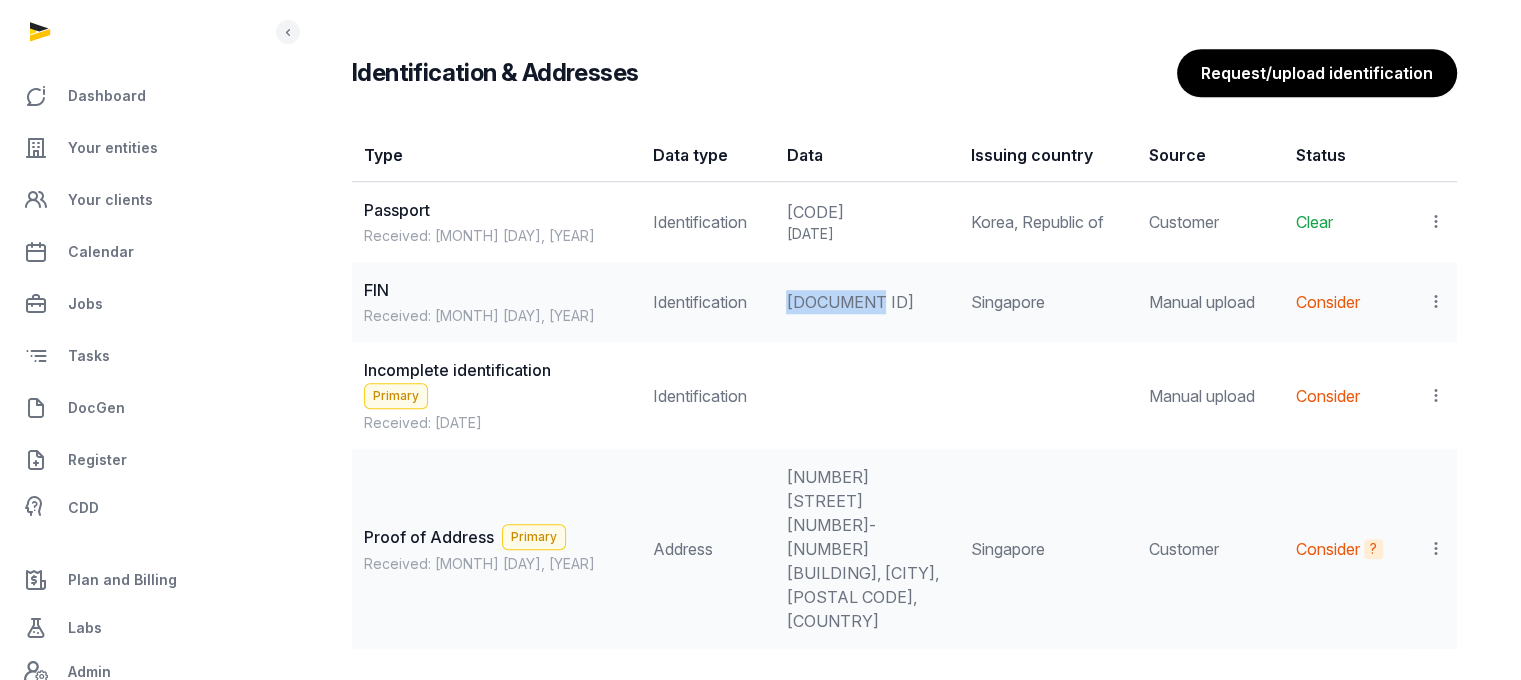 scroll, scrollTop: 1684, scrollLeft: 0, axis: vertical 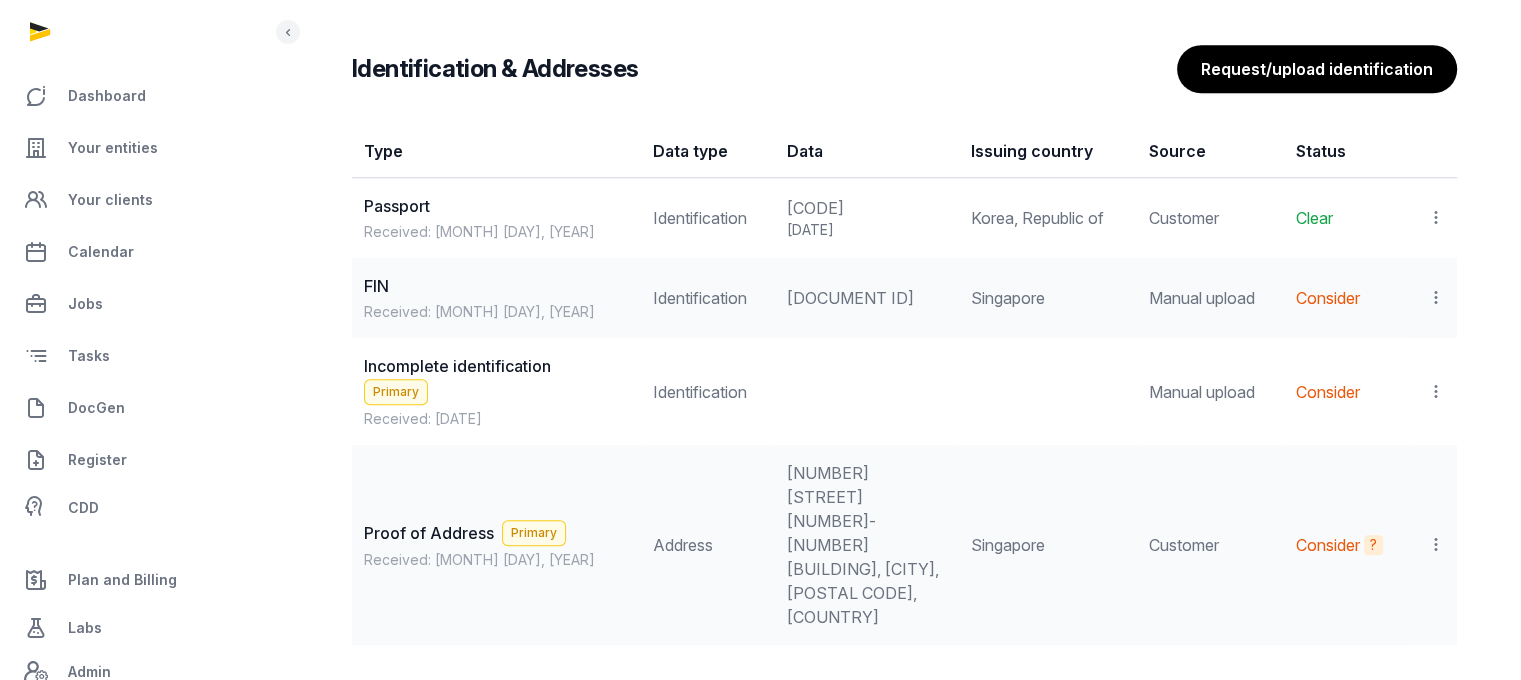 click at bounding box center (1433, 298) 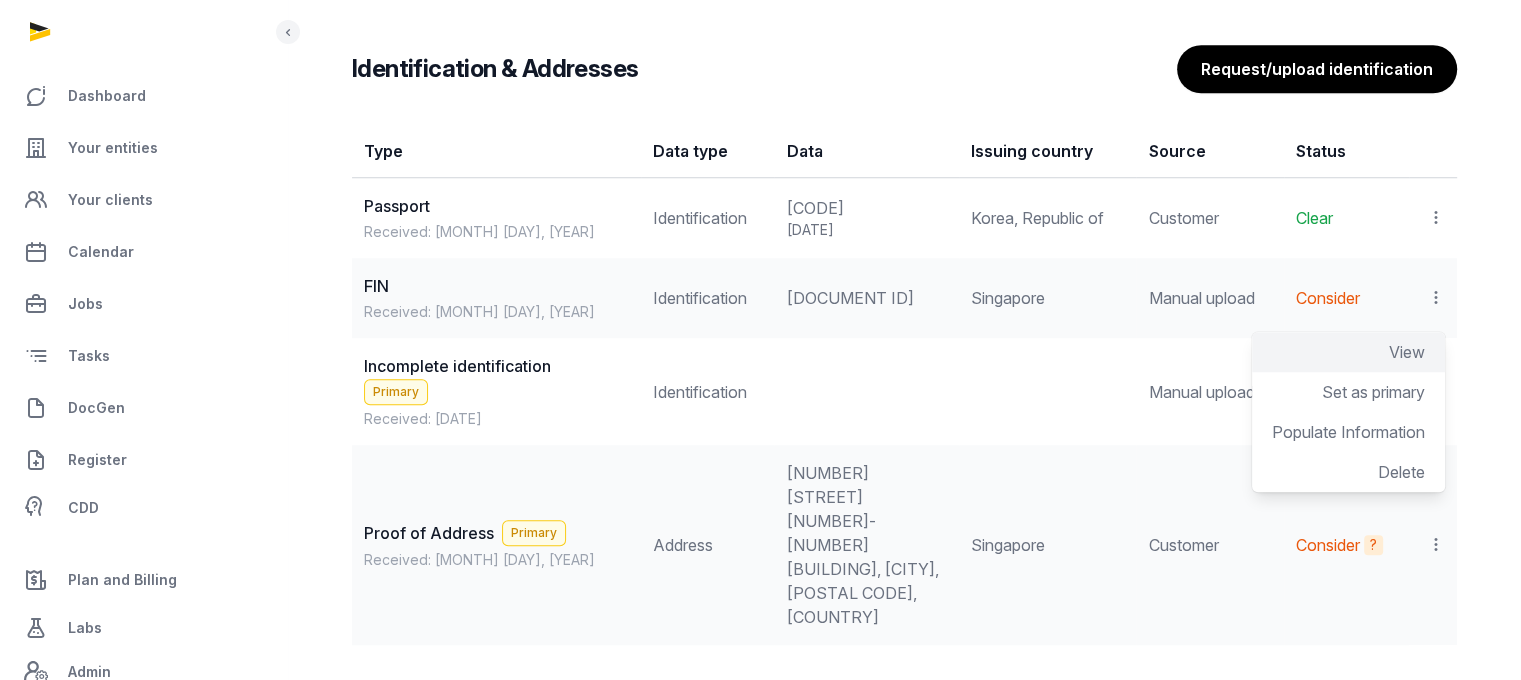 click on "View" at bounding box center [1407, 352] 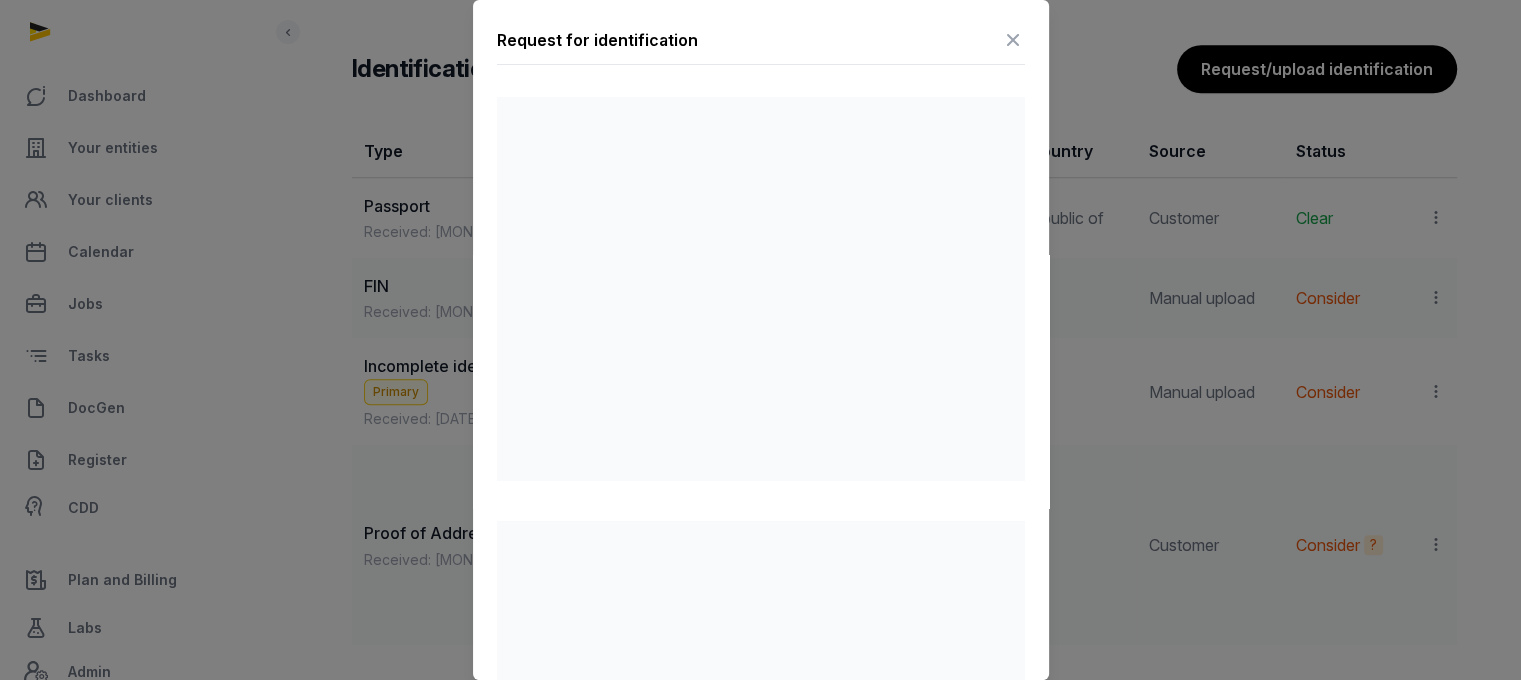 drag, startPoint x: 1047, startPoint y: 264, endPoint x: 1038, endPoint y: 341, distance: 77.52419 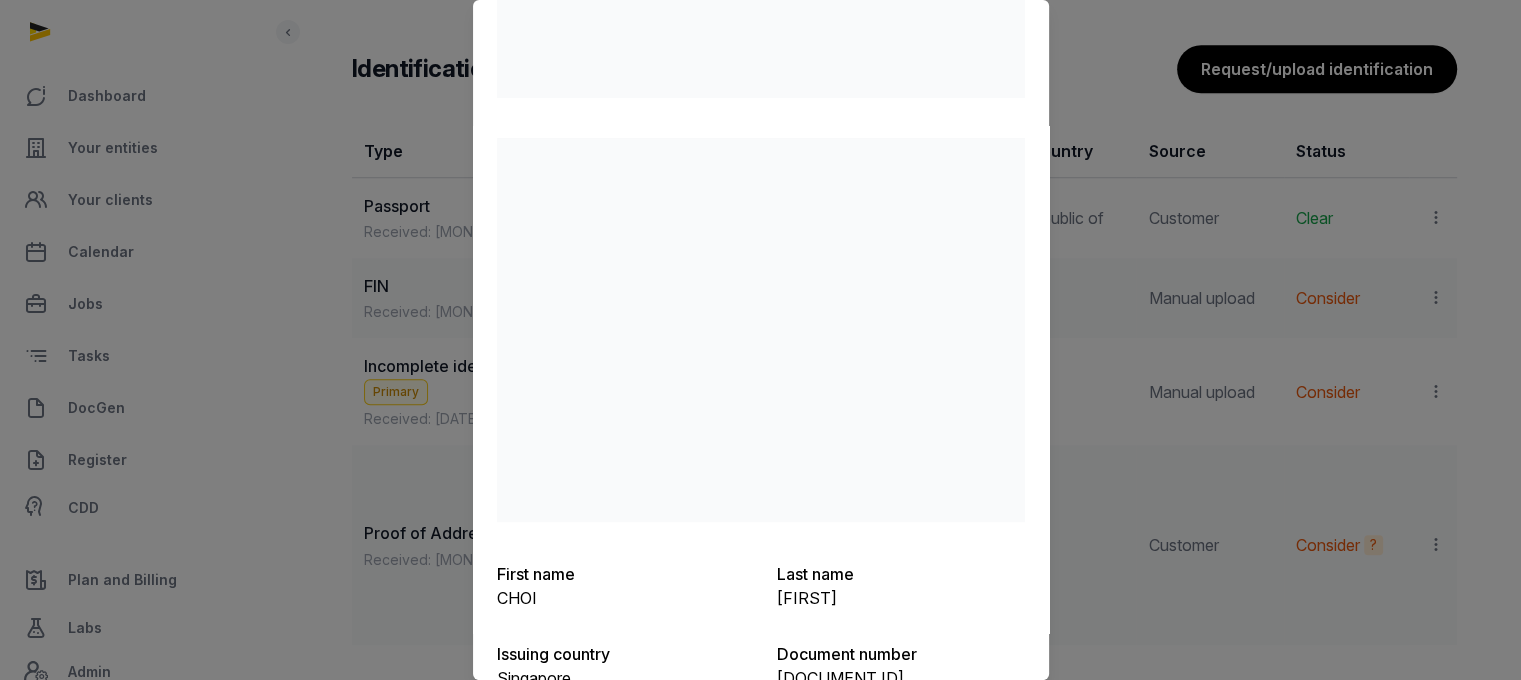 scroll, scrollTop: 380, scrollLeft: 0, axis: vertical 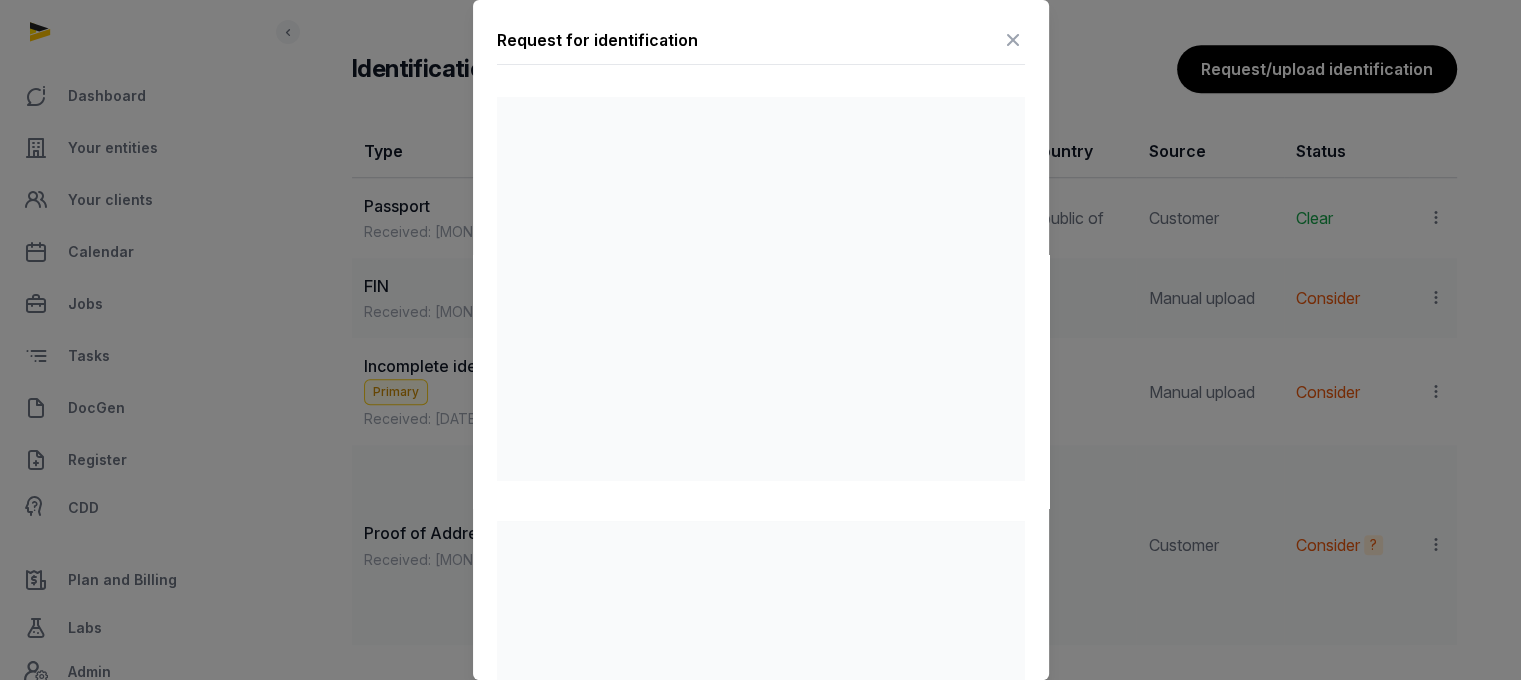 click at bounding box center [1013, 40] 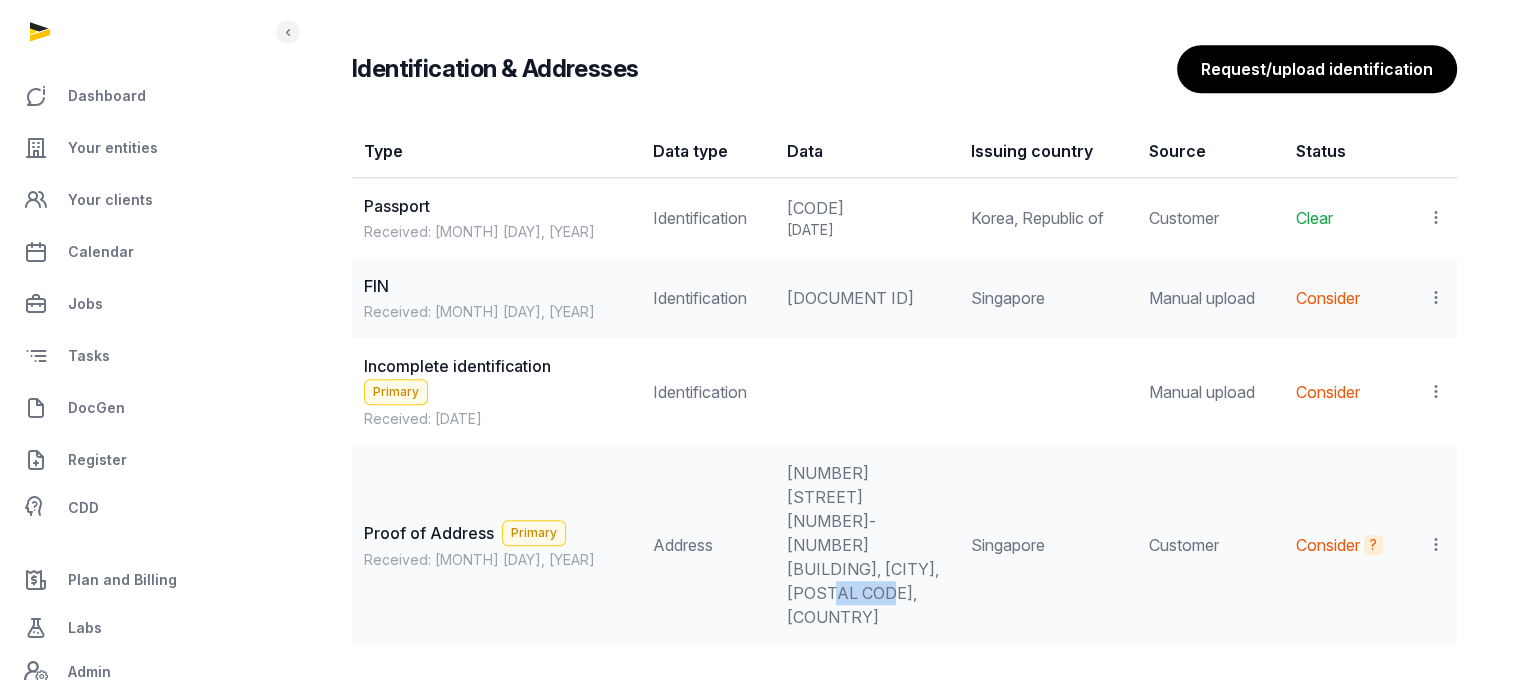 drag, startPoint x: 815, startPoint y: 583, endPoint x: 766, endPoint y: 586, distance: 49.09175 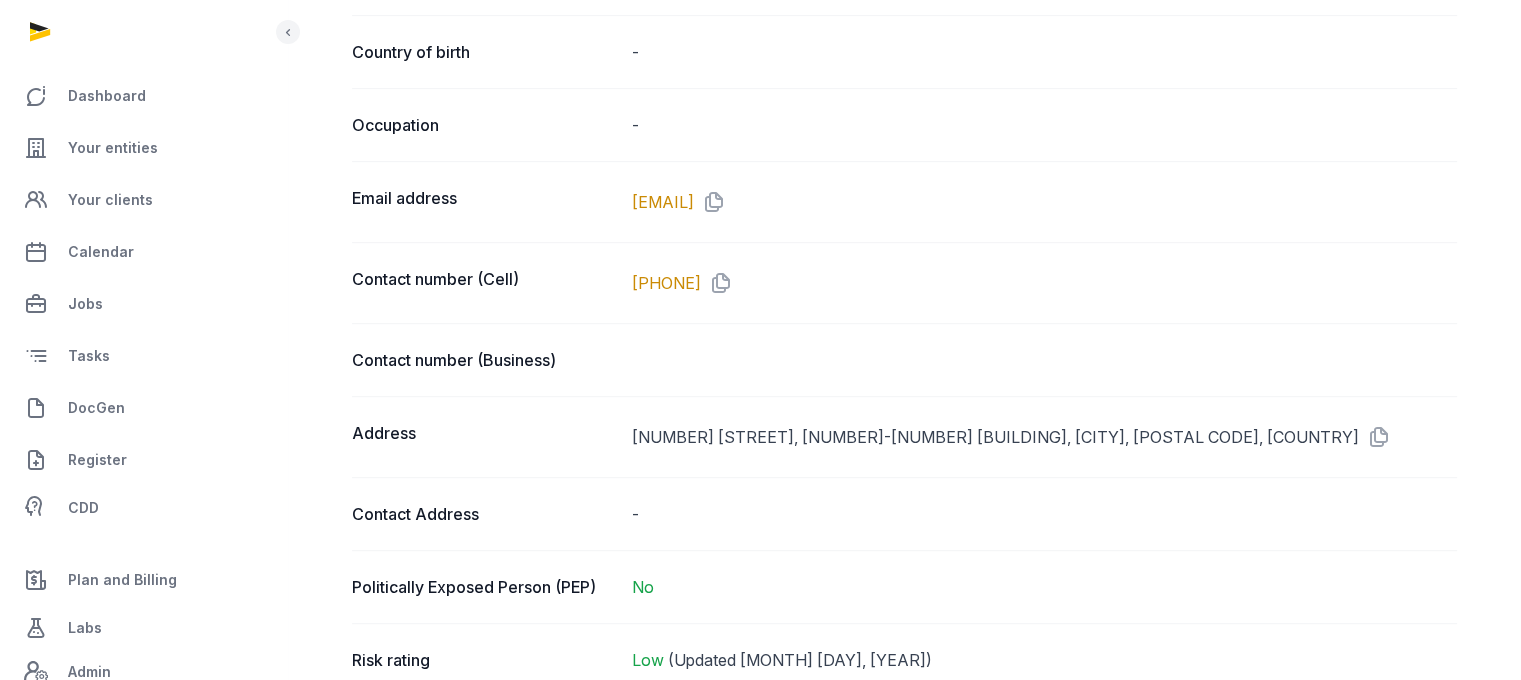 scroll, scrollTop: 994, scrollLeft: 0, axis: vertical 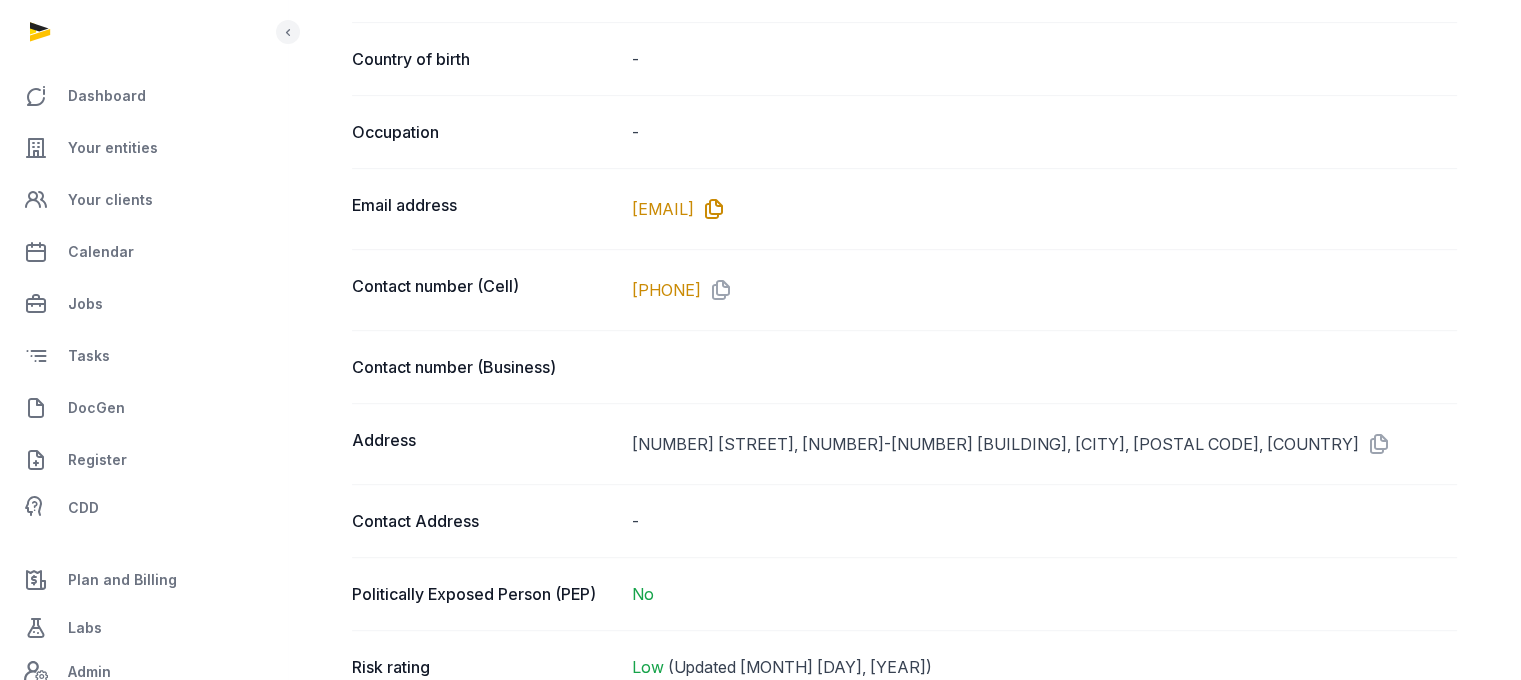 click at bounding box center (710, 209) 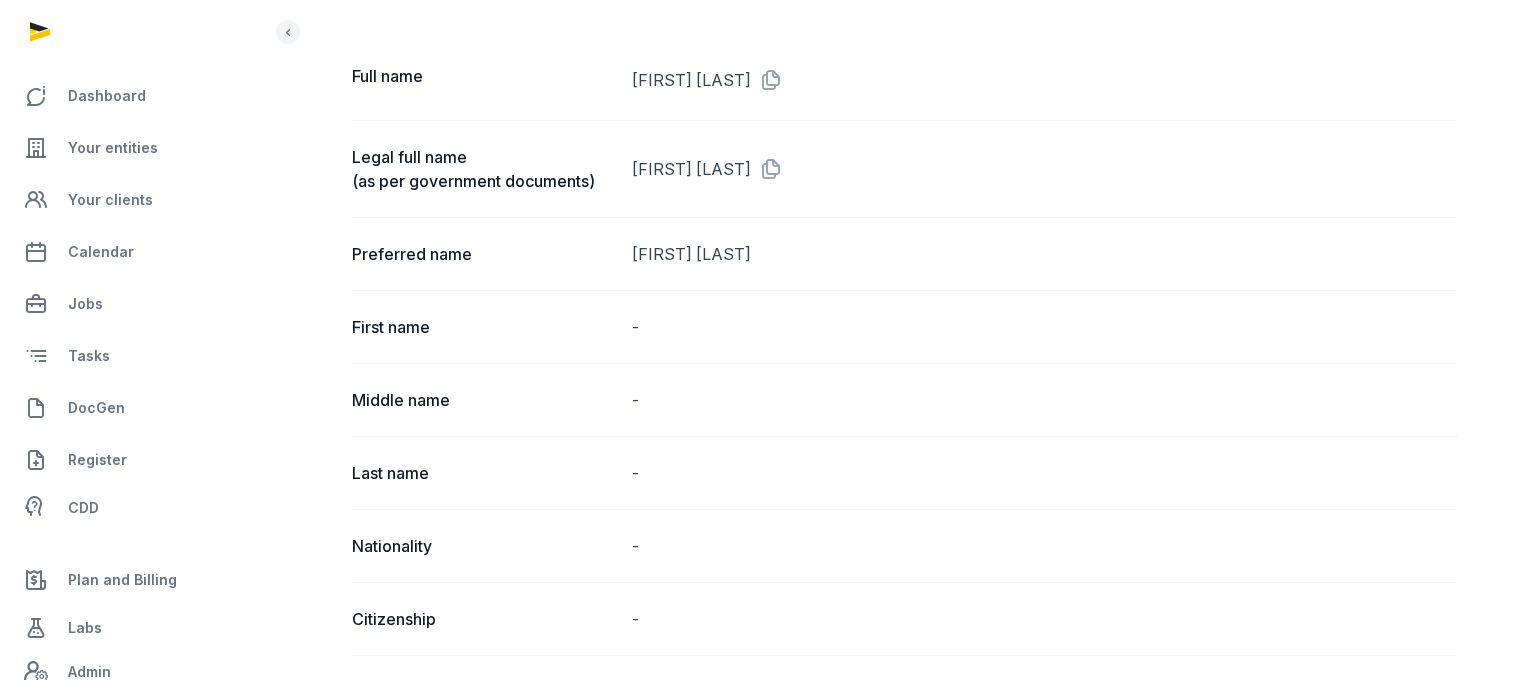 scroll, scrollTop: 192, scrollLeft: 0, axis: vertical 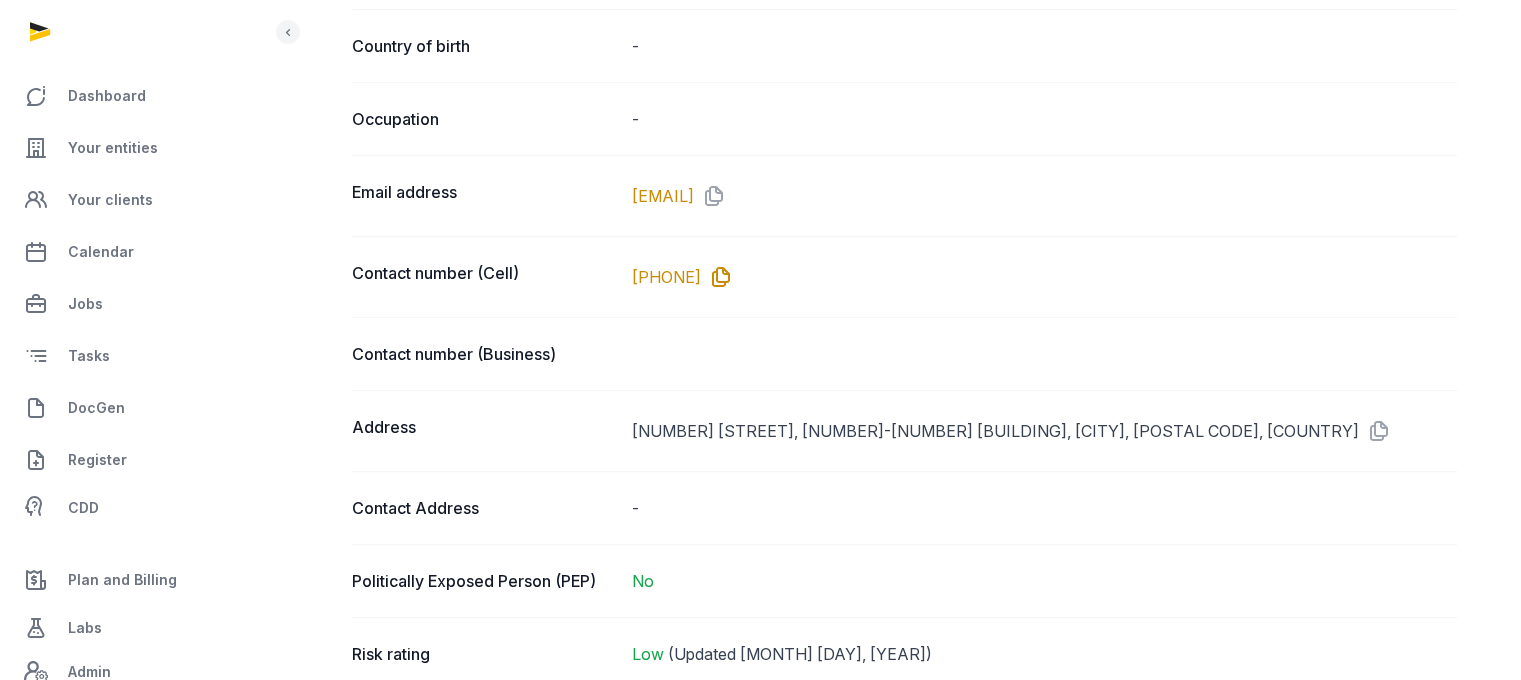 click at bounding box center (717, 277) 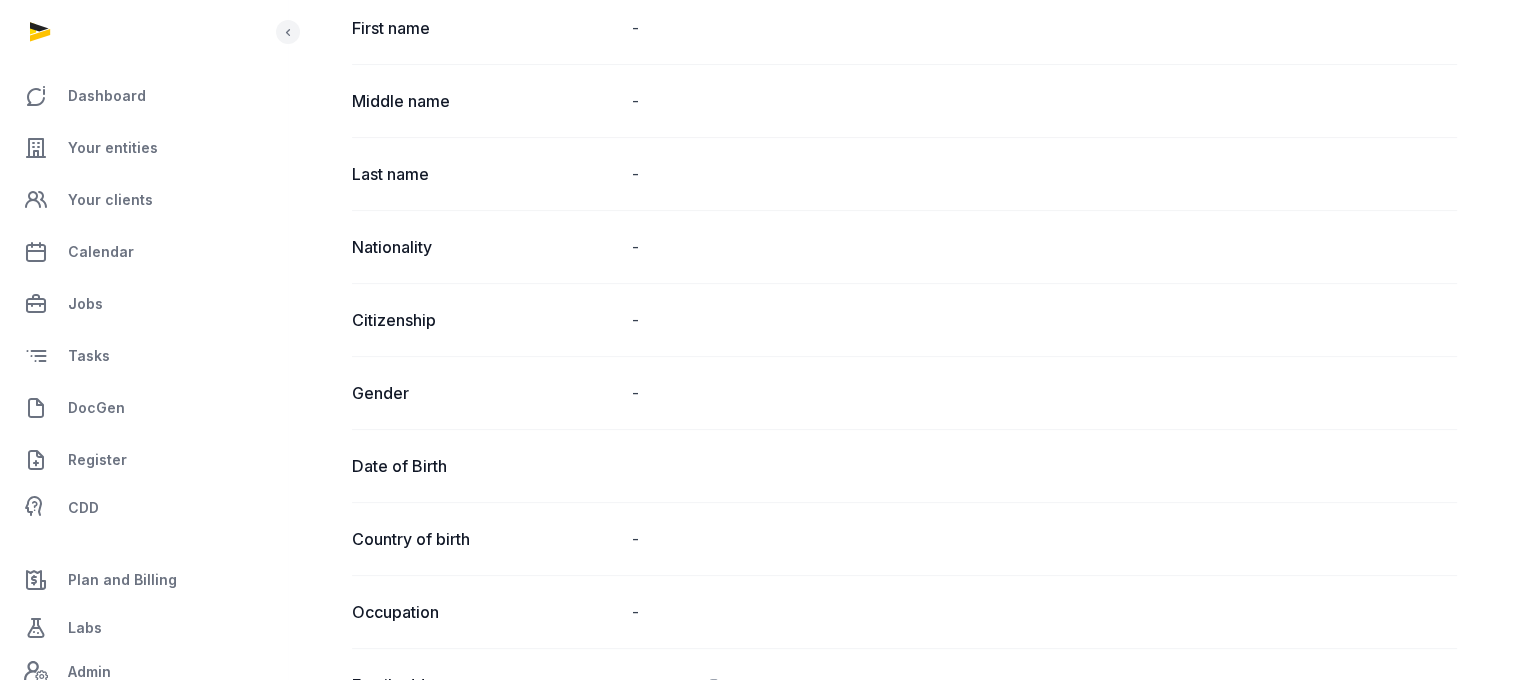 scroll, scrollTop: 216, scrollLeft: 0, axis: vertical 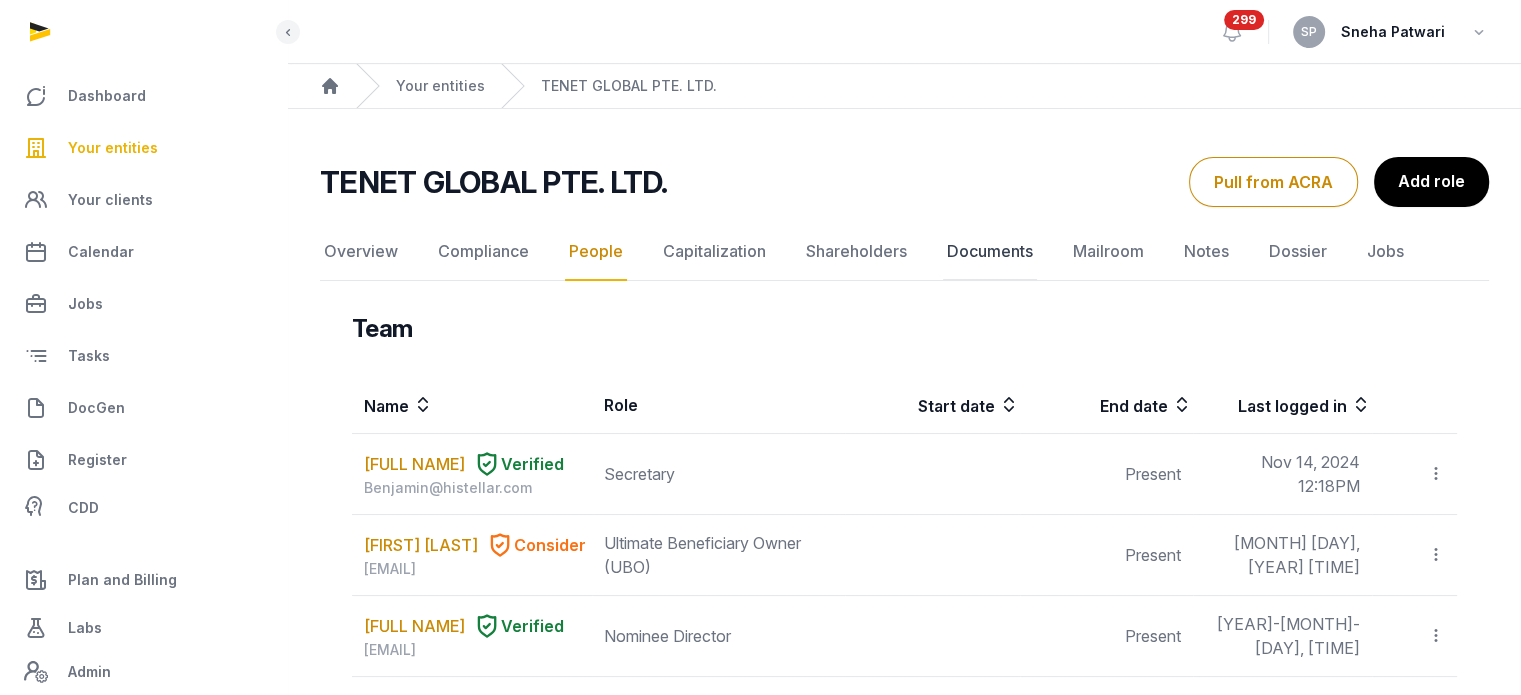 click on "Documents" 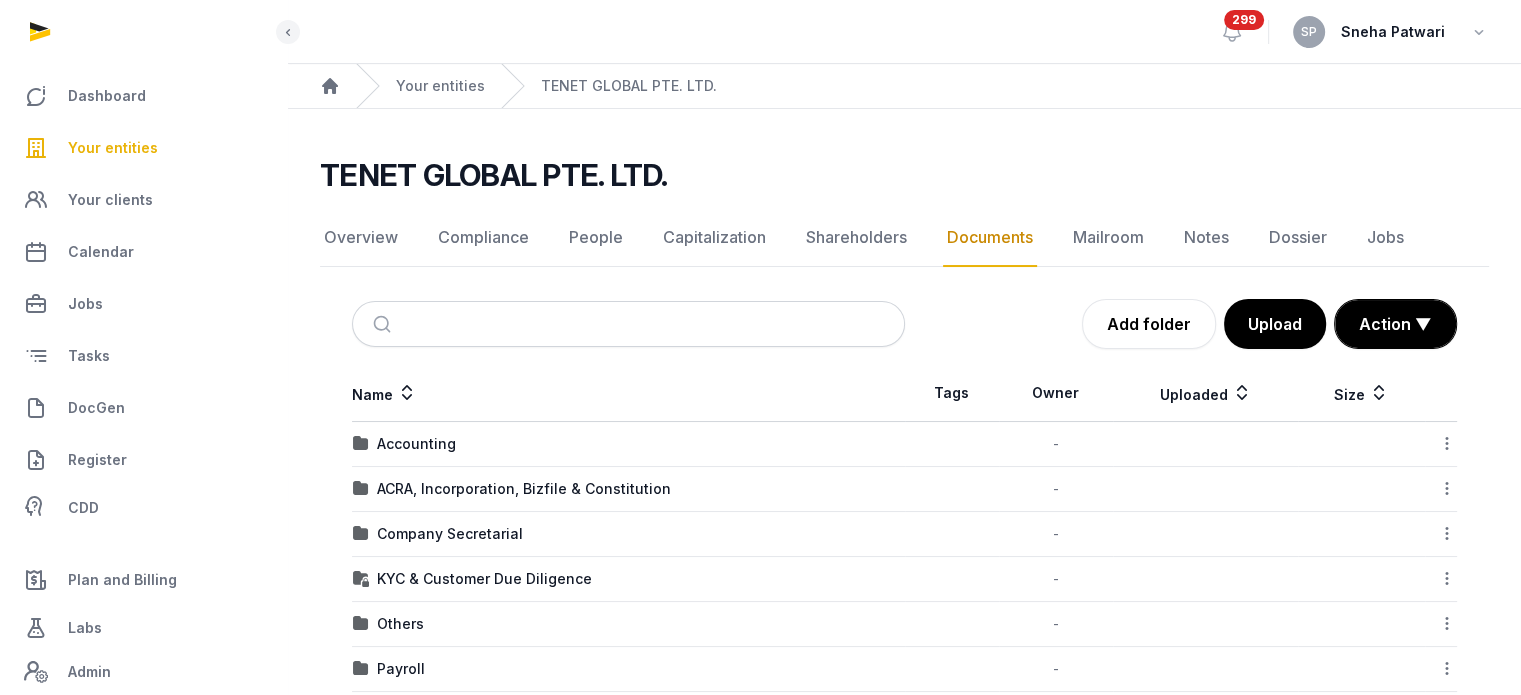 click on "ACRA, Incorporation, Bizfile & Constitution" at bounding box center (628, 489) 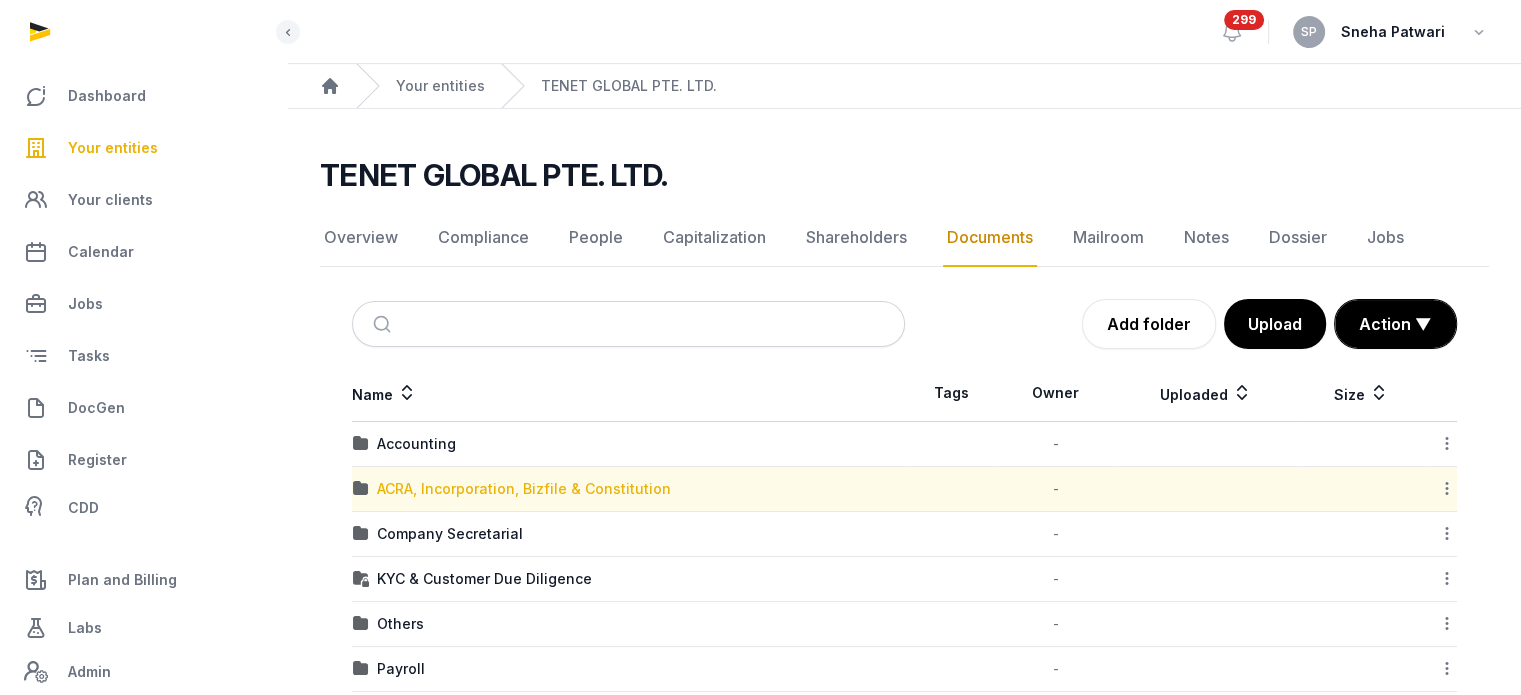 click on "ACRA, Incorporation, Bizfile & Constitution" at bounding box center [524, 489] 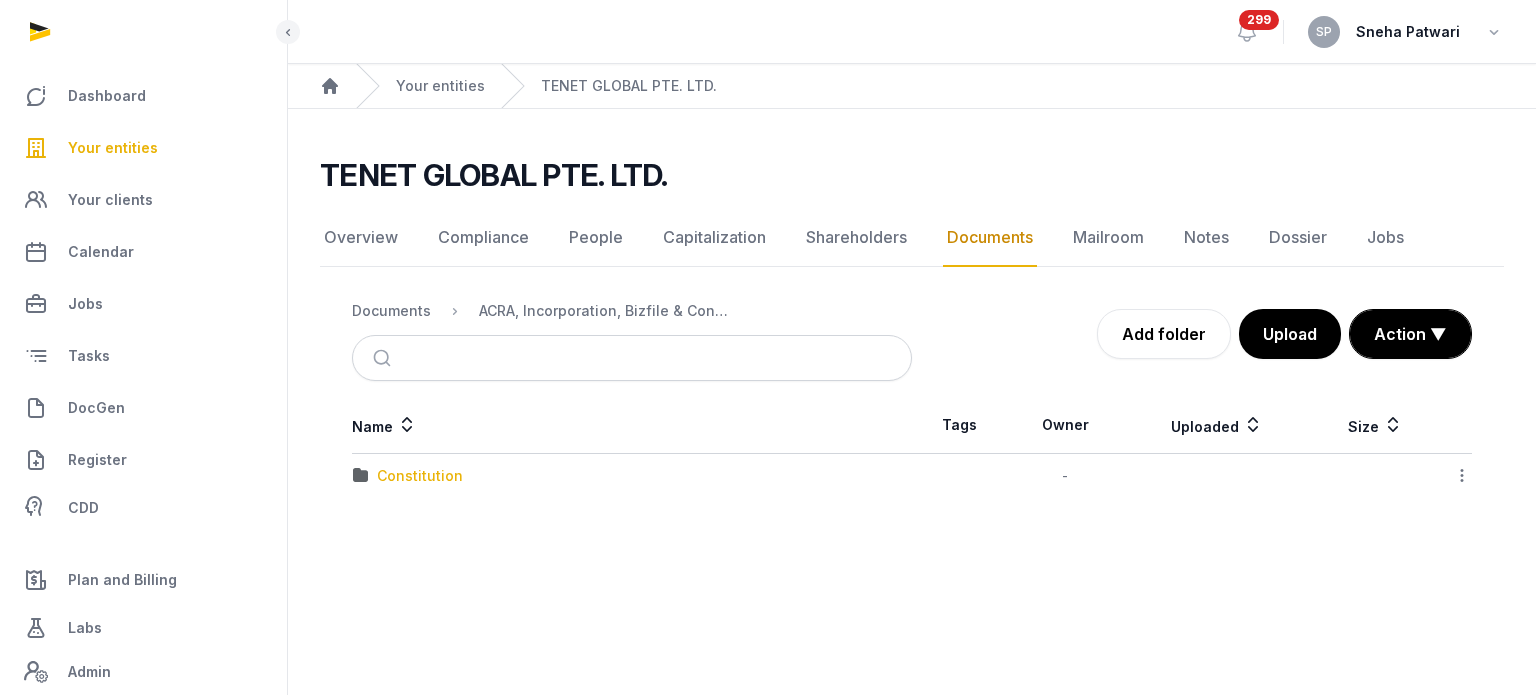 click on "Constitution" at bounding box center [420, 476] 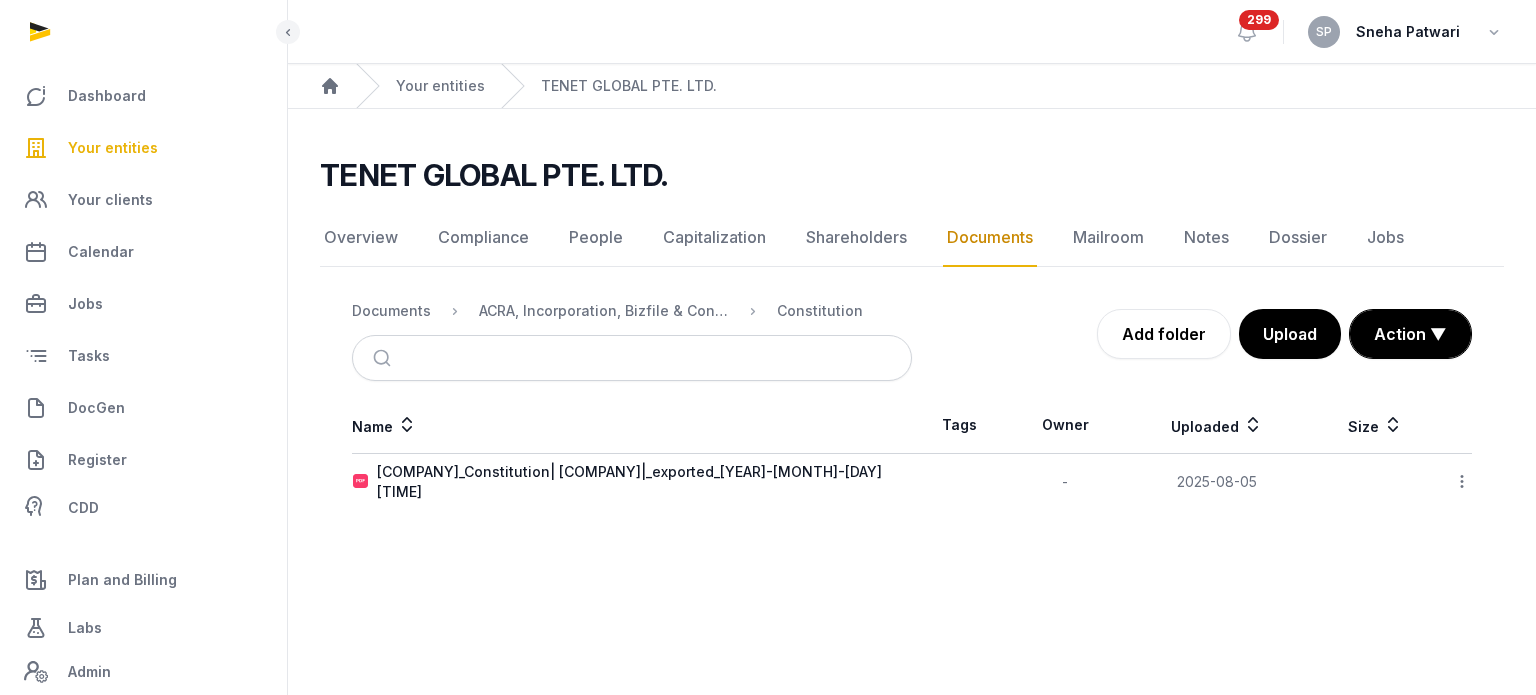 click 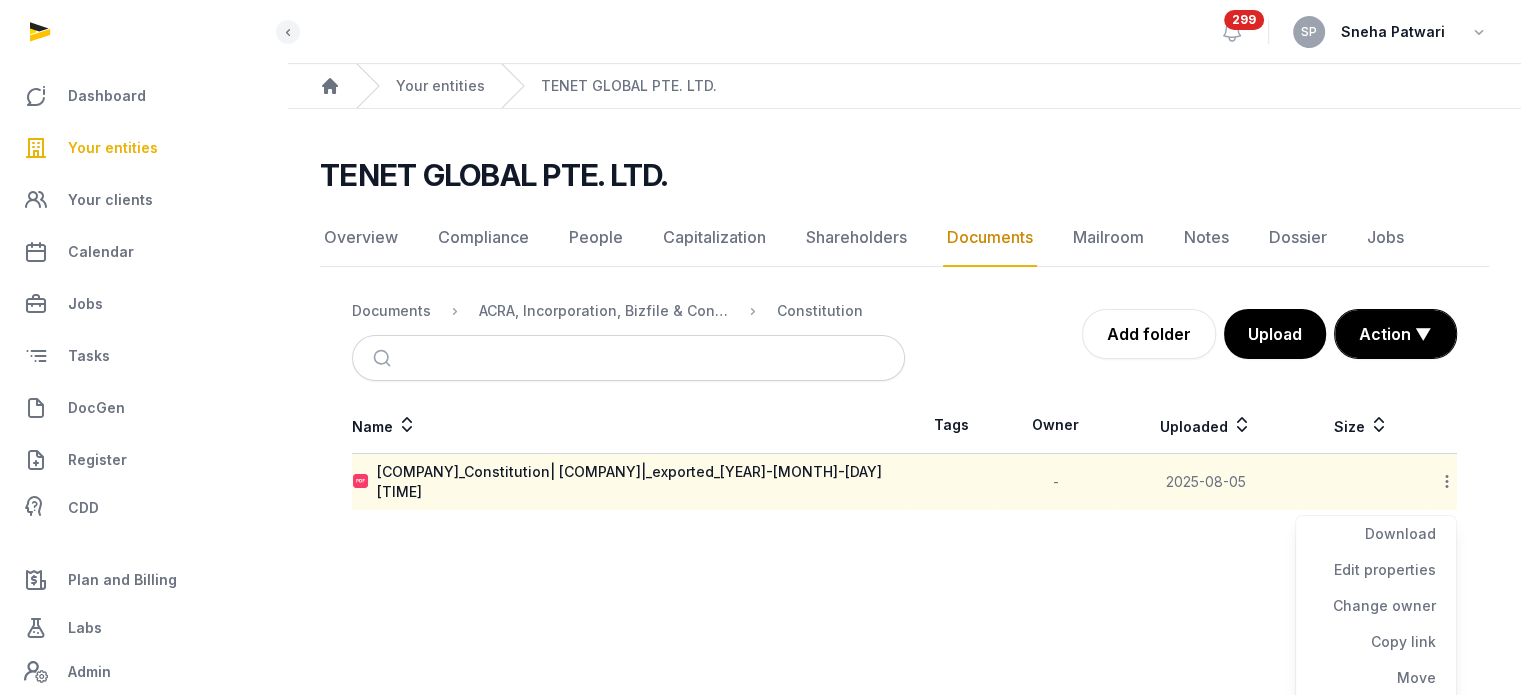 scroll, scrollTop: 71, scrollLeft: 0, axis: vertical 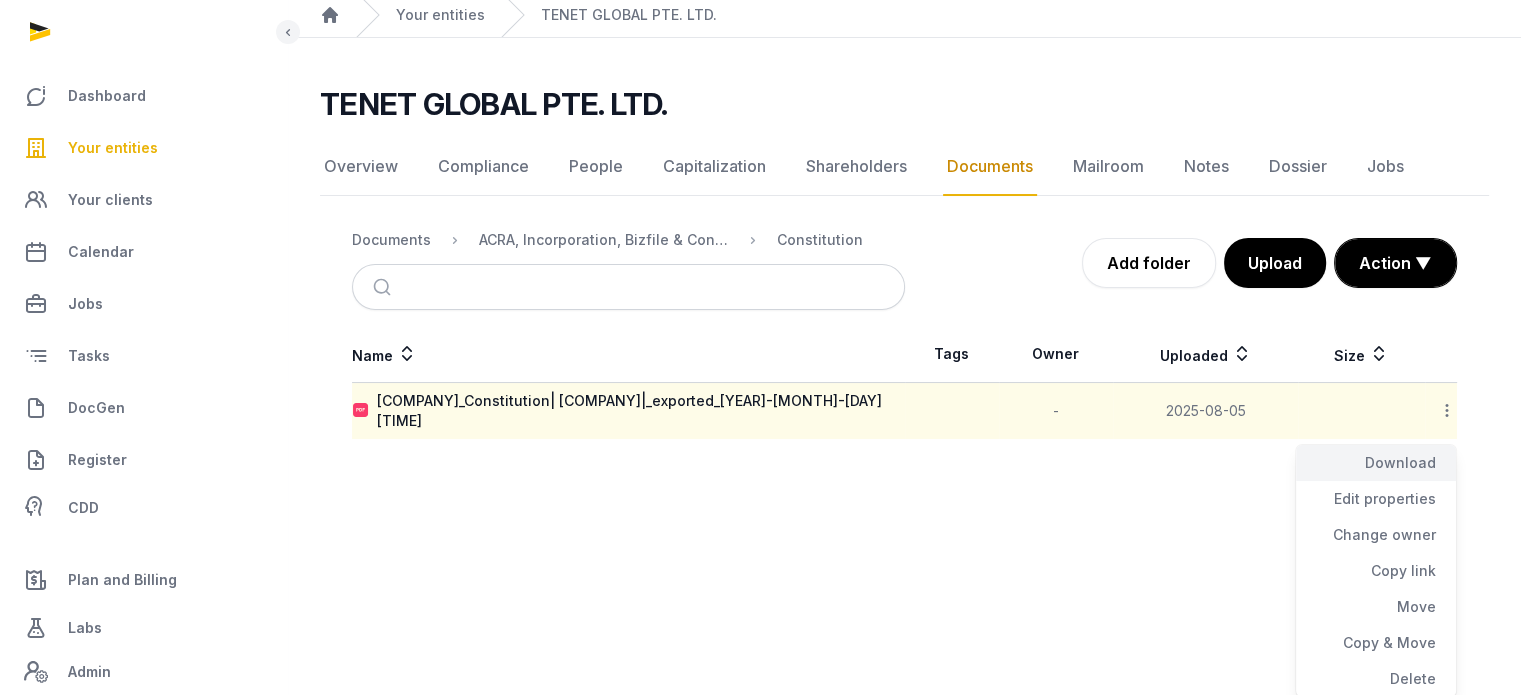 click on "Download" 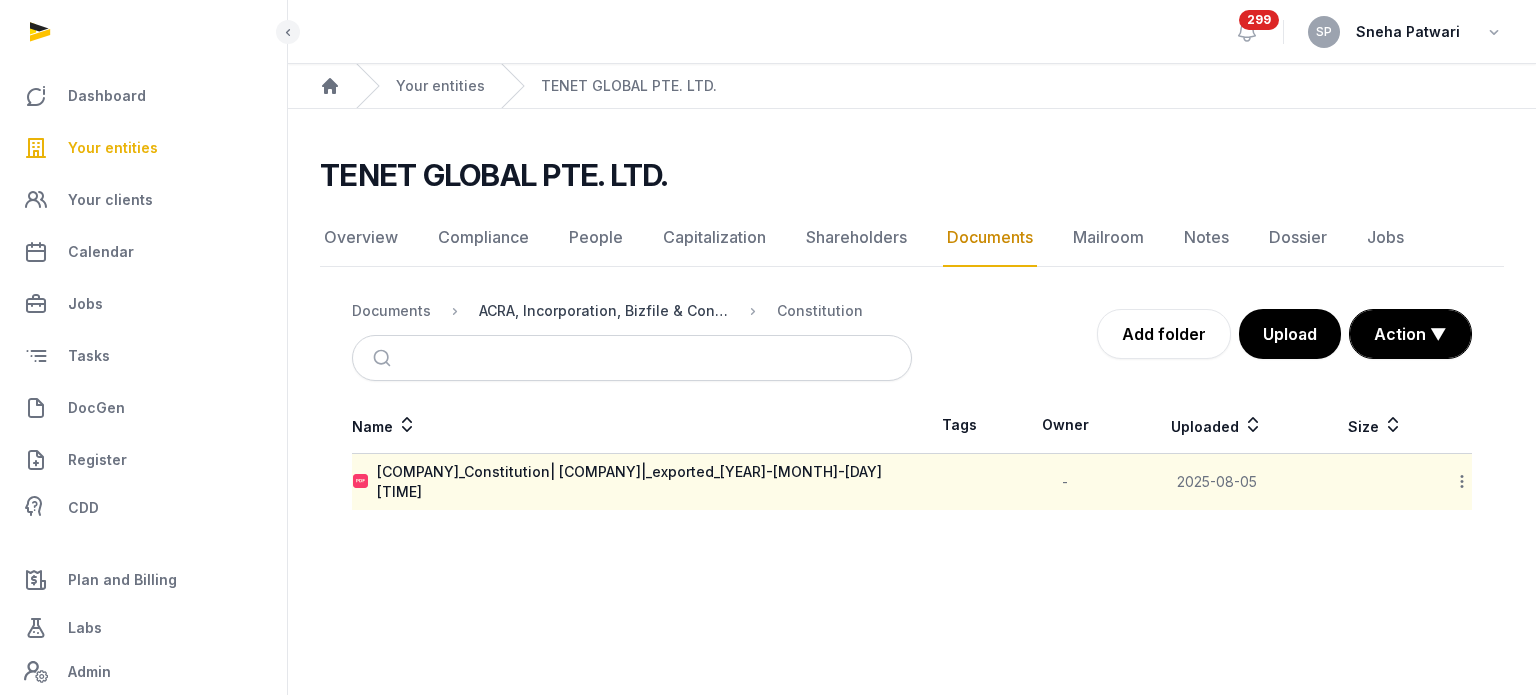 click on "ACRA, Incorporation, Bizfile & Constitution" at bounding box center [604, 311] 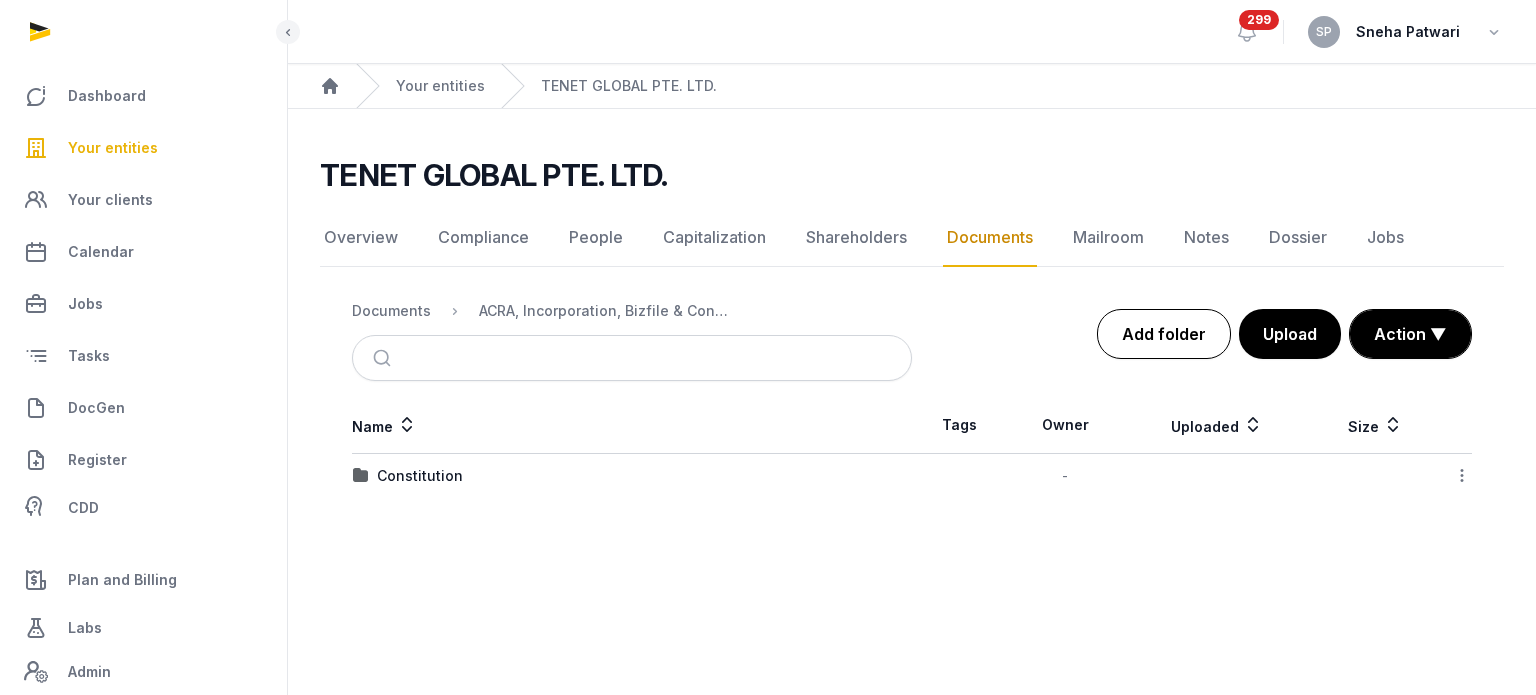 click on "Add folder" at bounding box center [1164, 334] 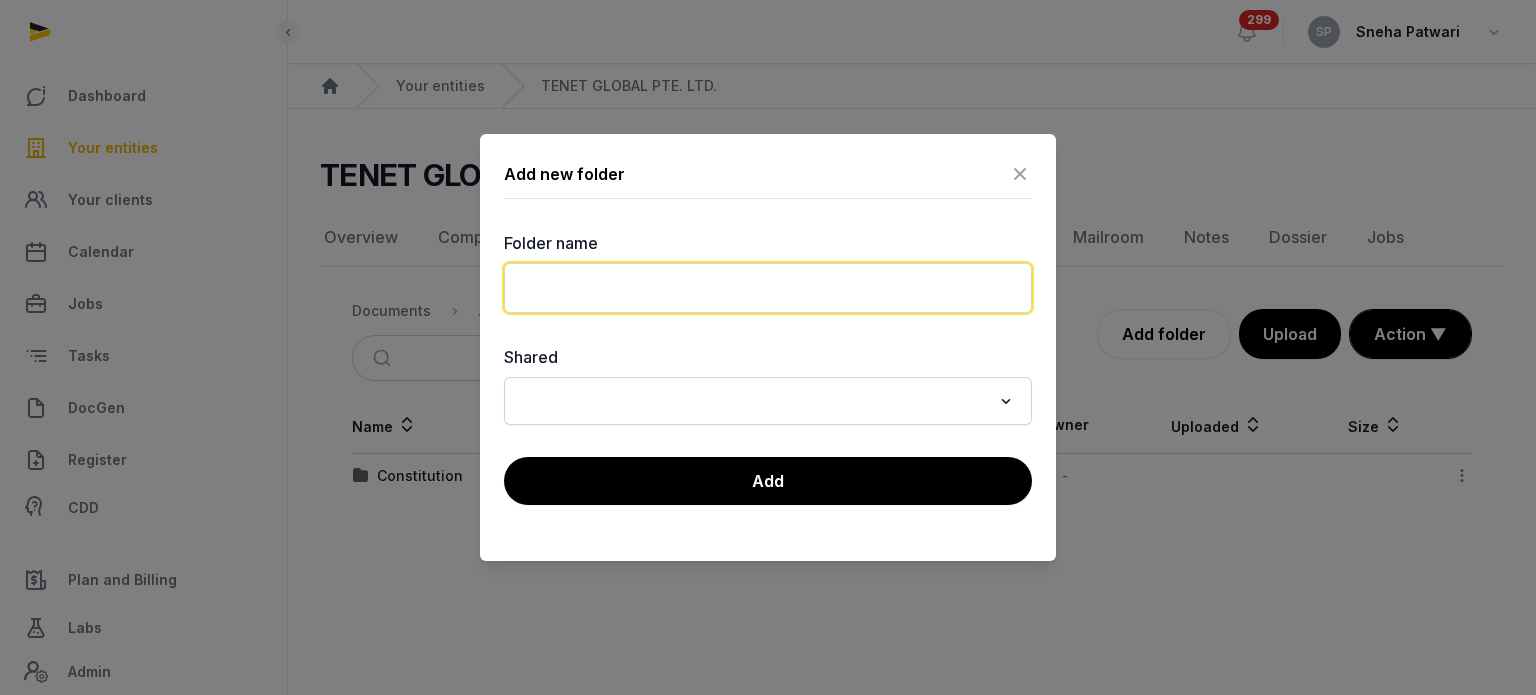 click 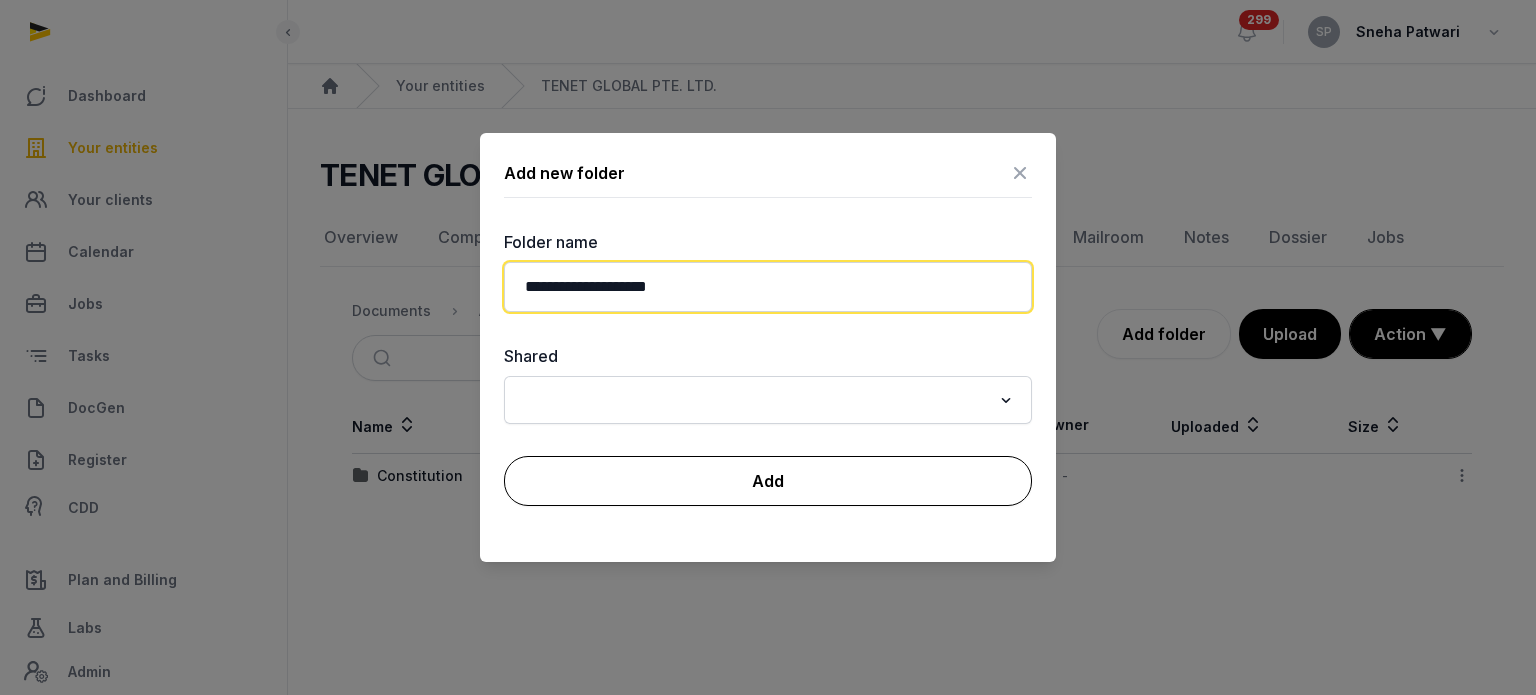 type on "**********" 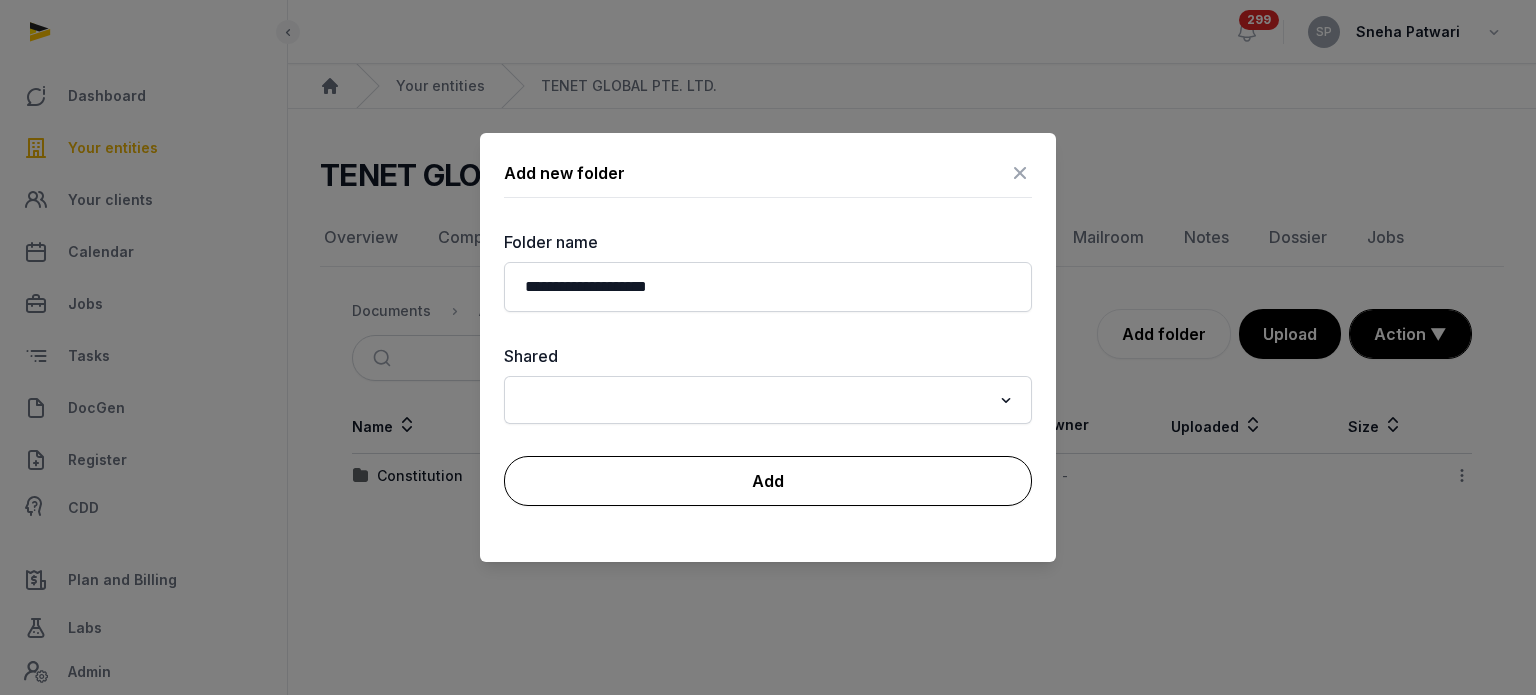 click on "Add" at bounding box center (768, 481) 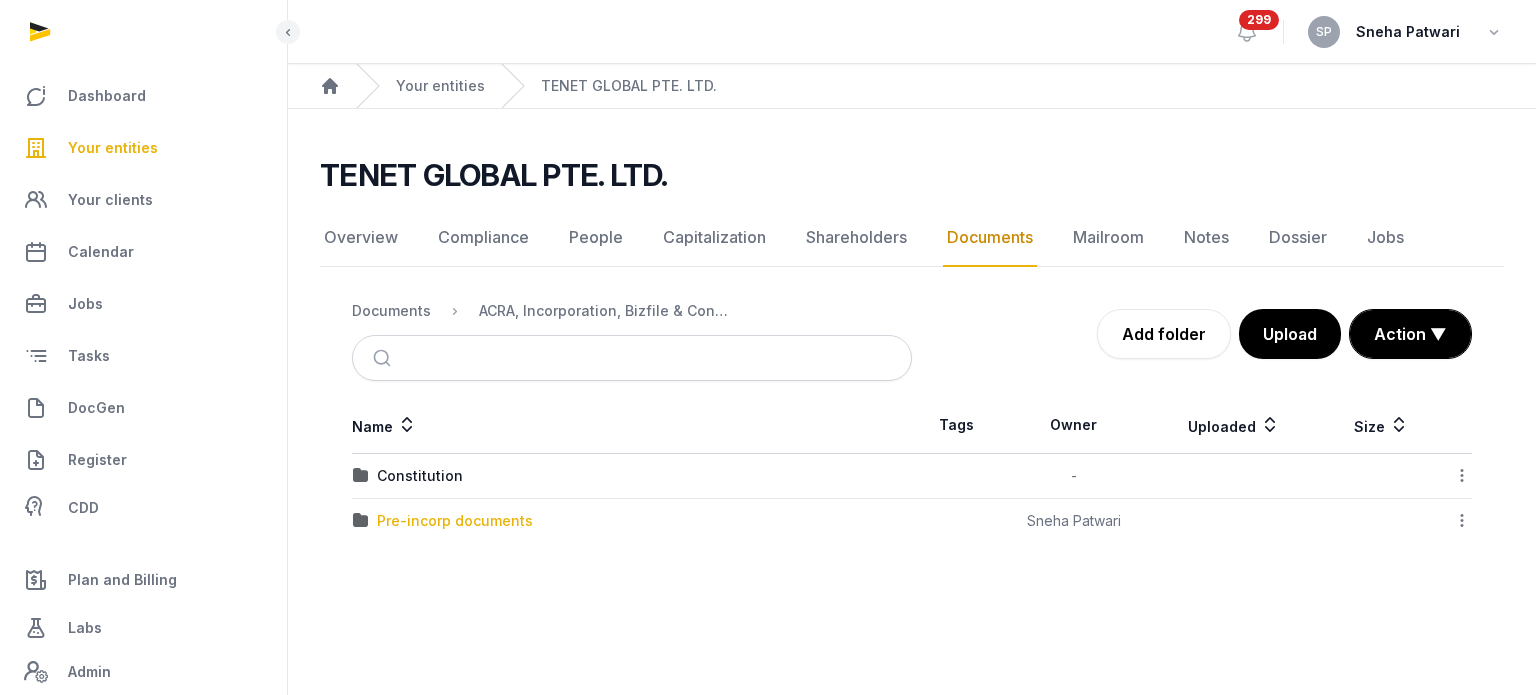 click on "Pre-incorp documents" at bounding box center [455, 521] 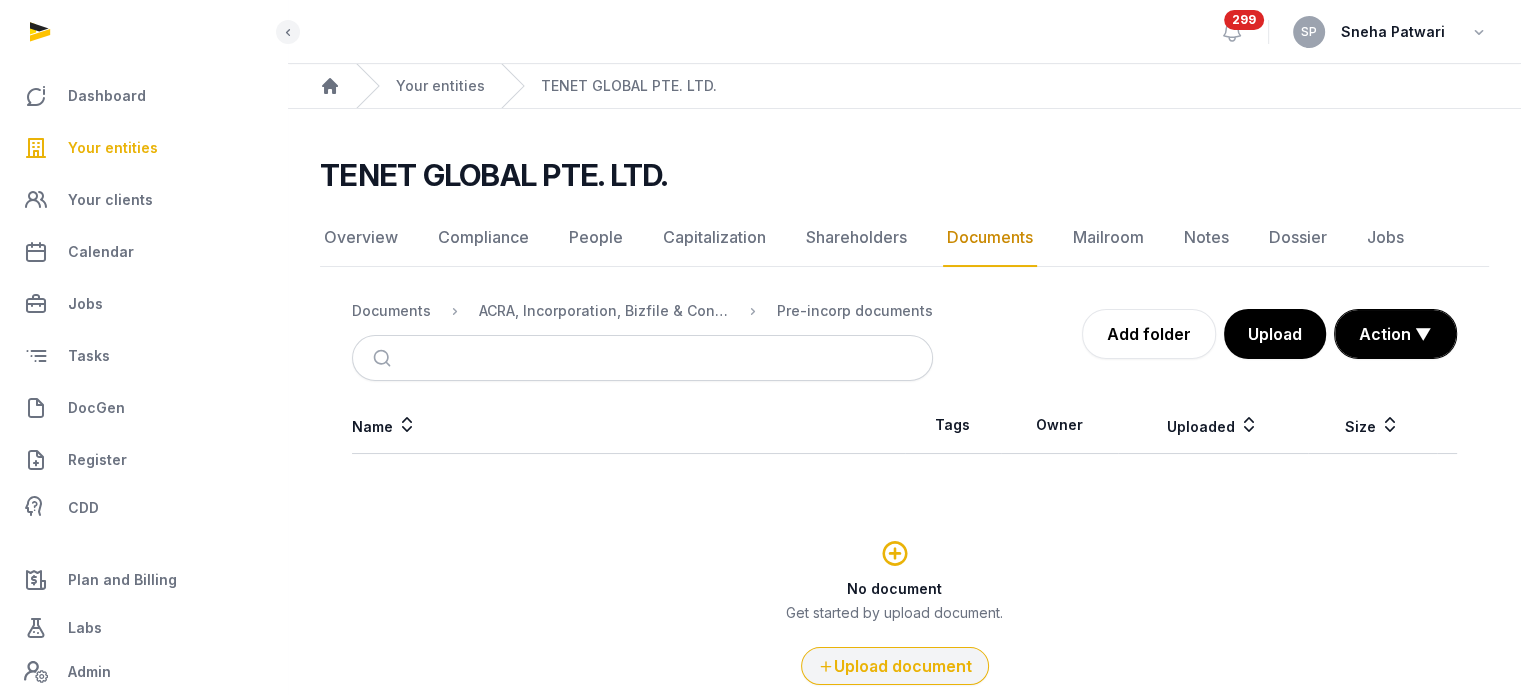 click on "Upload document" at bounding box center (895, 666) 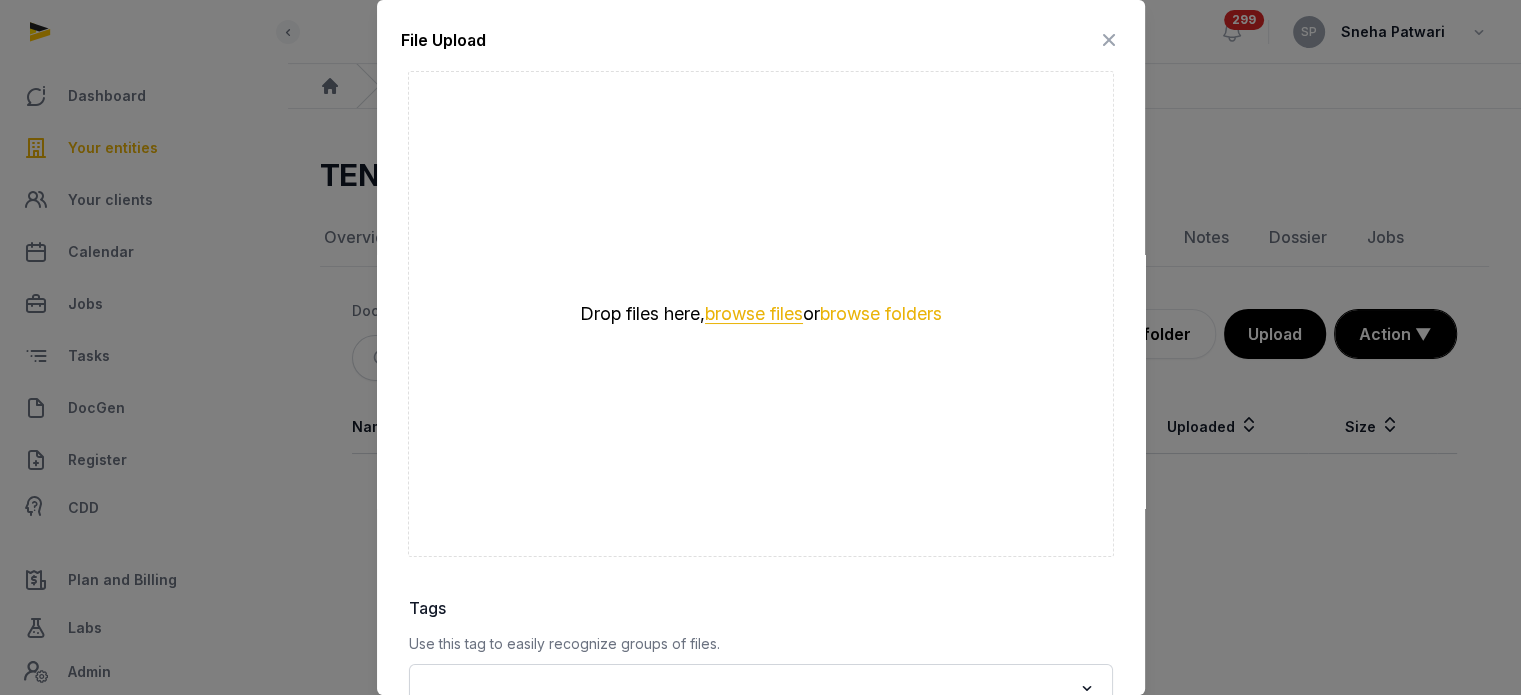 click on "browse files" at bounding box center (754, 314) 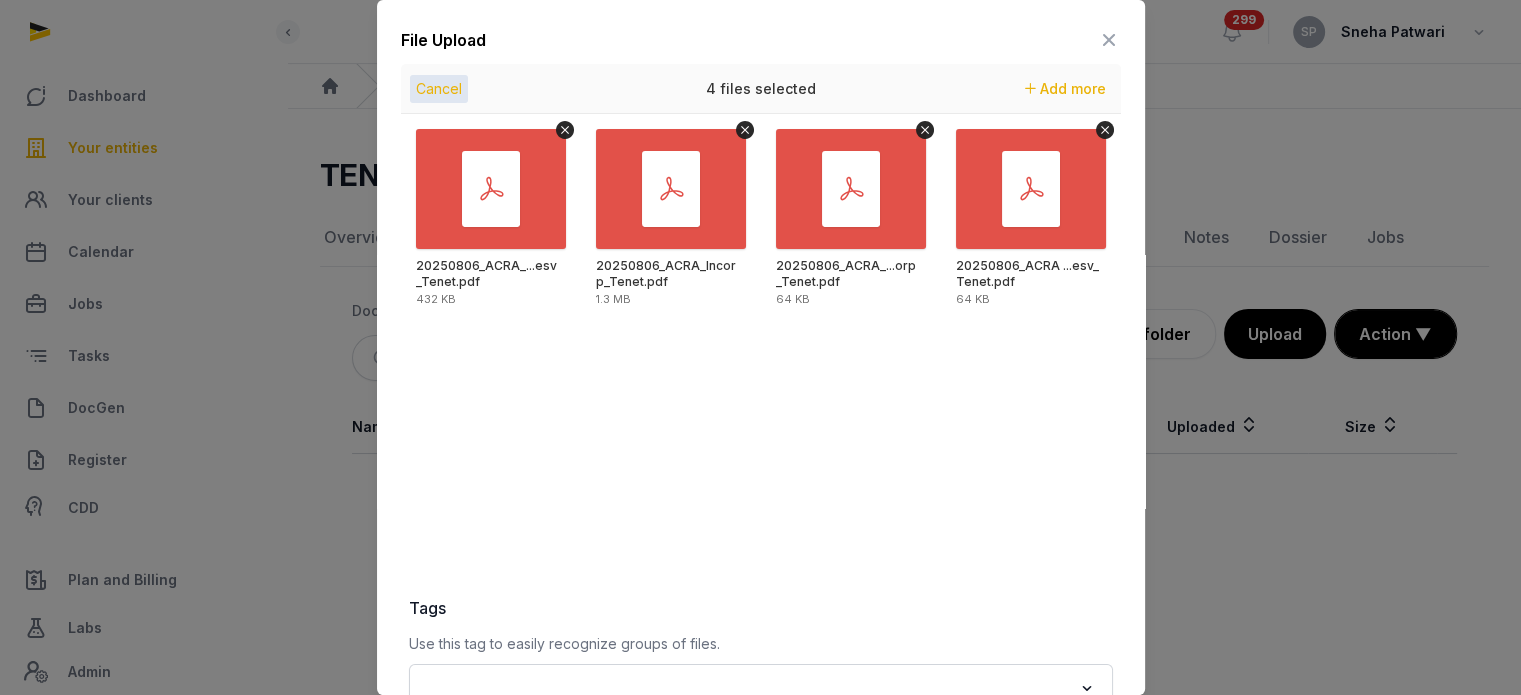 scroll, scrollTop: 282, scrollLeft: 0, axis: vertical 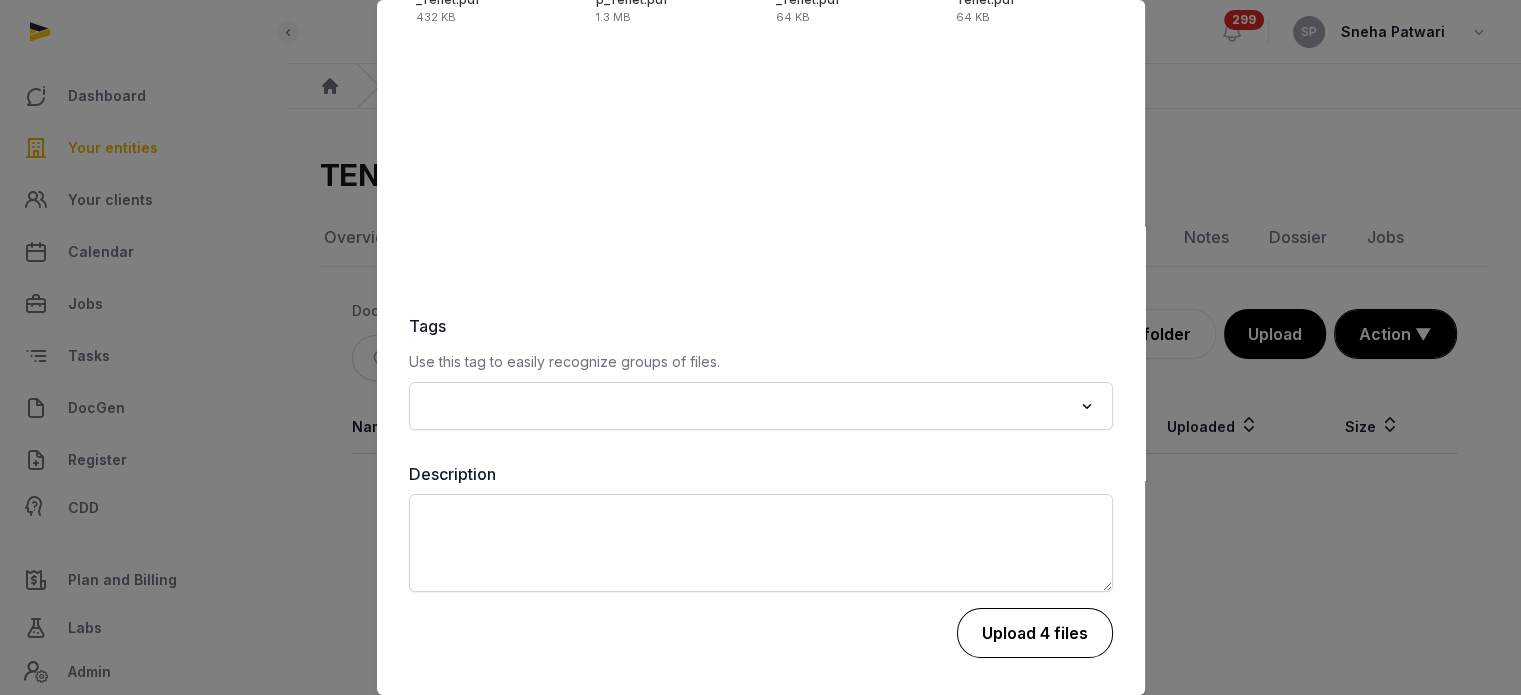 click on "Upload 4 files" at bounding box center [1035, 633] 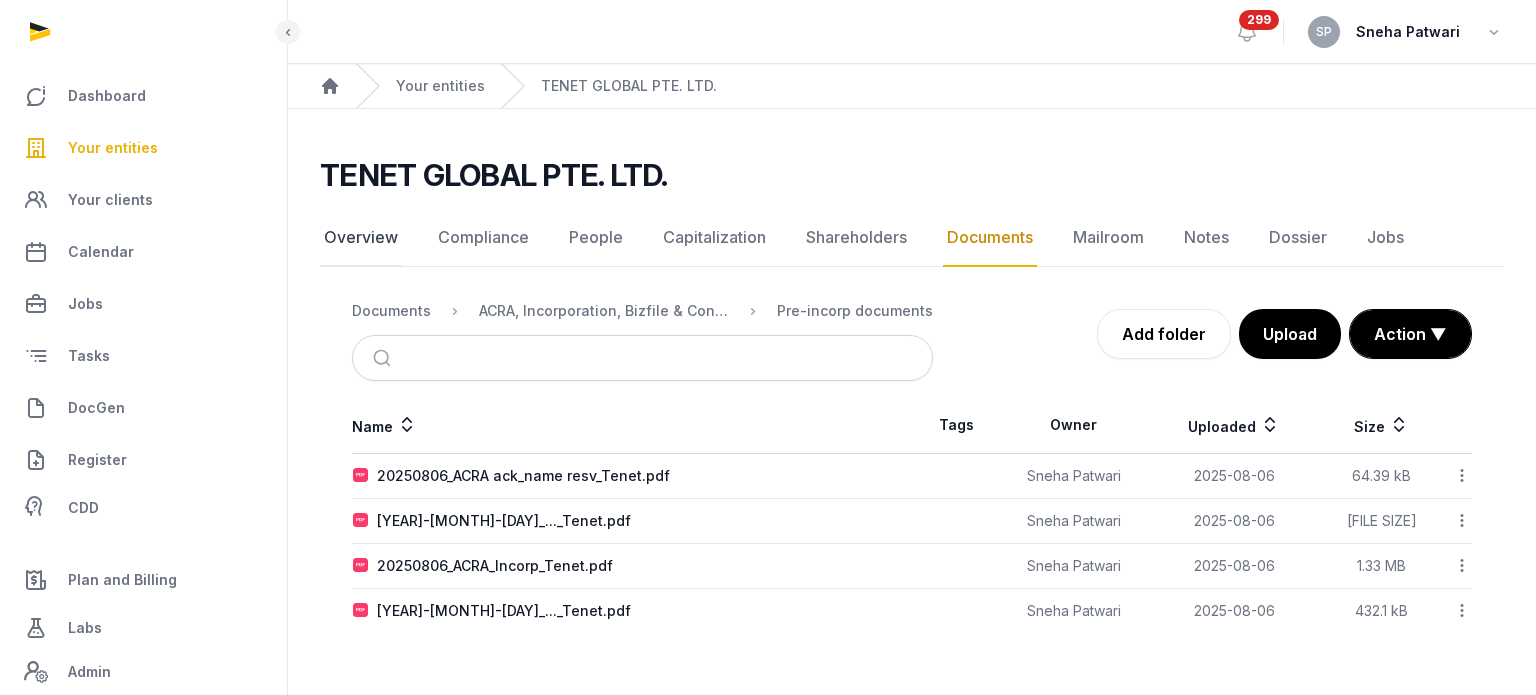 click on "Overview" 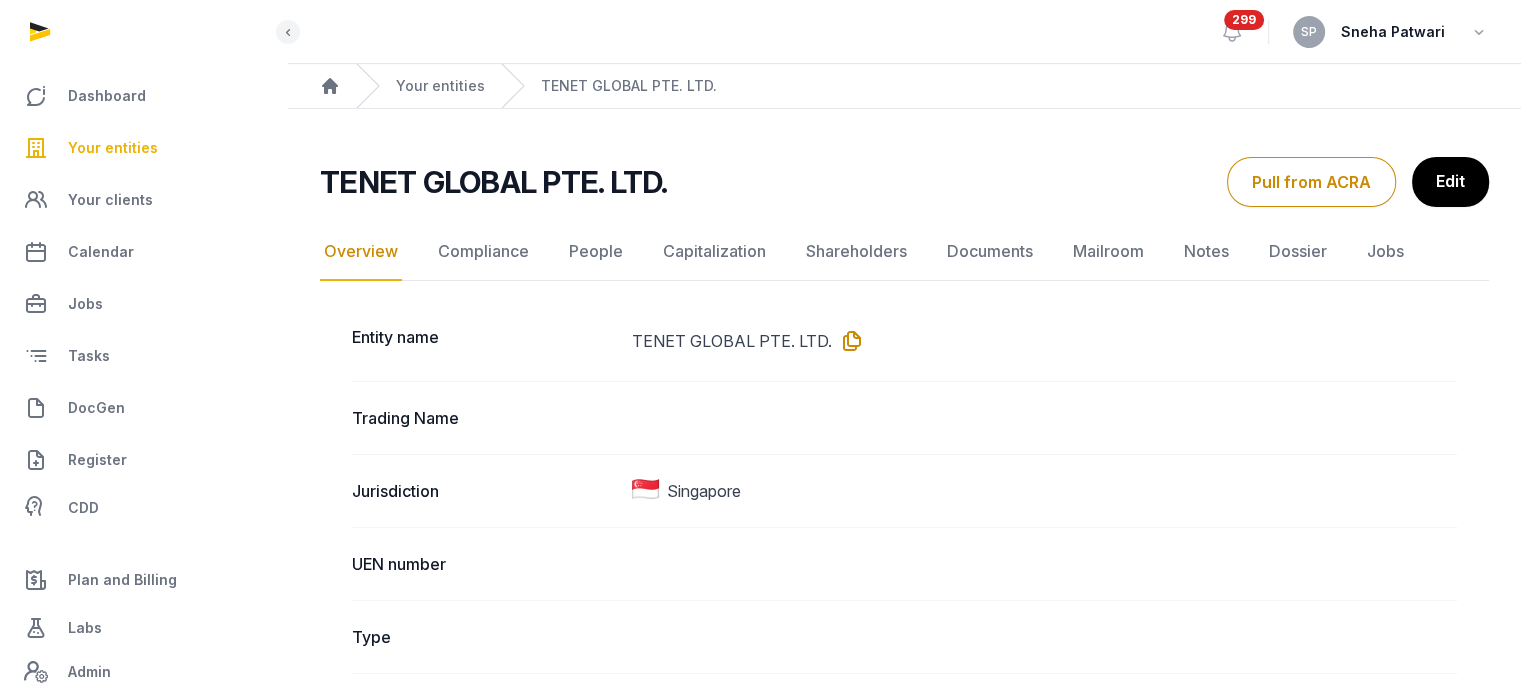 click at bounding box center (848, 341) 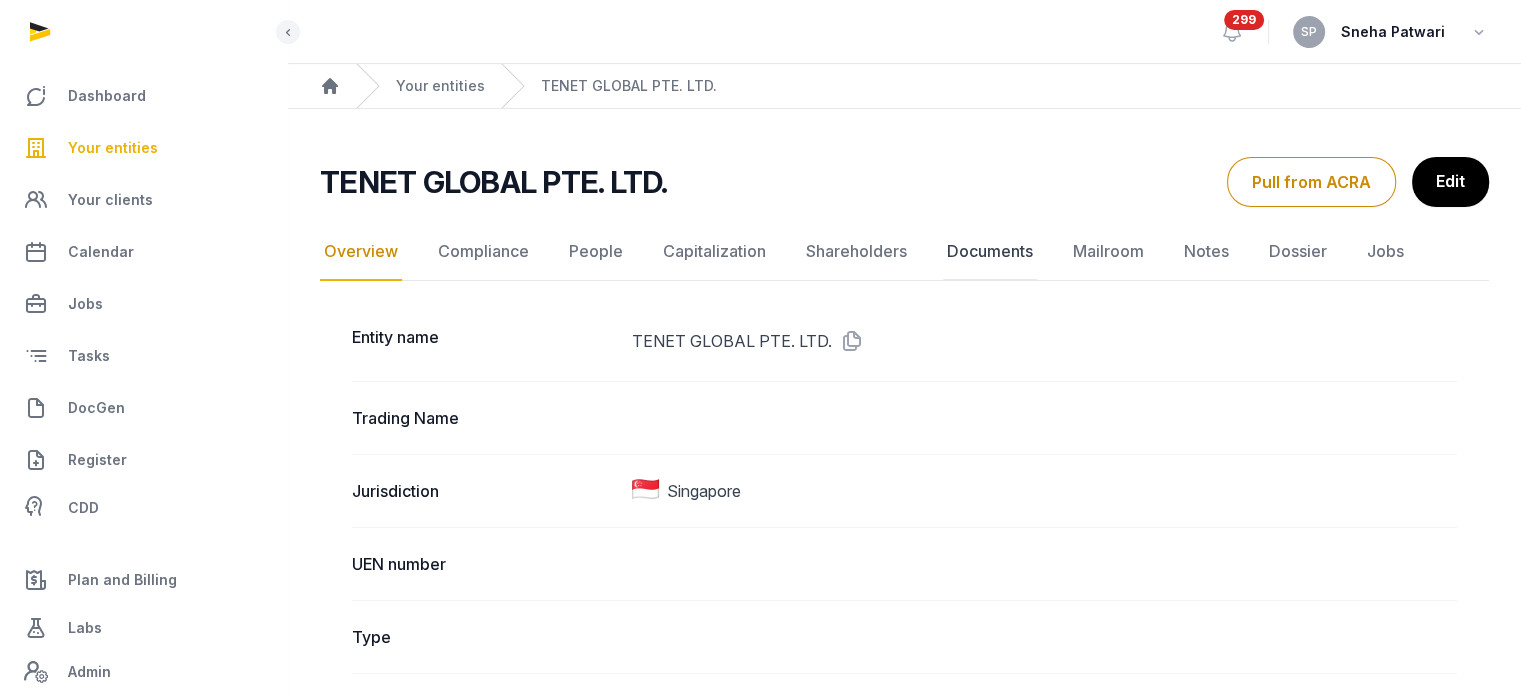 click on "Documents" 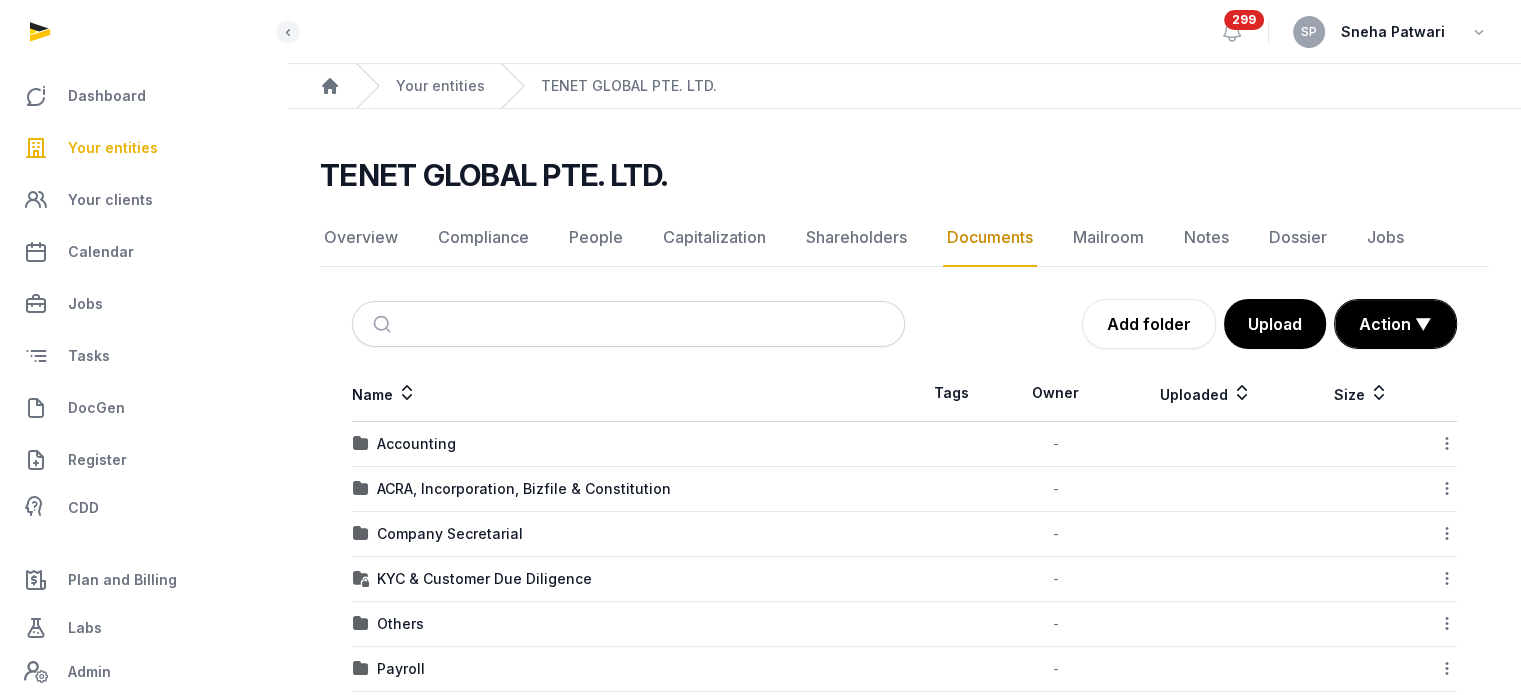 click on "Company Secretarial" at bounding box center [628, 534] 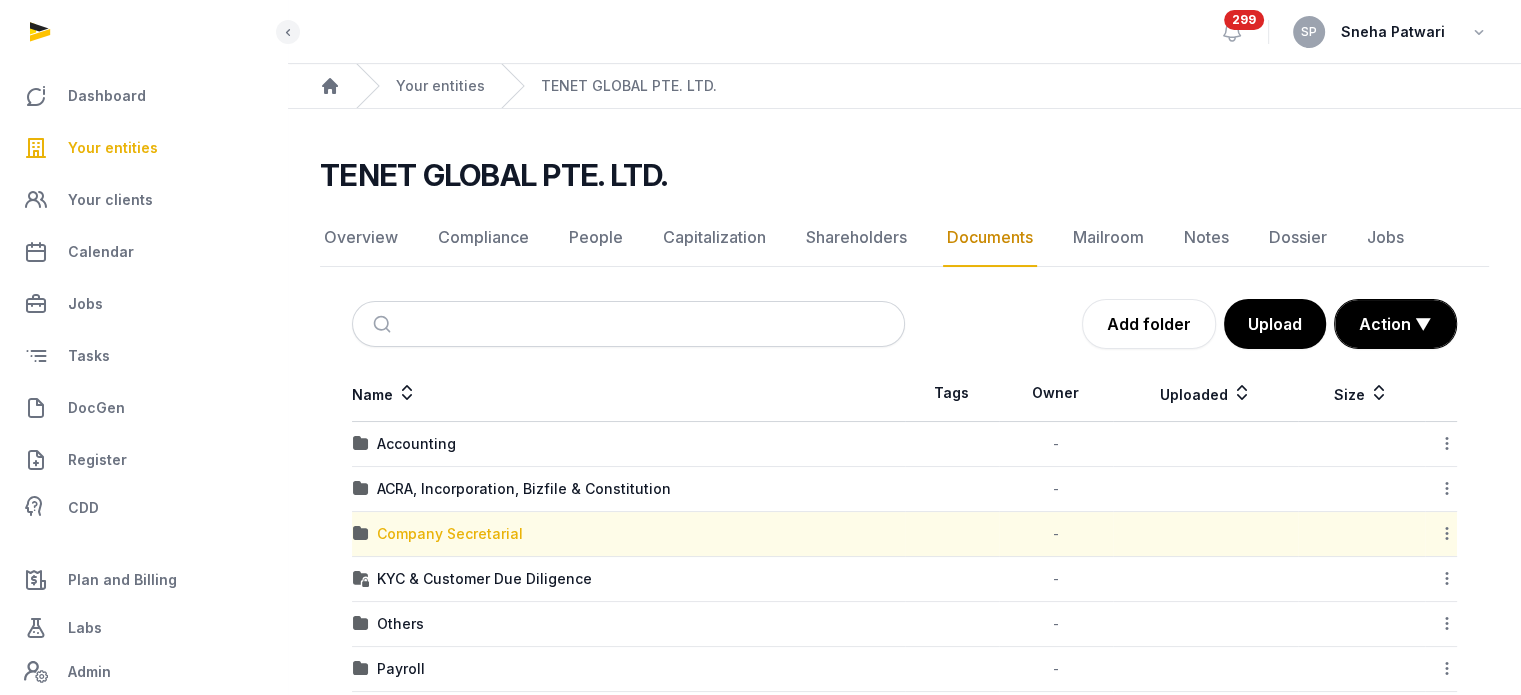 click on "Company Secretarial" at bounding box center [450, 534] 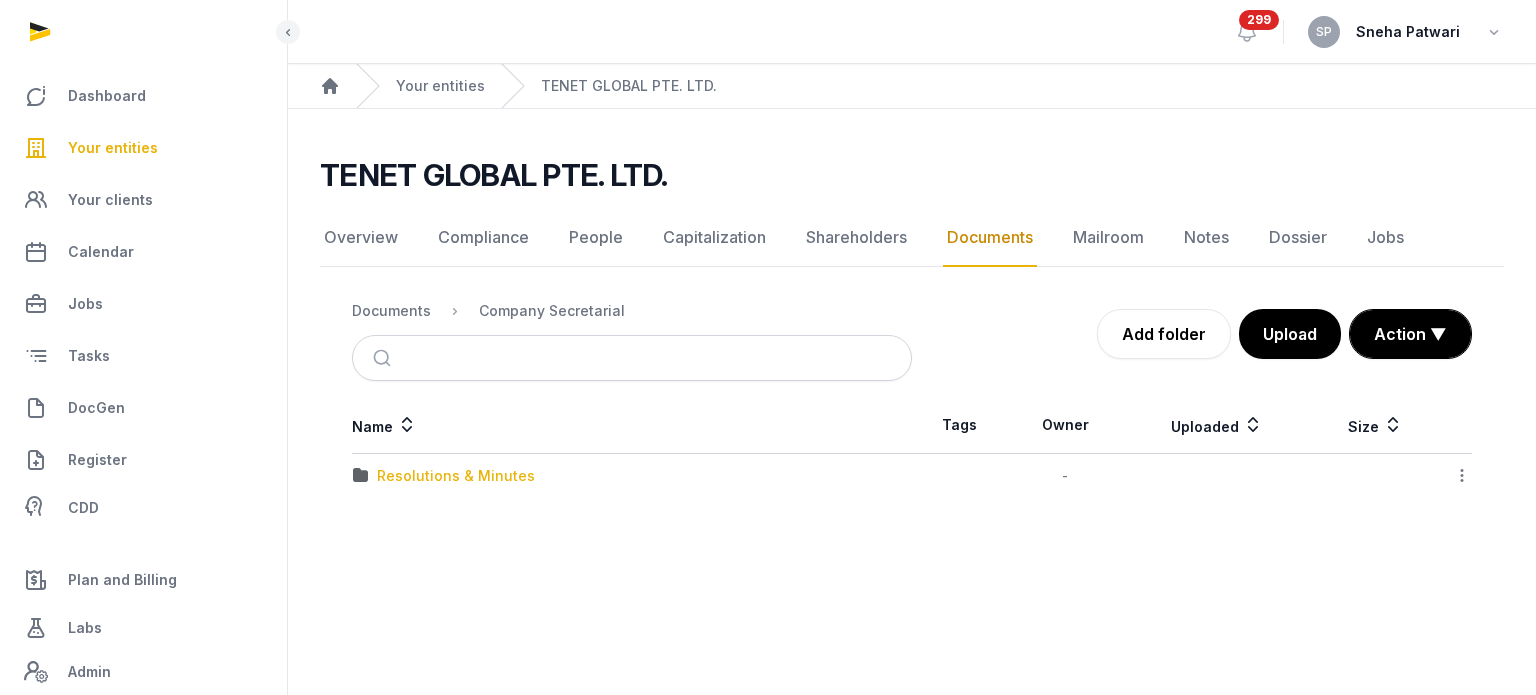 click on "Resolutions & Minutes" at bounding box center (456, 476) 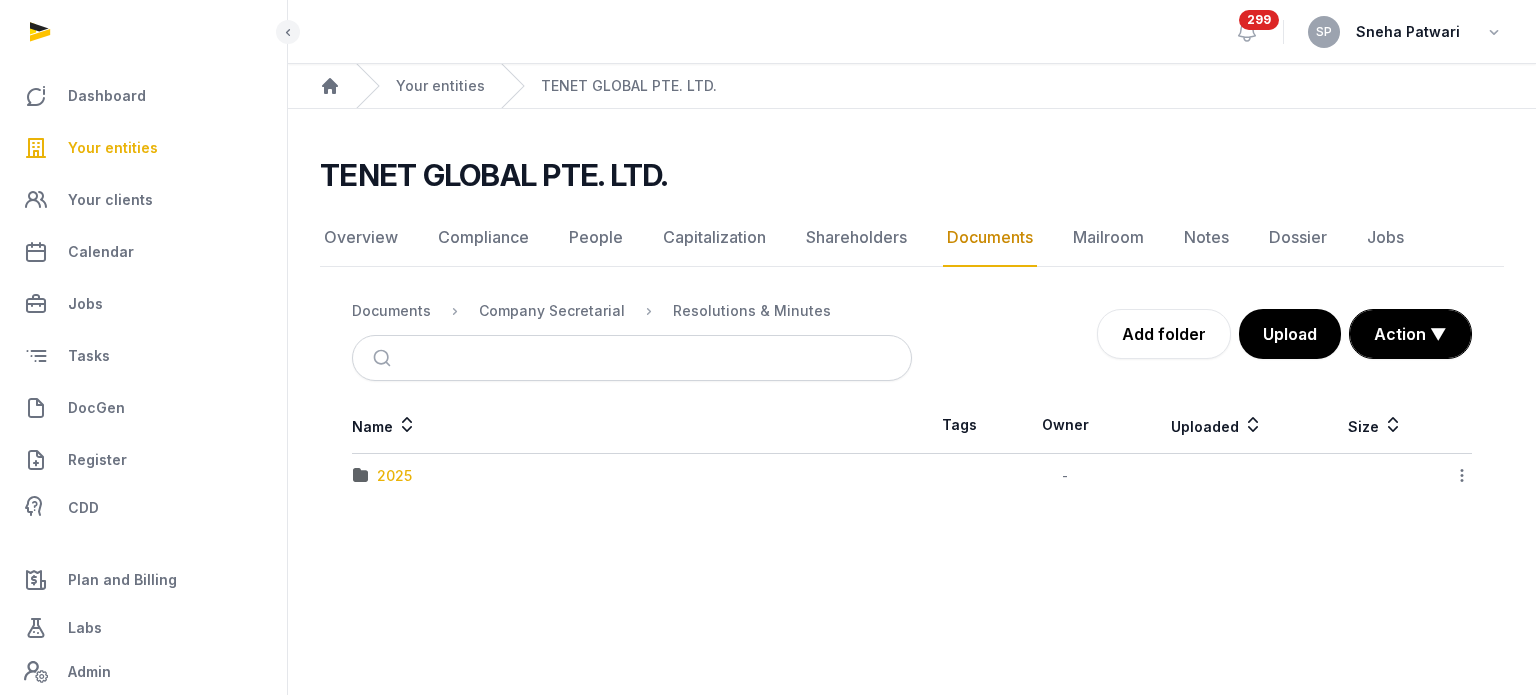 click on "2025" at bounding box center (394, 476) 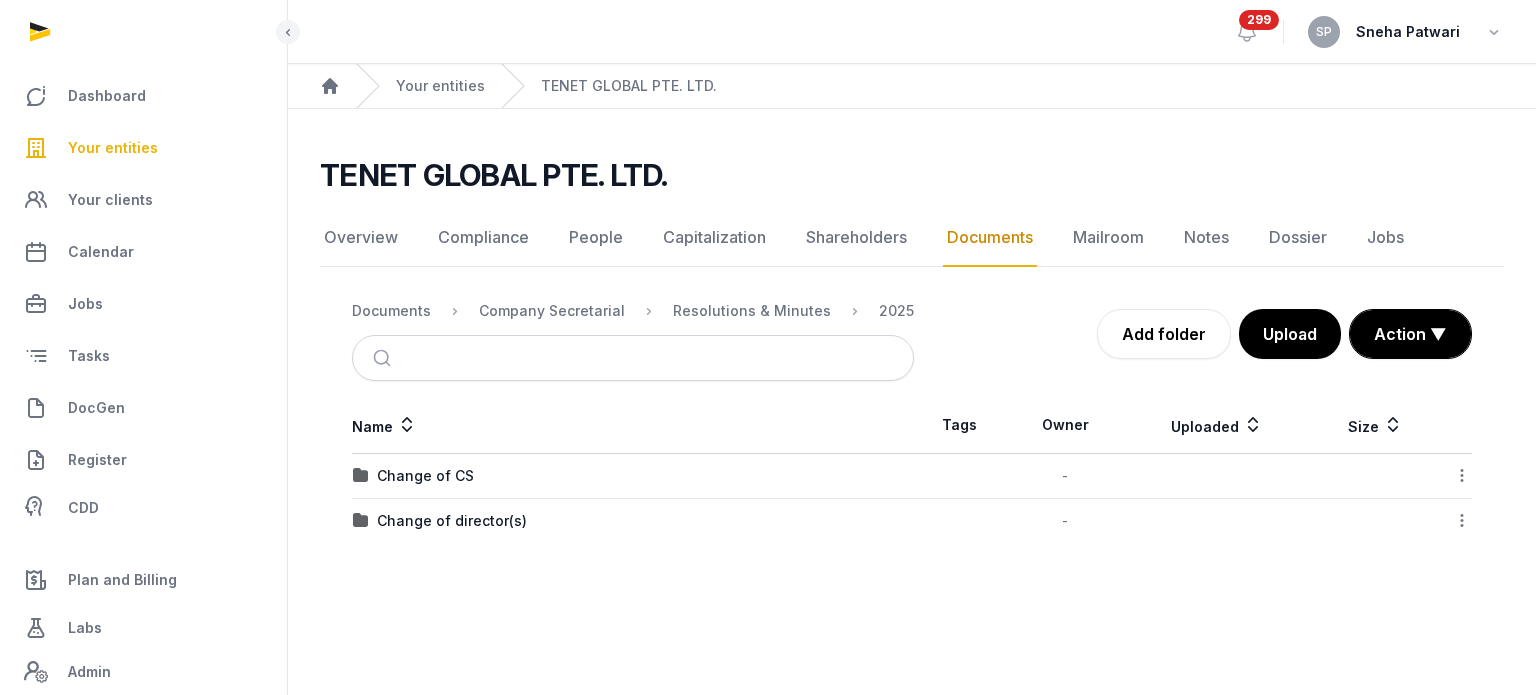 click 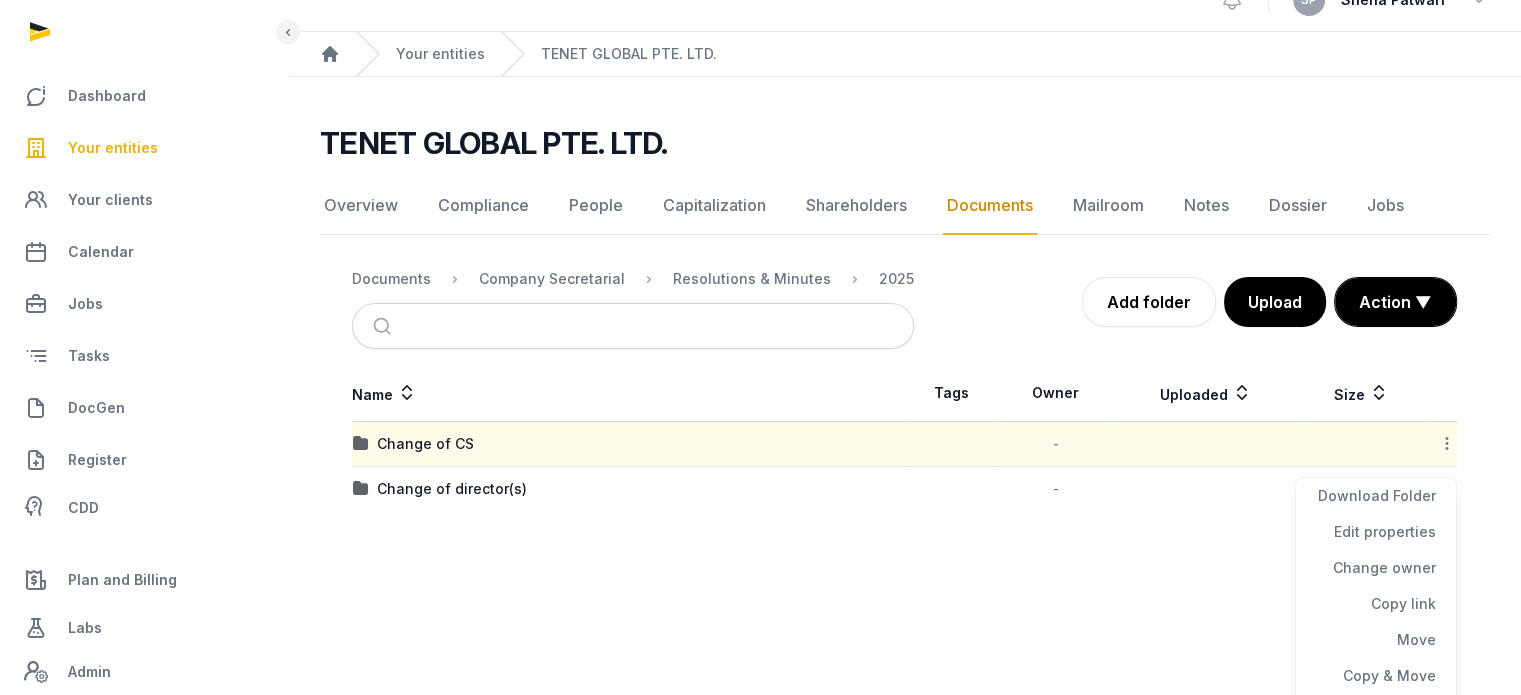 scroll, scrollTop: 65, scrollLeft: 0, axis: vertical 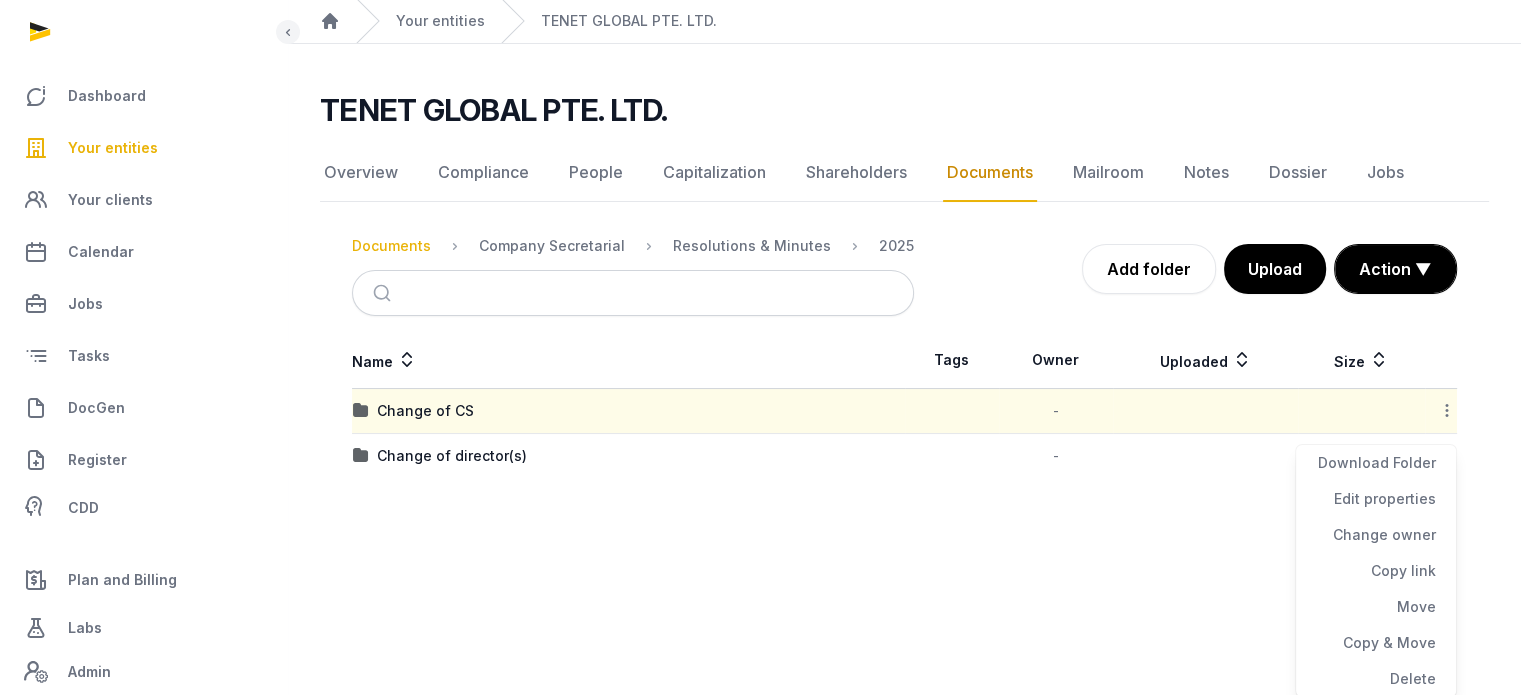 click on "Documents" at bounding box center (391, 246) 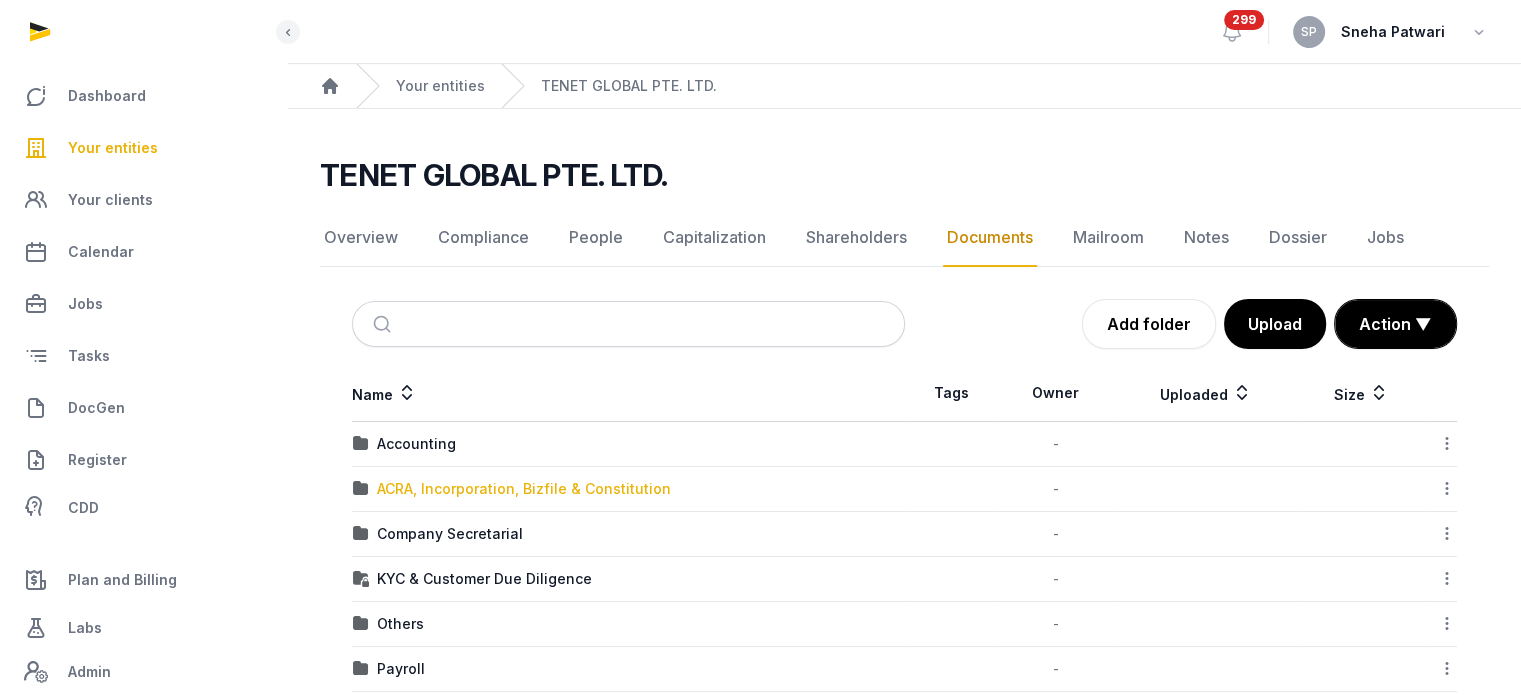 click on "ACRA, Incorporation, Bizfile & Constitution" at bounding box center (524, 489) 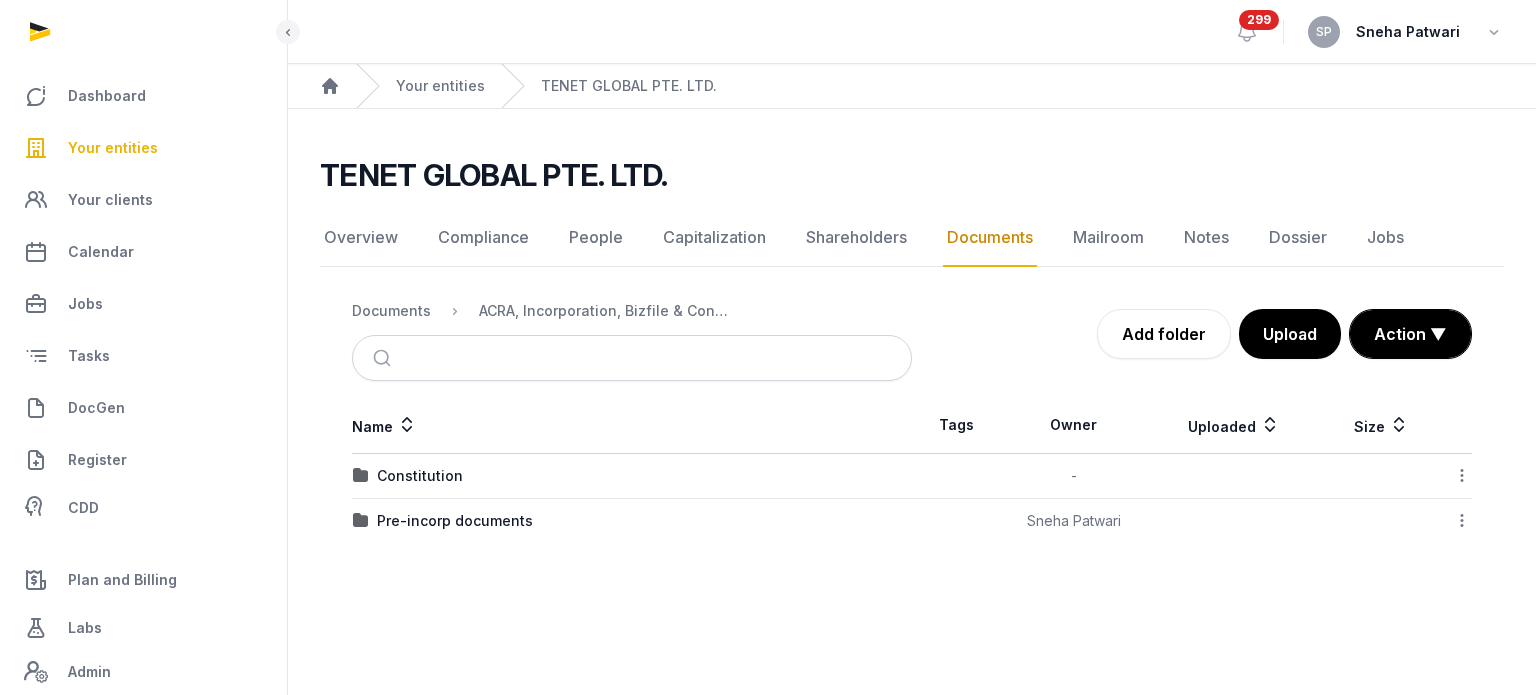 click 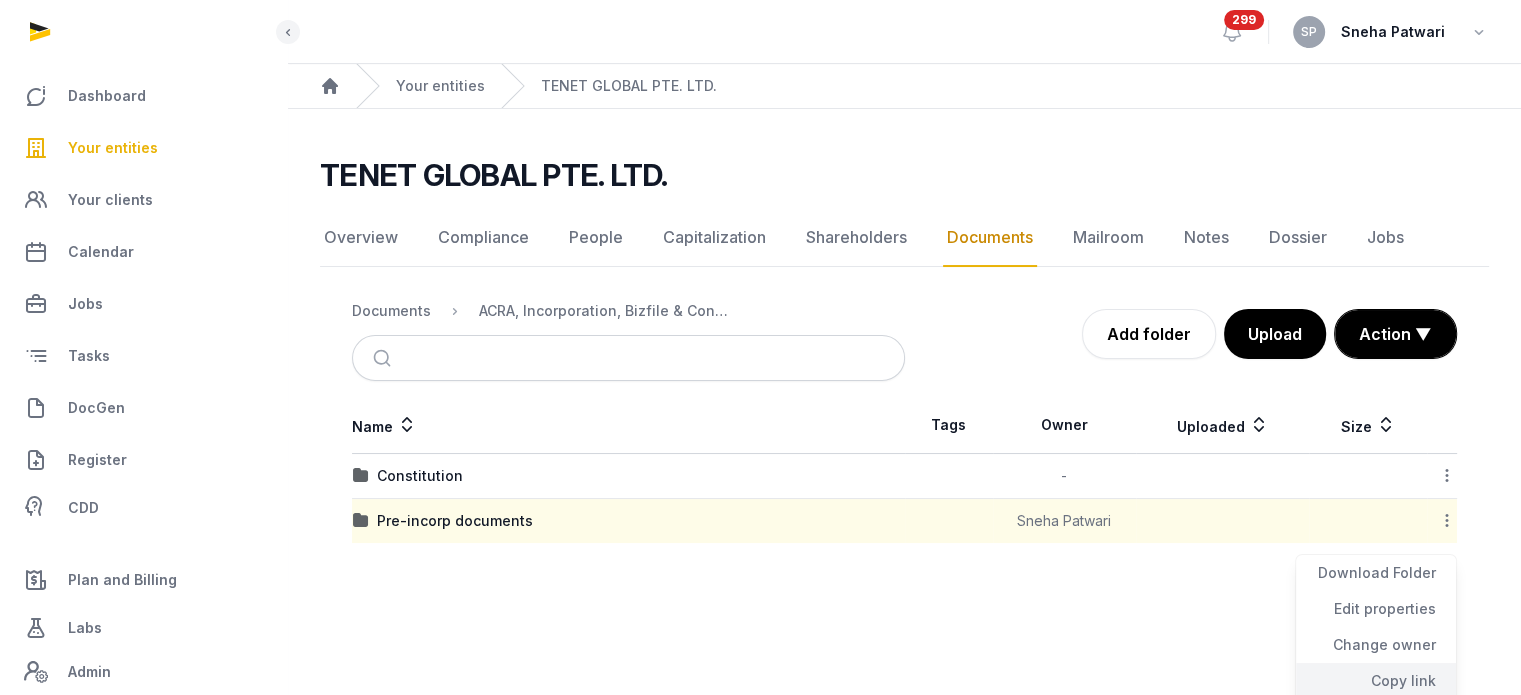 click on "Copy link" 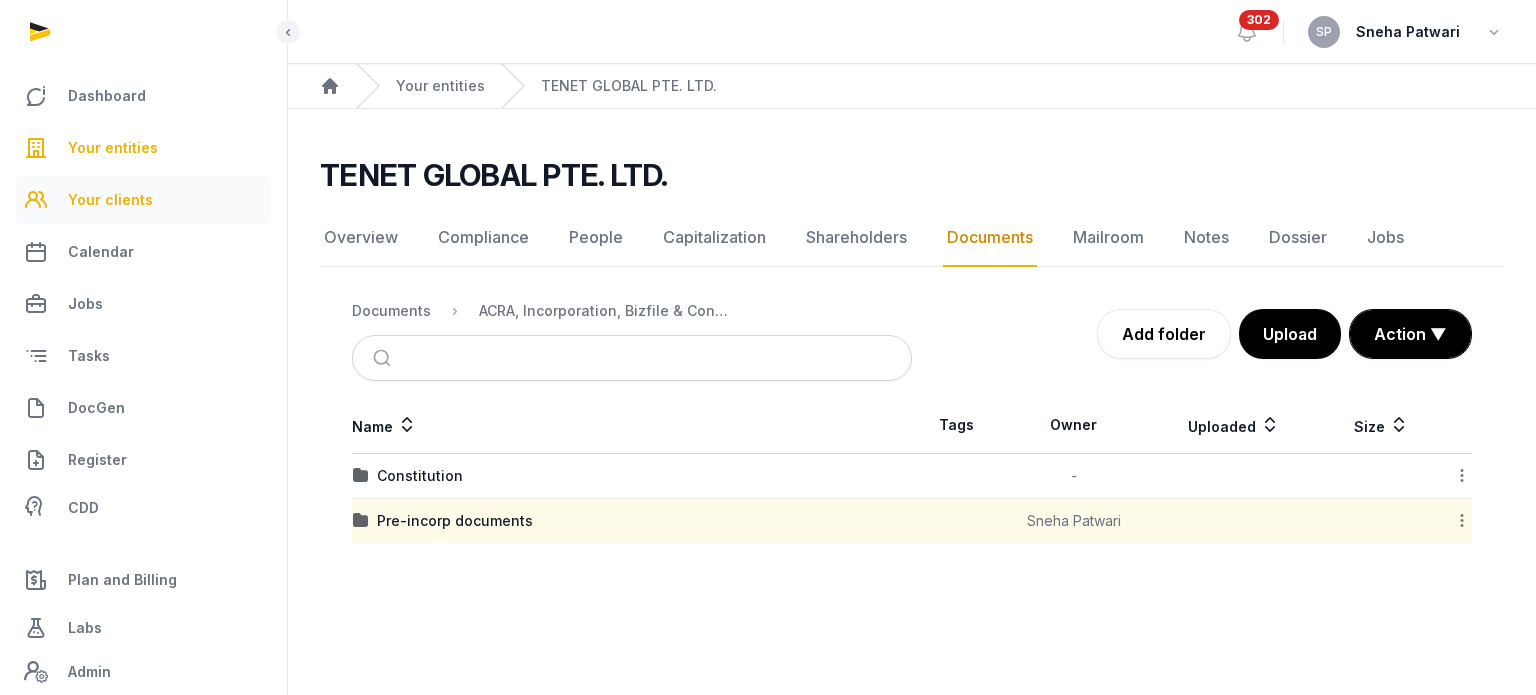 click on "Your clients" at bounding box center [143, 200] 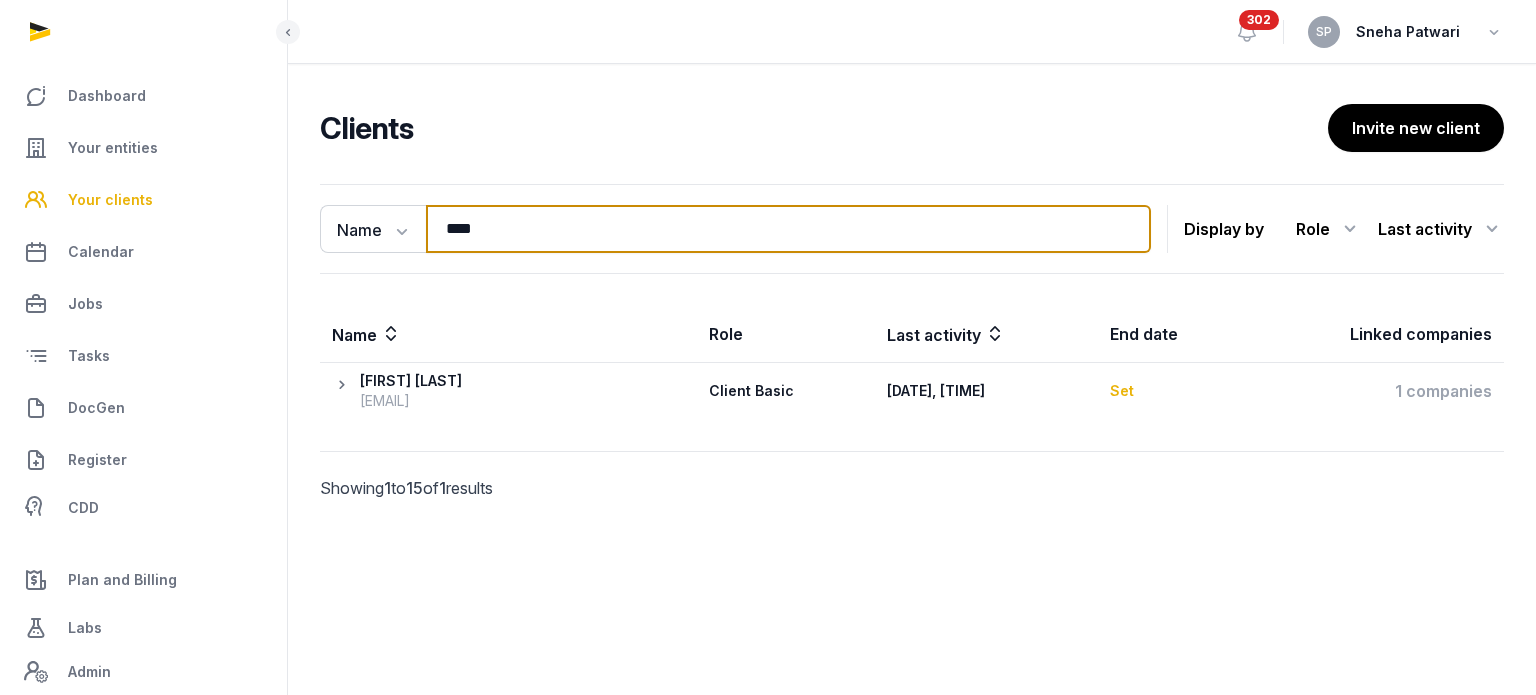 click on "****" at bounding box center [788, 229] 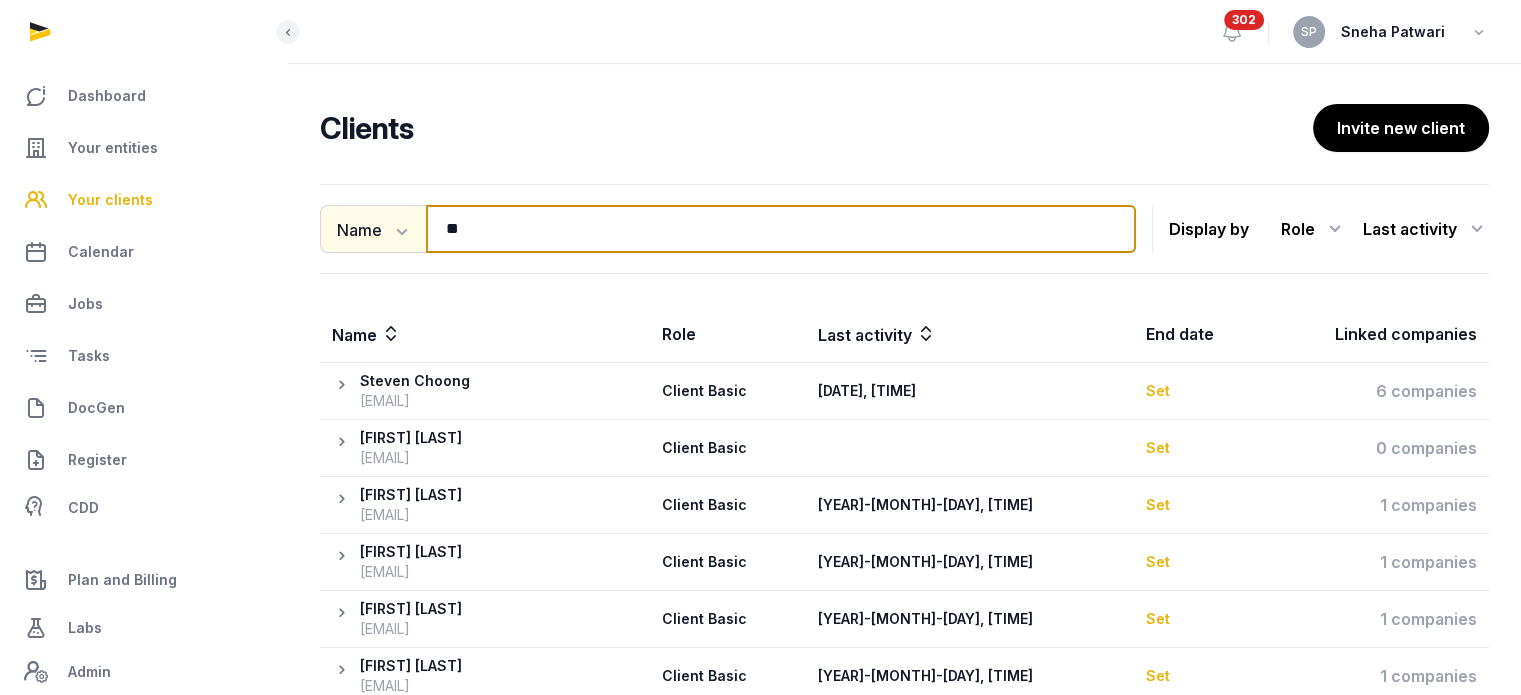 type on "**" 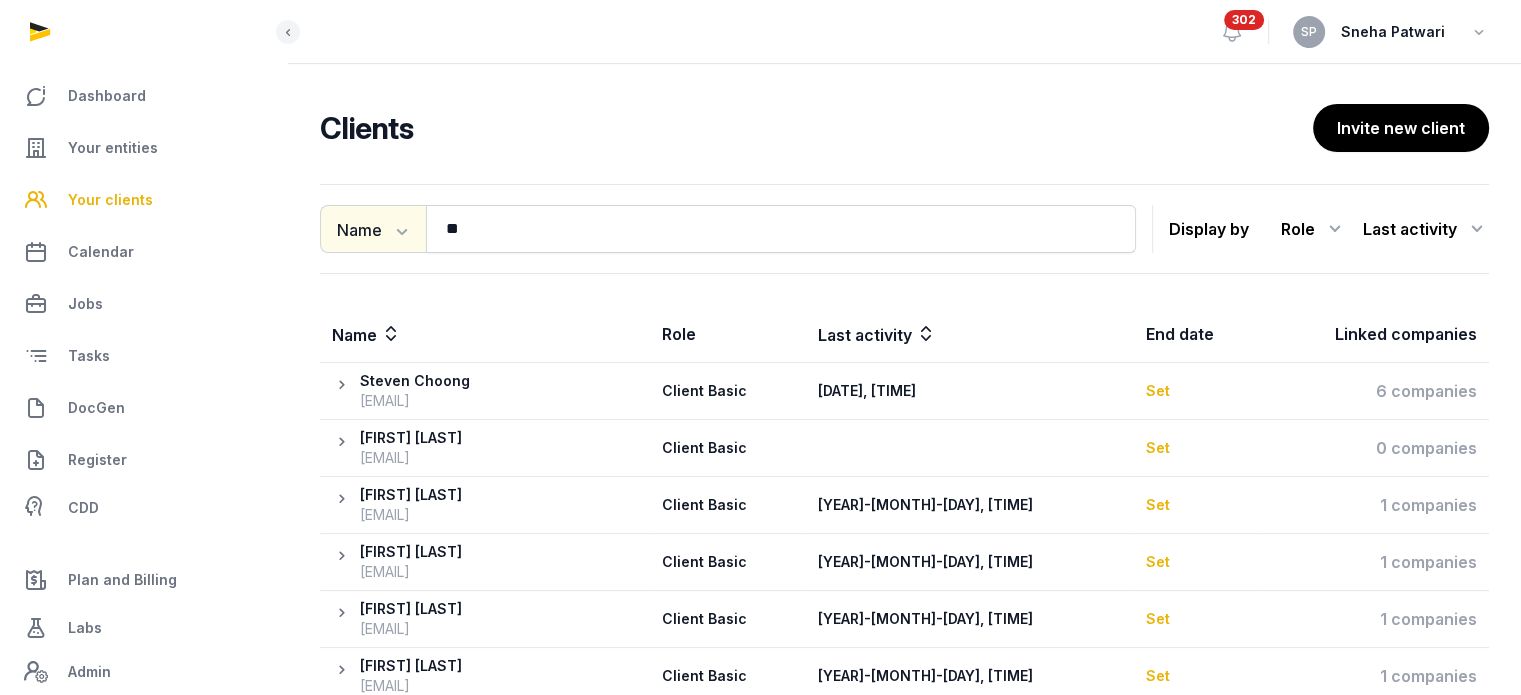 click 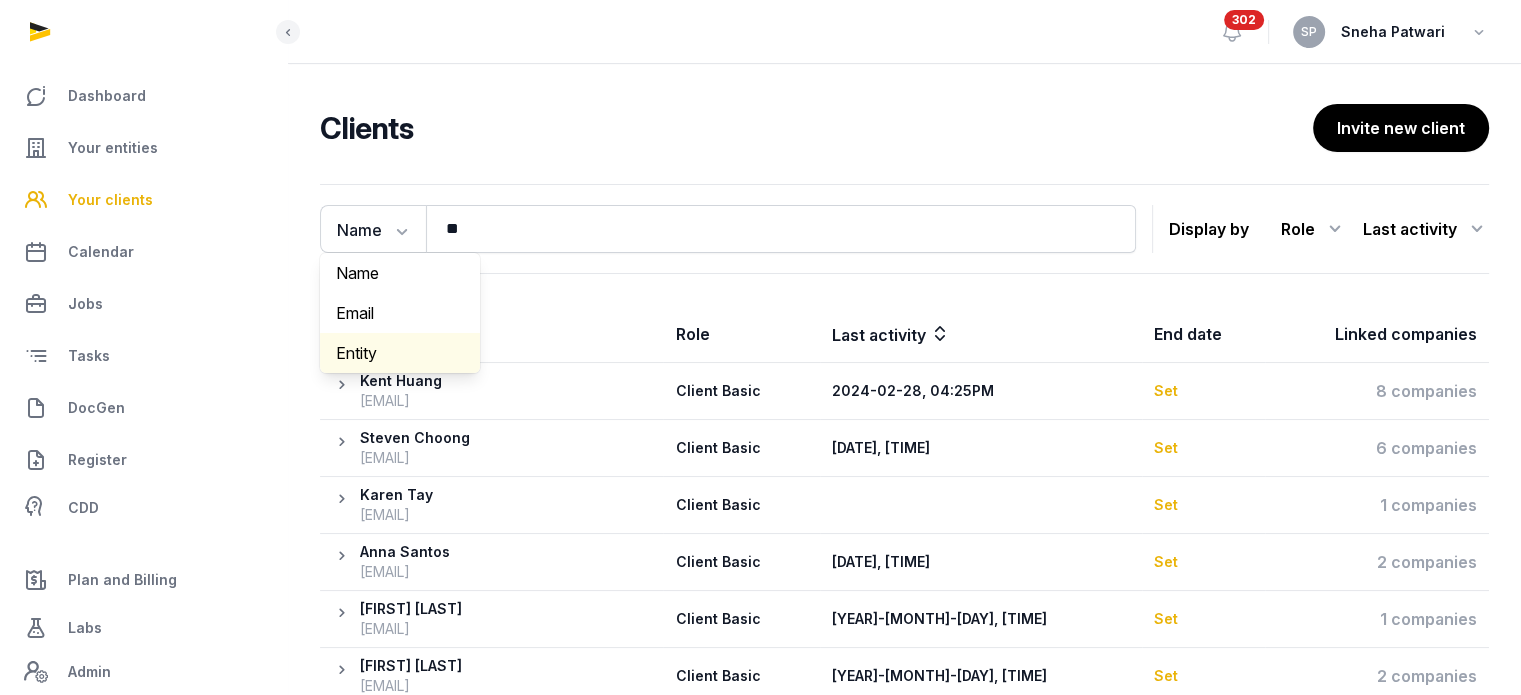 click on "Entity" at bounding box center (400, 353) 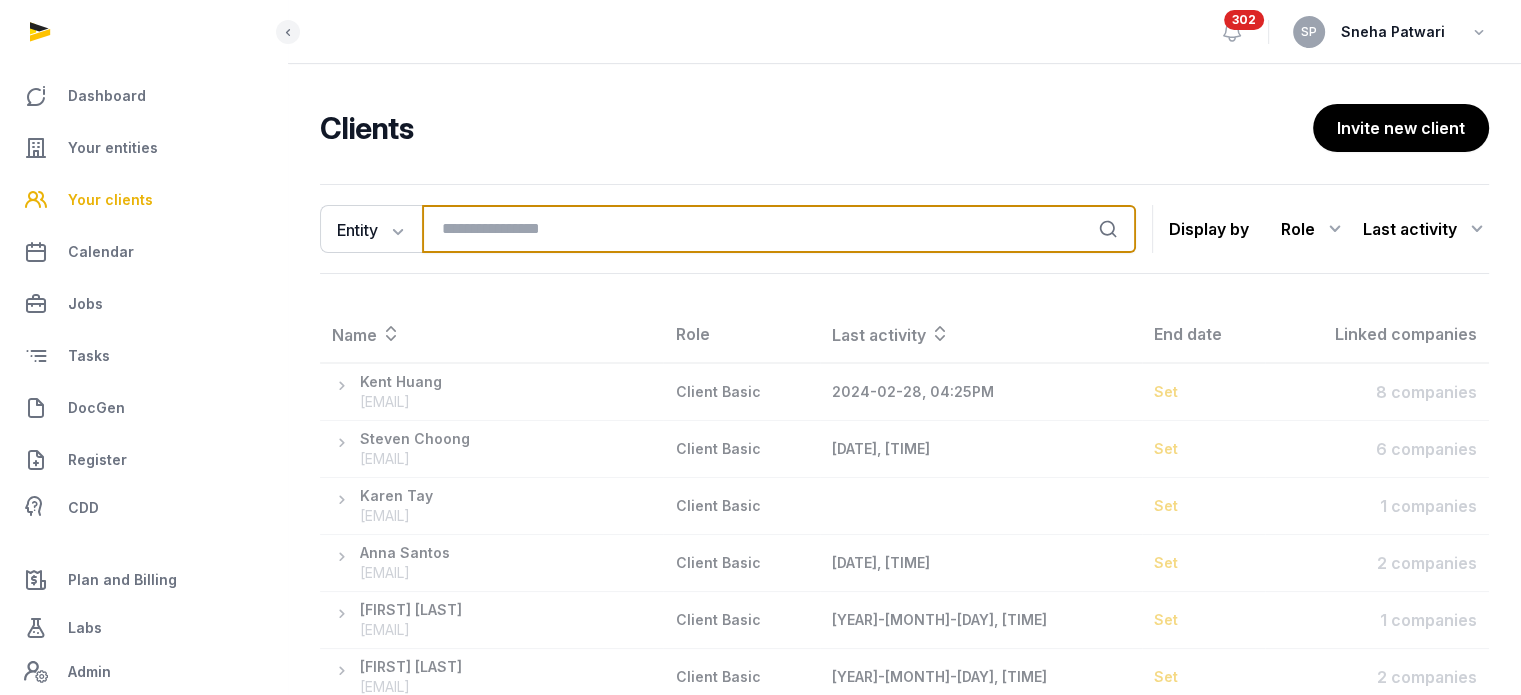 click at bounding box center [779, 229] 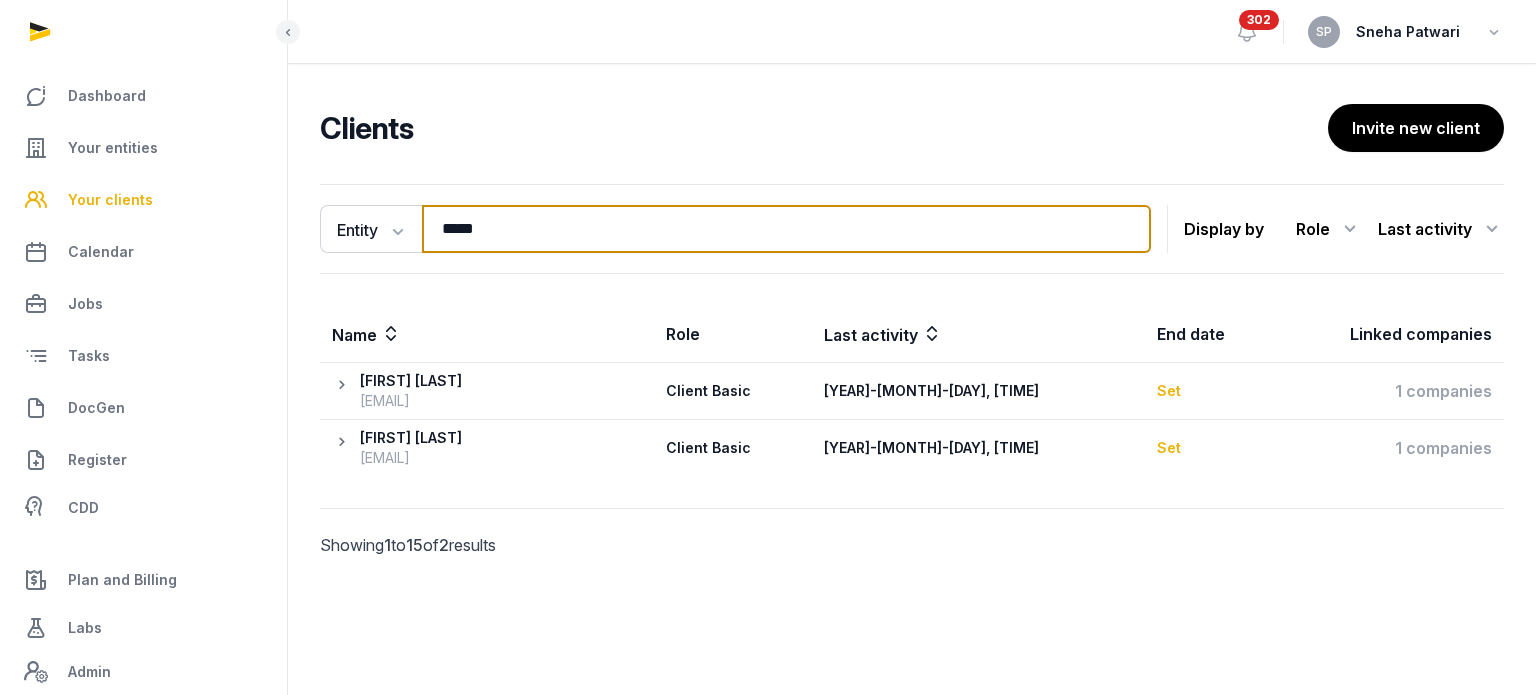 type on "*****" 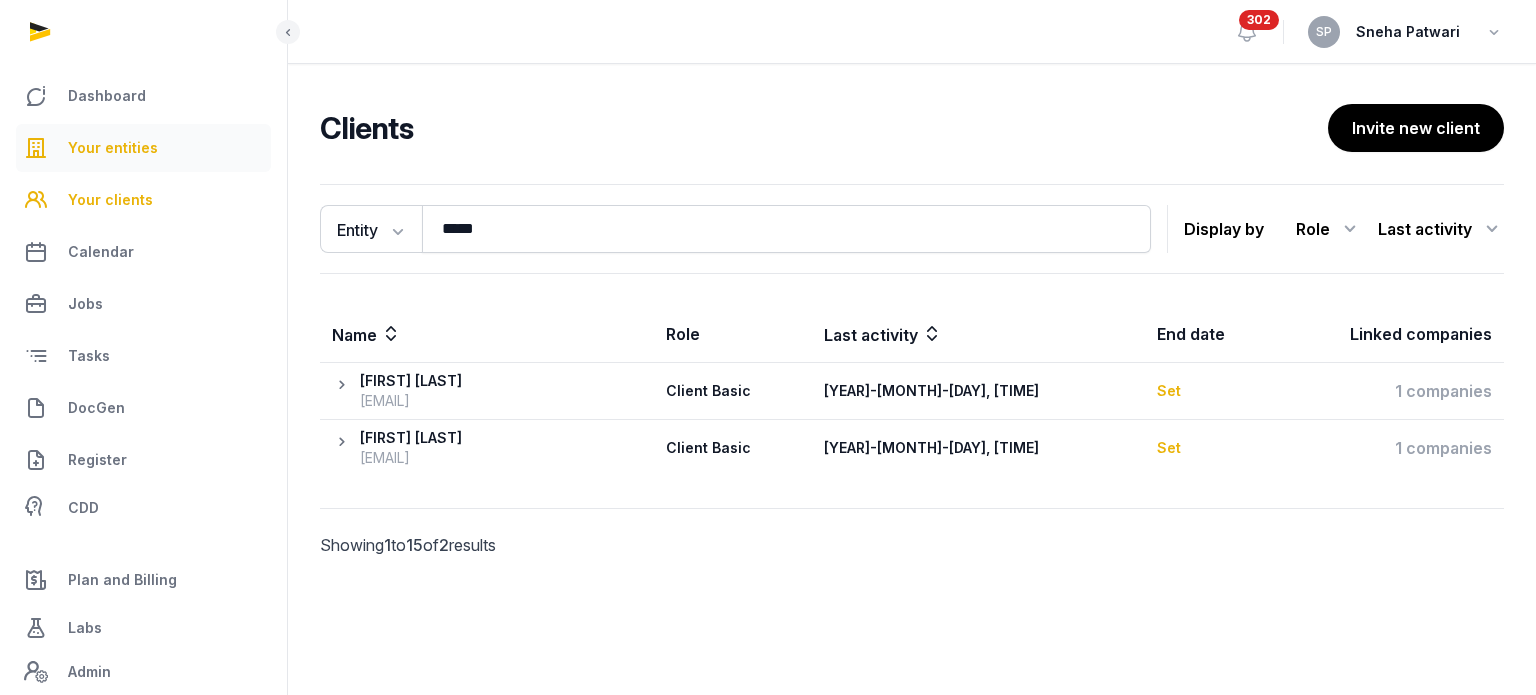 click on "Your entities" at bounding box center [143, 148] 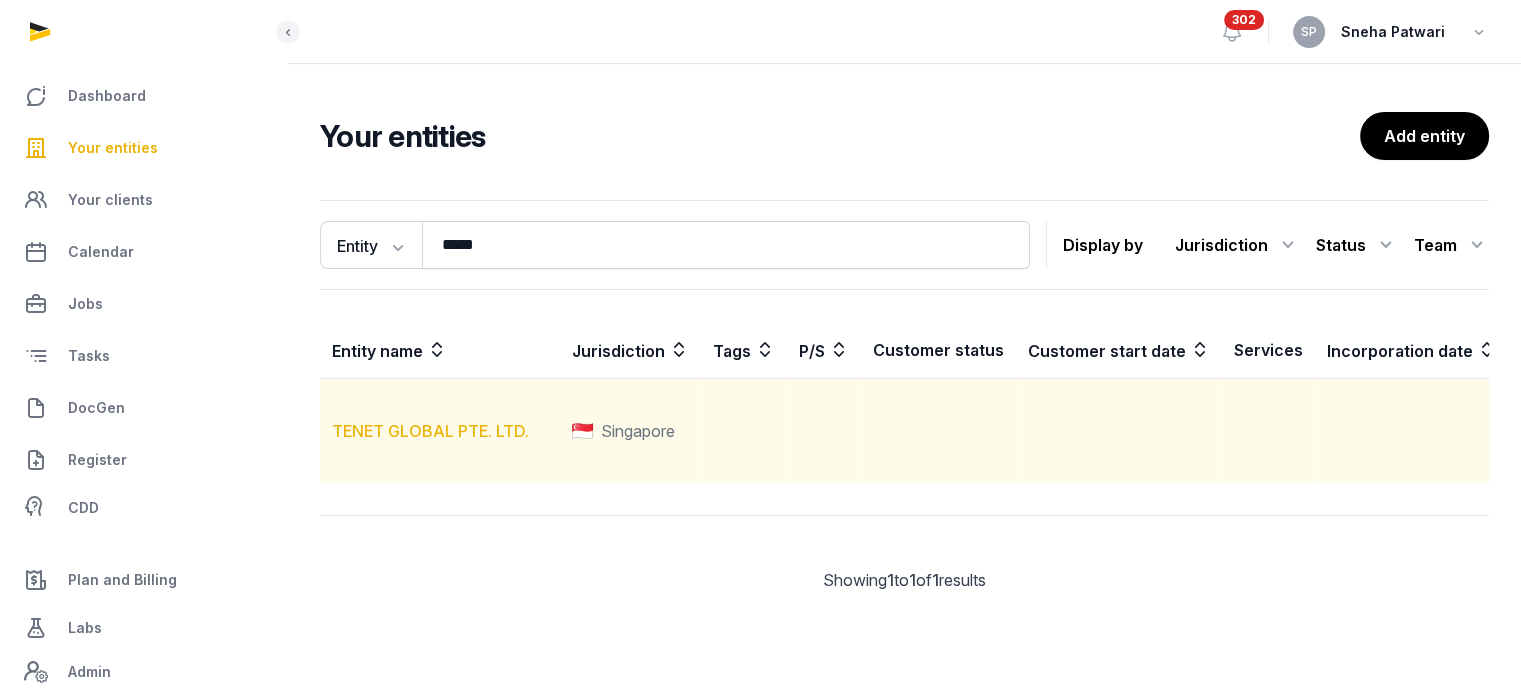 click on "TENET GLOBAL PTE. LTD." at bounding box center [430, 431] 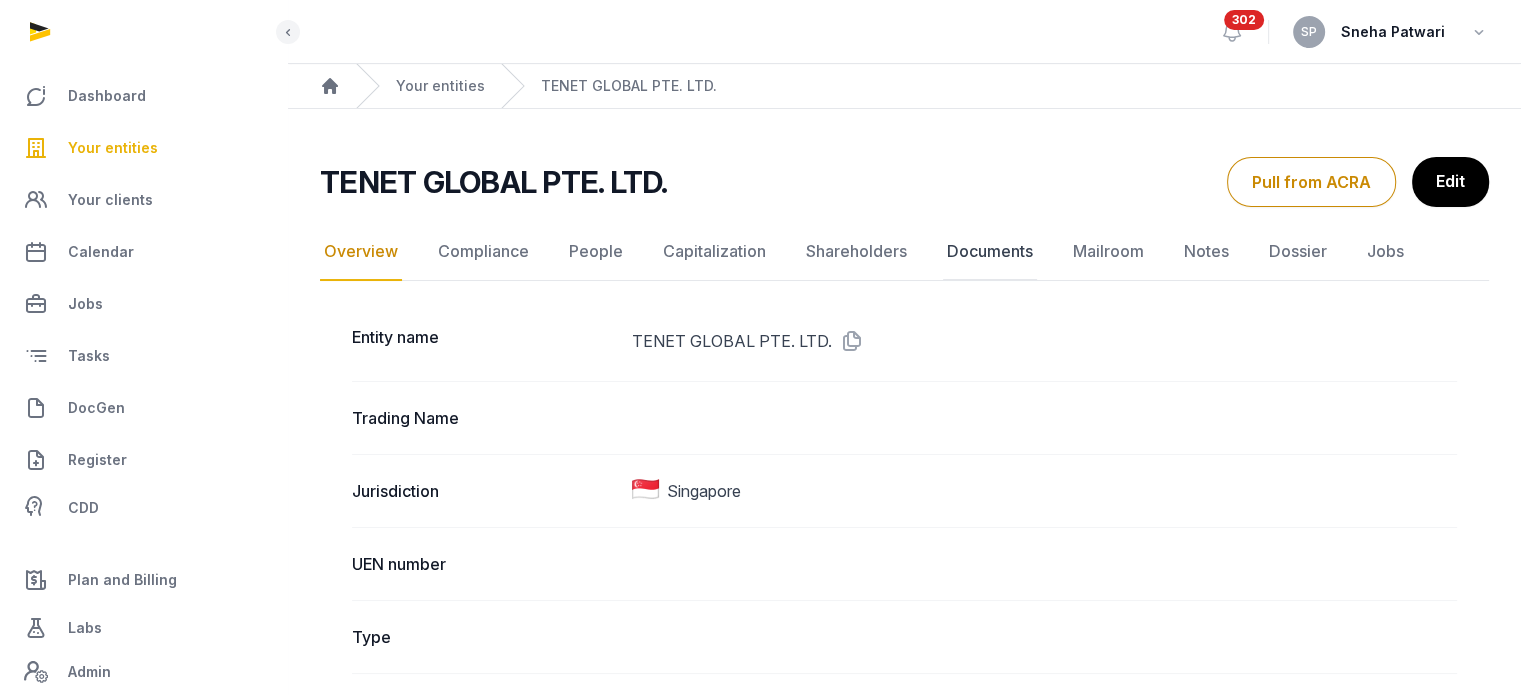 click on "Documents" 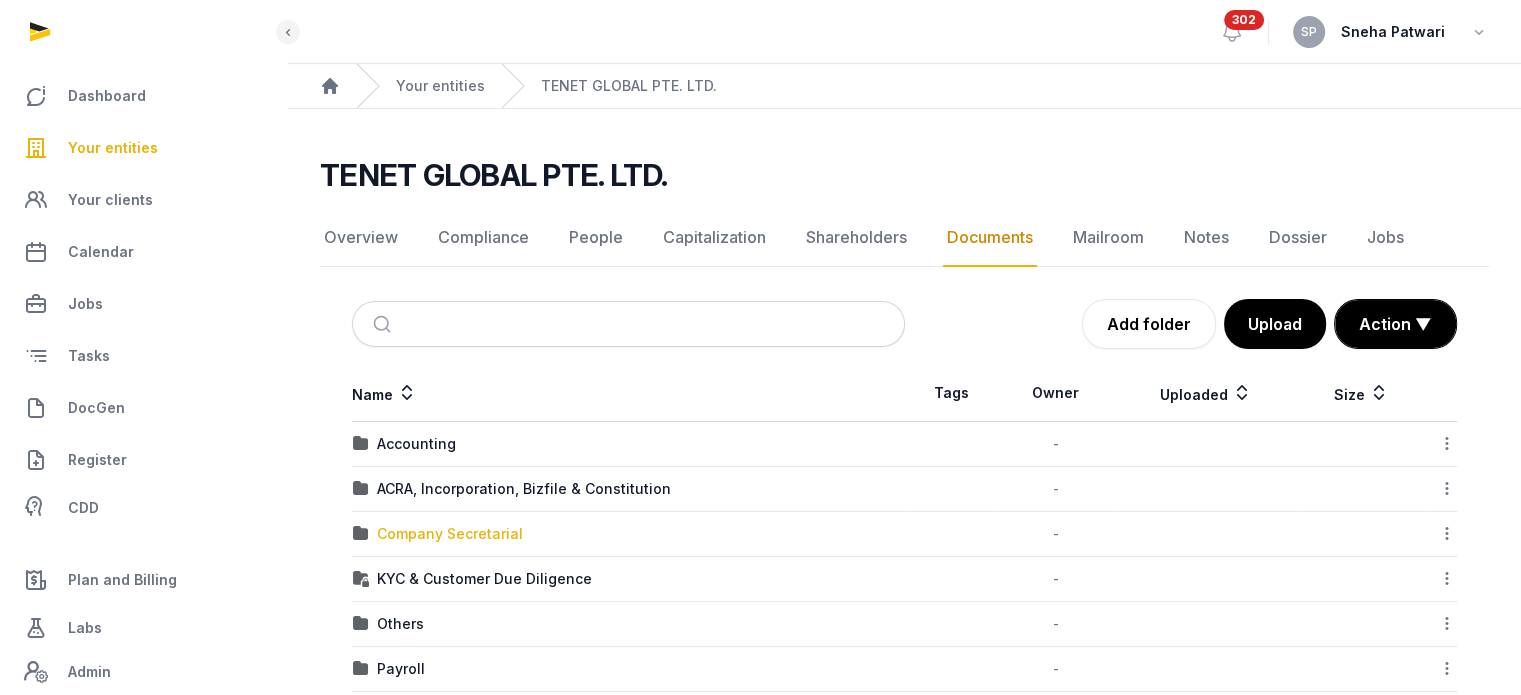 click on "Company Secretarial" at bounding box center [450, 534] 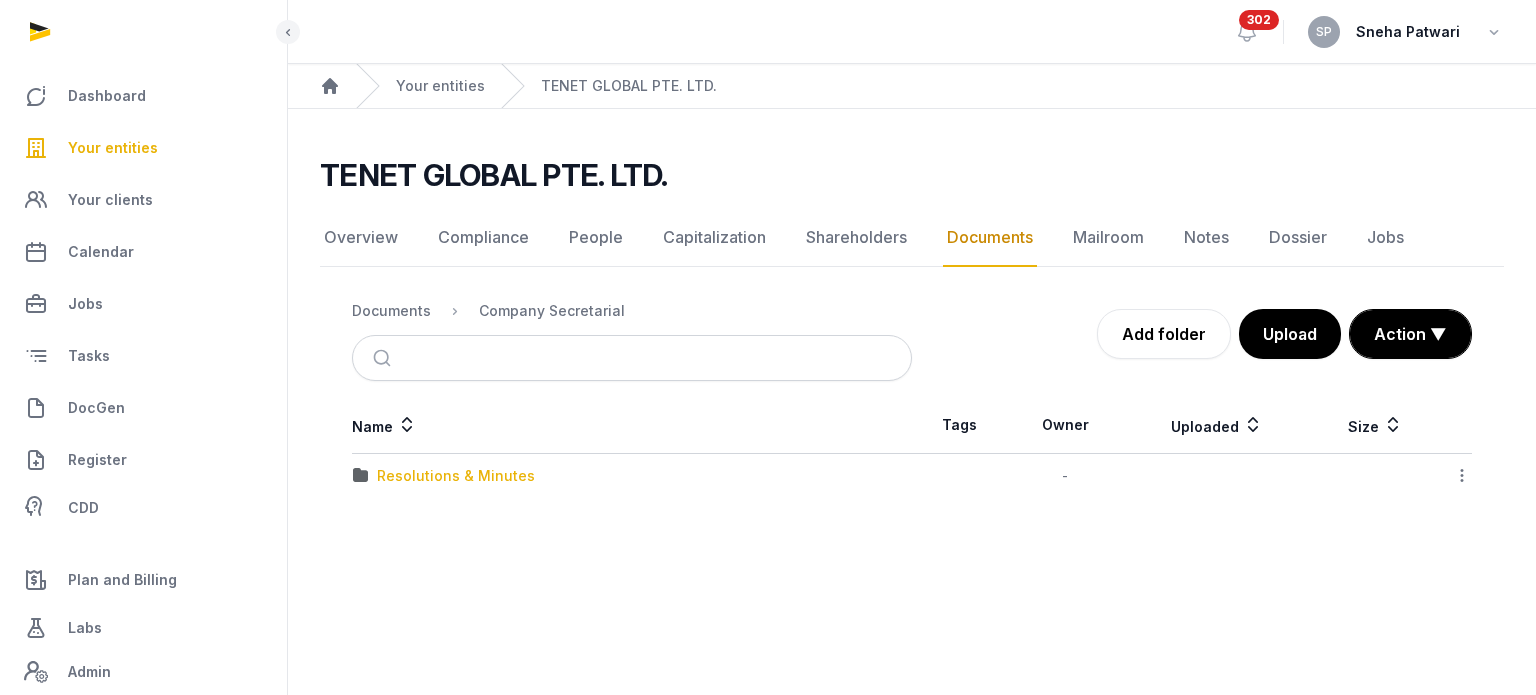 click on "Resolutions & Minutes" at bounding box center (456, 476) 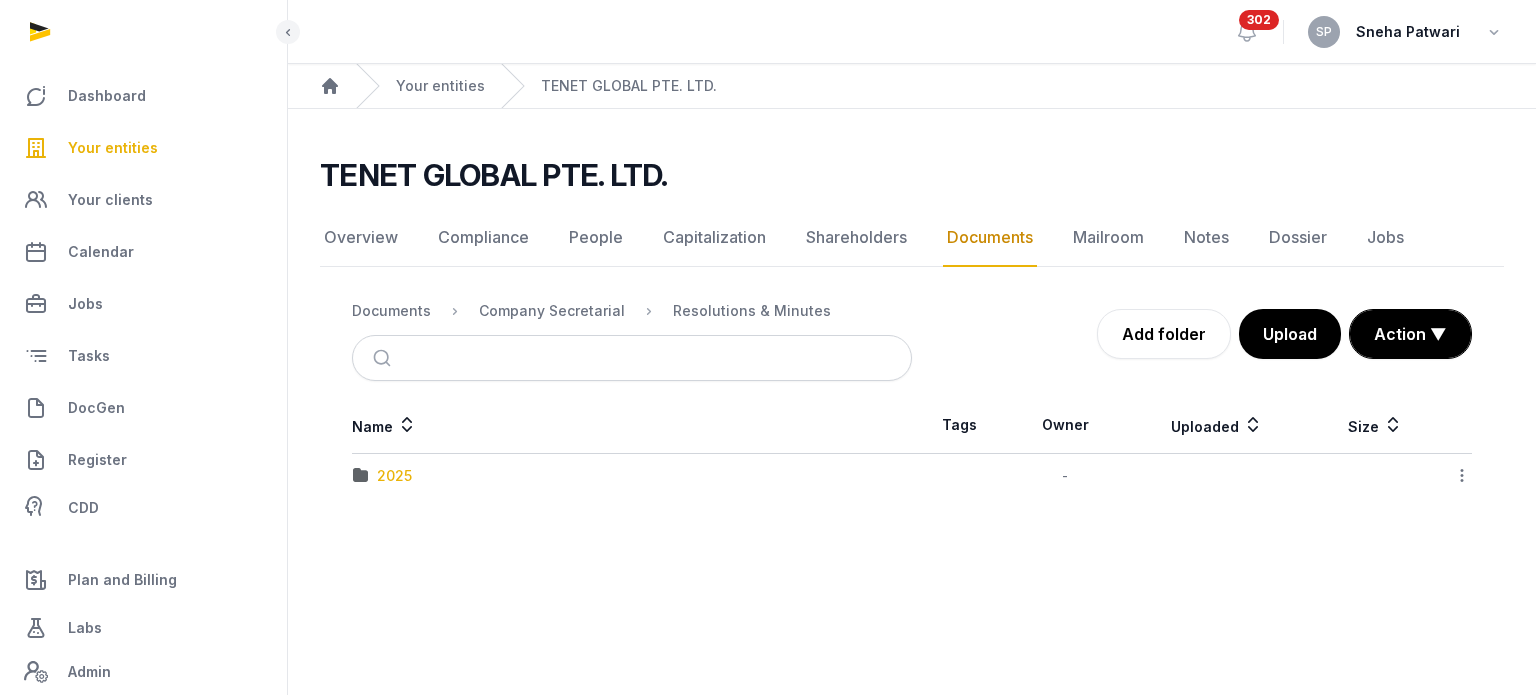 click on "2025" at bounding box center (394, 476) 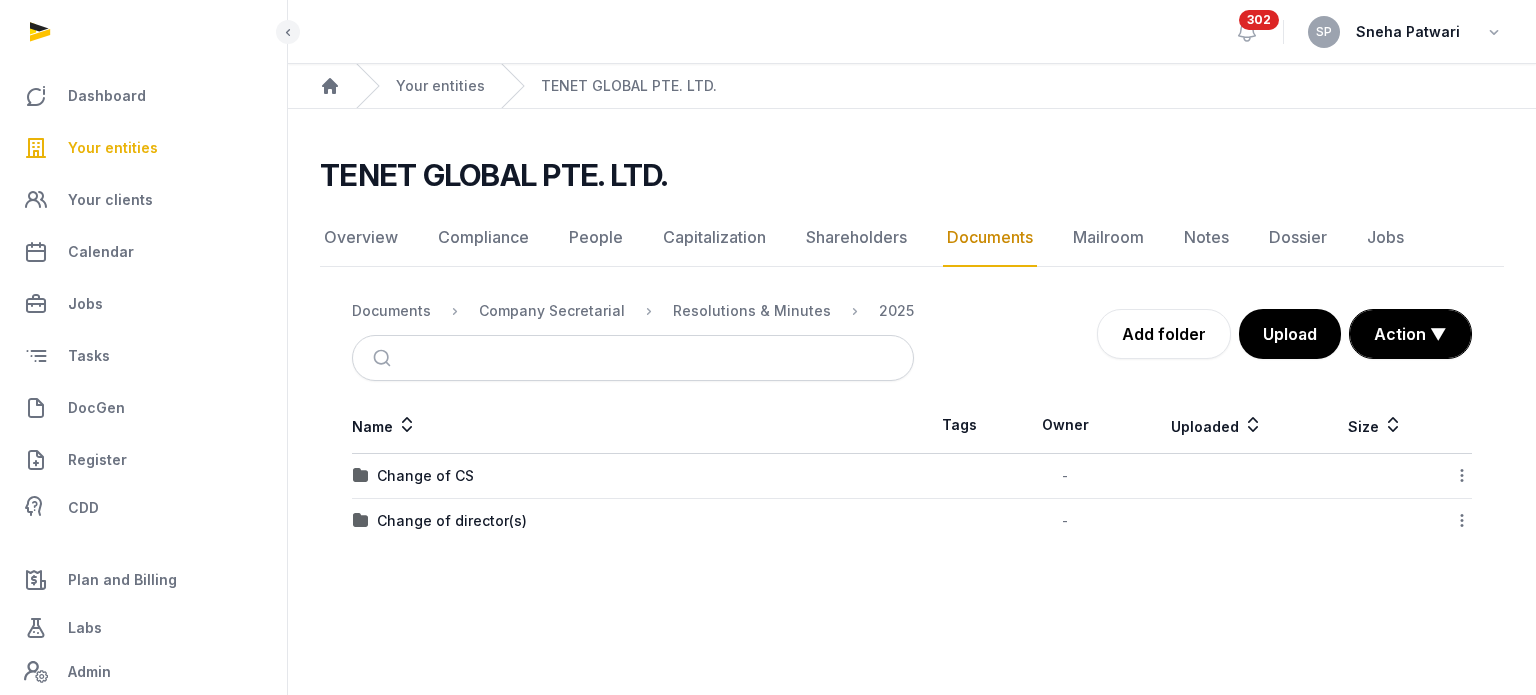 click 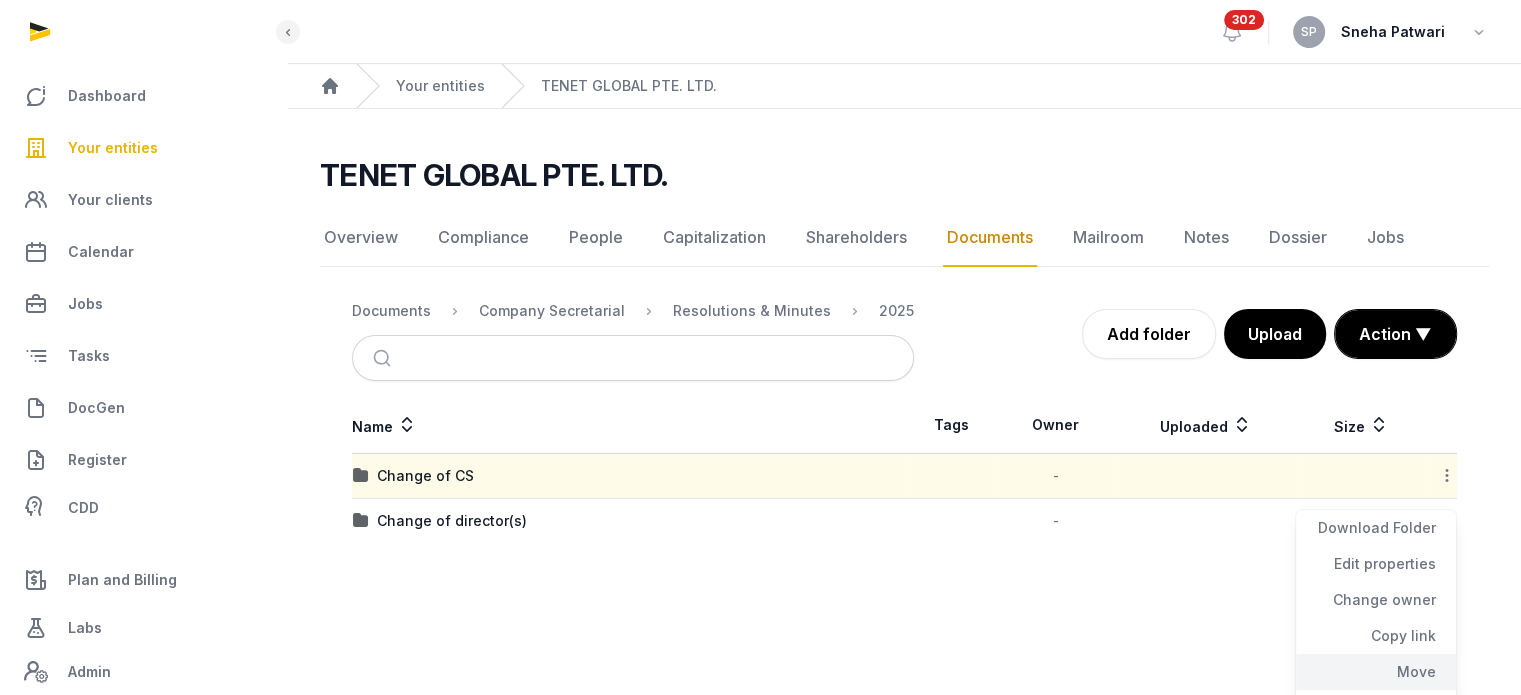 click on "Move" 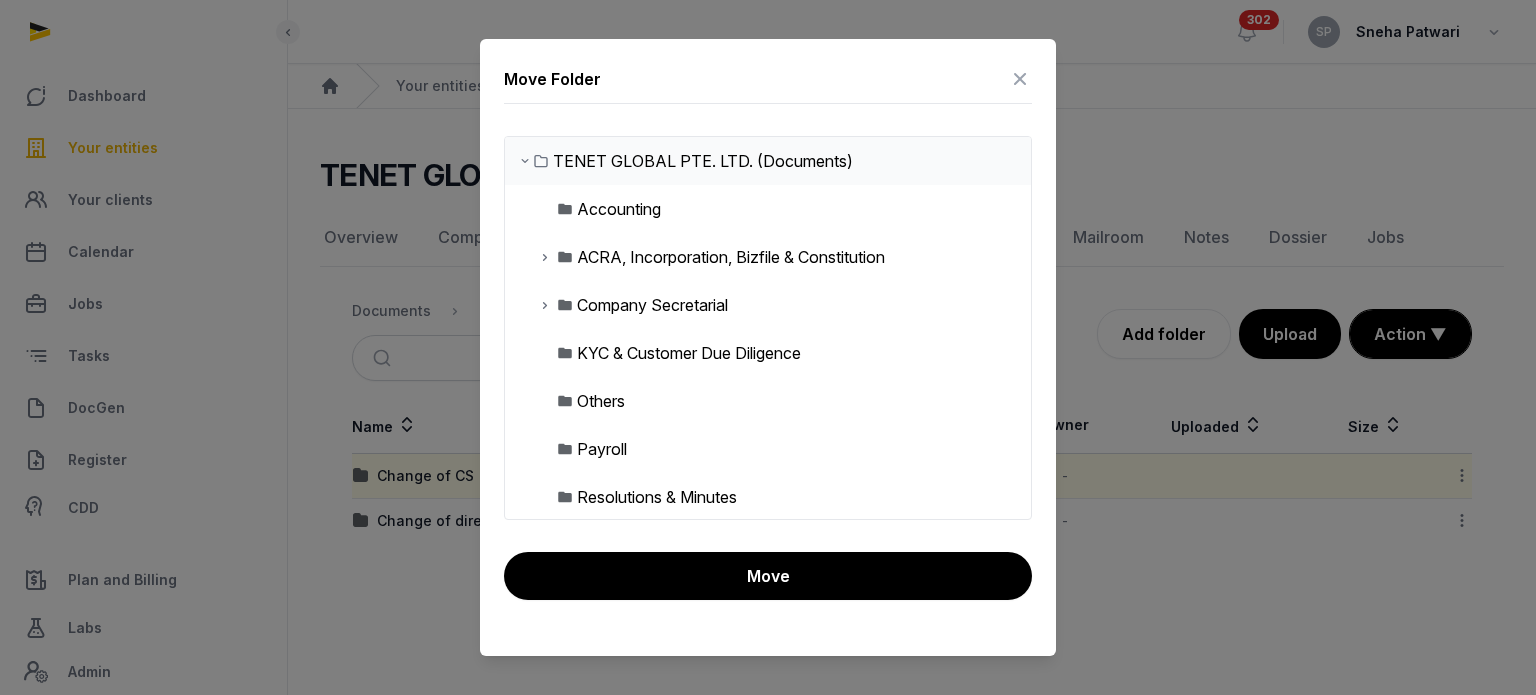 click at bounding box center (565, 257) 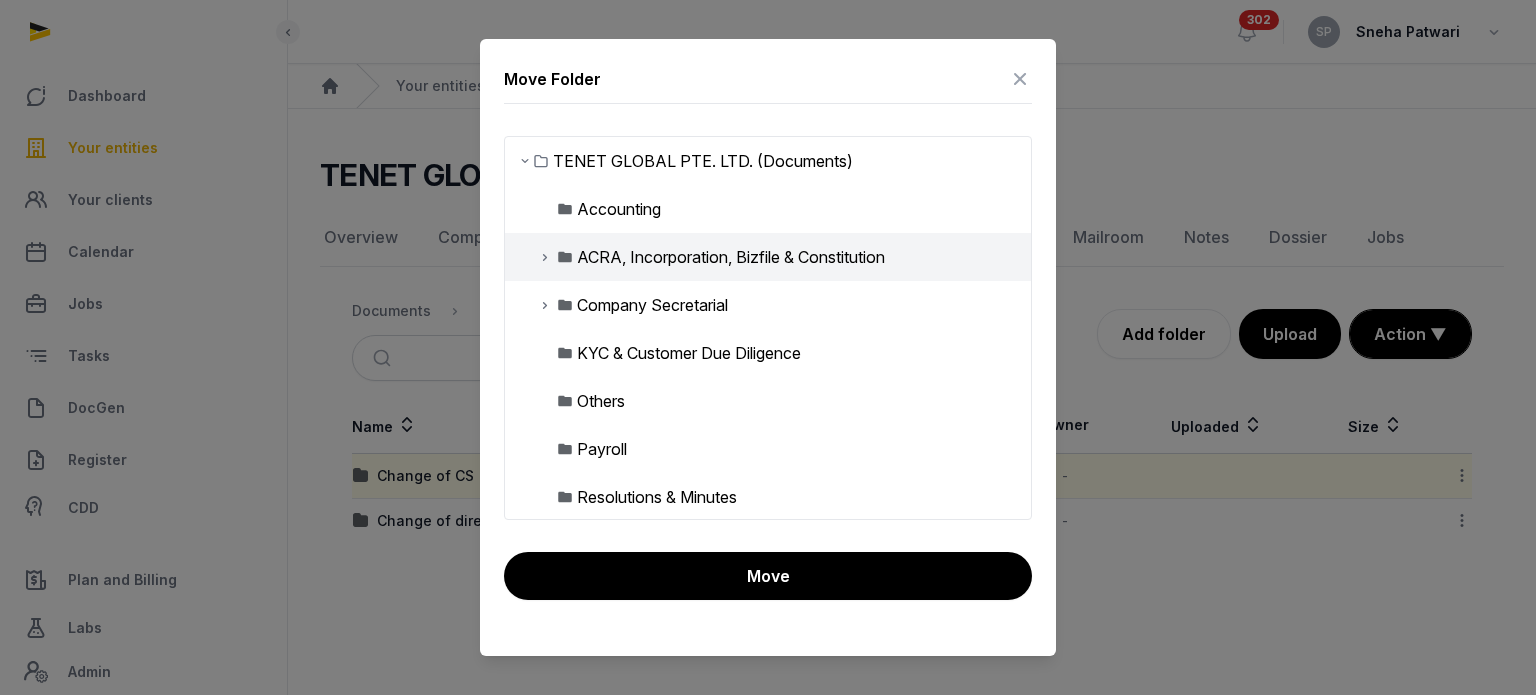 click at bounding box center [545, 257] 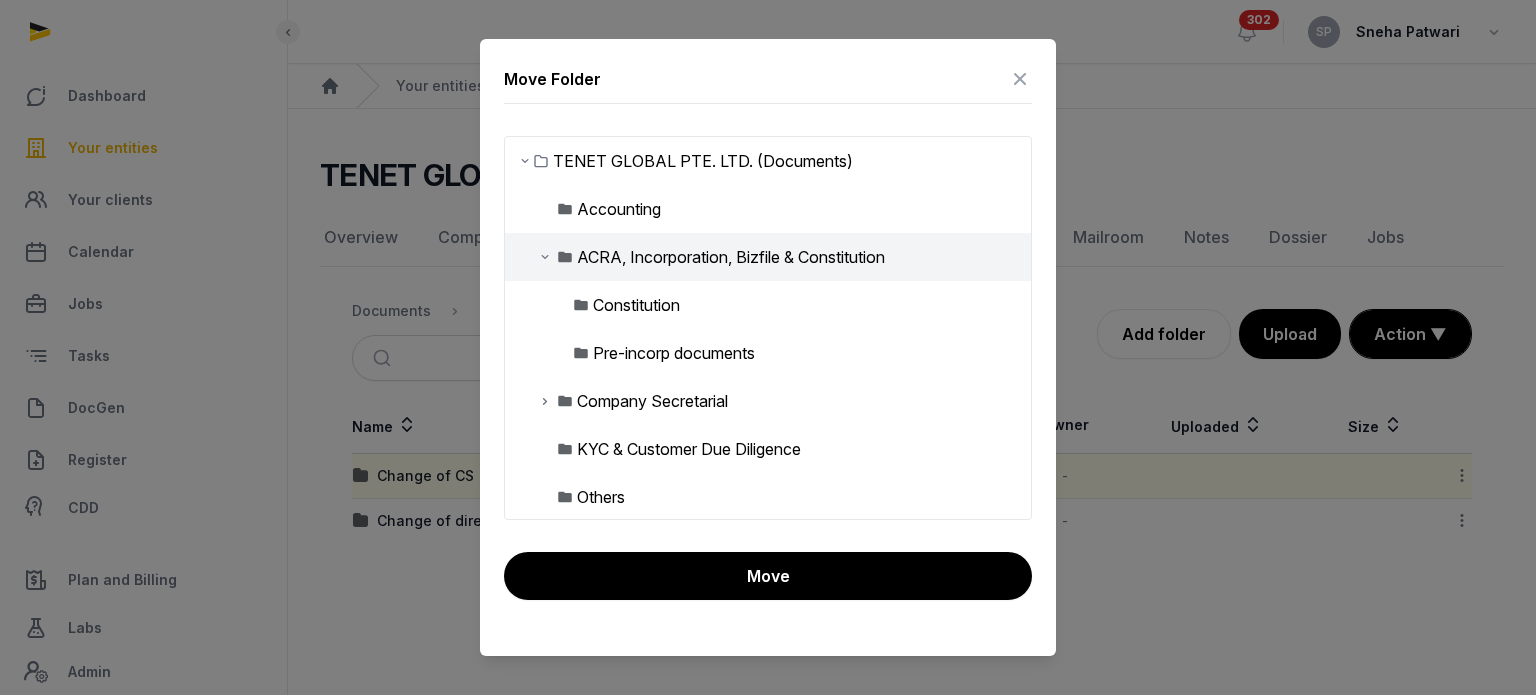 click at bounding box center [581, 353] 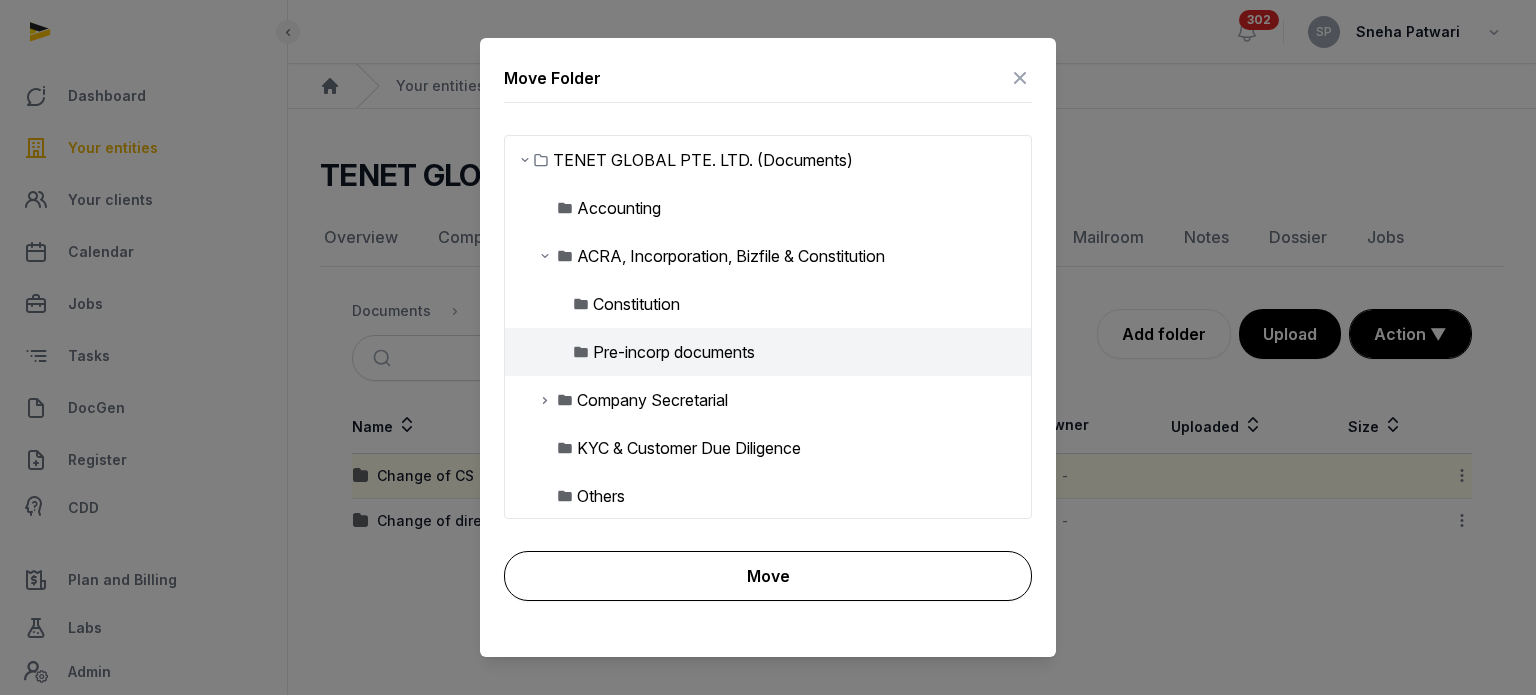 click on "Move" at bounding box center [768, 576] 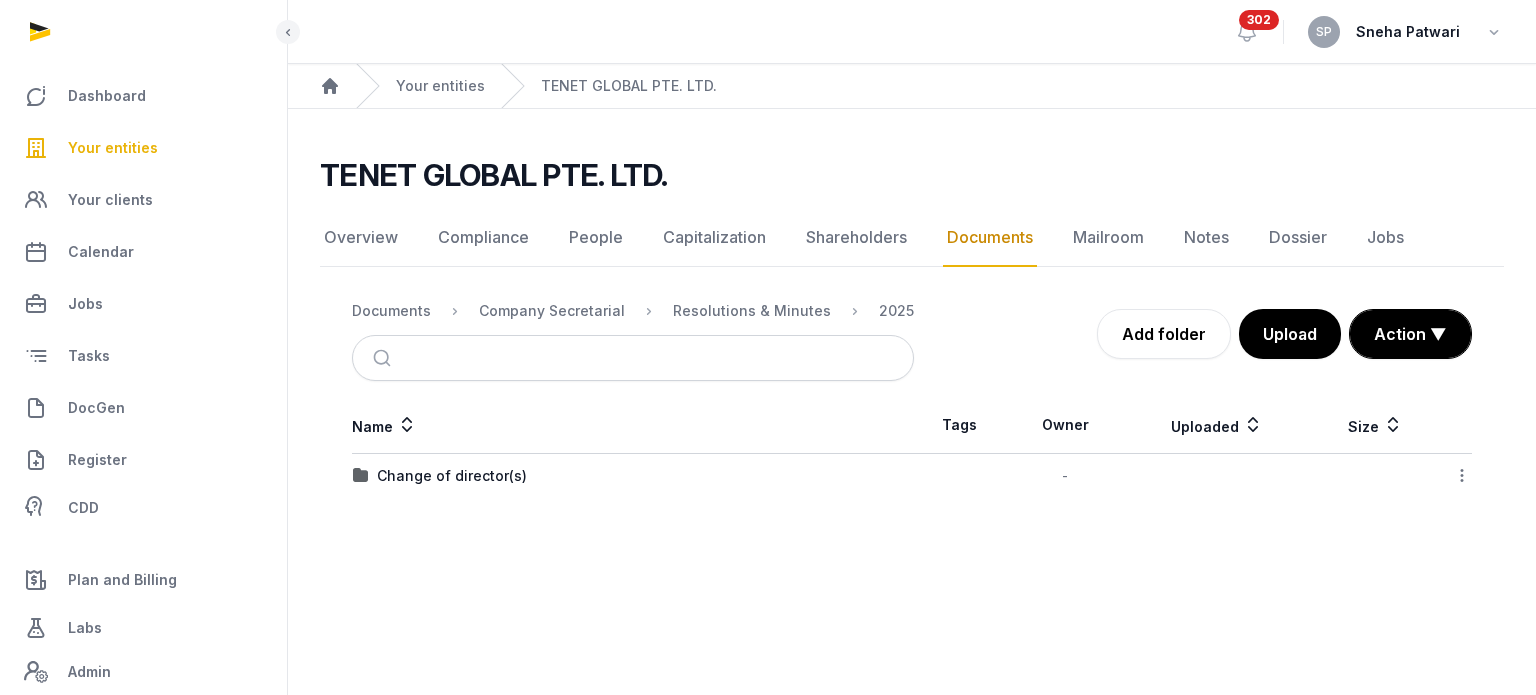 click on "Name  Tags Owner  Uploaded   Size  Change of director(s) -  Download Folder   Edit properties   Change owner   Copy link   Move   Copy & Move   Delete" at bounding box center [912, 447] 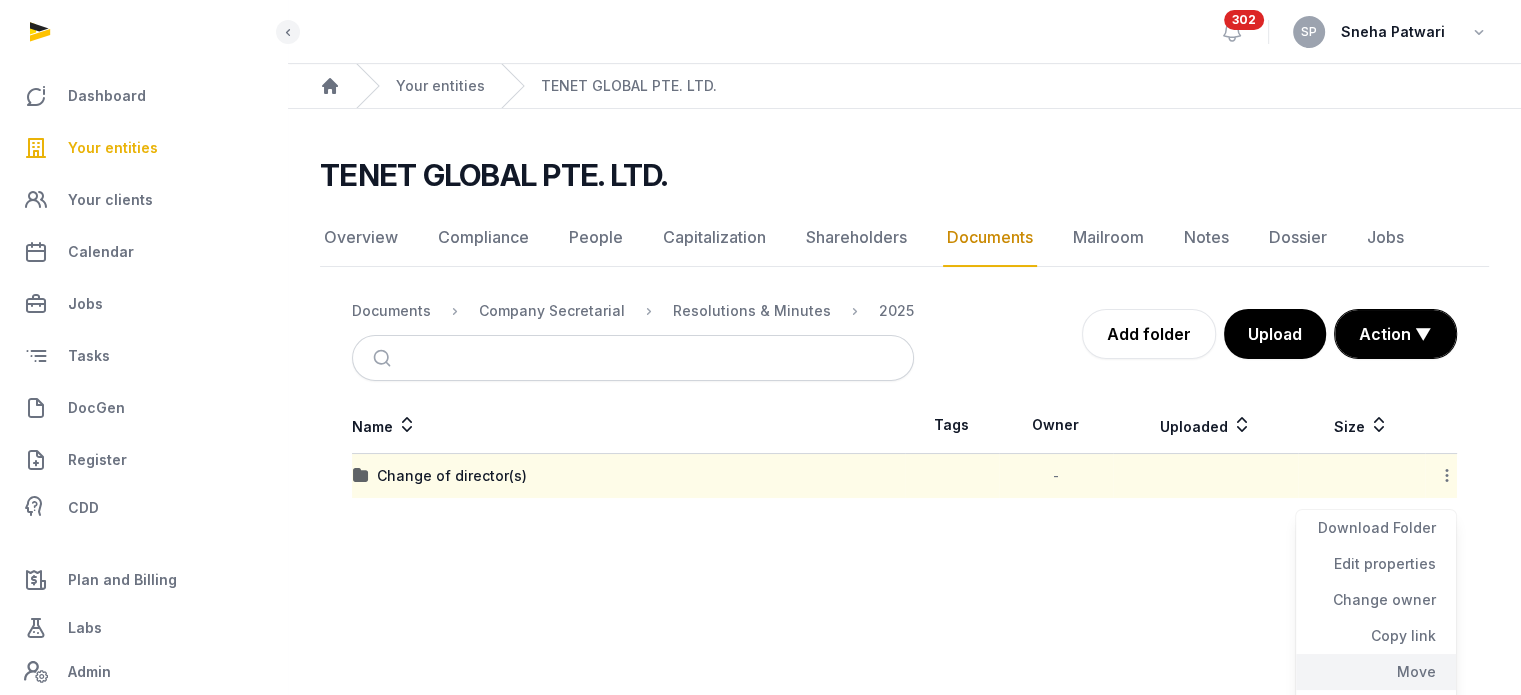 click on "Move" 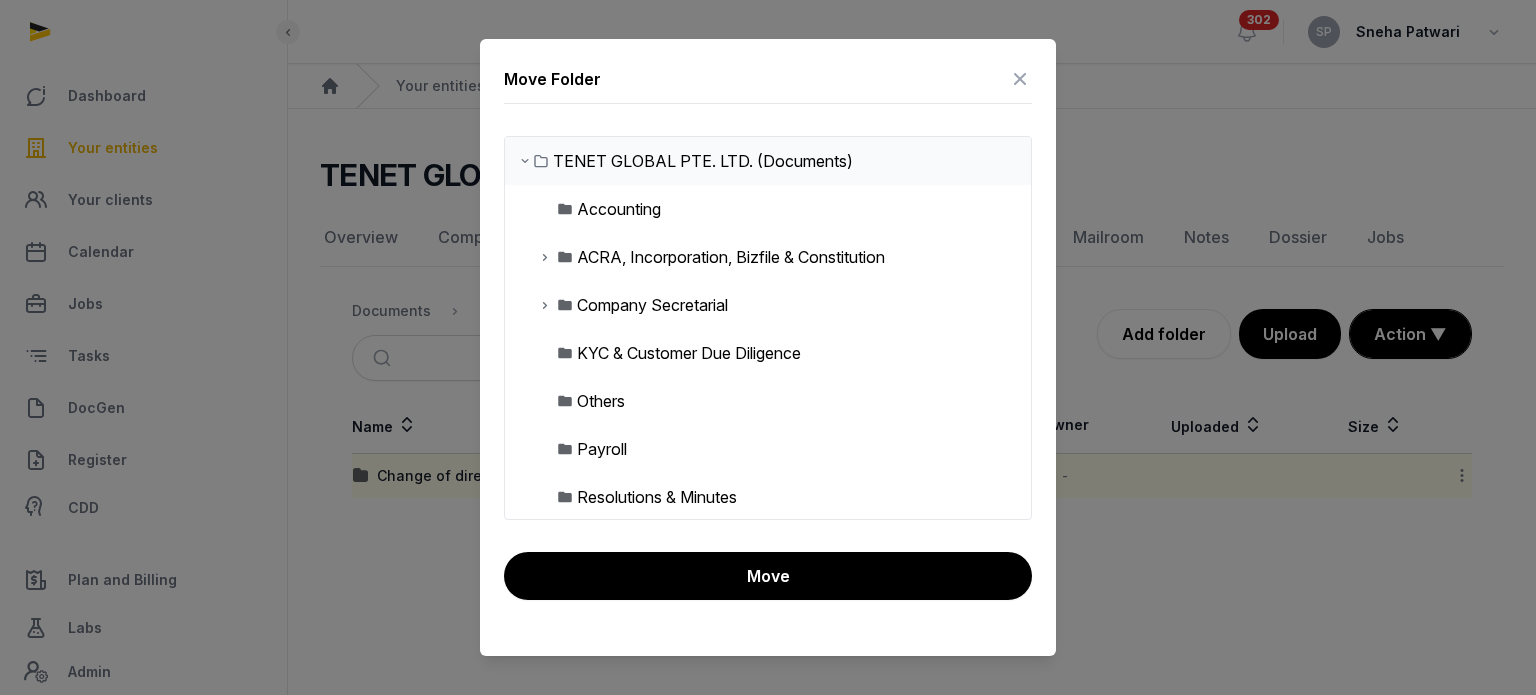 click at bounding box center [545, 305] 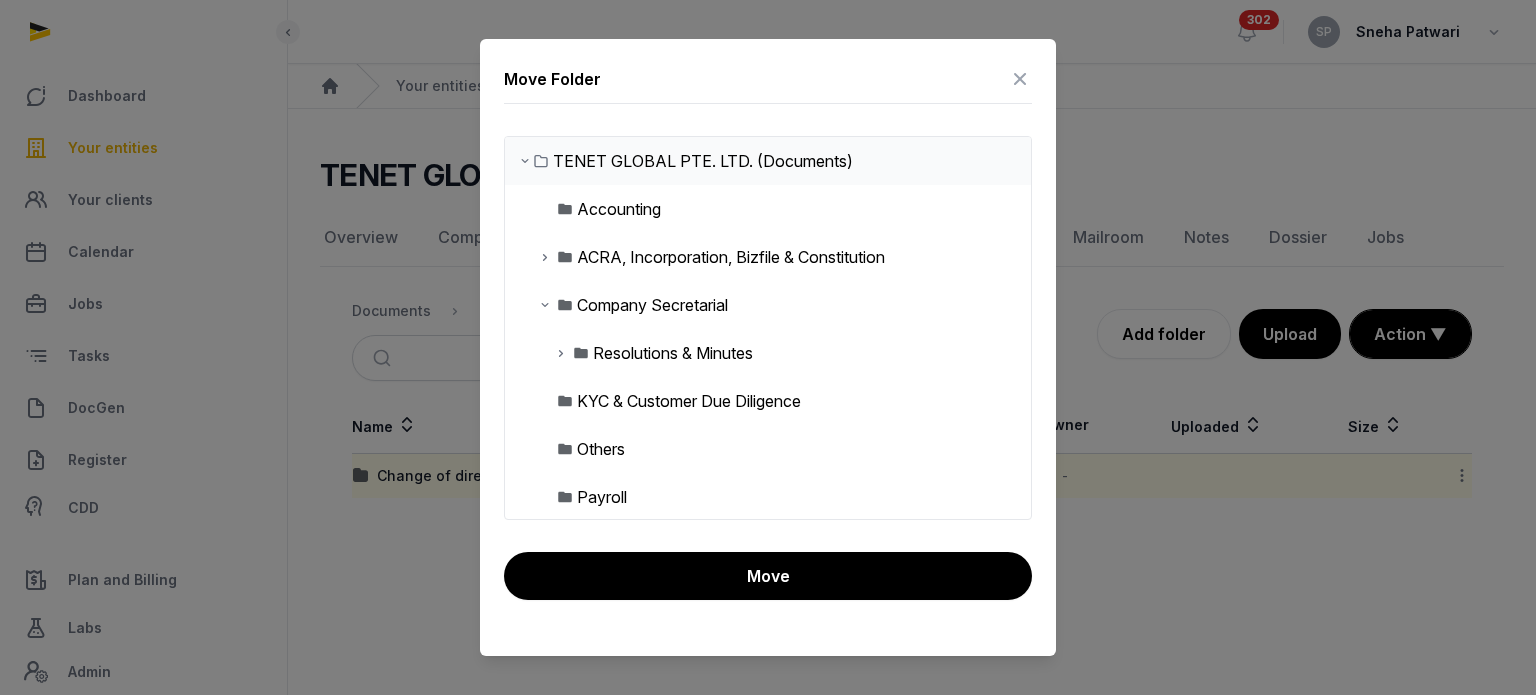 click at bounding box center [545, 257] 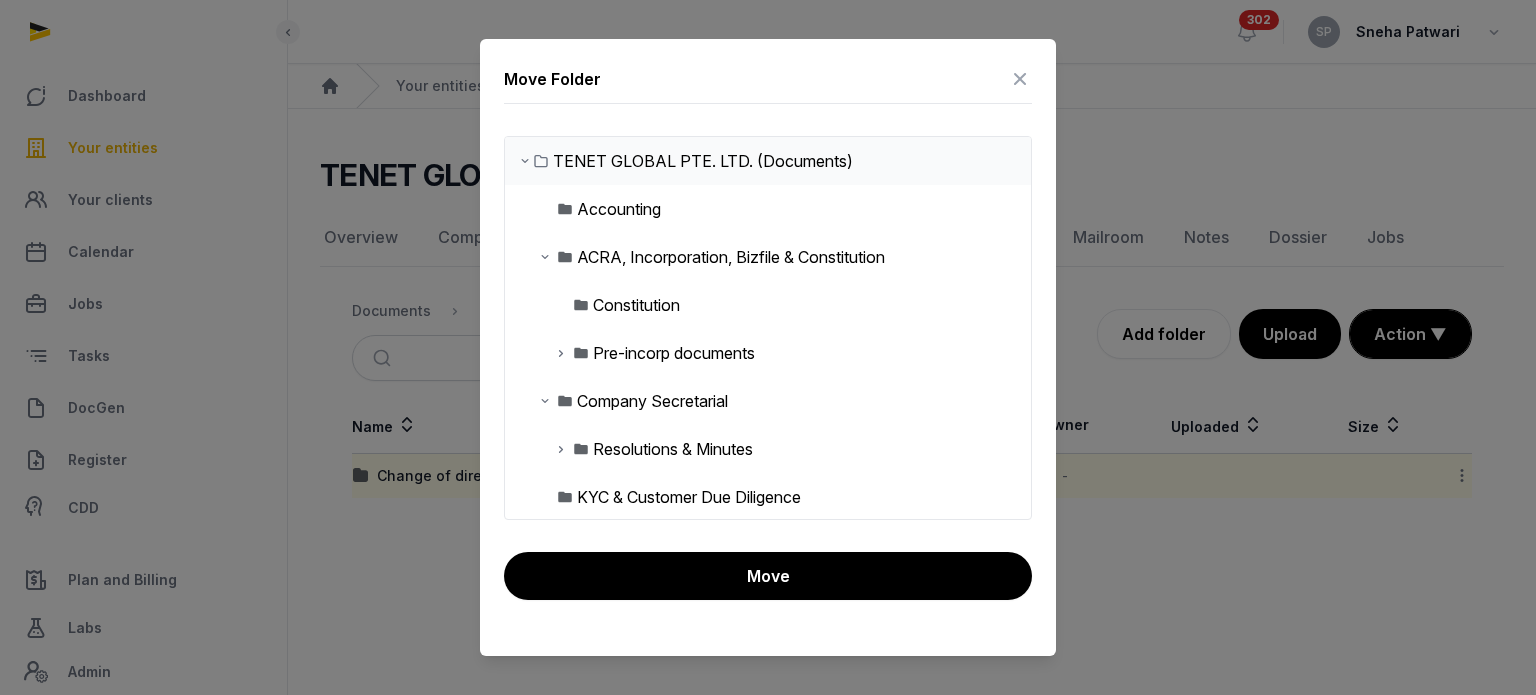 click on "Pre-incorp documents" at bounding box center (662, 353) 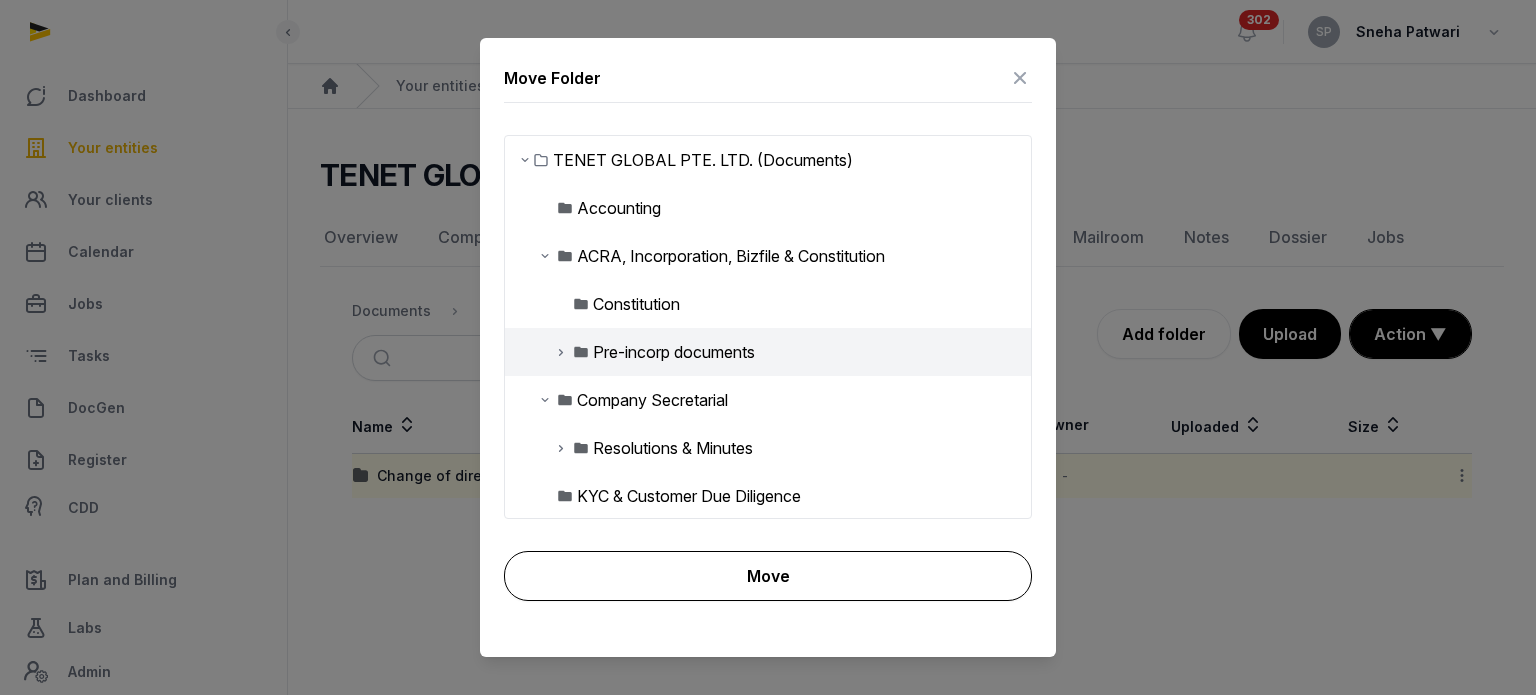 click on "Move" at bounding box center (768, 576) 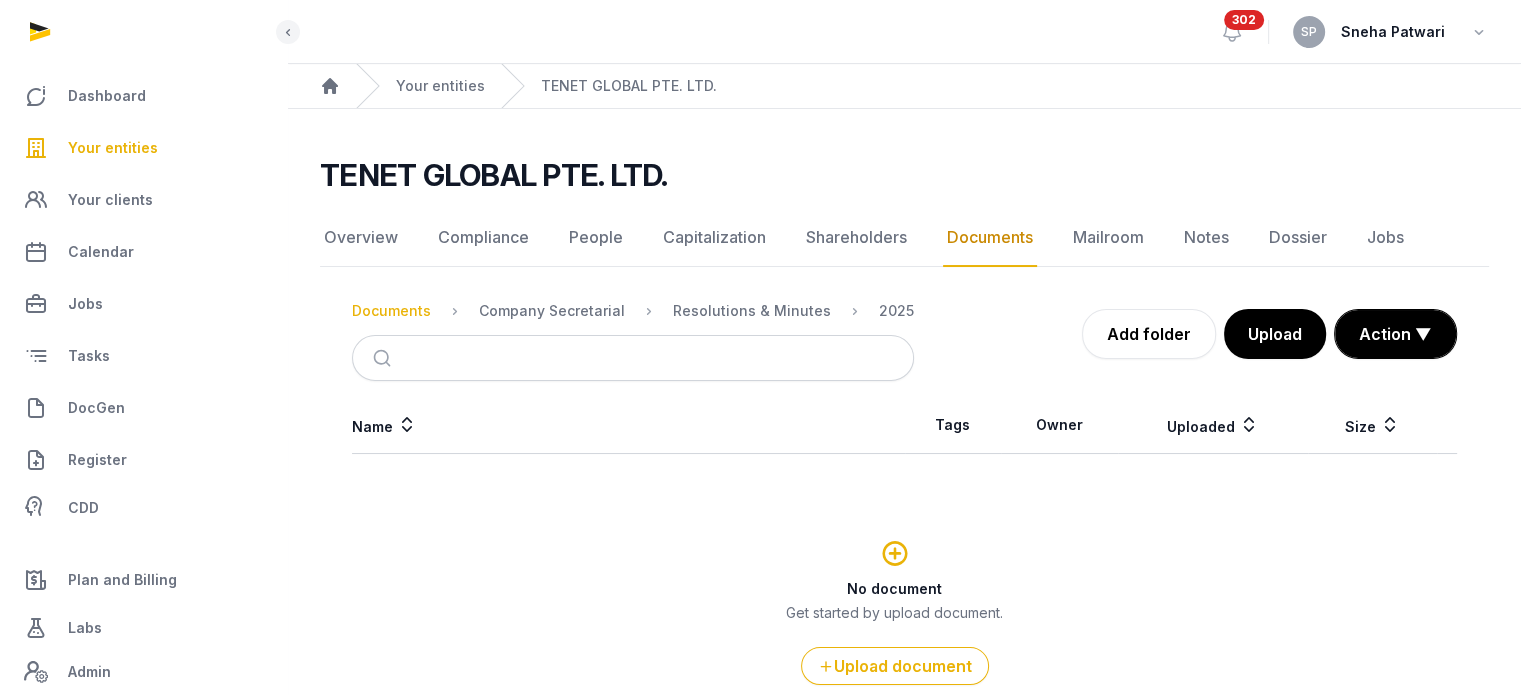 click on "Documents" at bounding box center (391, 311) 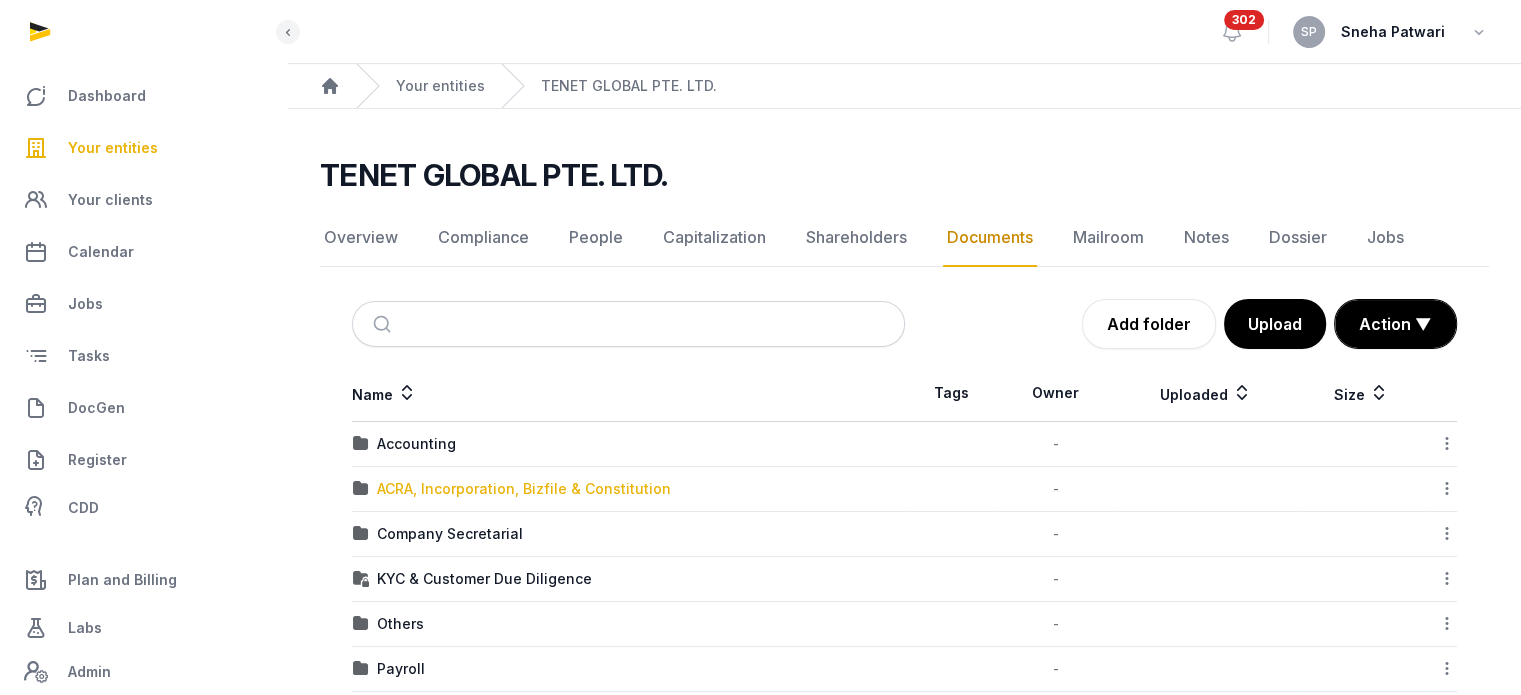 click on "ACRA, Incorporation, Bizfile & Constitution" at bounding box center [524, 489] 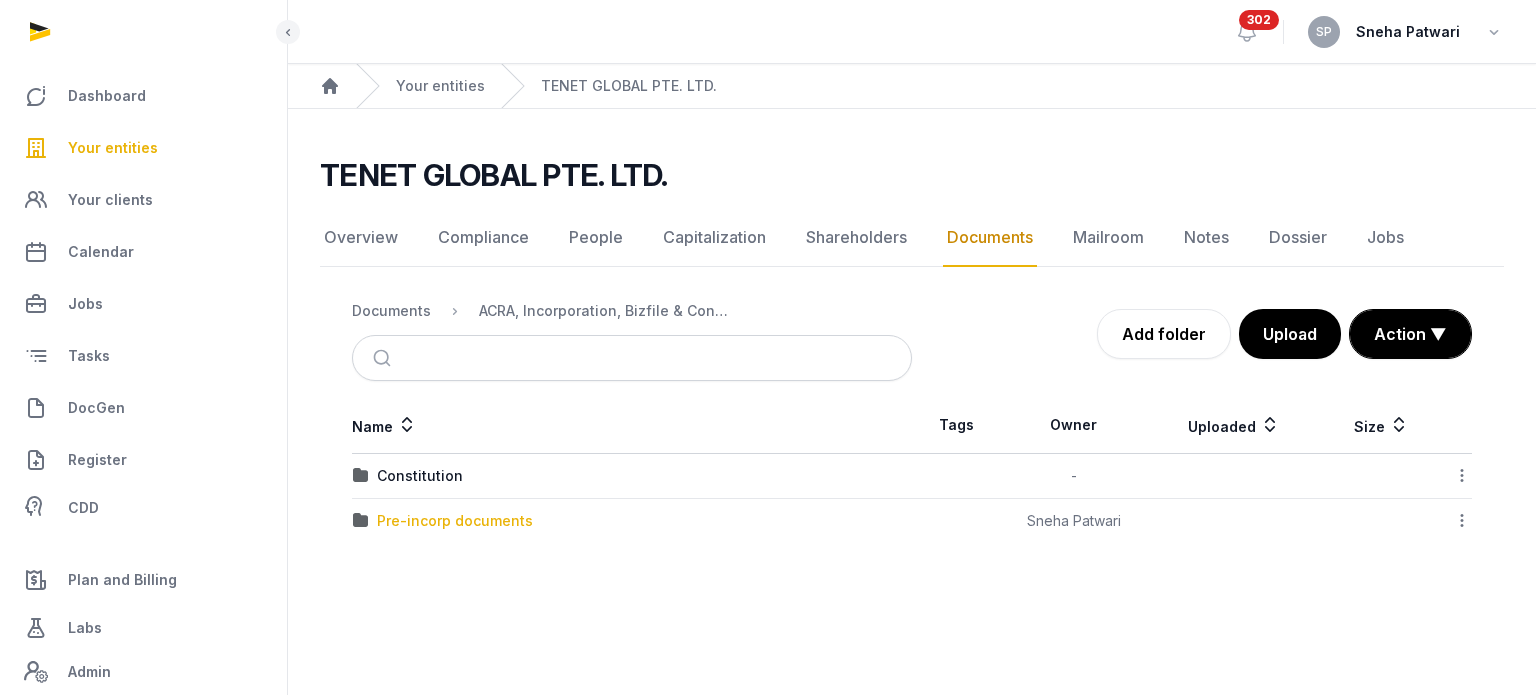 click on "Pre-incorp documents" at bounding box center [455, 521] 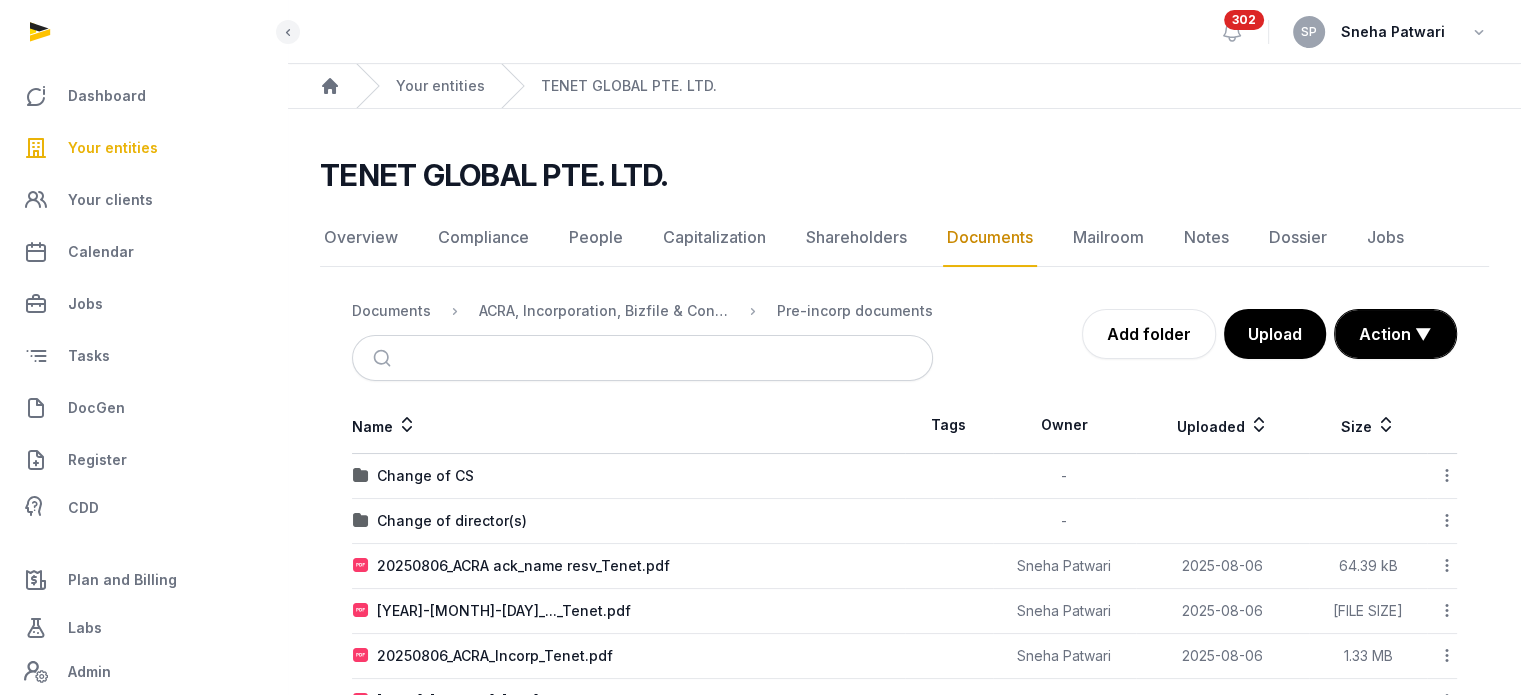 click 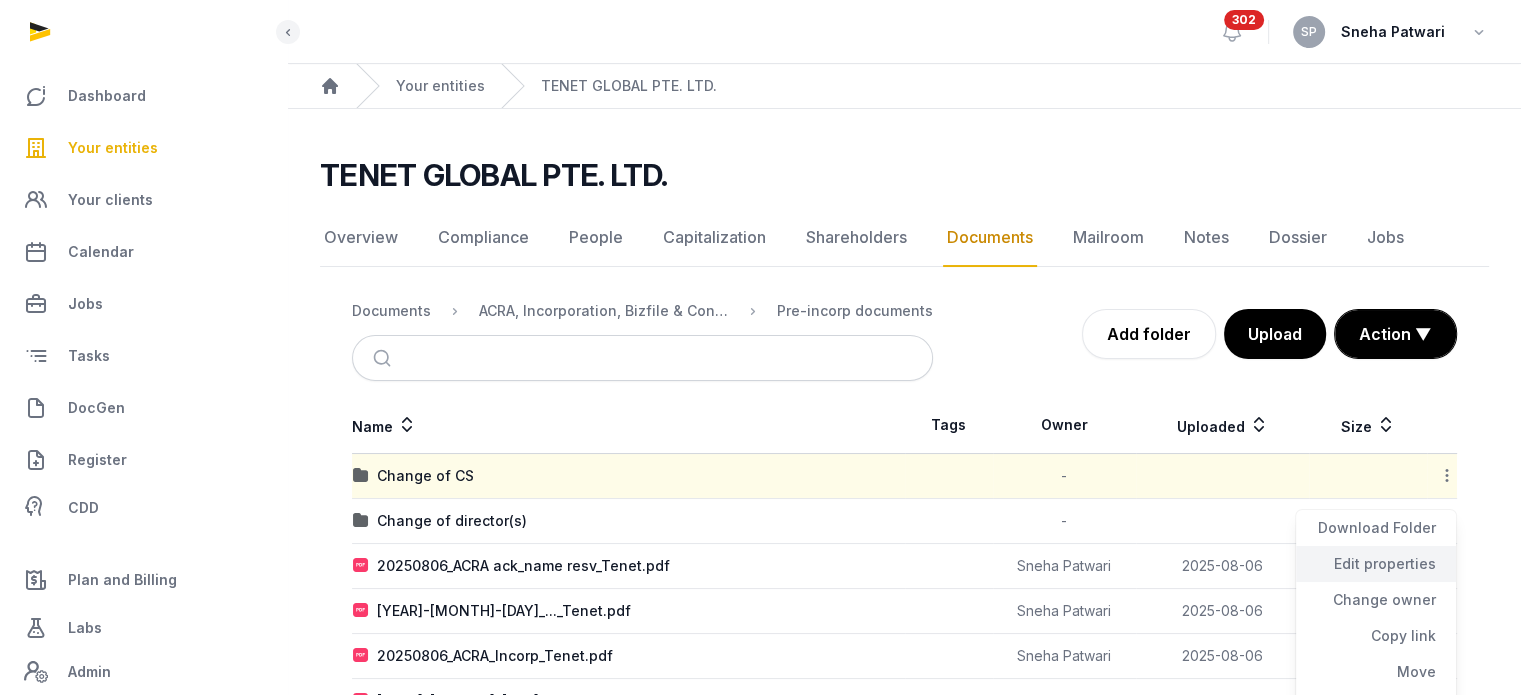 click on "Edit properties" 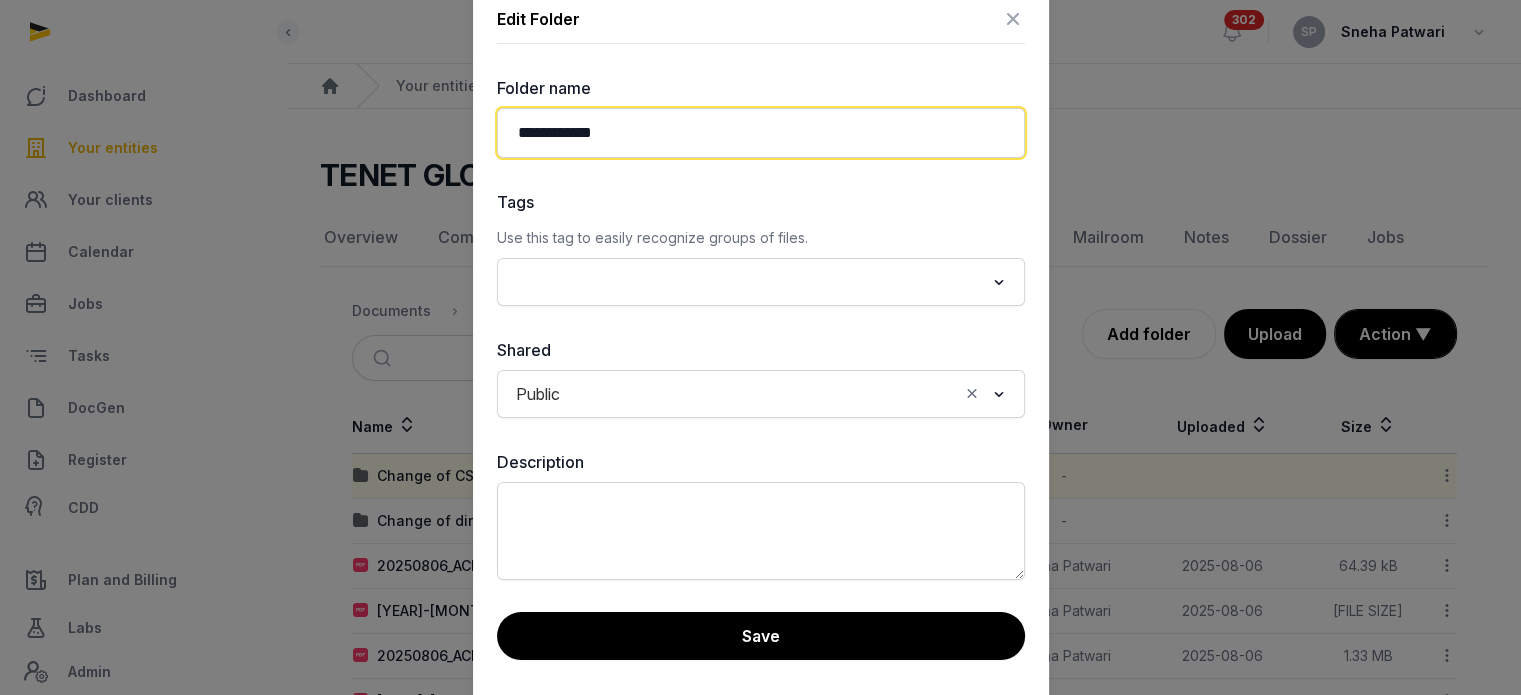 click on "**********" 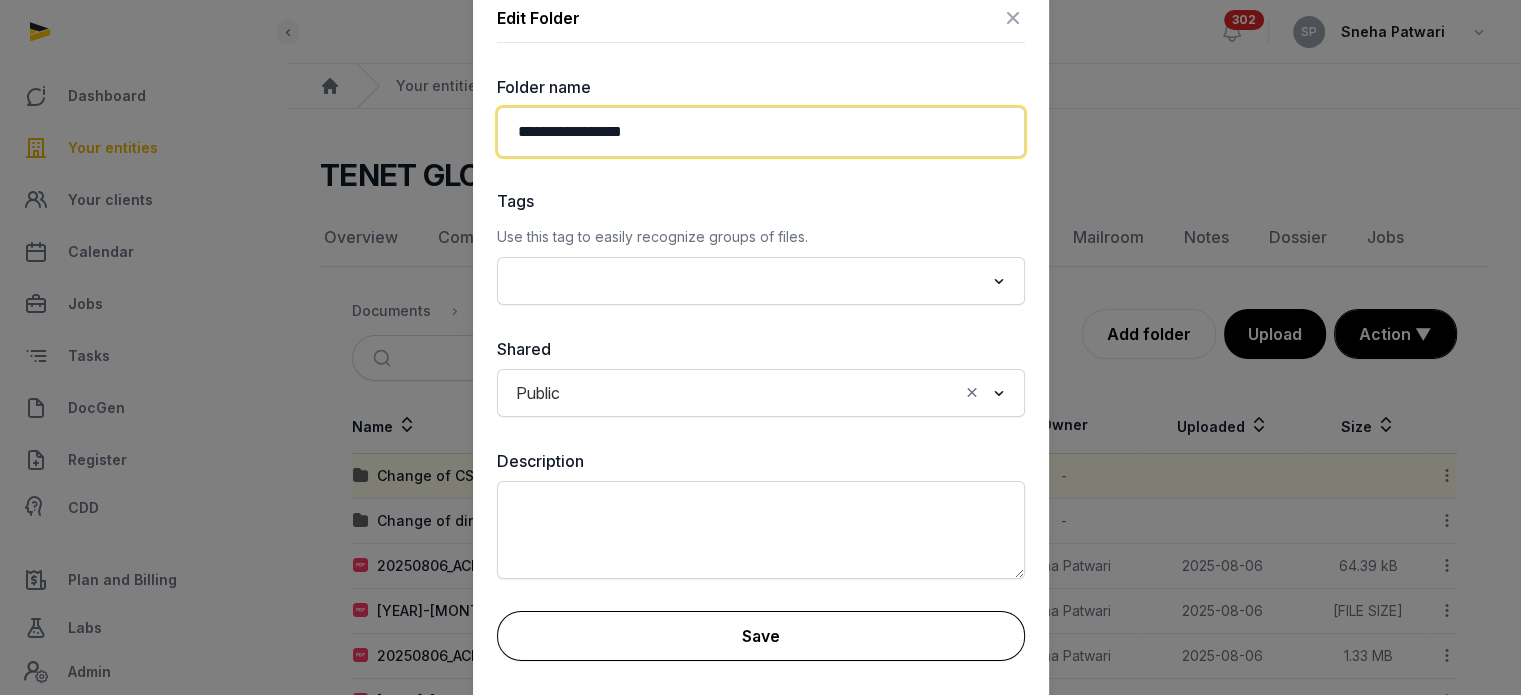 type on "**********" 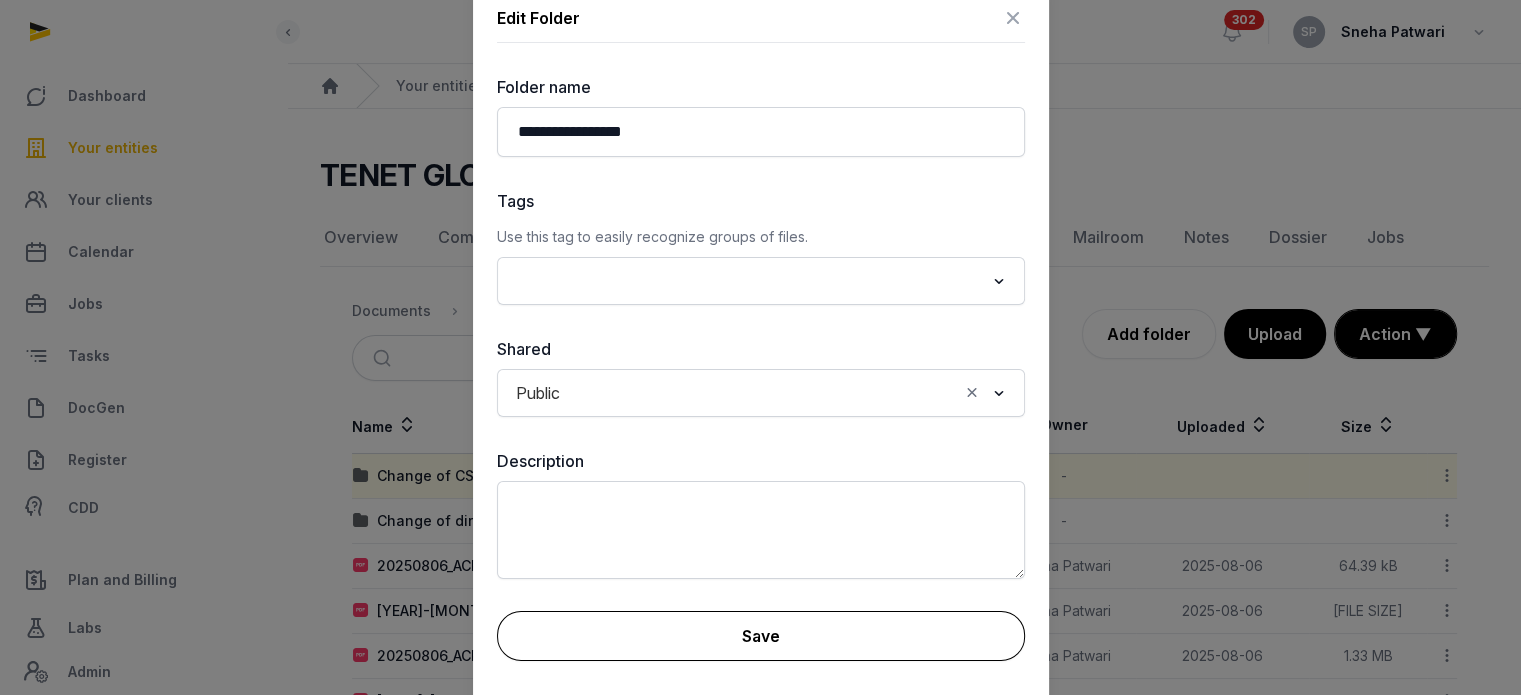 click on "Save" at bounding box center (761, 636) 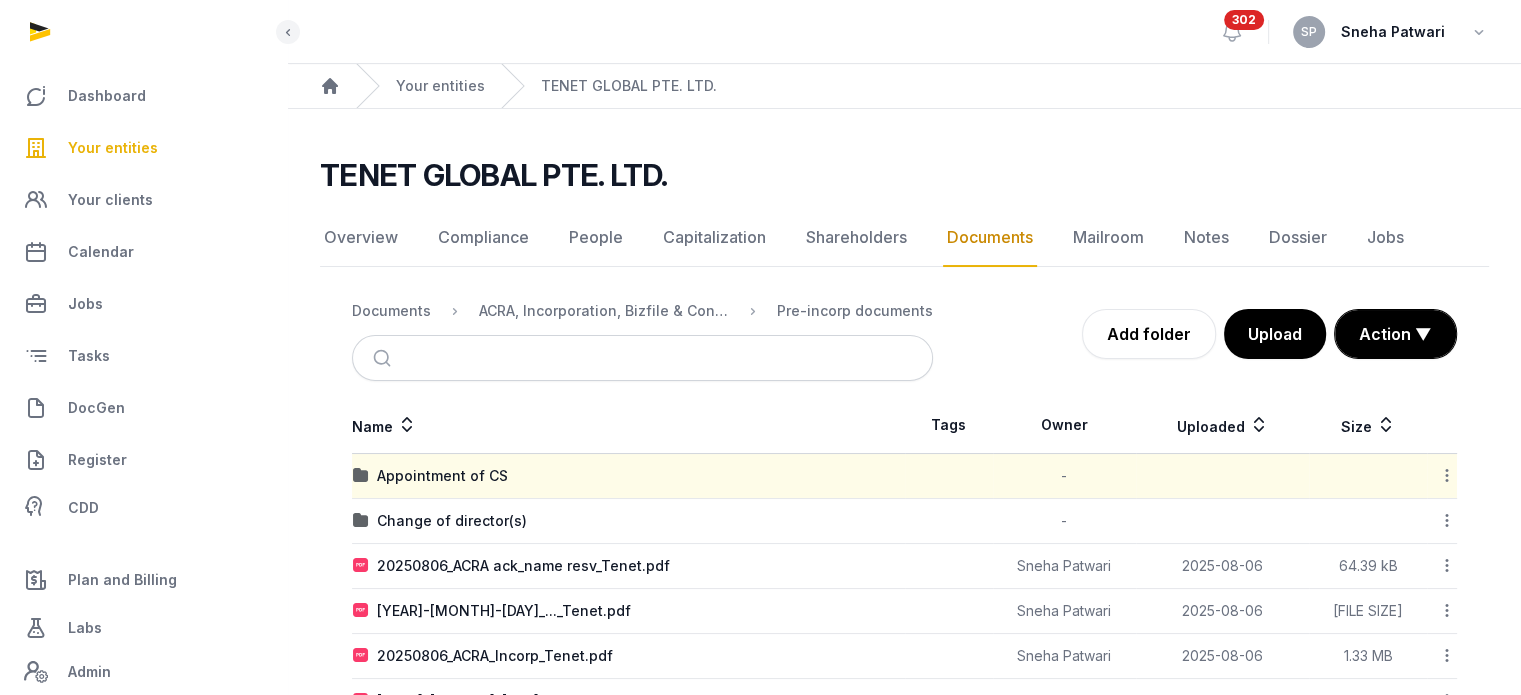 click 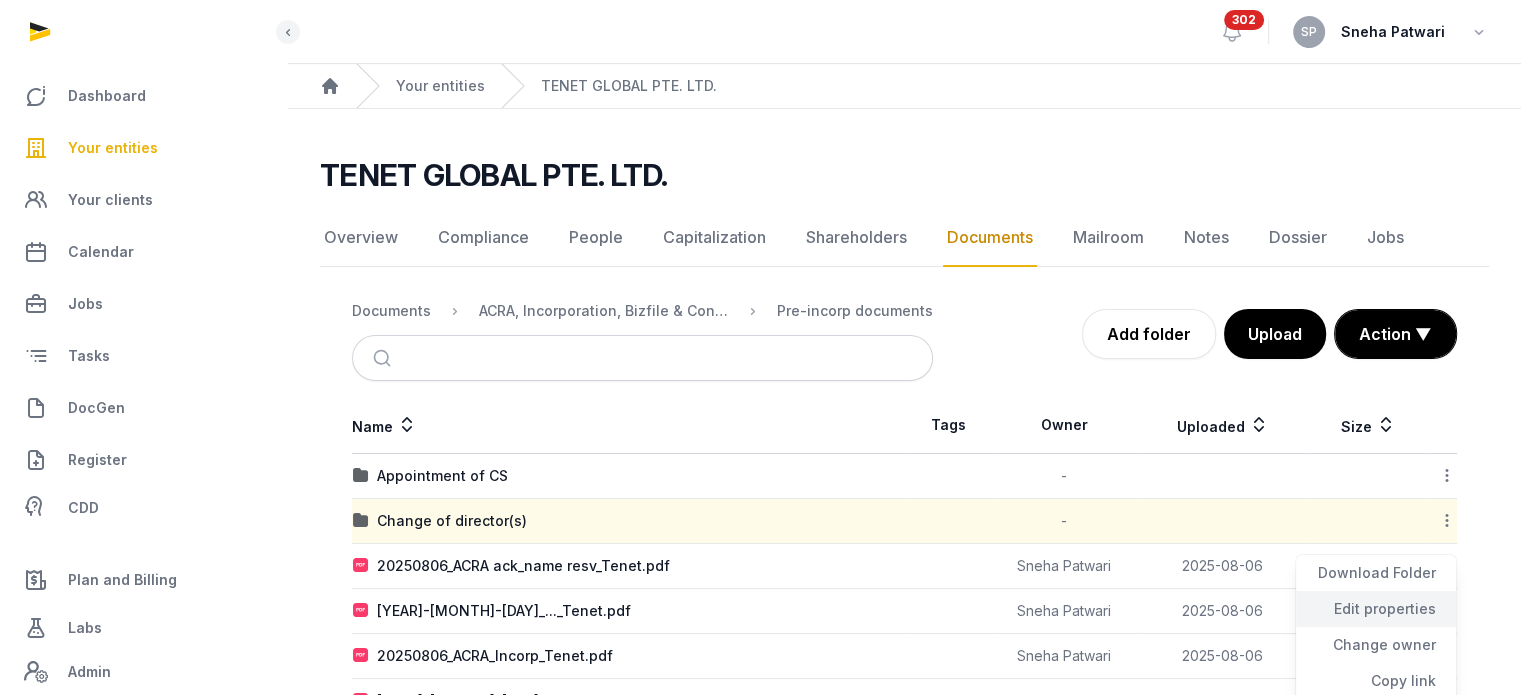 click on "Edit properties" 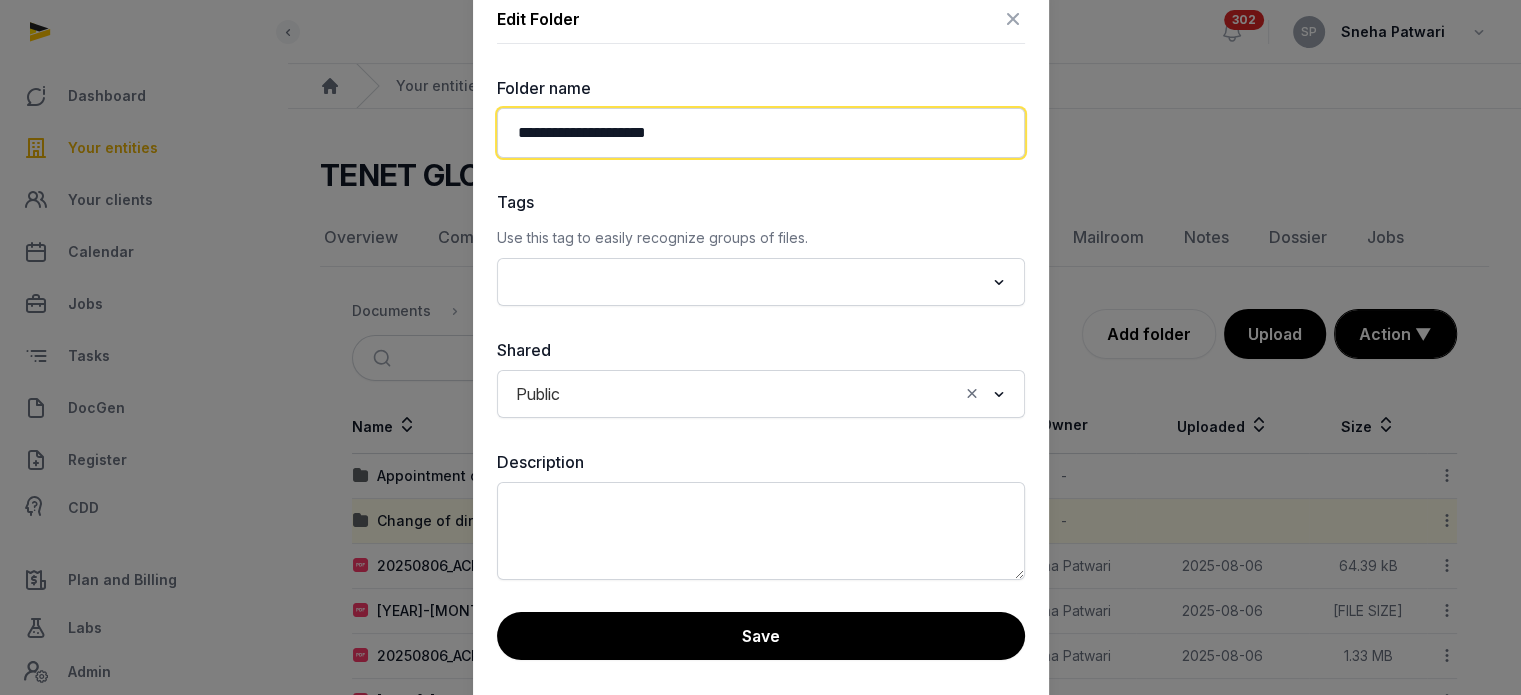 click on "**********" 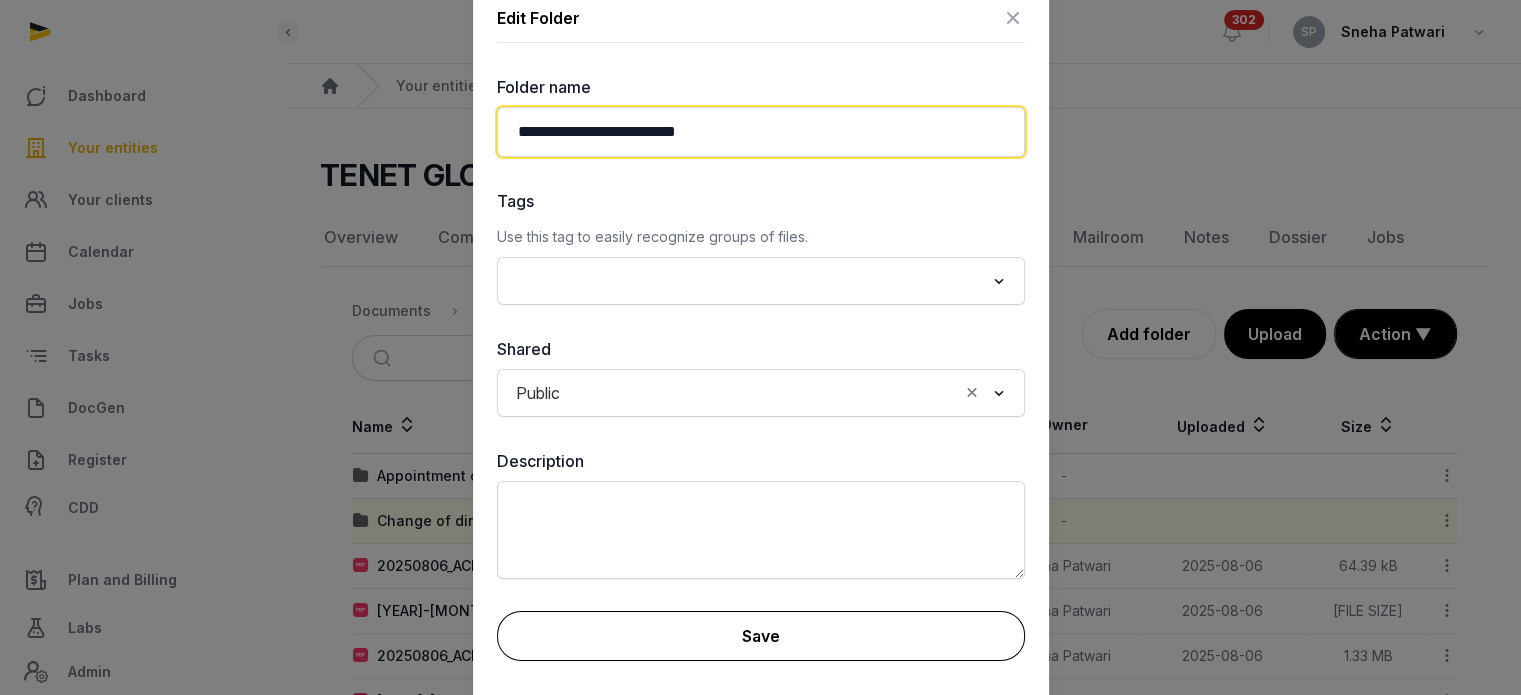 type on "**********" 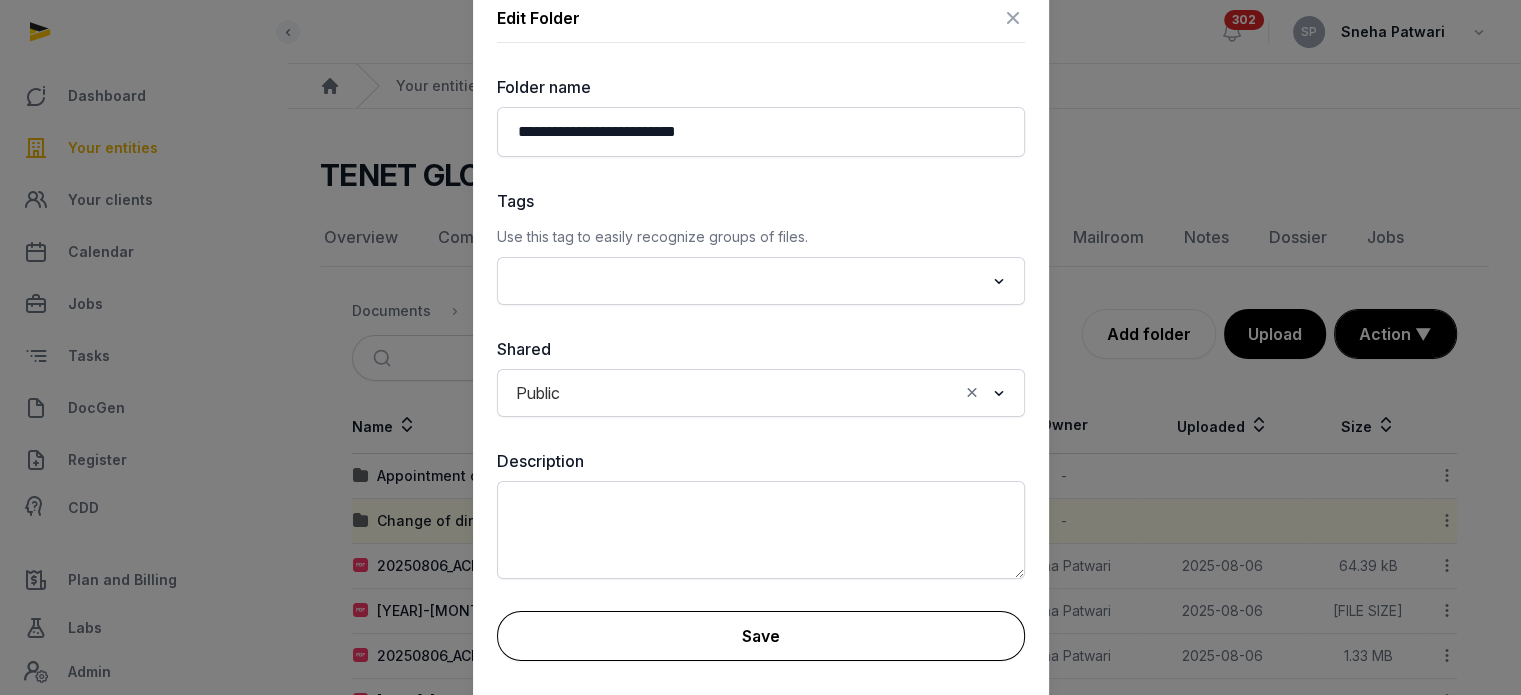 click on "Save" at bounding box center (761, 636) 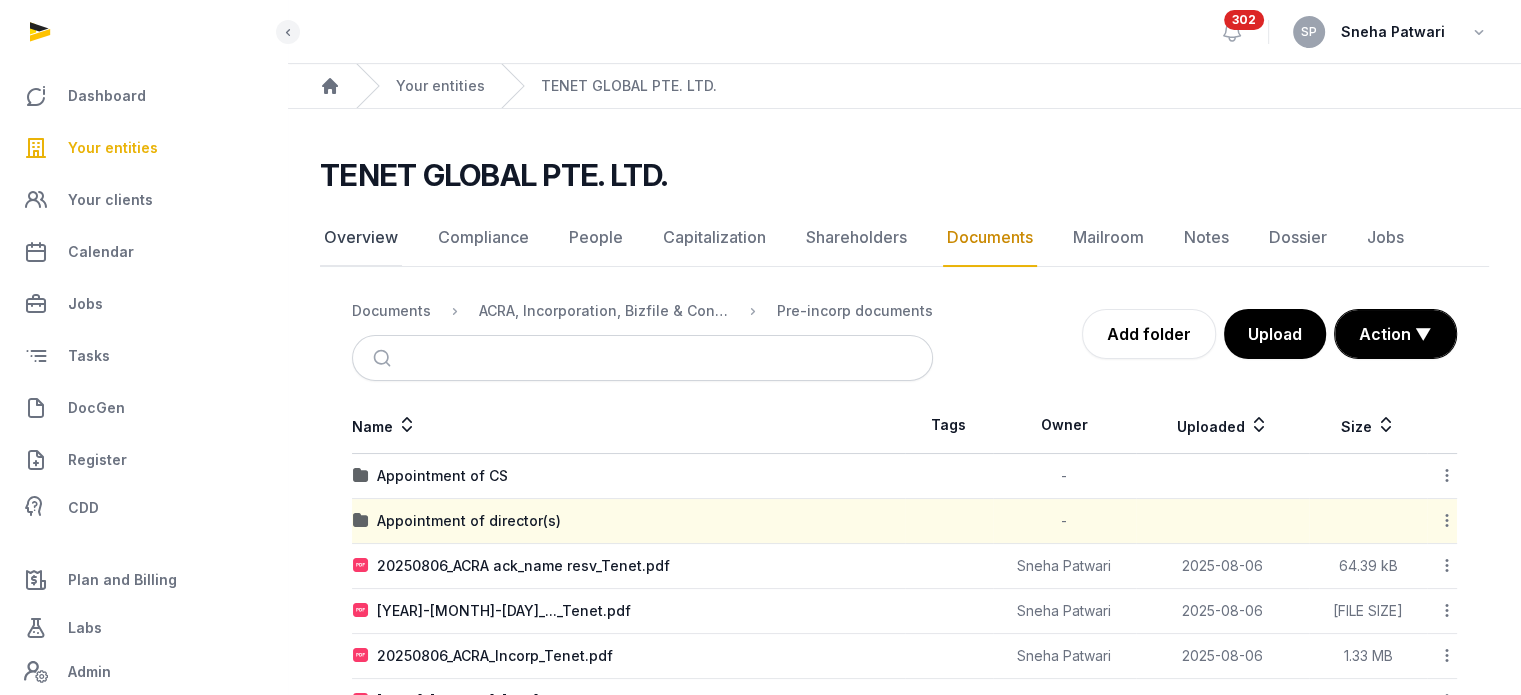 click on "Overview" 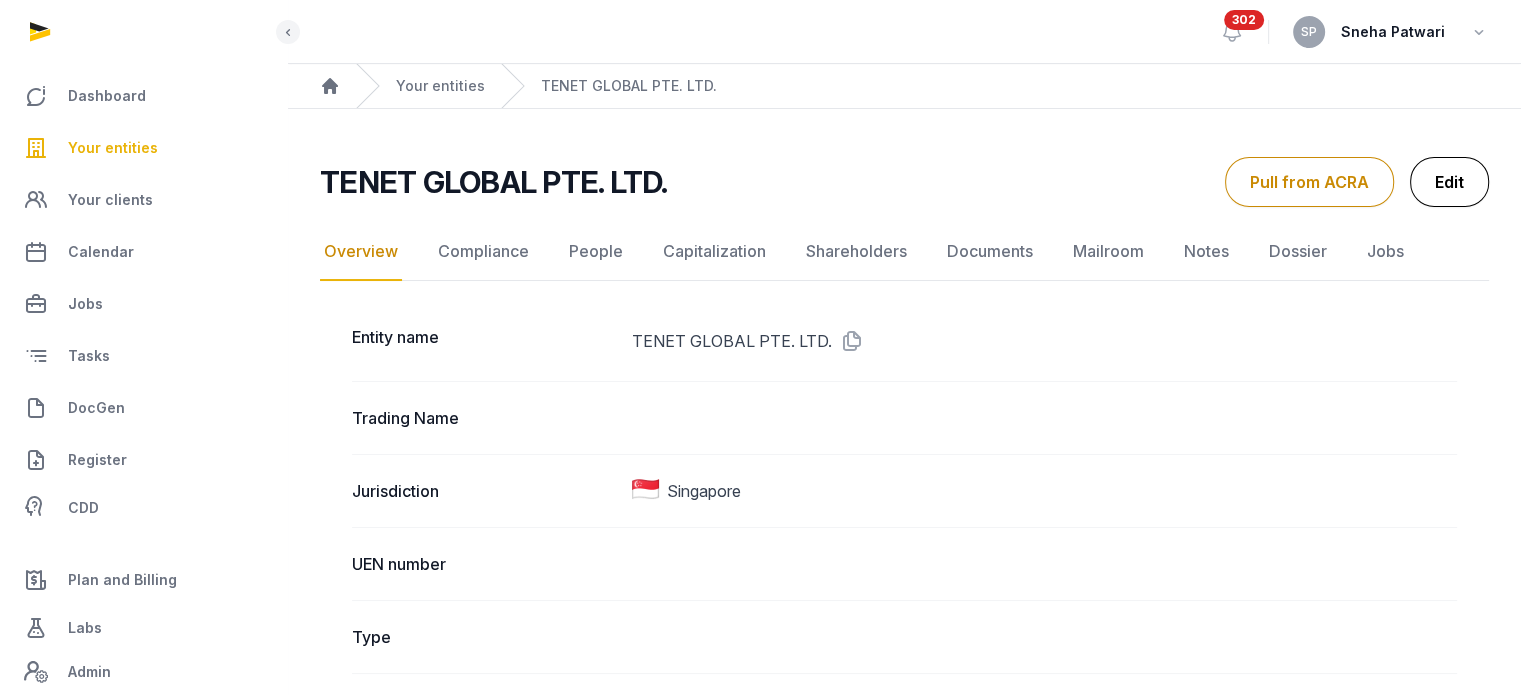 click on "Edit" at bounding box center (1449, 182) 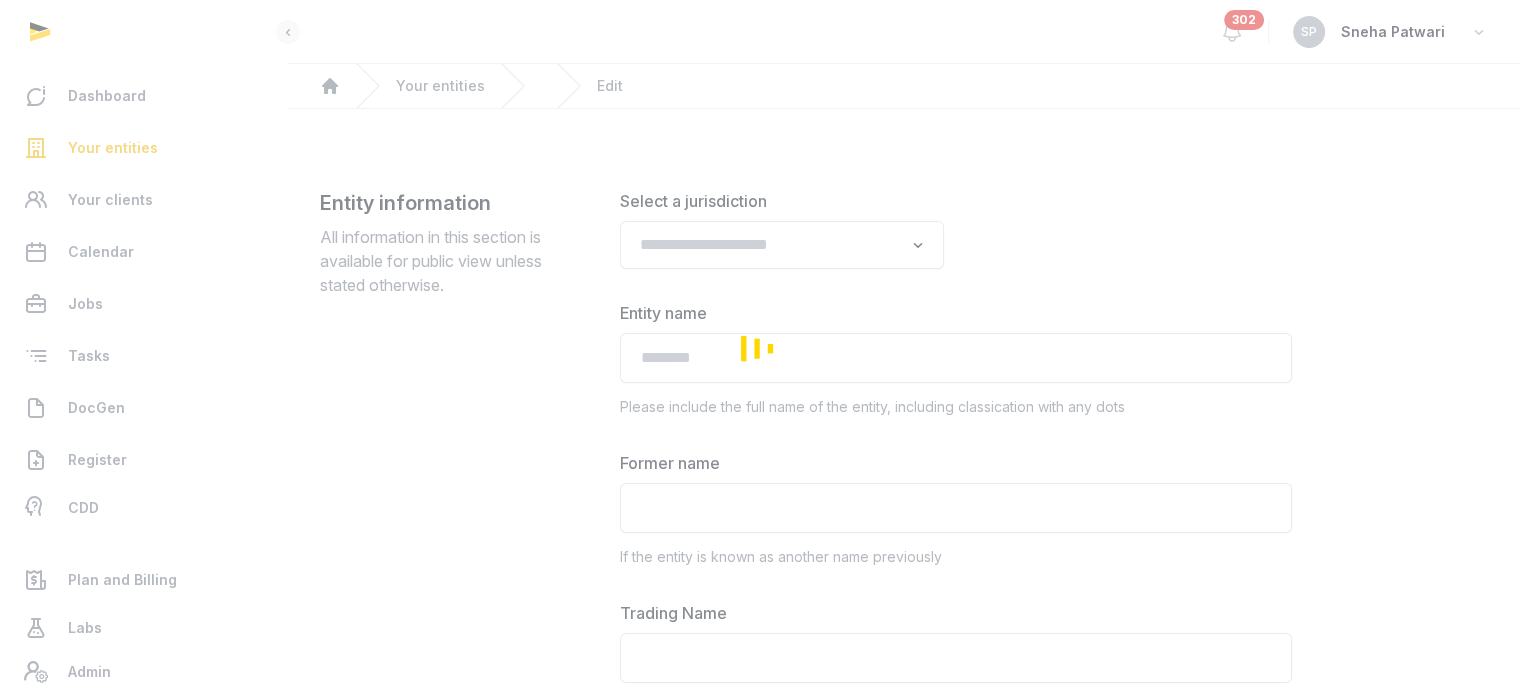 type on "**********" 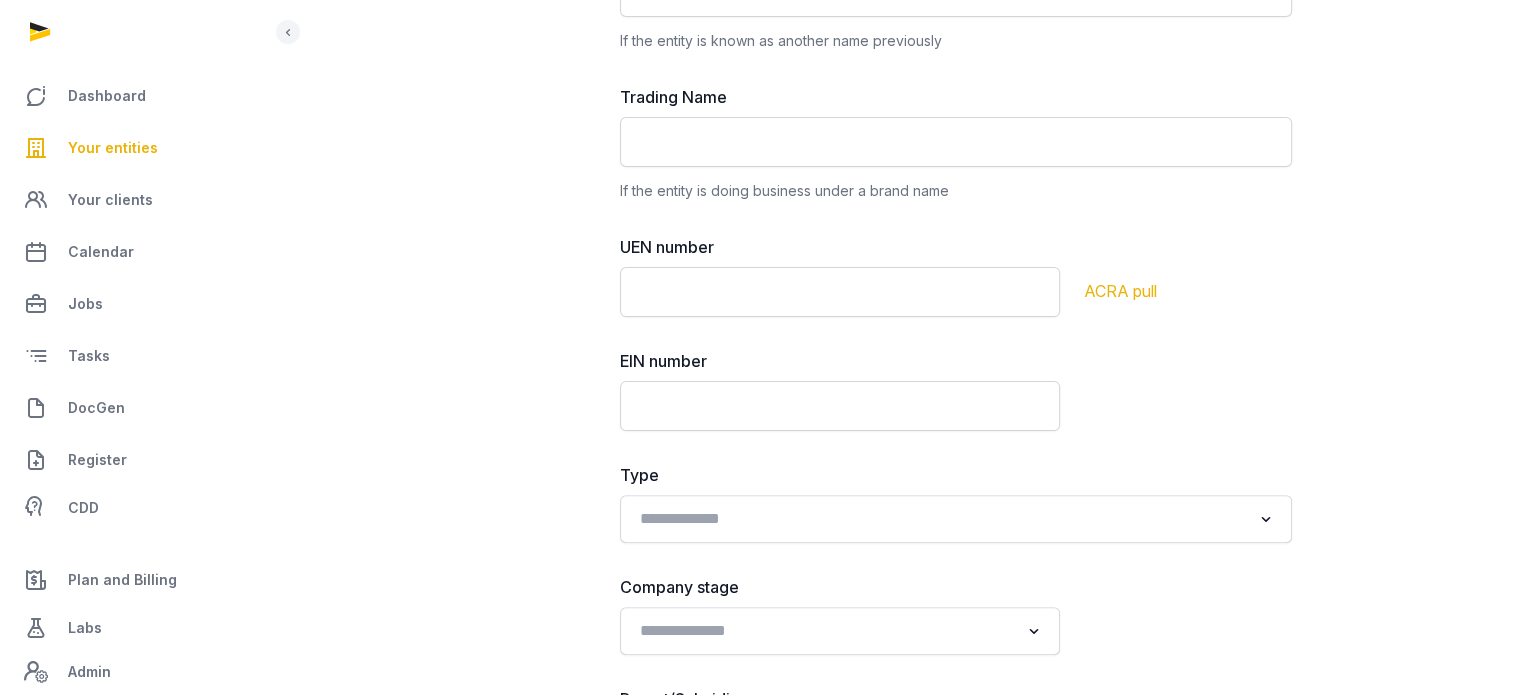 scroll, scrollTop: 530, scrollLeft: 0, axis: vertical 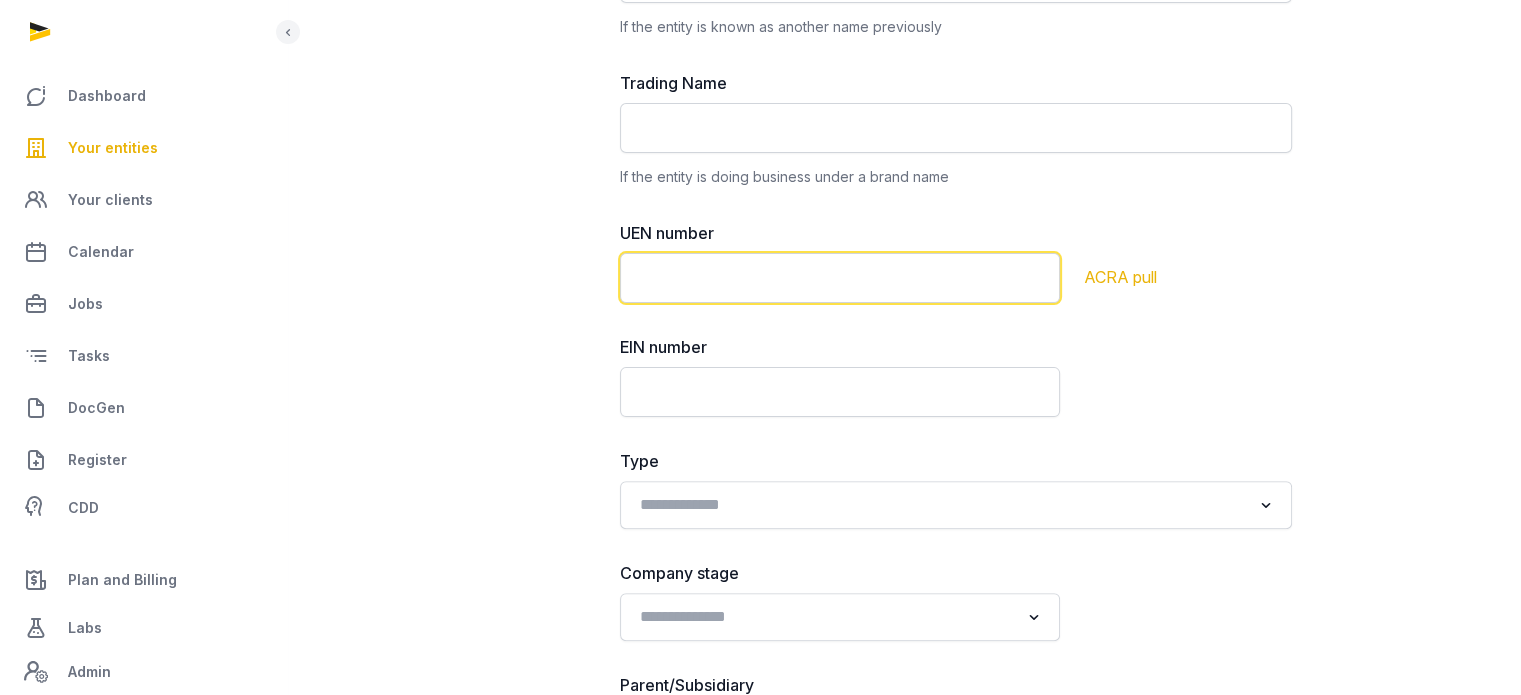 click 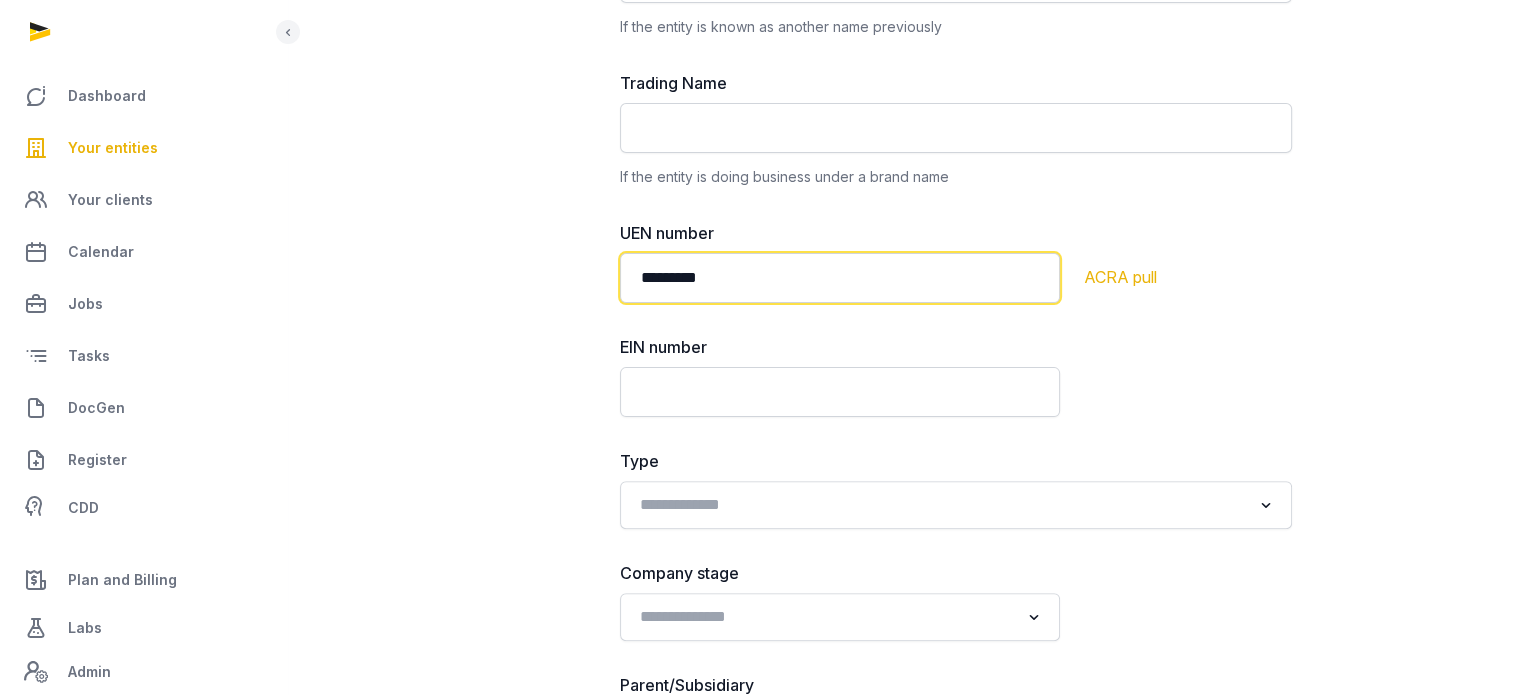 type on "*********" 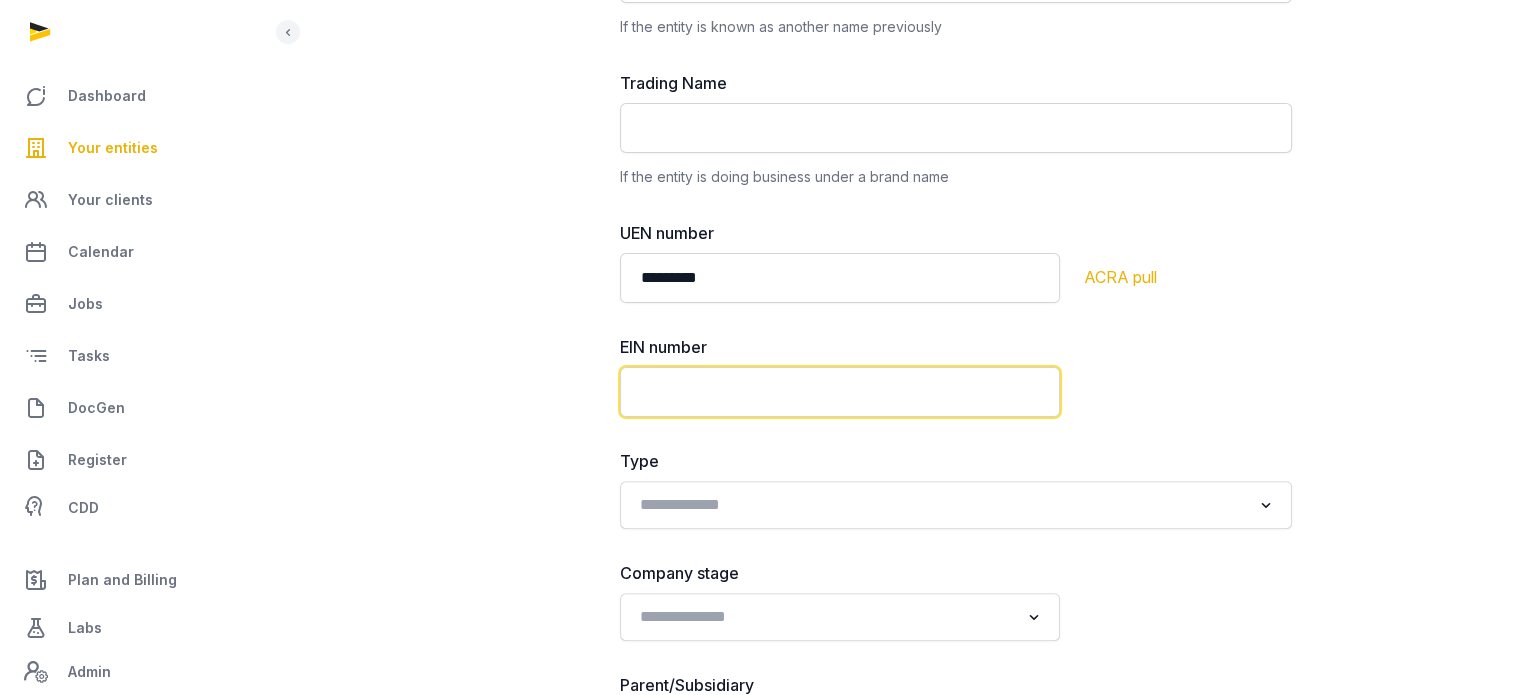 type on "*" 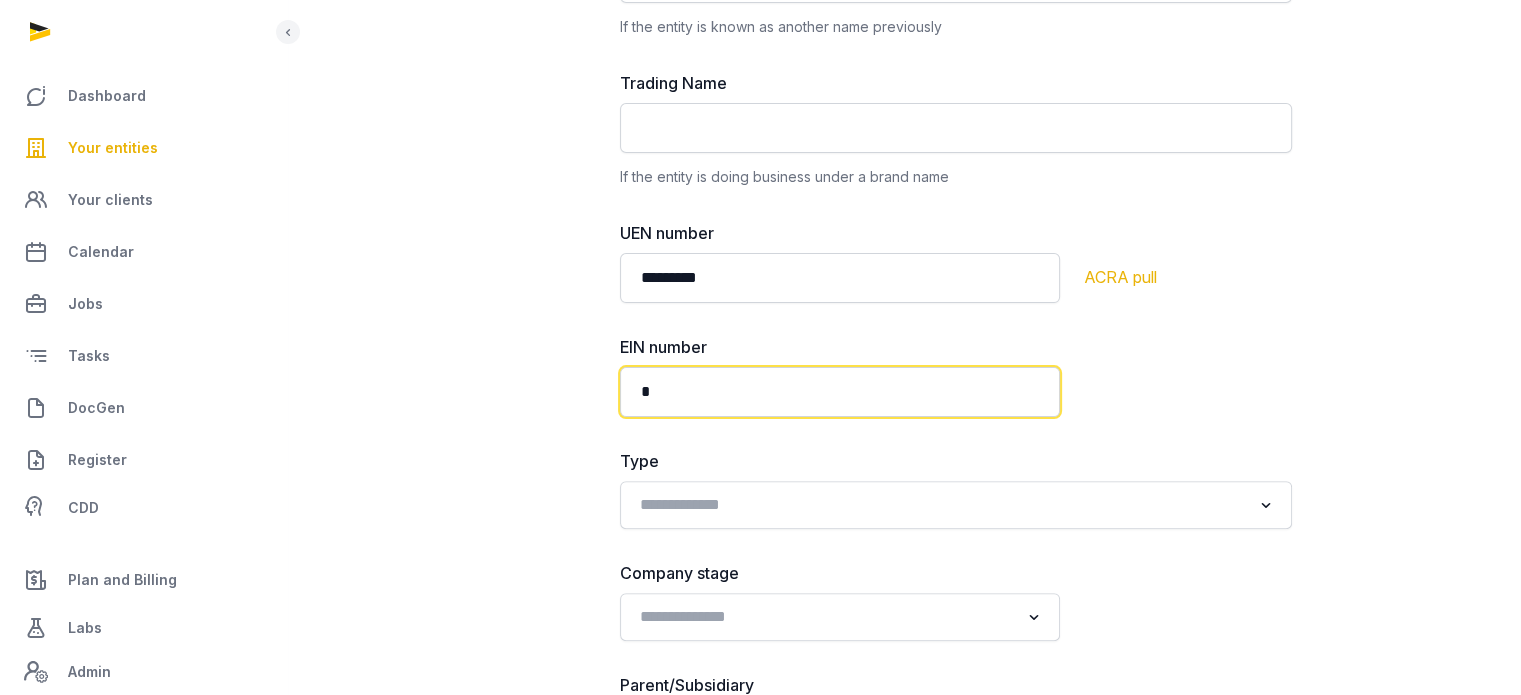 type 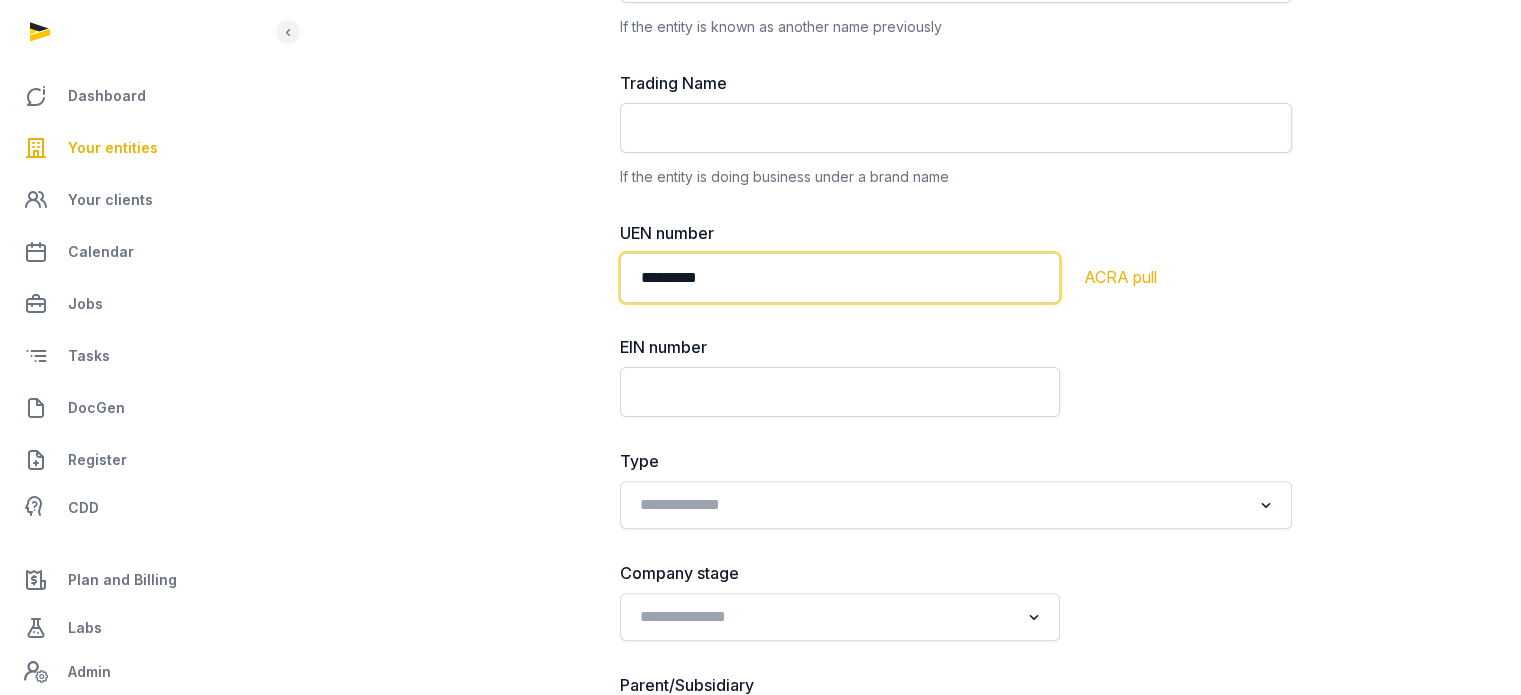 click on "*********" 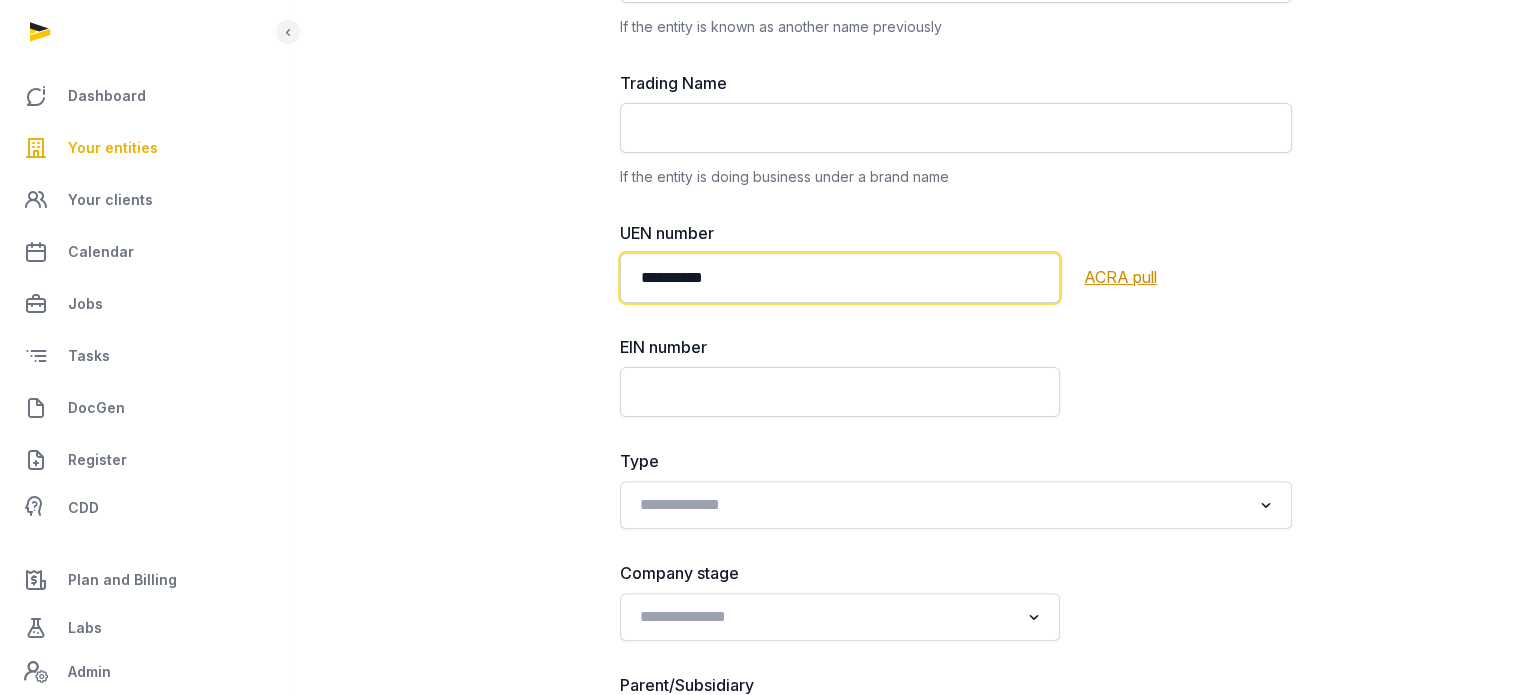 type on "**********" 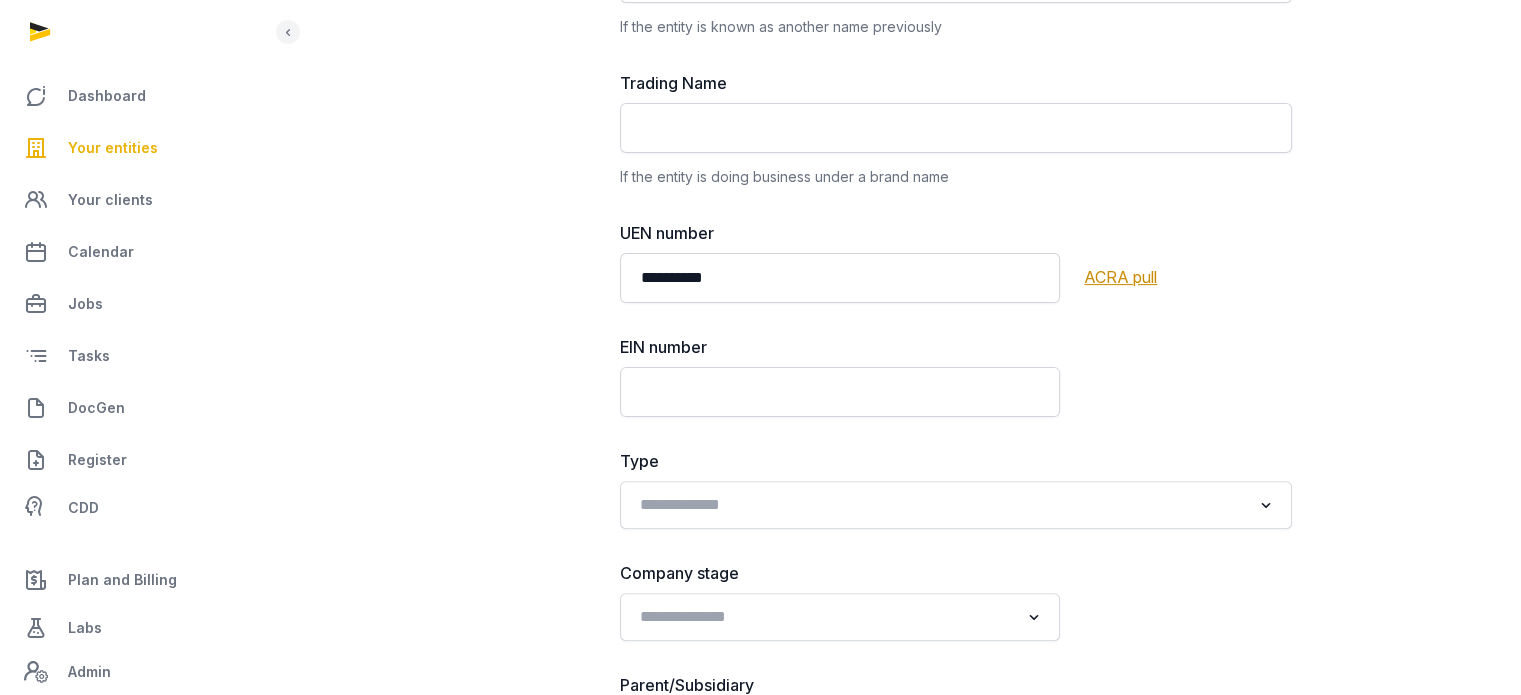 click on "ACRA pull" at bounding box center [1188, 277] 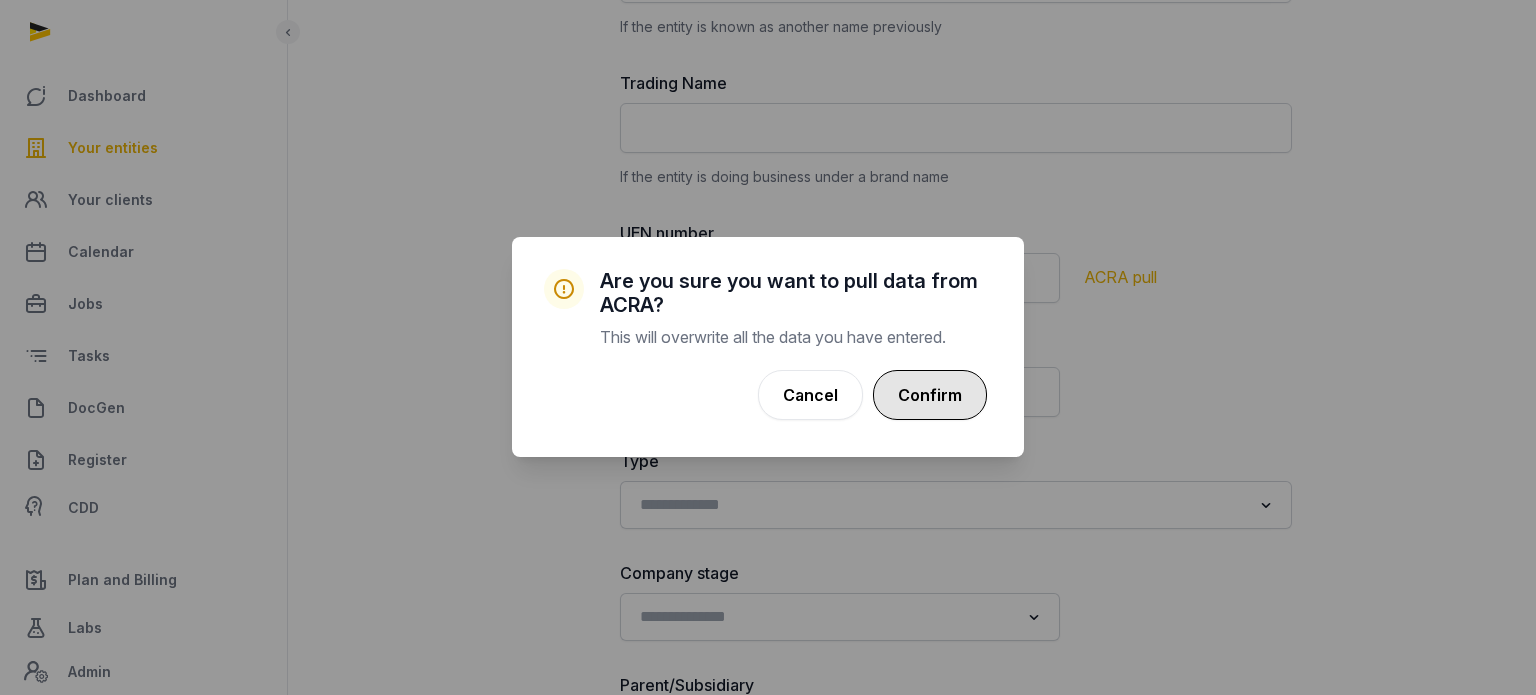 click on "Confirm" at bounding box center [930, 395] 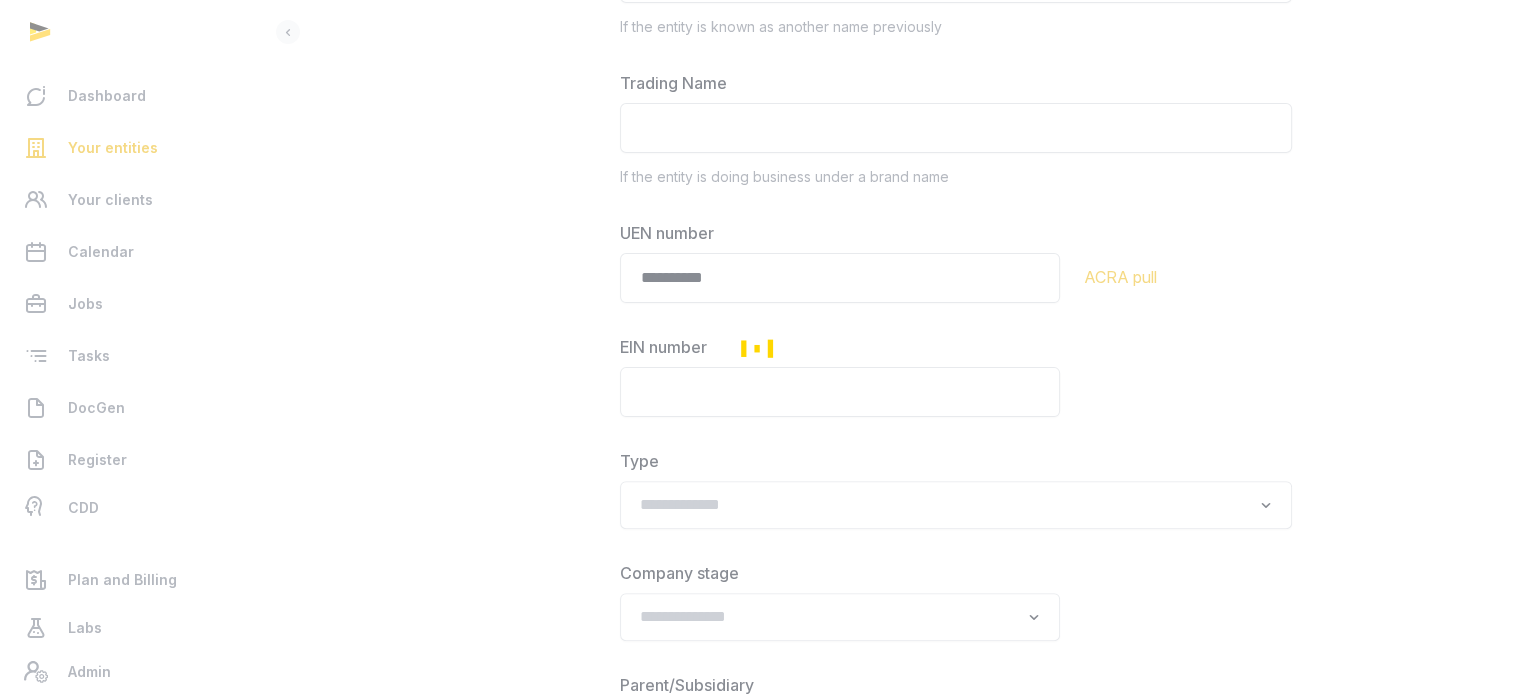 scroll, scrollTop: 0, scrollLeft: 0, axis: both 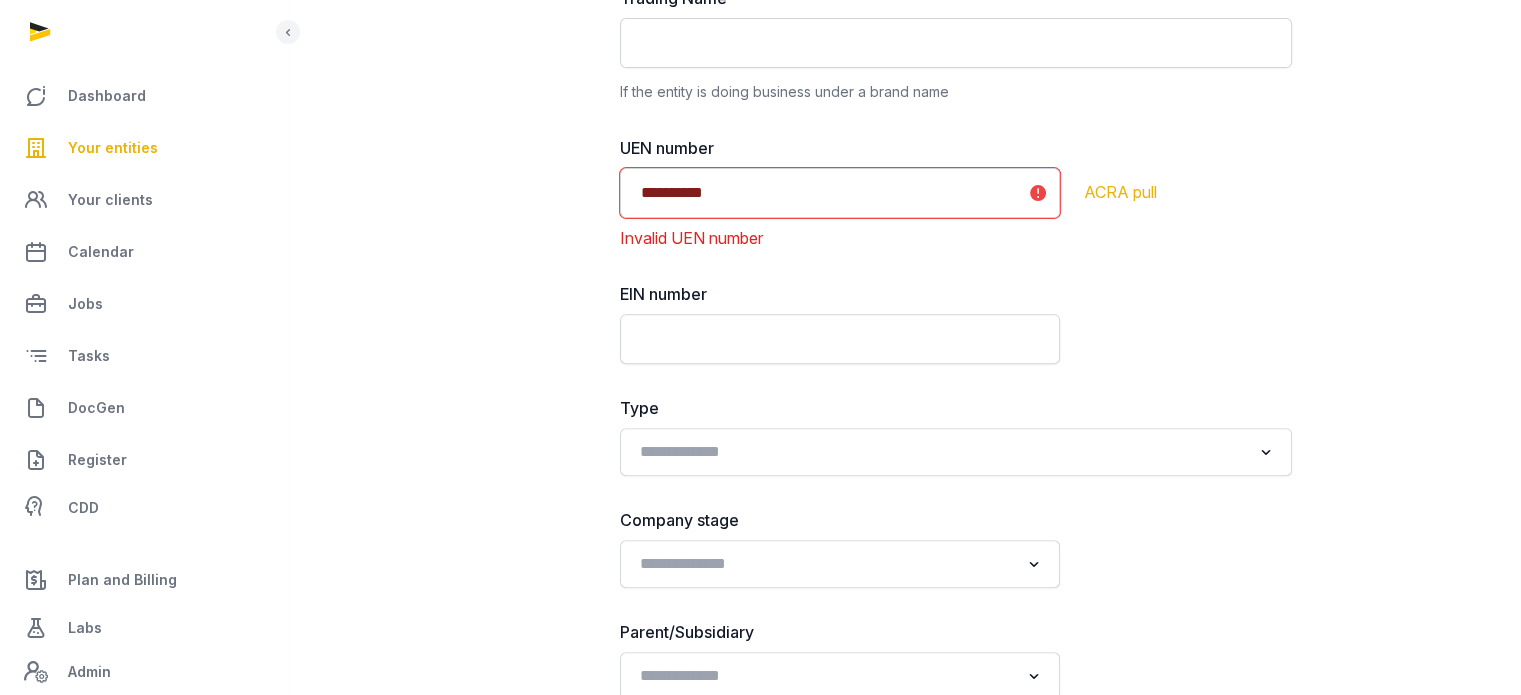 click on "**********" 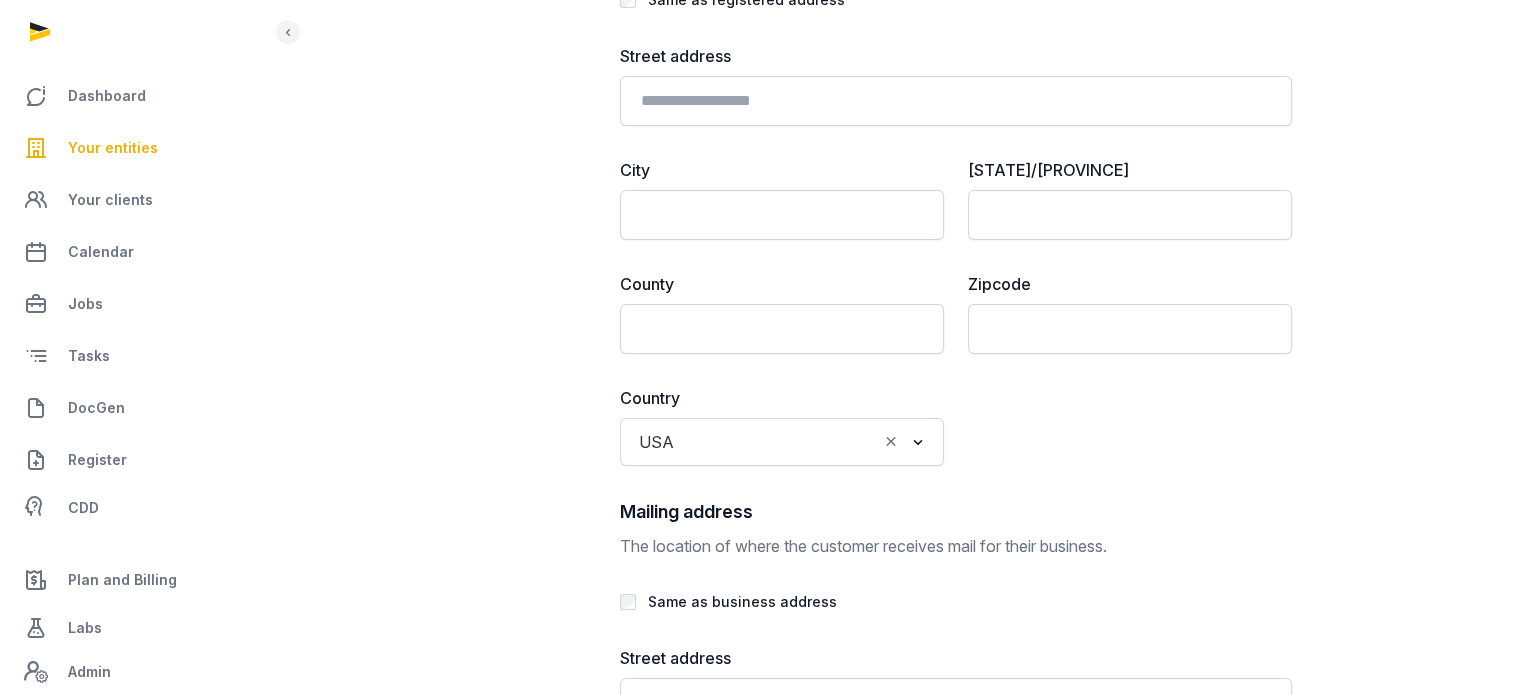scroll, scrollTop: 4889, scrollLeft: 0, axis: vertical 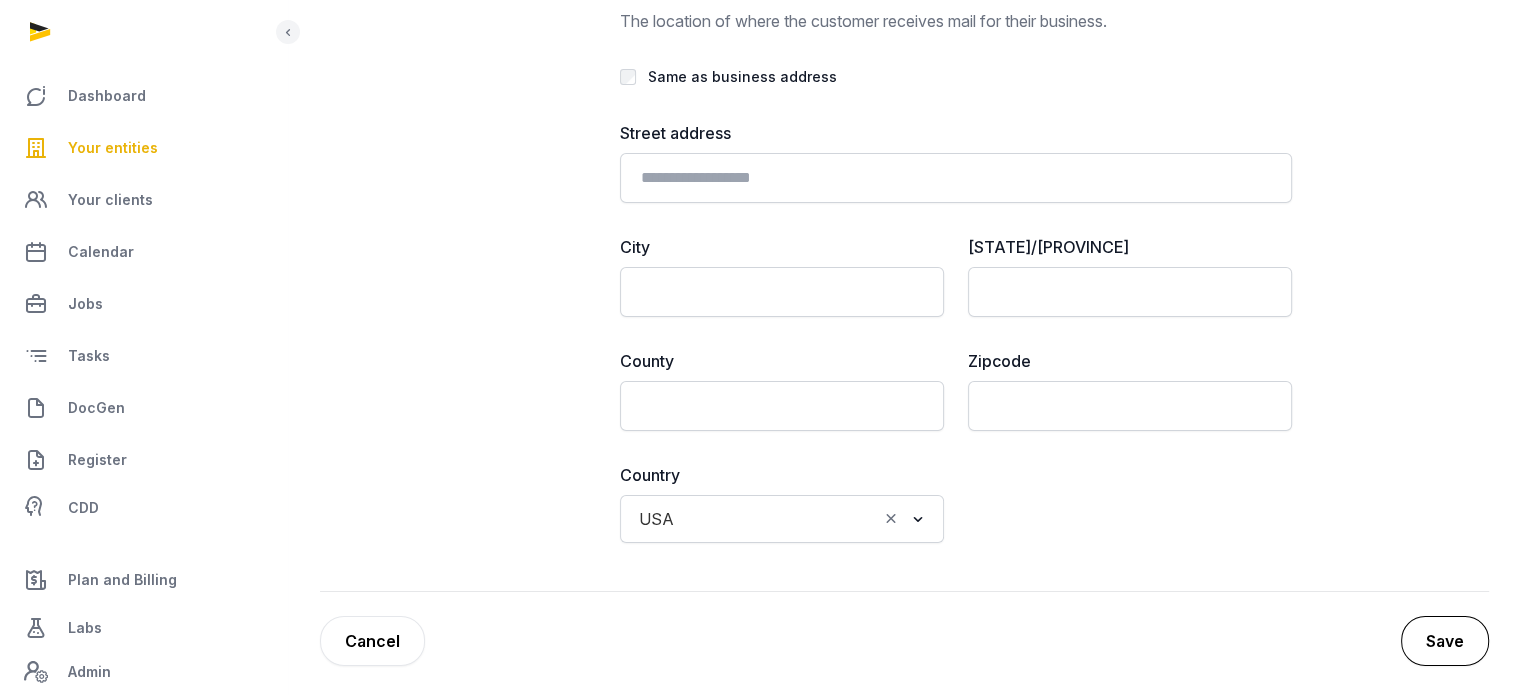click on "Save" at bounding box center (1445, 641) 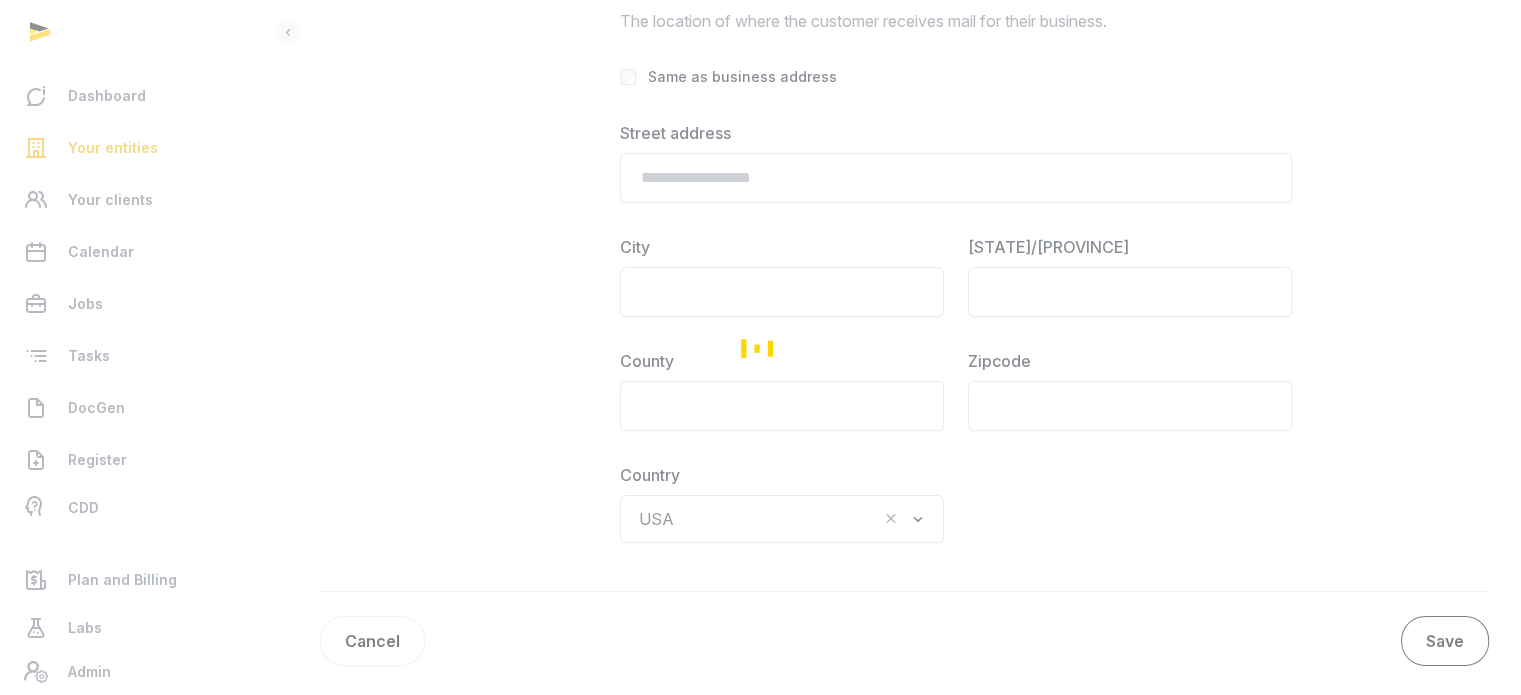 scroll, scrollTop: 0, scrollLeft: 0, axis: both 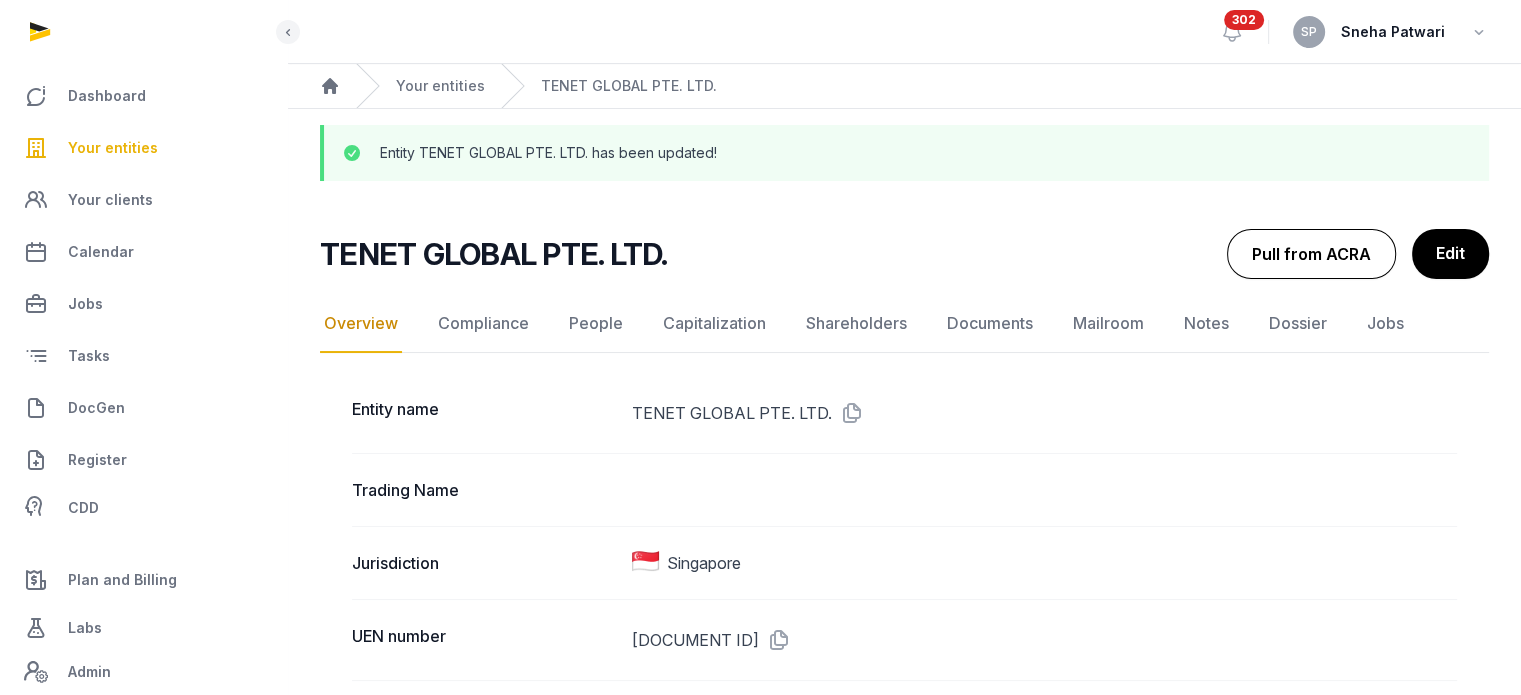 click on "Pull from ACRA" at bounding box center (1311, 254) 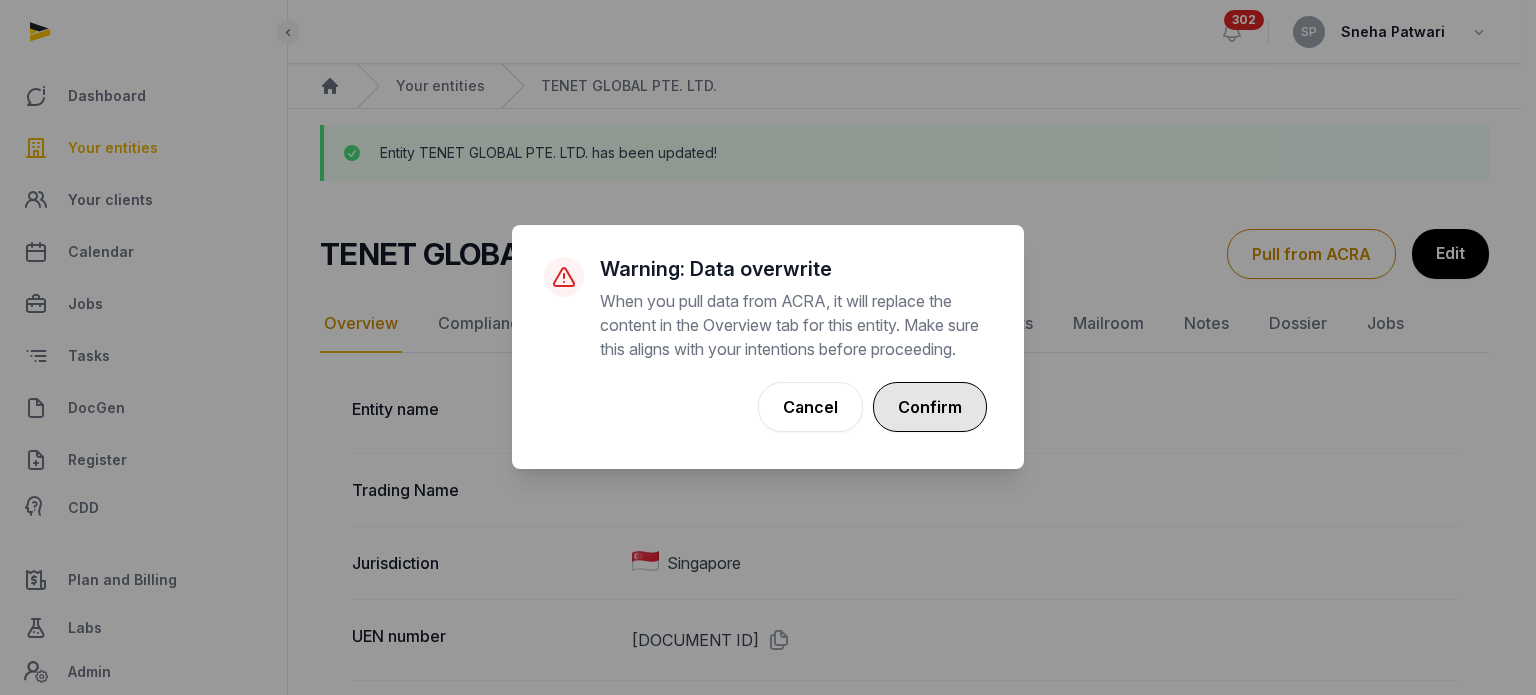 click on "Confirm" at bounding box center (930, 407) 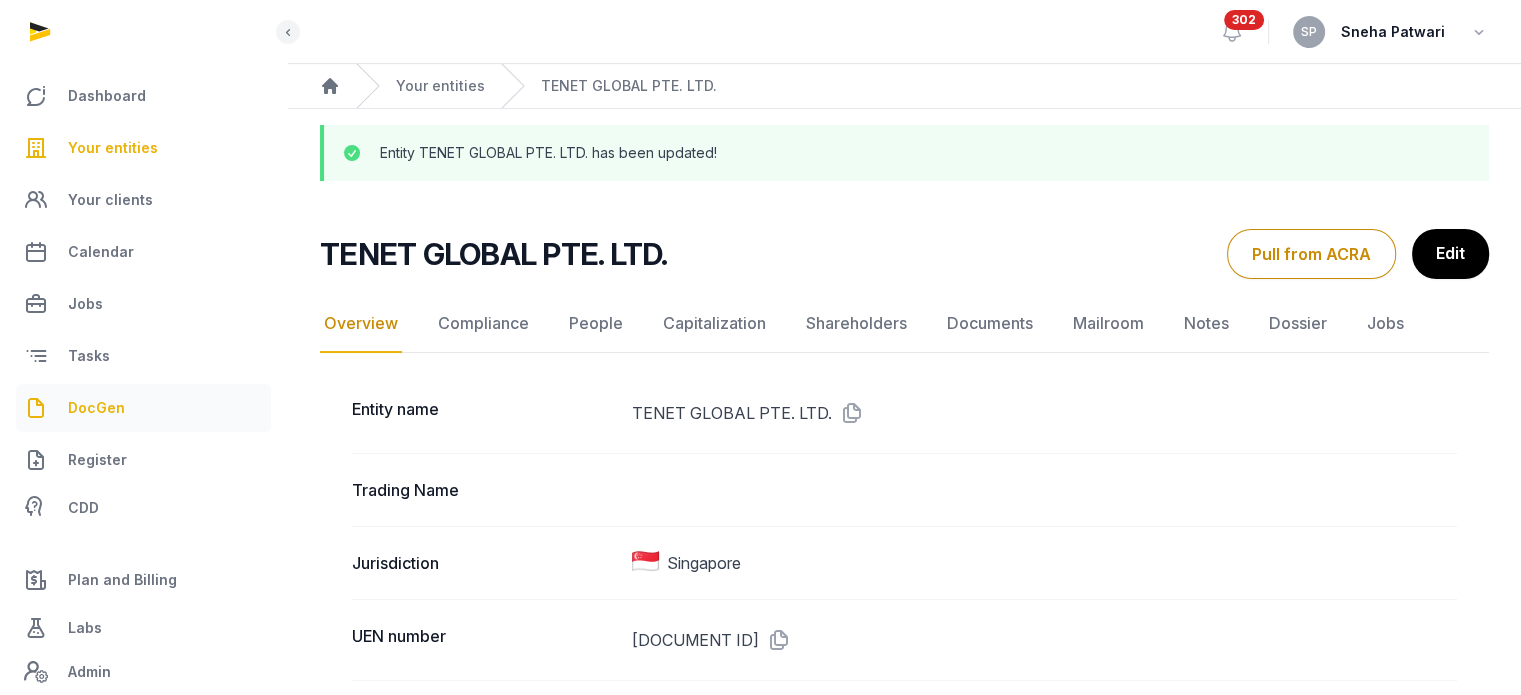 click on "DocGen" at bounding box center (96, 408) 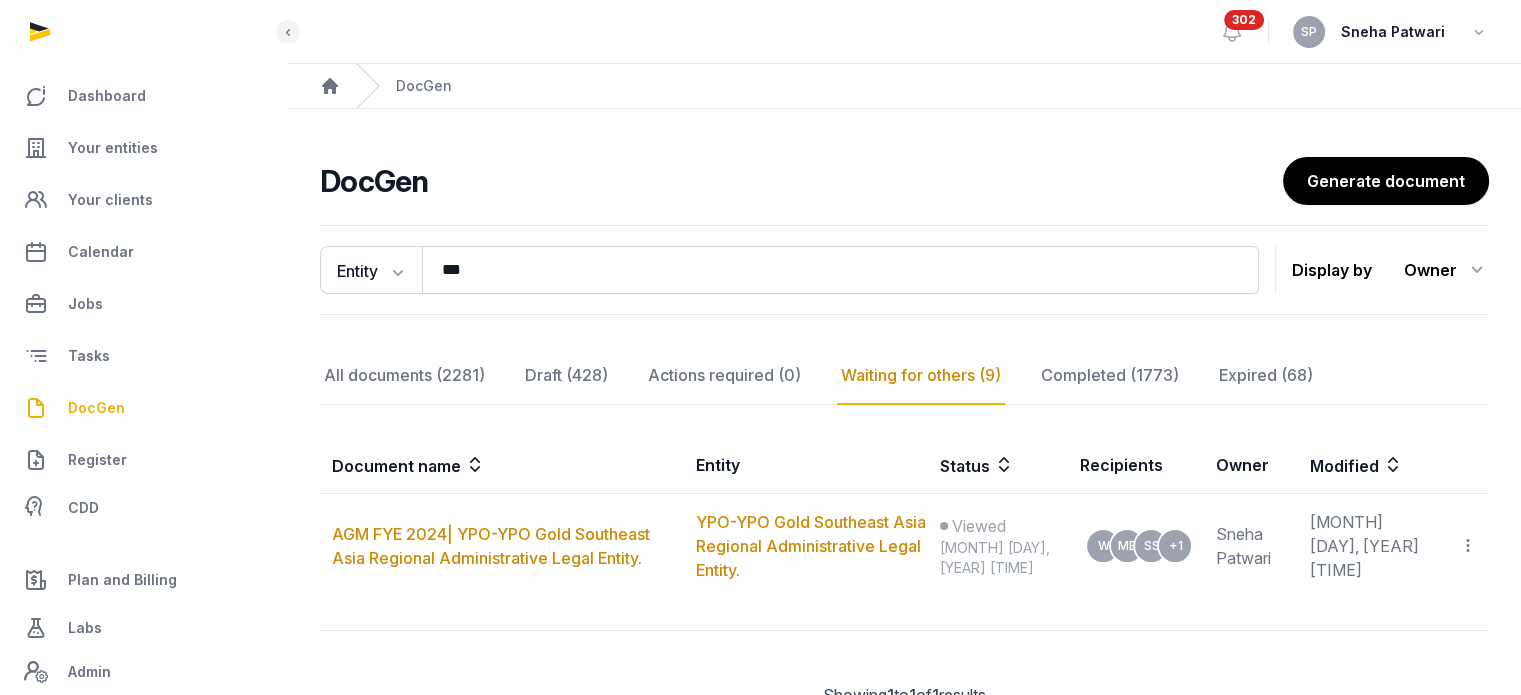 scroll, scrollTop: 78, scrollLeft: 0, axis: vertical 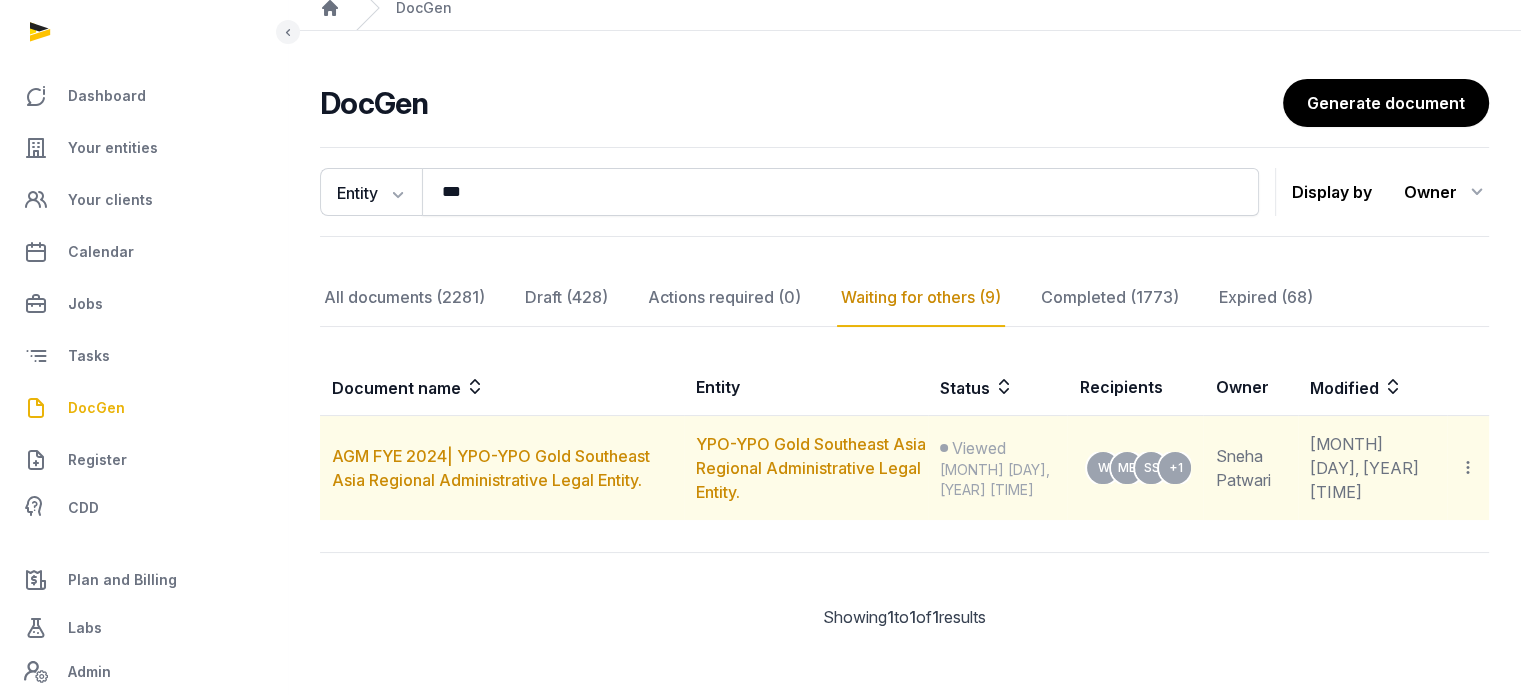 click 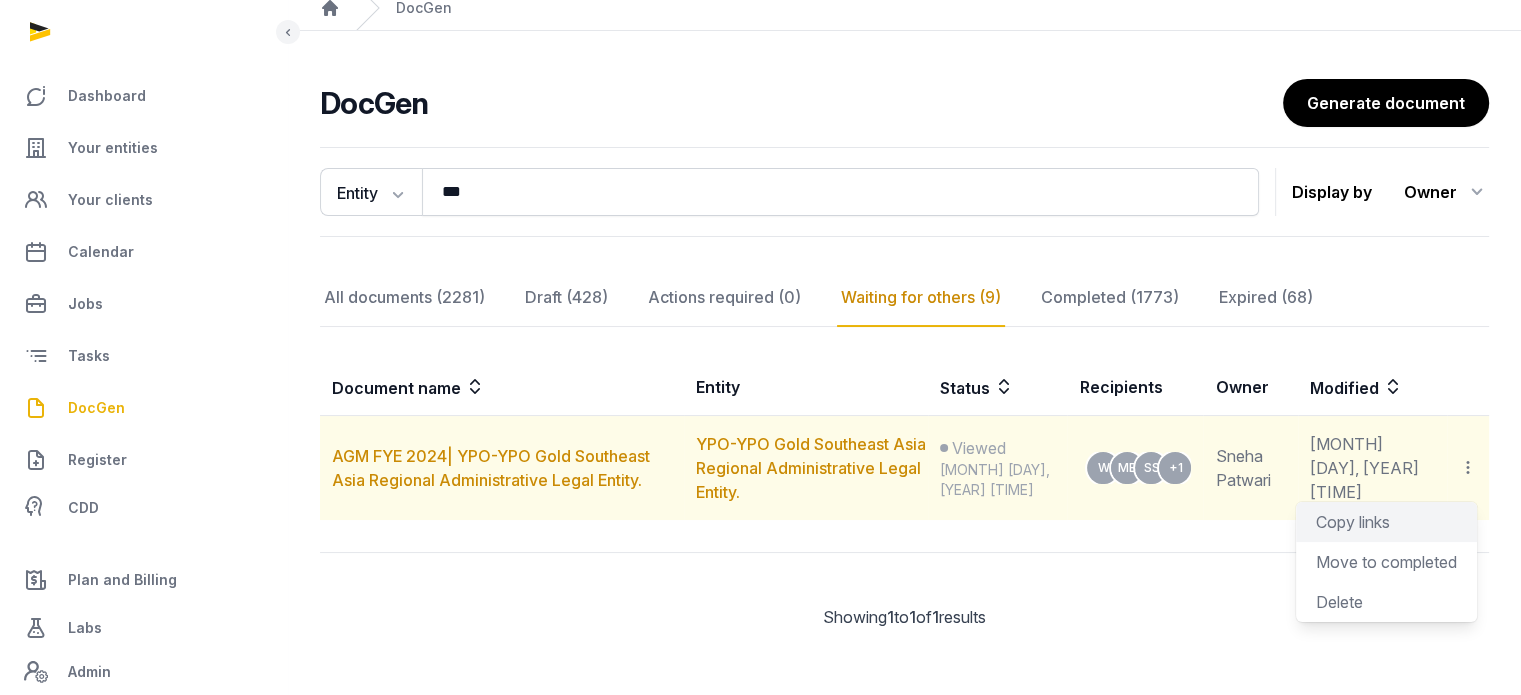 click on "Copy links" at bounding box center (1386, 522) 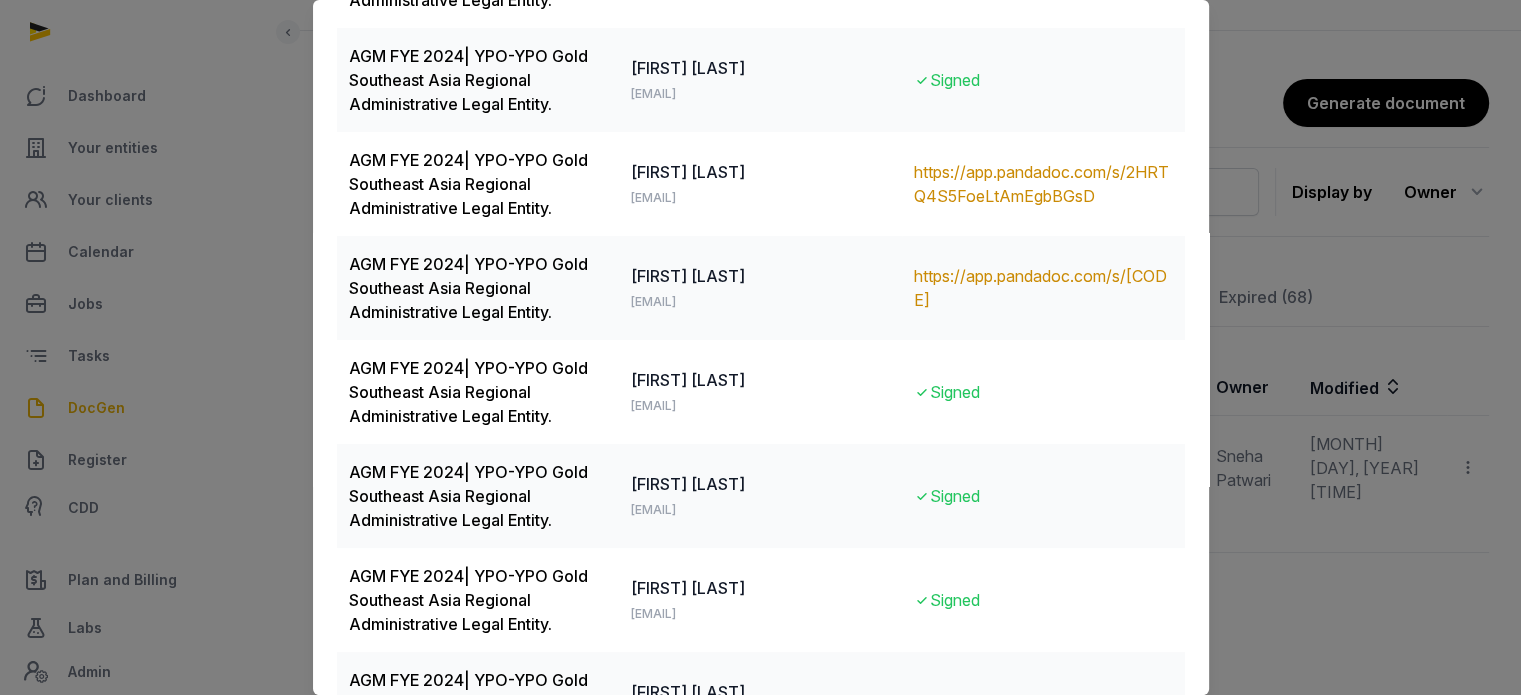 scroll, scrollTop: 525, scrollLeft: 0, axis: vertical 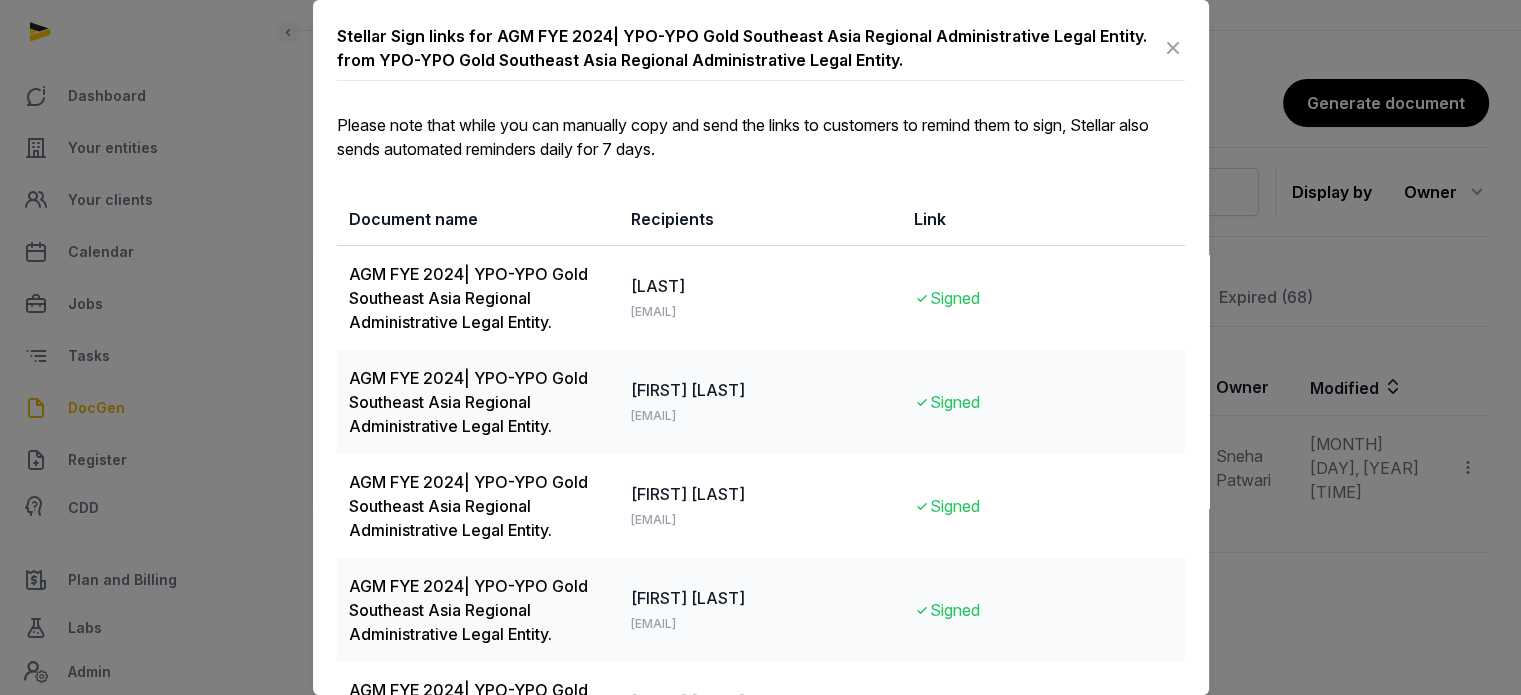 drag, startPoint x: 1153, startPoint y: 64, endPoint x: 1155, endPoint y: 43, distance: 21.095022 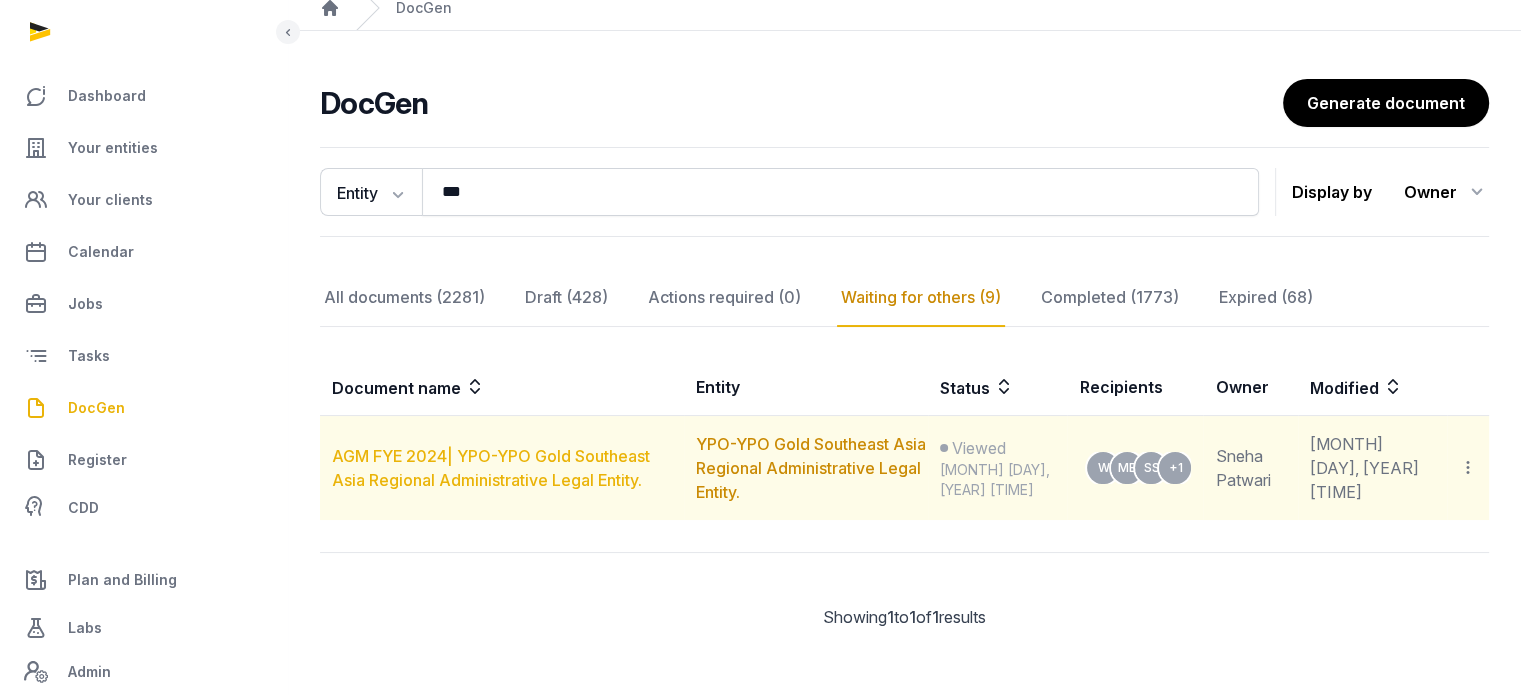 click on "AGM FYE 2024| YPO-YPO Gold Southeast Asia Regional Administrative Legal Entity." at bounding box center [491, 468] 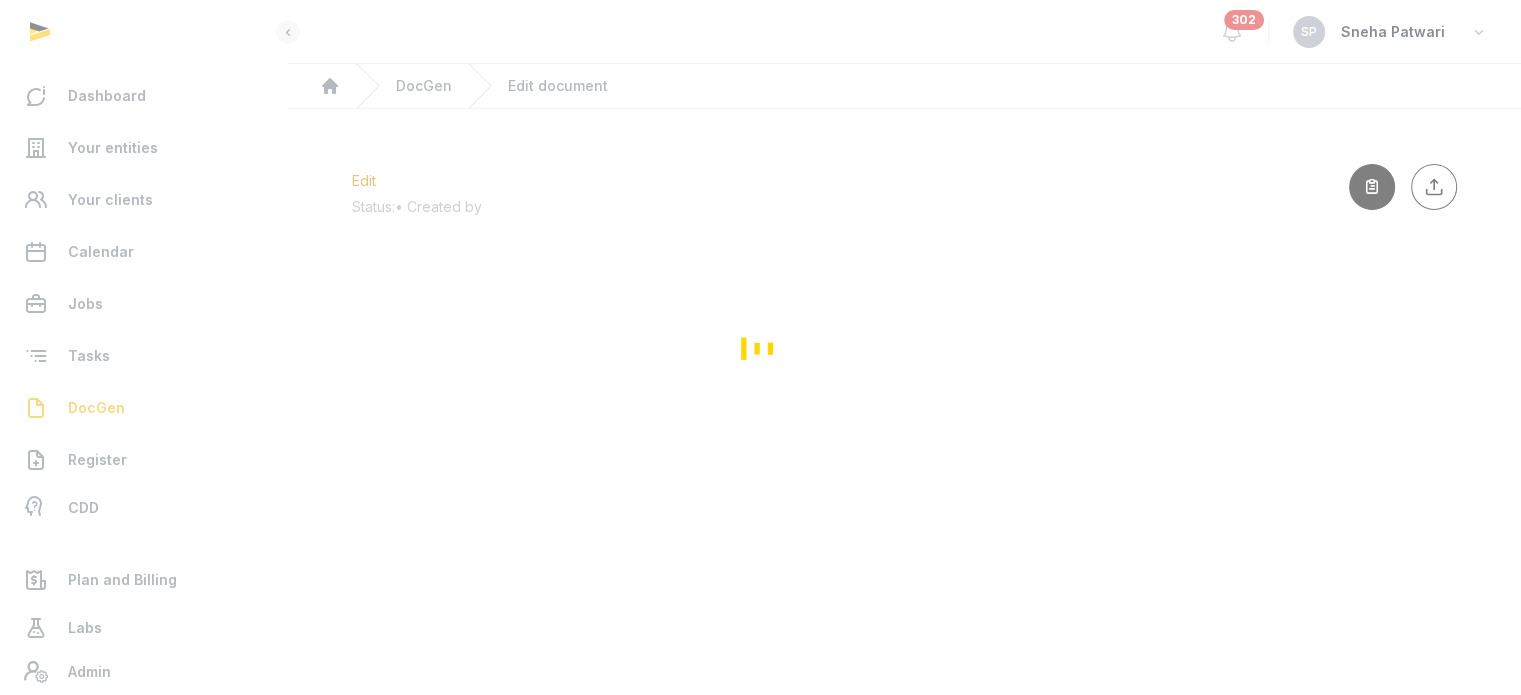 scroll, scrollTop: 0, scrollLeft: 0, axis: both 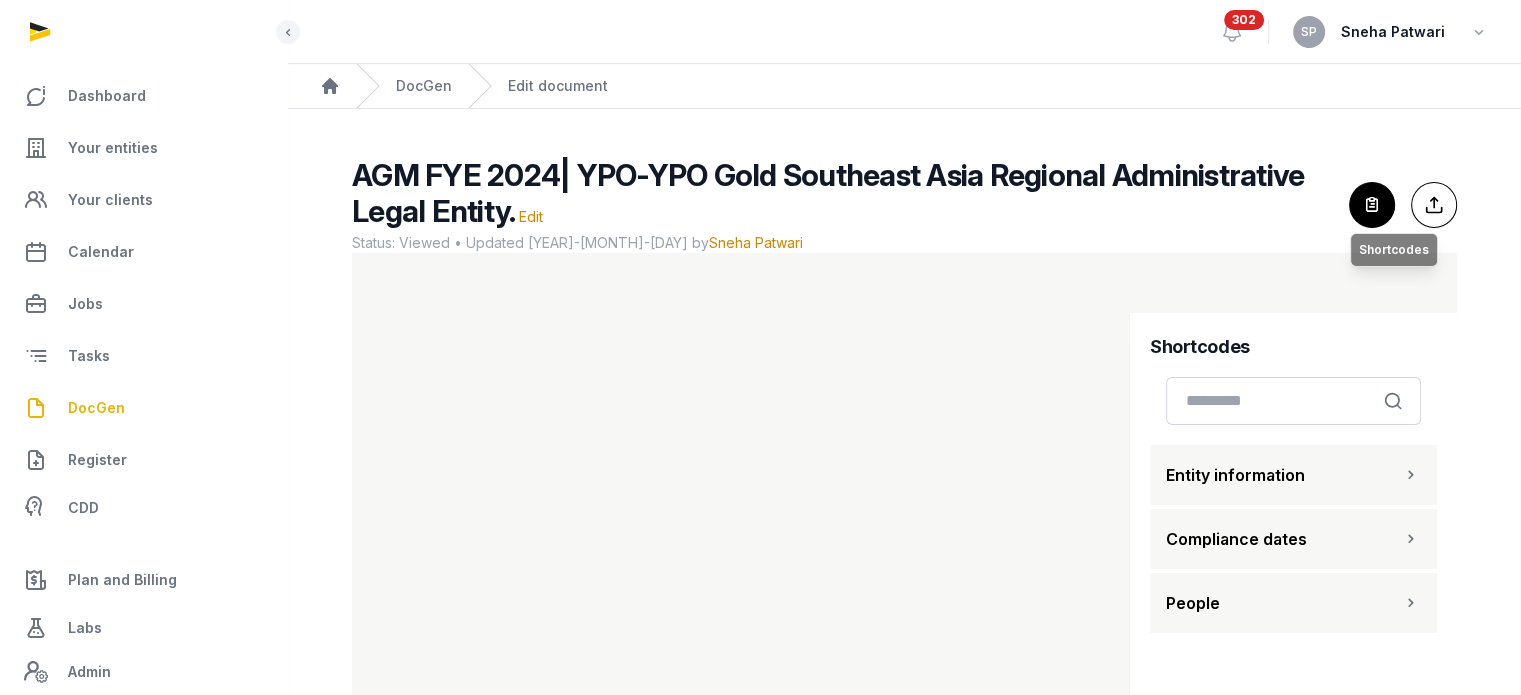 click at bounding box center (1372, 205) 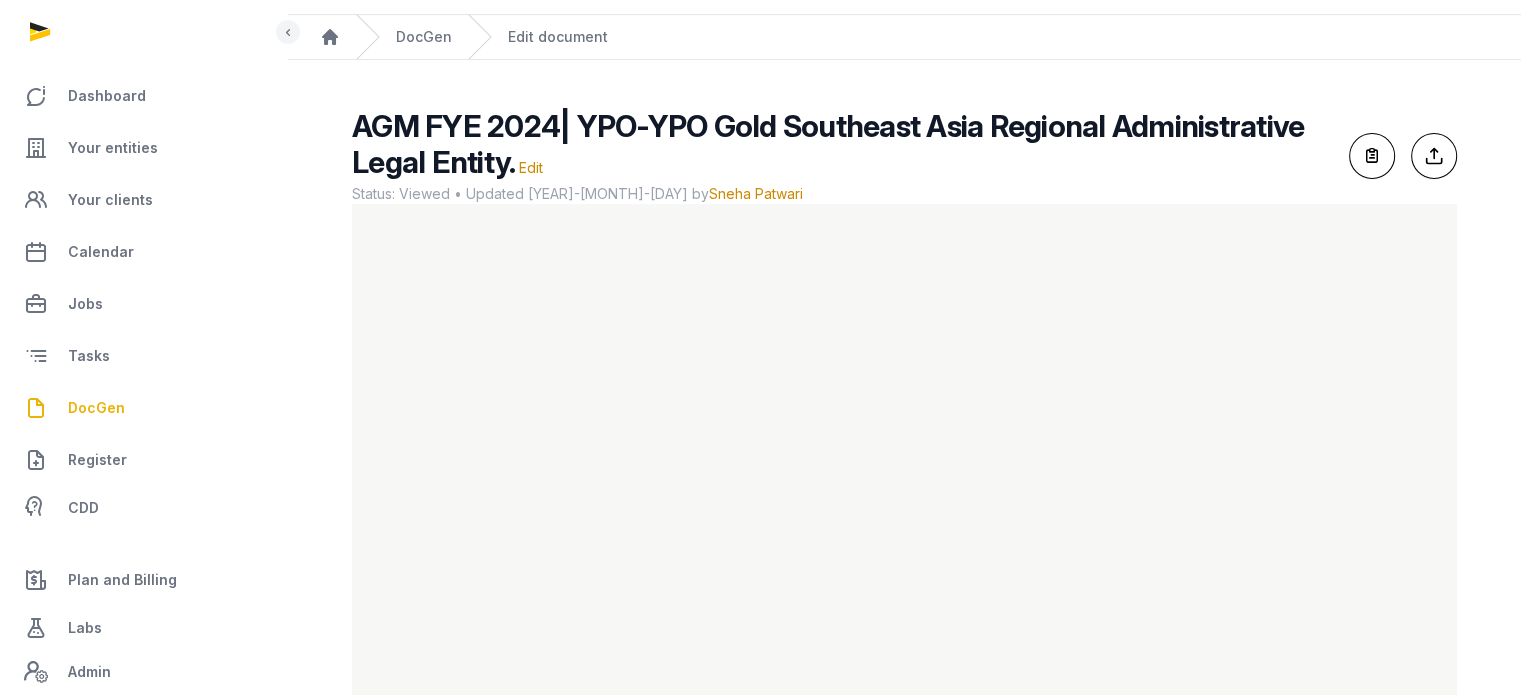 scroll, scrollTop: 119, scrollLeft: 0, axis: vertical 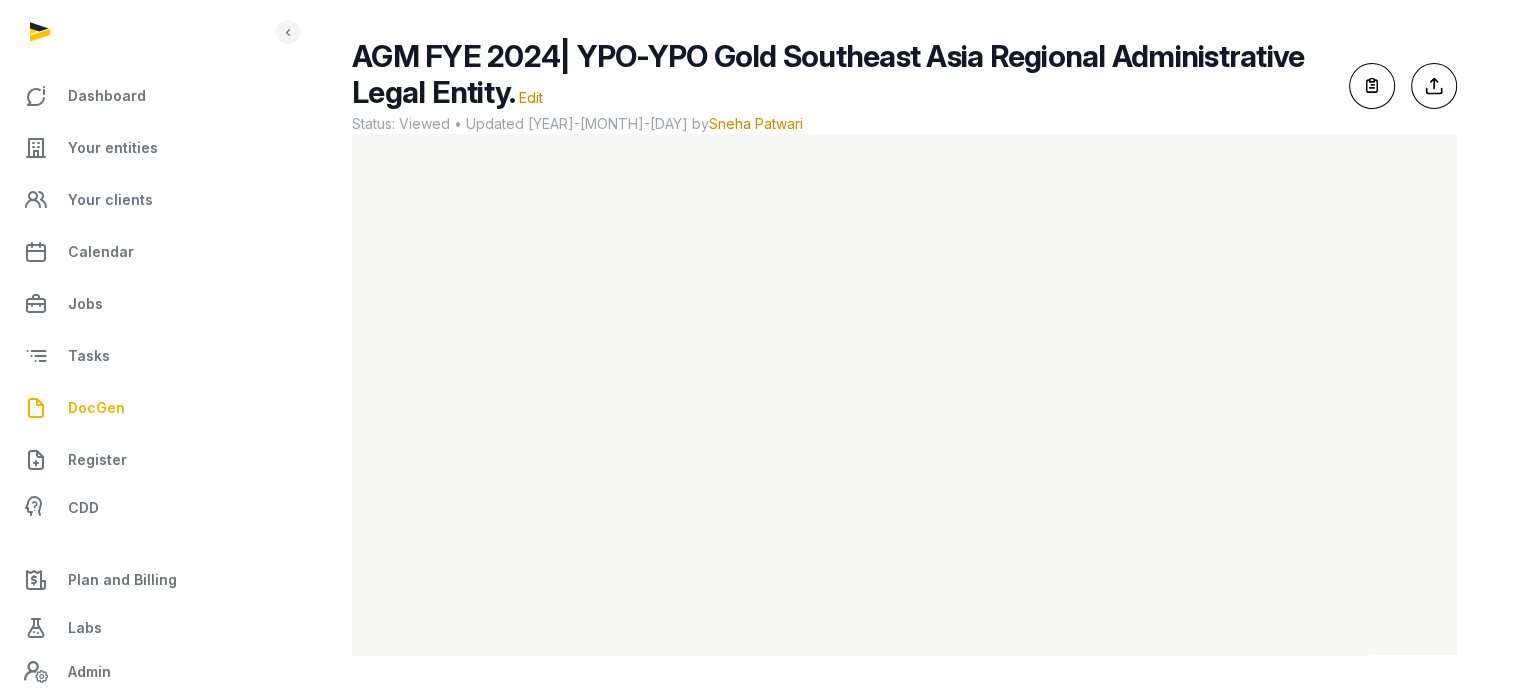 click on "AGM FYE 2024| YPO-YPO Gold Southeast Asia Regional Administrative Legal Entity." at bounding box center (828, 74) 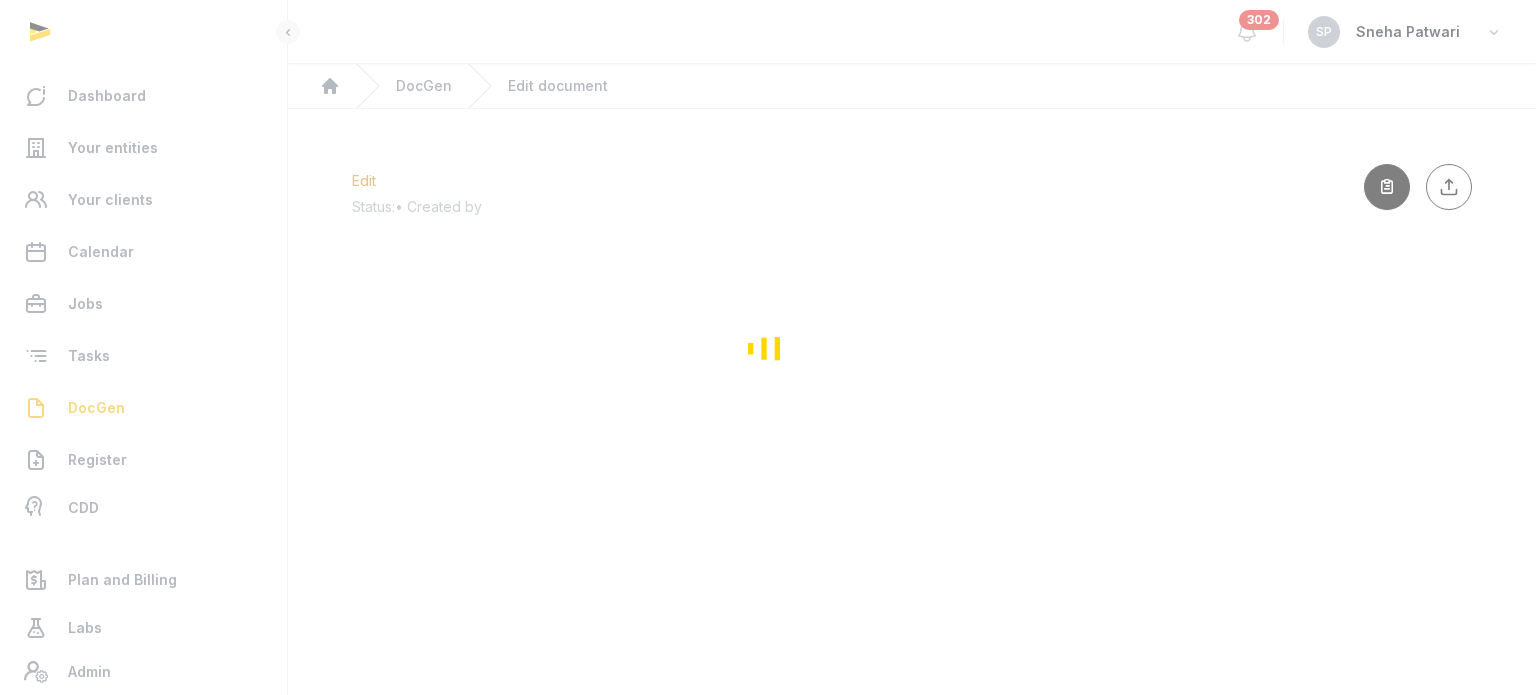 scroll, scrollTop: 0, scrollLeft: 0, axis: both 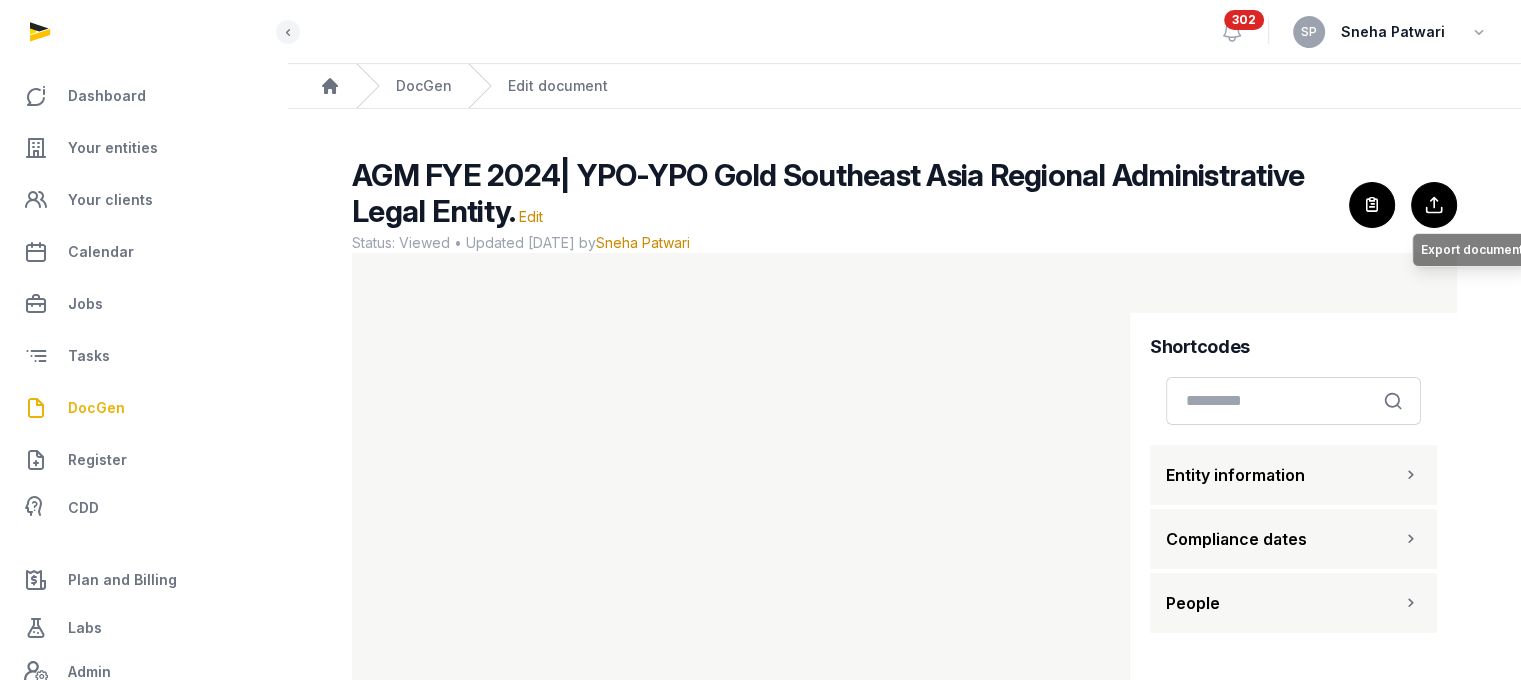 click on "Export to Documents Export document" at bounding box center [1434, 205] 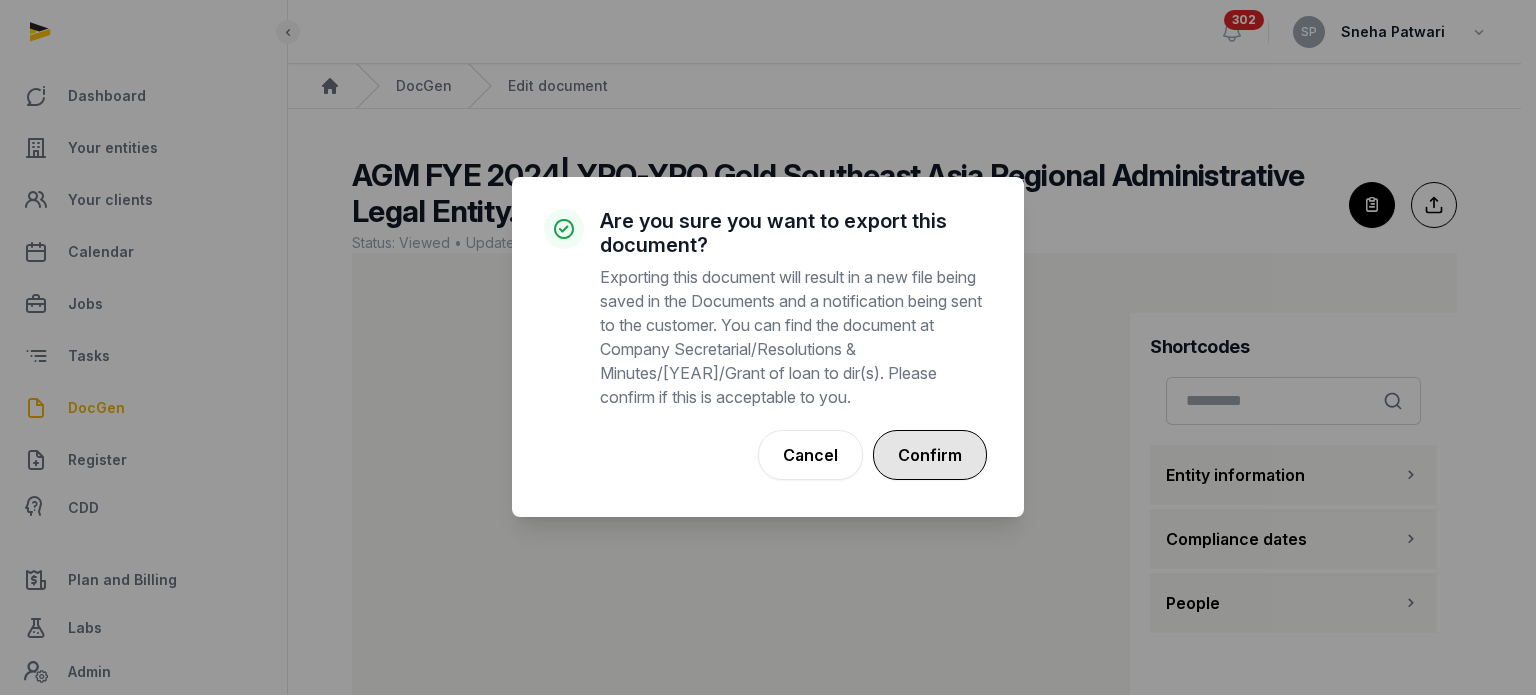 click on "Confirm" at bounding box center [930, 455] 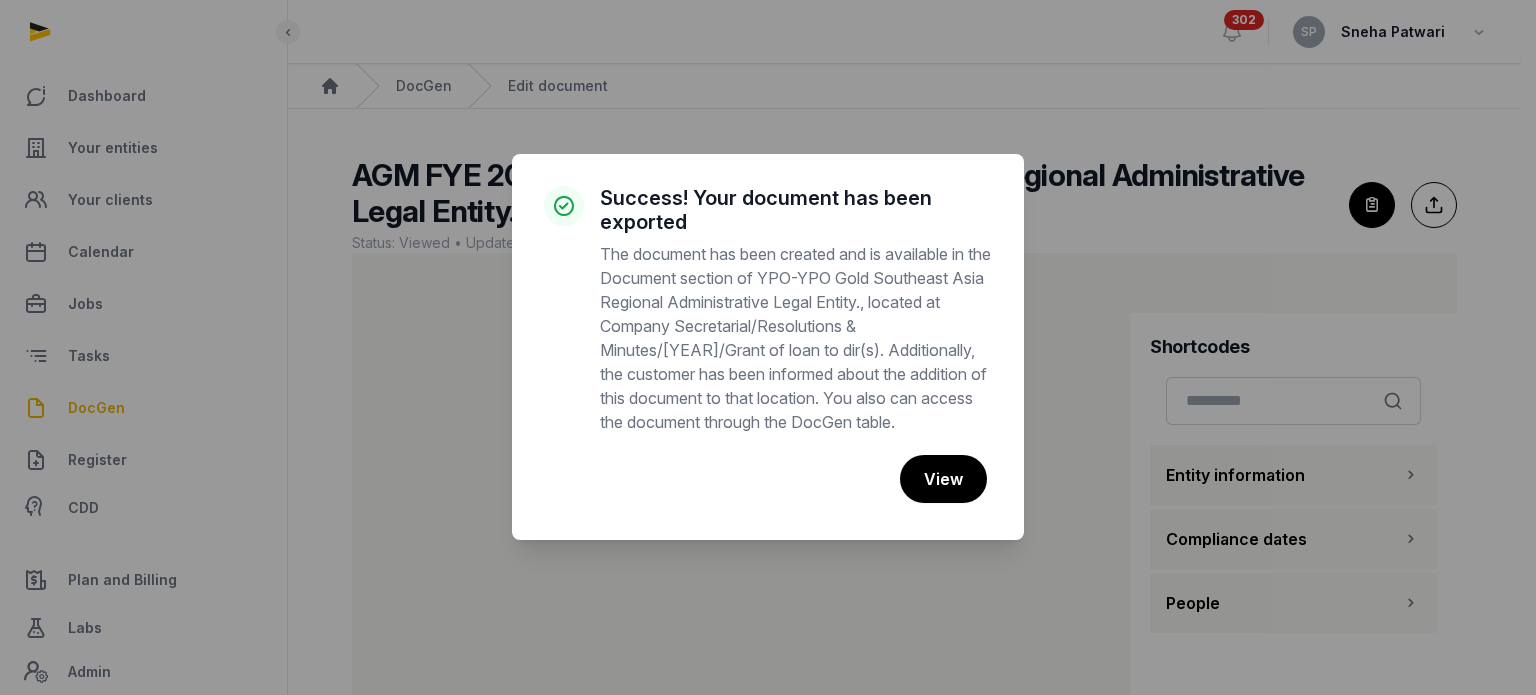 click on "×
Success! Your document has been exported
The document has been created and is available in the Document section of YPO-YPO Gold Southeast Asia Regional Administrative Legal Entity., located at Company Secretarial/Resolutions & Minutes/[YEAR]/Grant of loan to dir(s). Additionally, the customer has been informed about the addition of this document to that location. You also can access the document through the DocGen table.
Cancel No View" at bounding box center (768, 347) 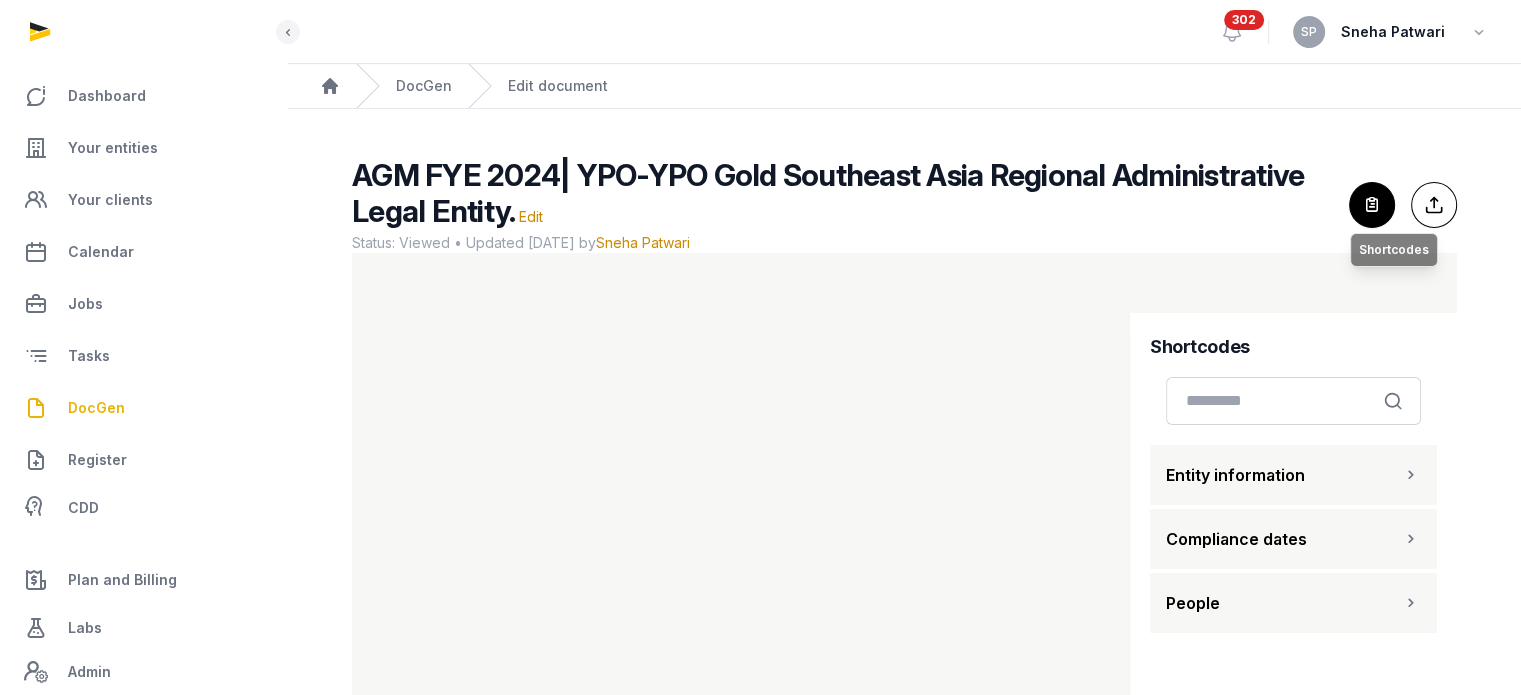 click at bounding box center (1372, 205) 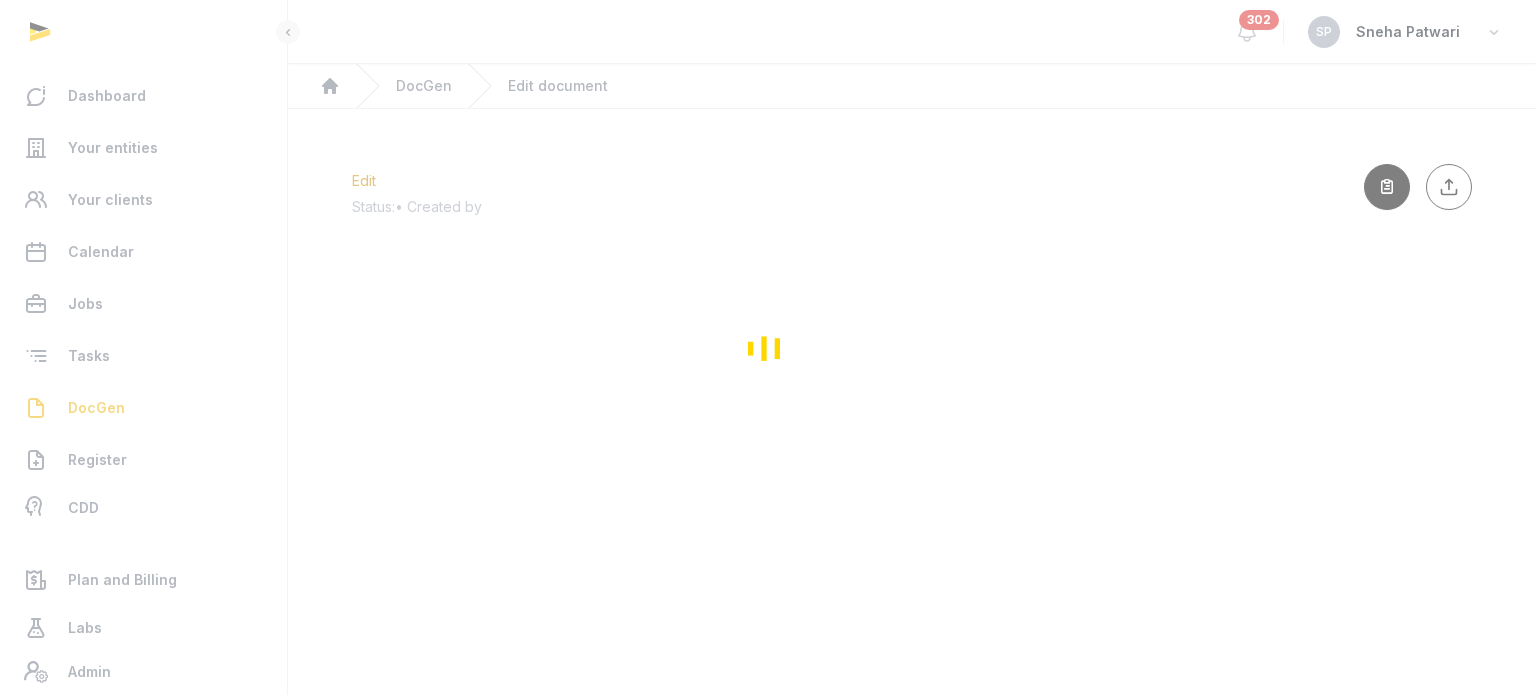 scroll, scrollTop: 0, scrollLeft: 0, axis: both 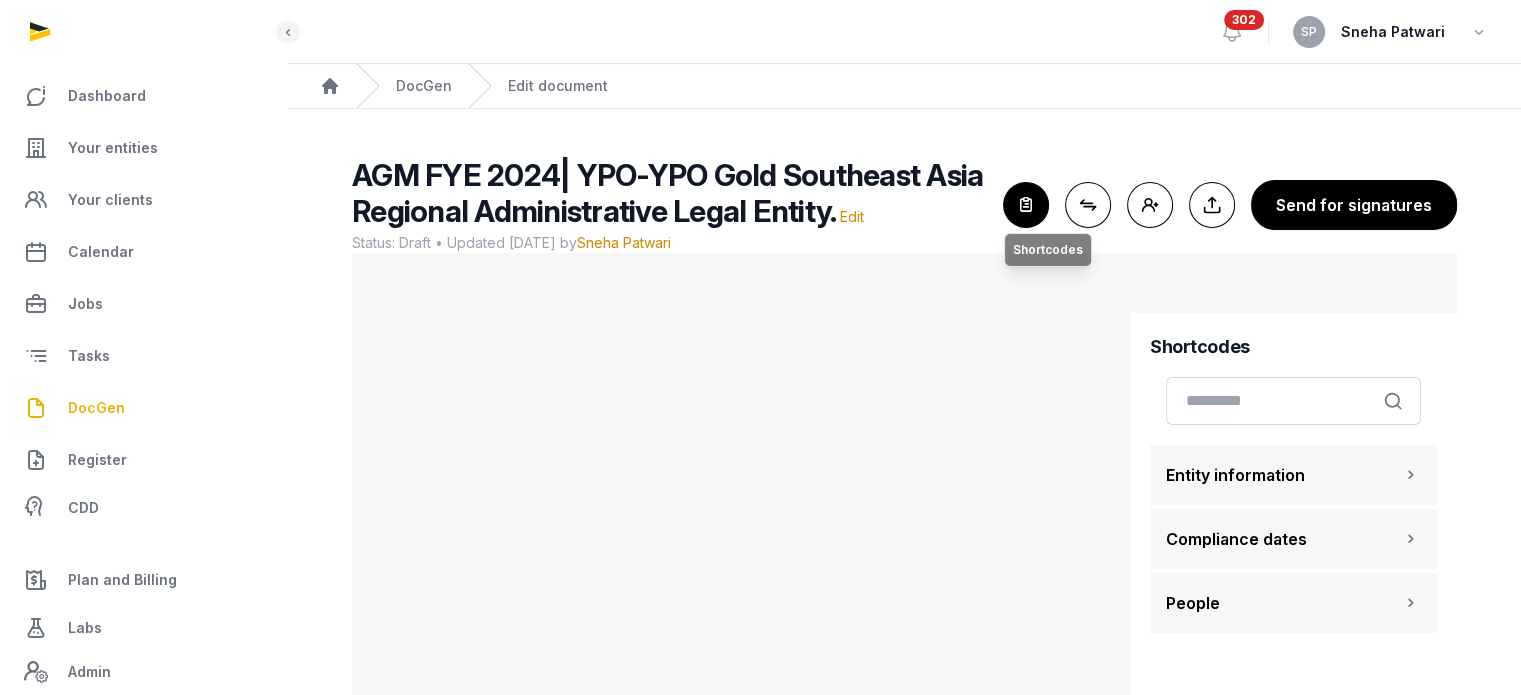 click at bounding box center (1026, 205) 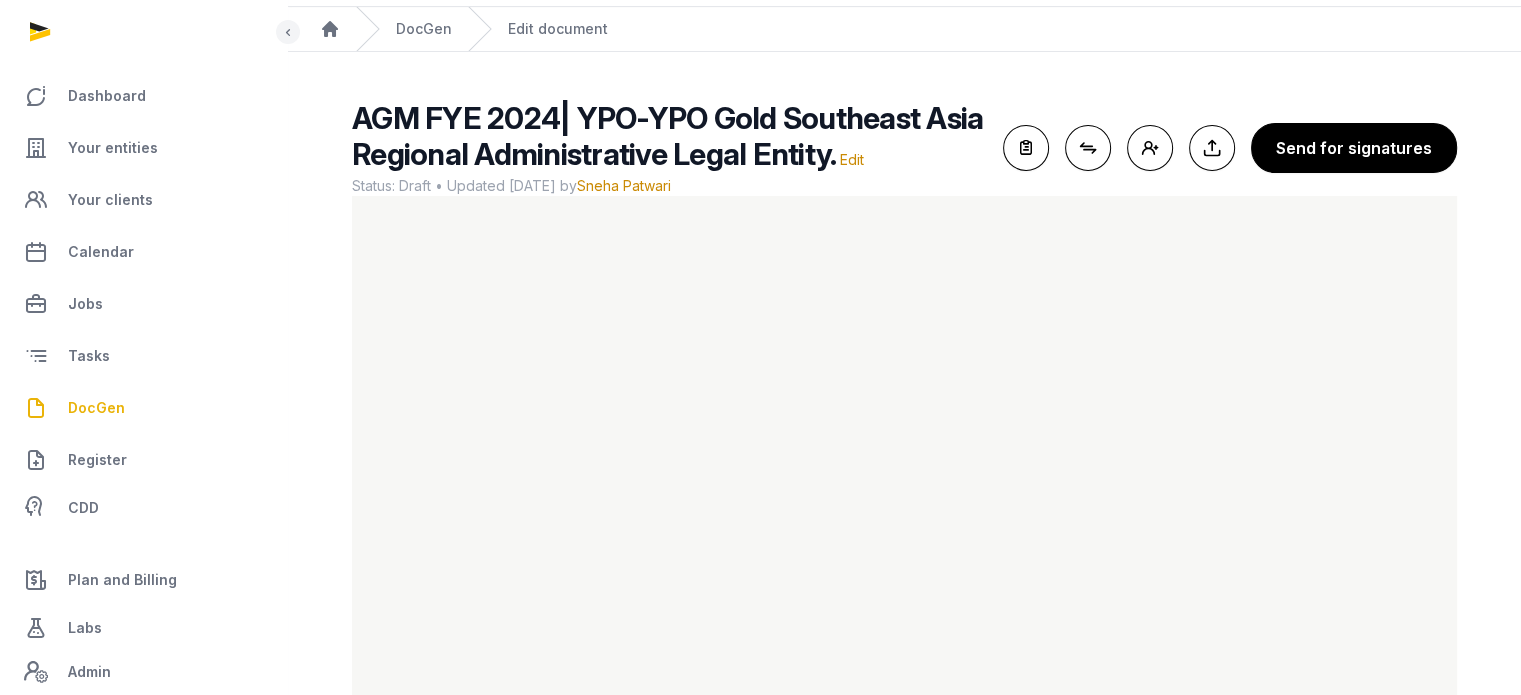 scroll, scrollTop: 119, scrollLeft: 0, axis: vertical 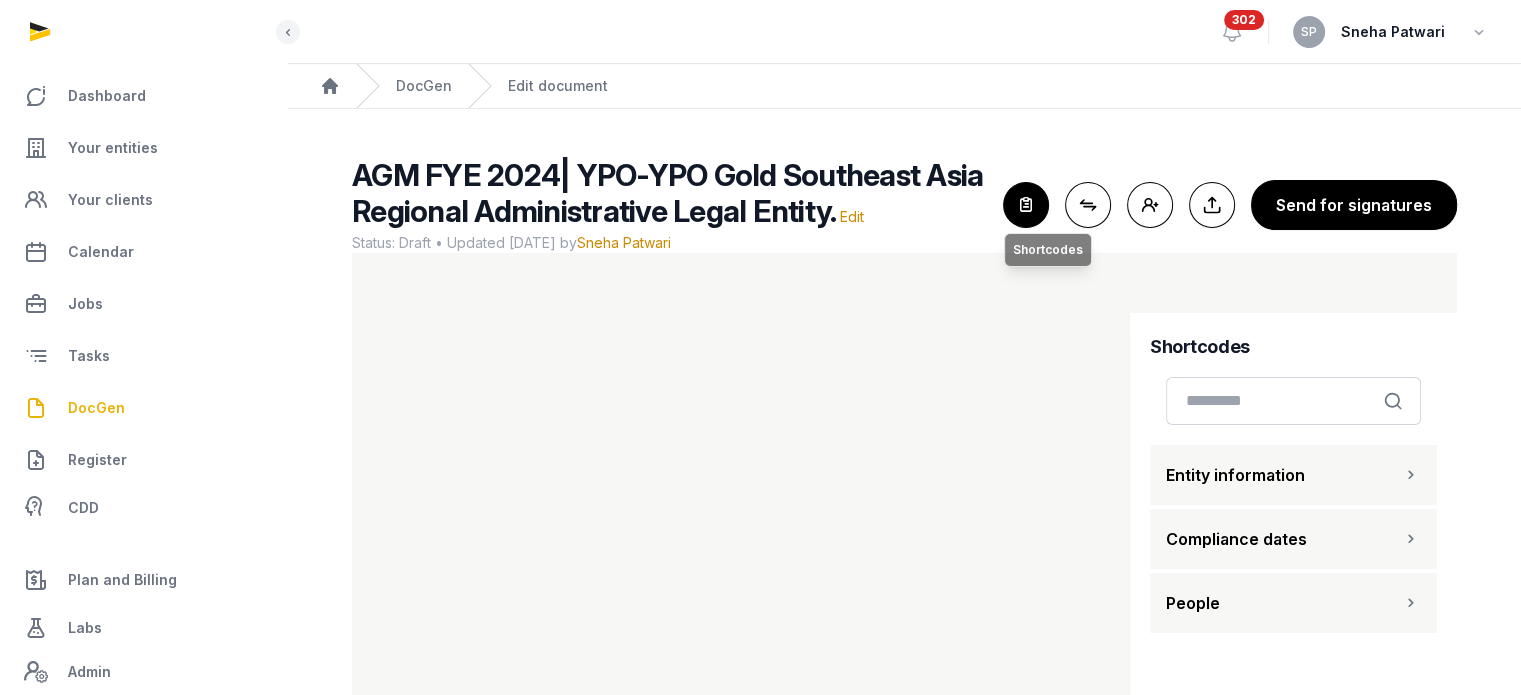 click at bounding box center (1026, 205) 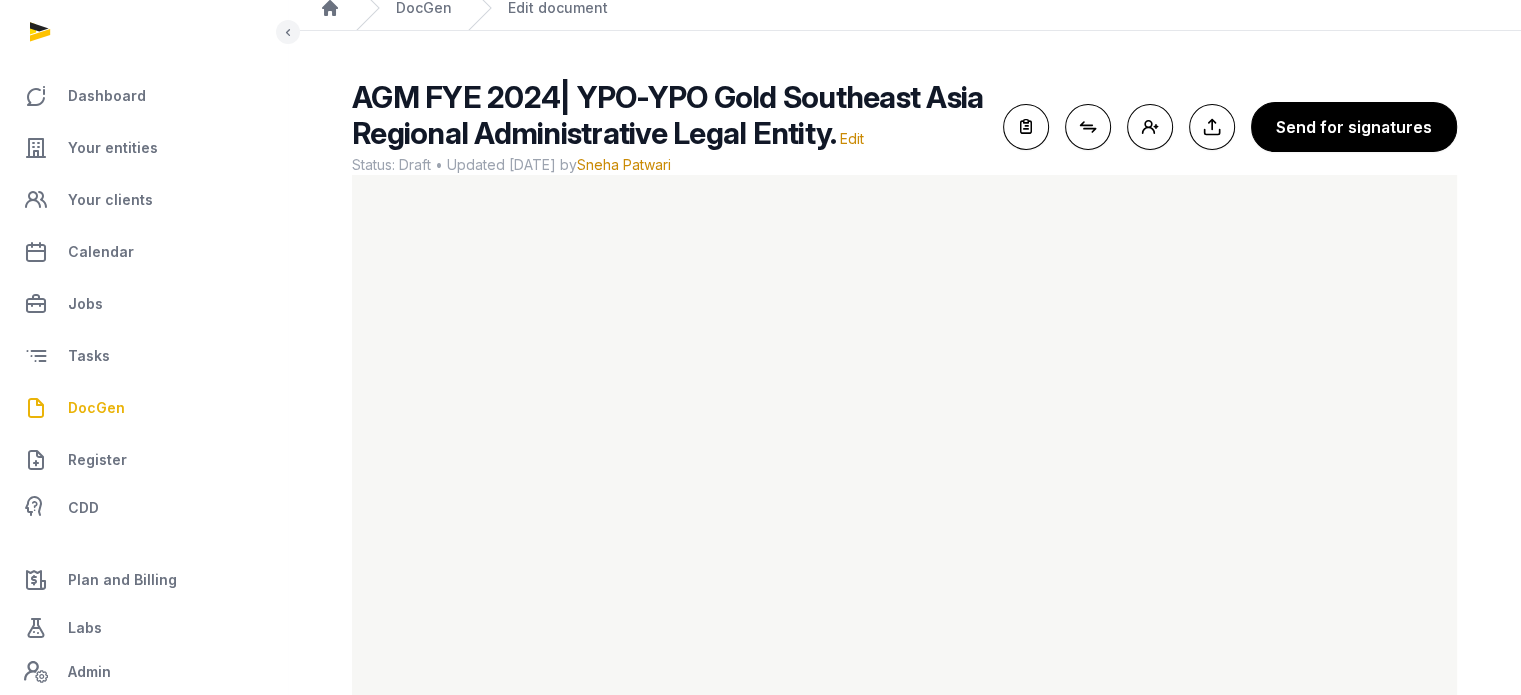 scroll, scrollTop: 80, scrollLeft: 0, axis: vertical 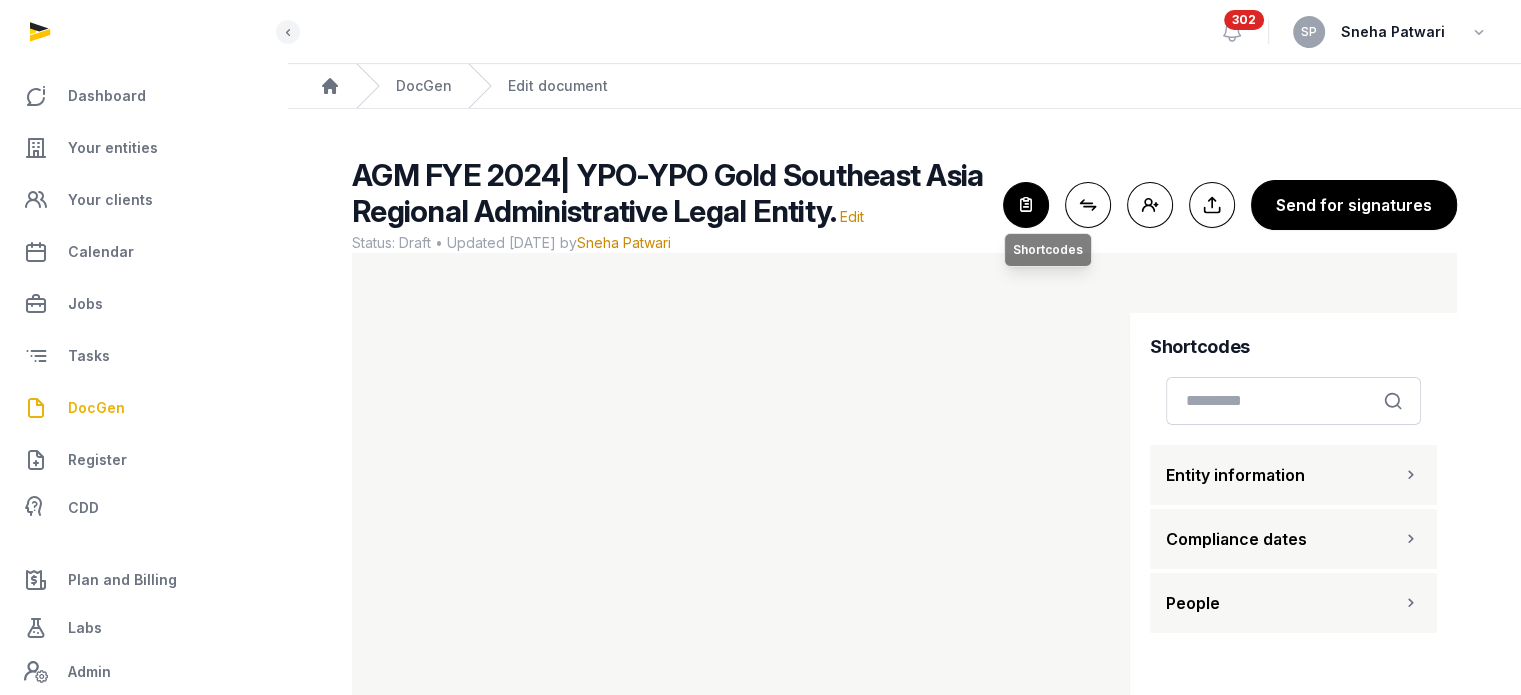 click at bounding box center [1026, 205] 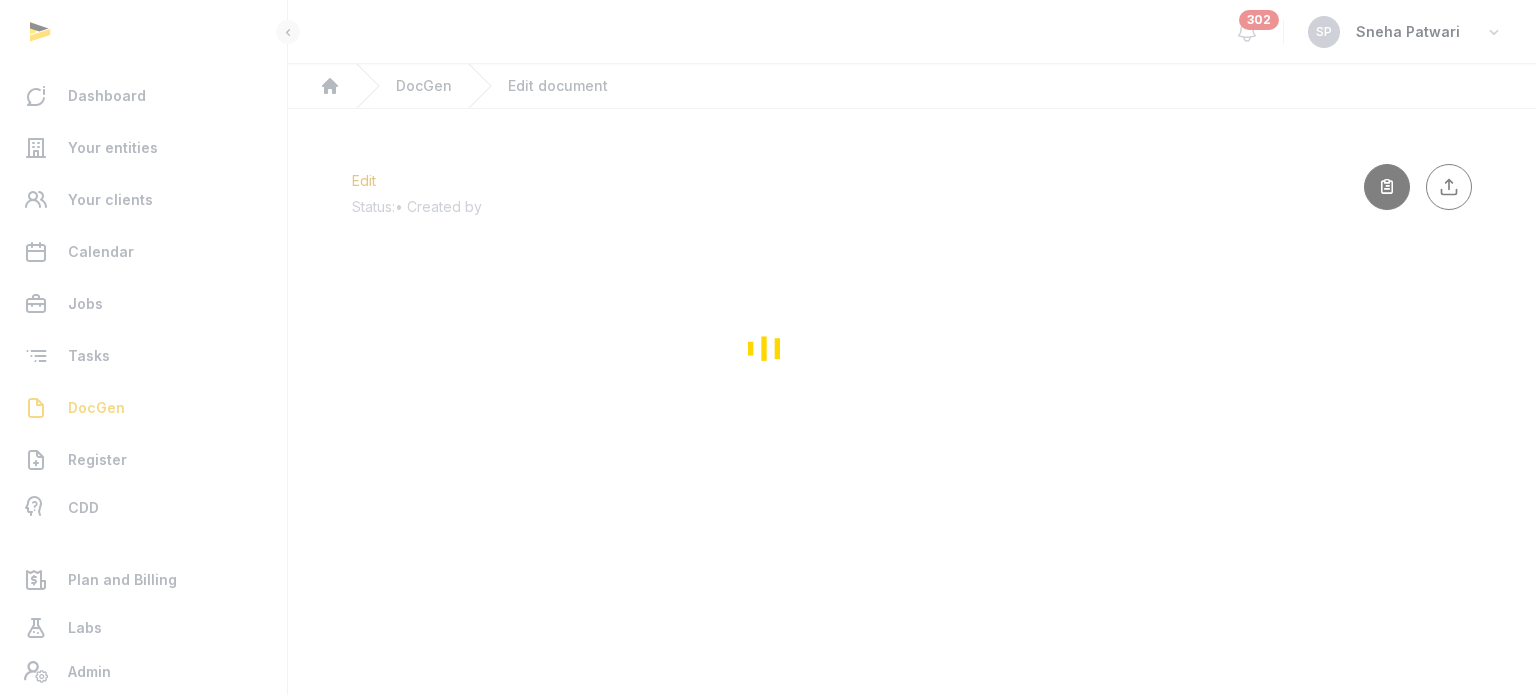 scroll, scrollTop: 0, scrollLeft: 0, axis: both 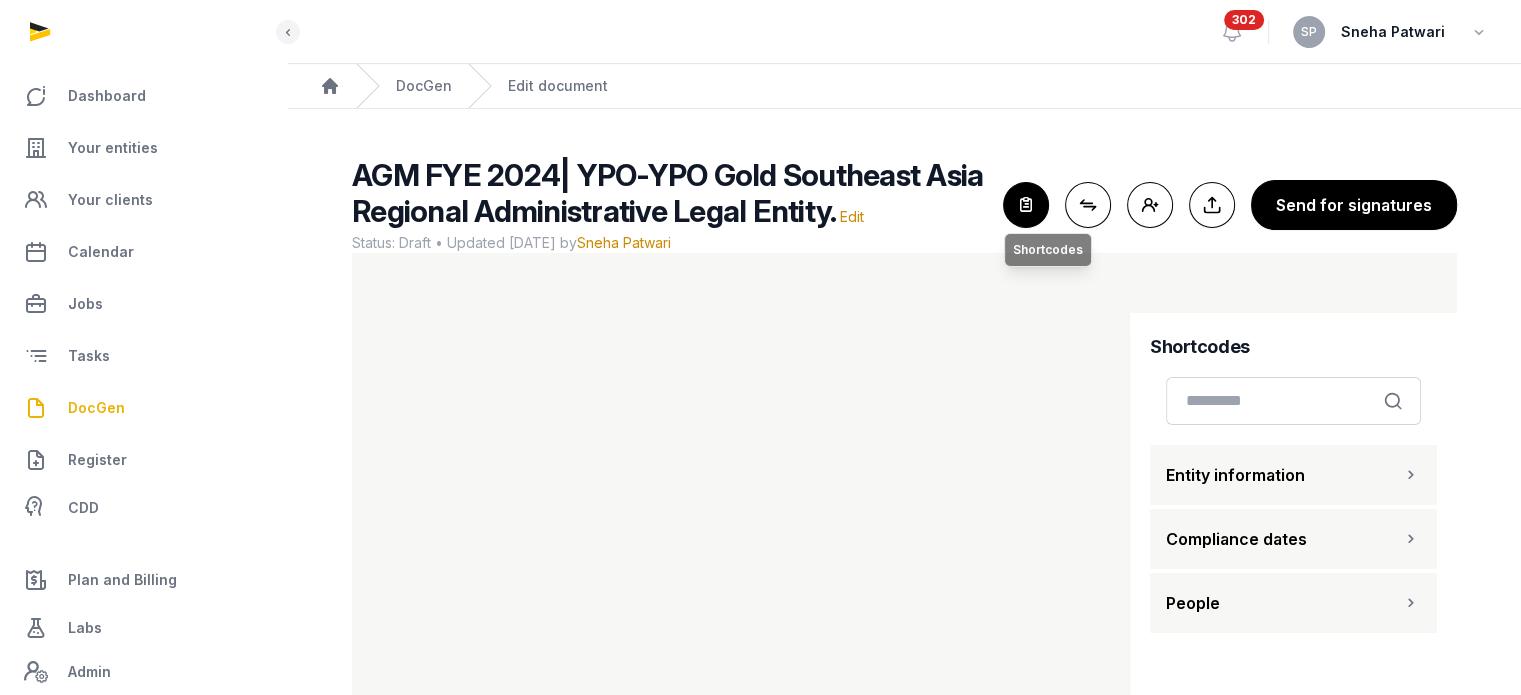 click at bounding box center (1026, 205) 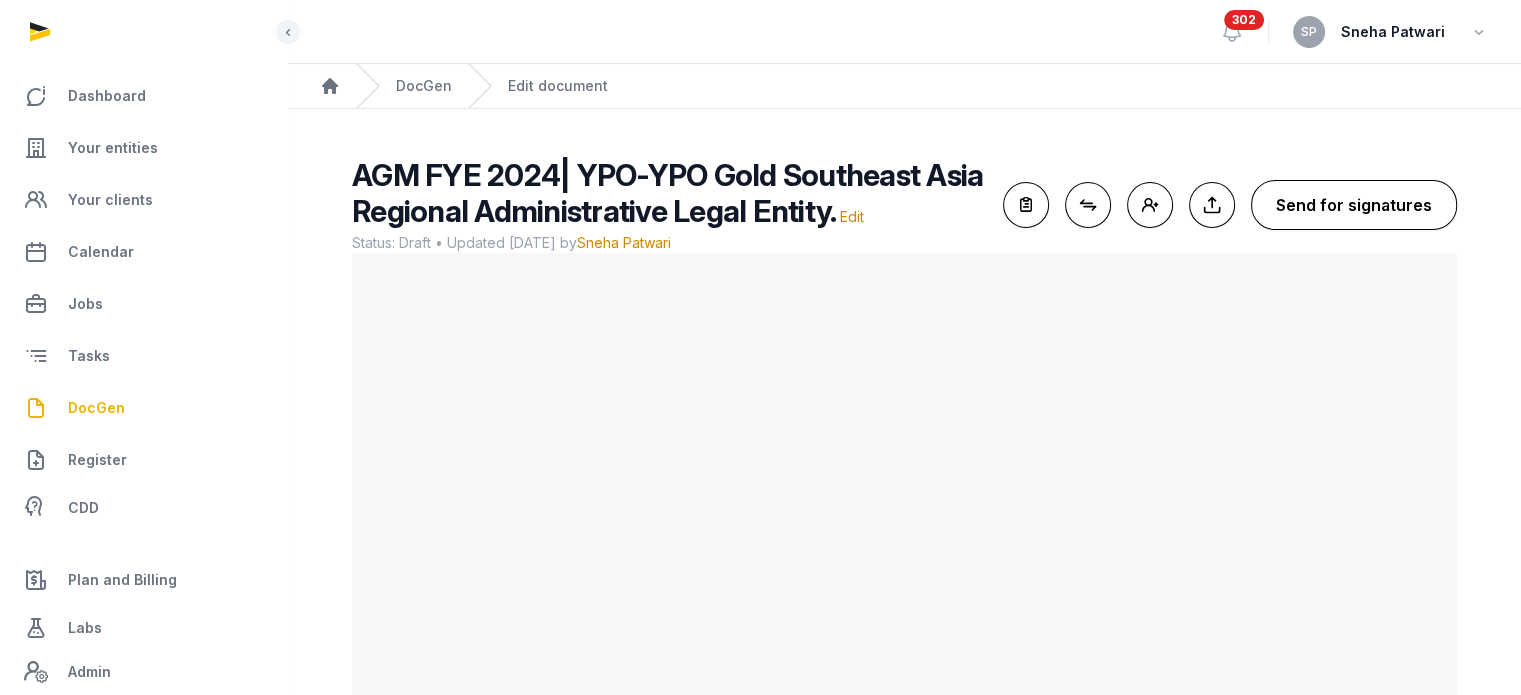 click on "Send for signatures" at bounding box center [1354, 205] 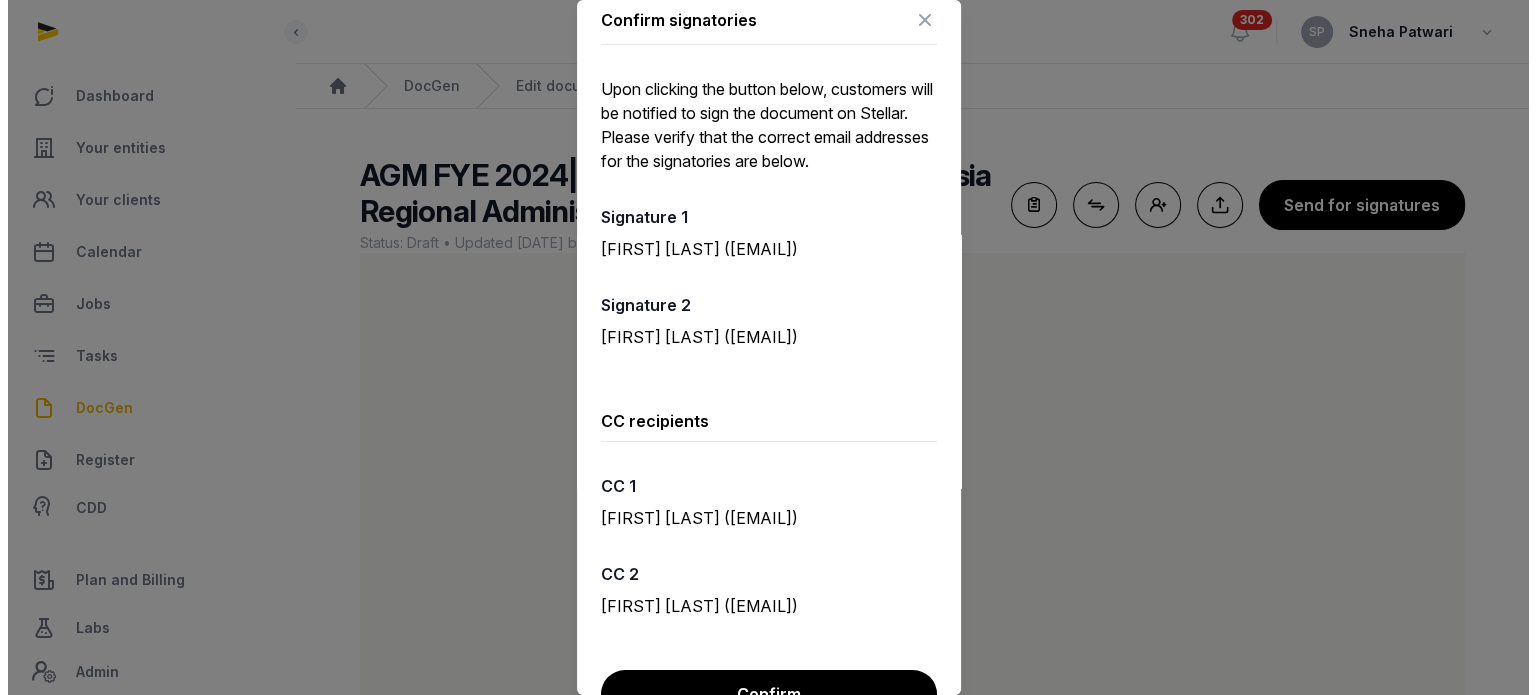 scroll, scrollTop: 122, scrollLeft: 0, axis: vertical 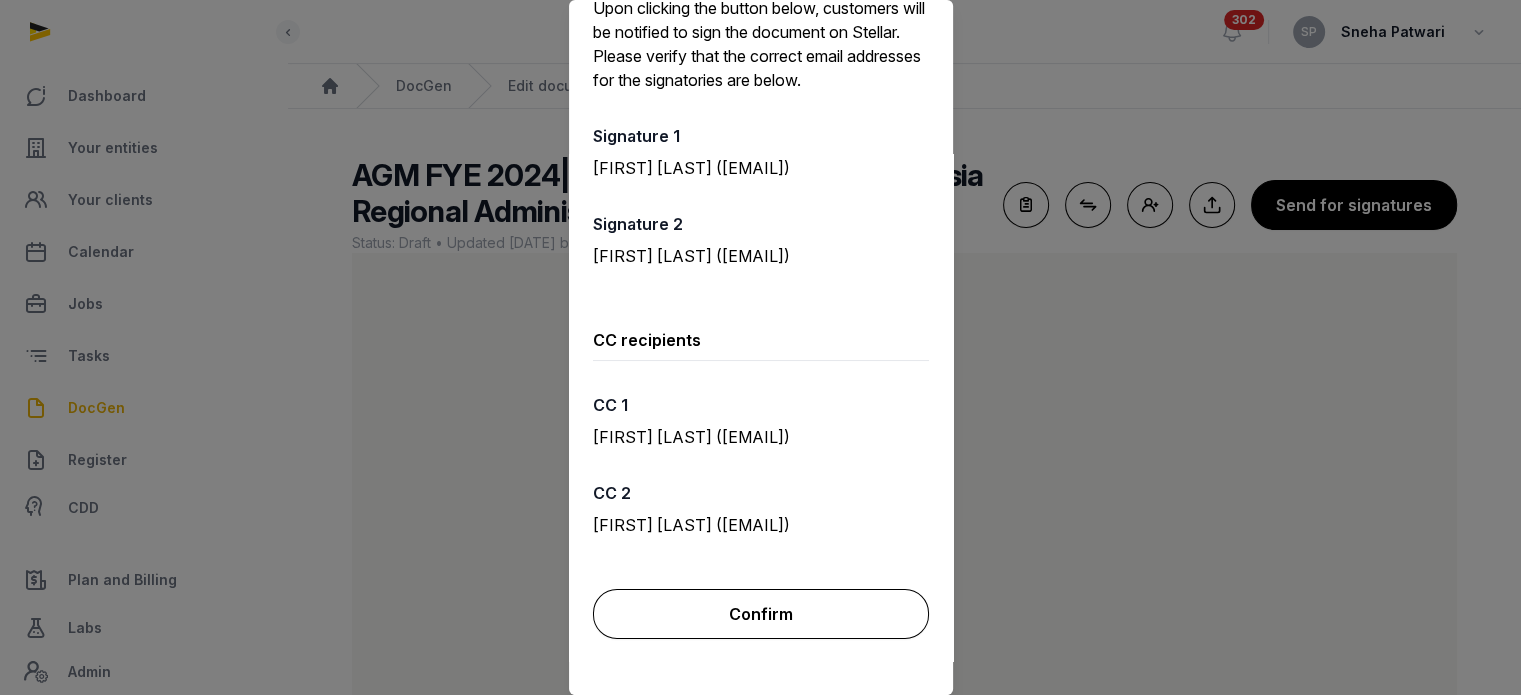 click on "Confirm" at bounding box center (761, 614) 